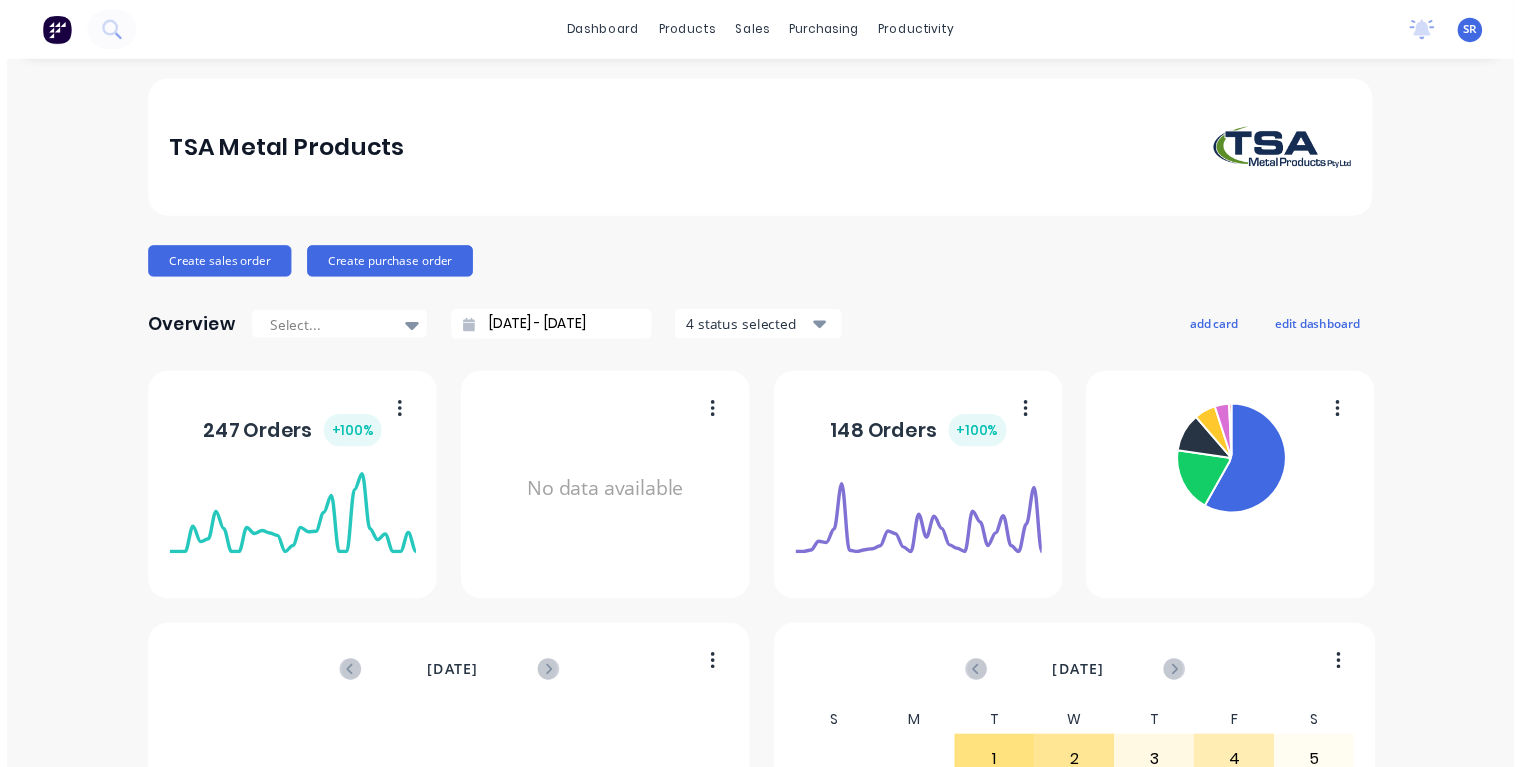scroll, scrollTop: 0, scrollLeft: 0, axis: both 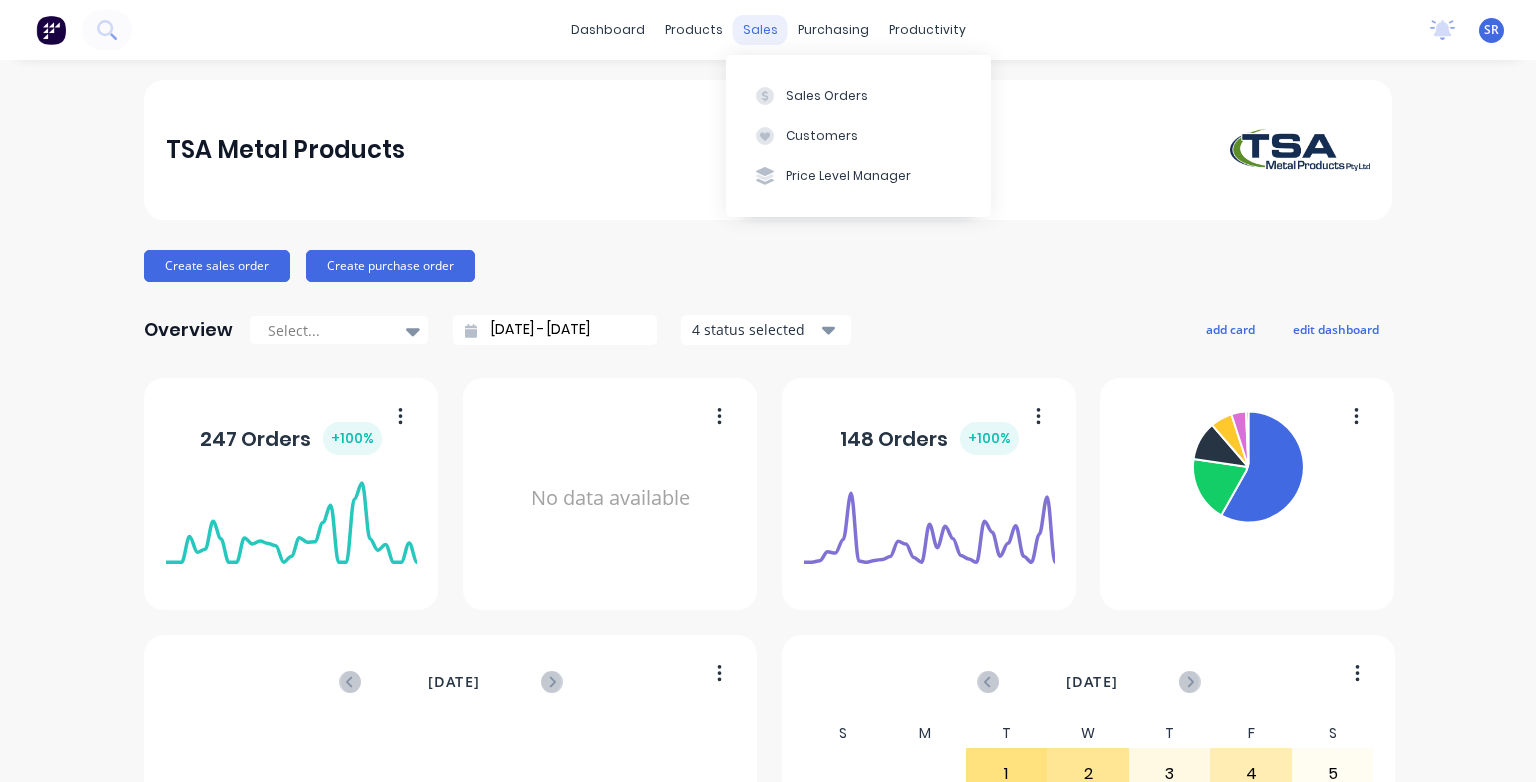 click on "sales" at bounding box center (760, 30) 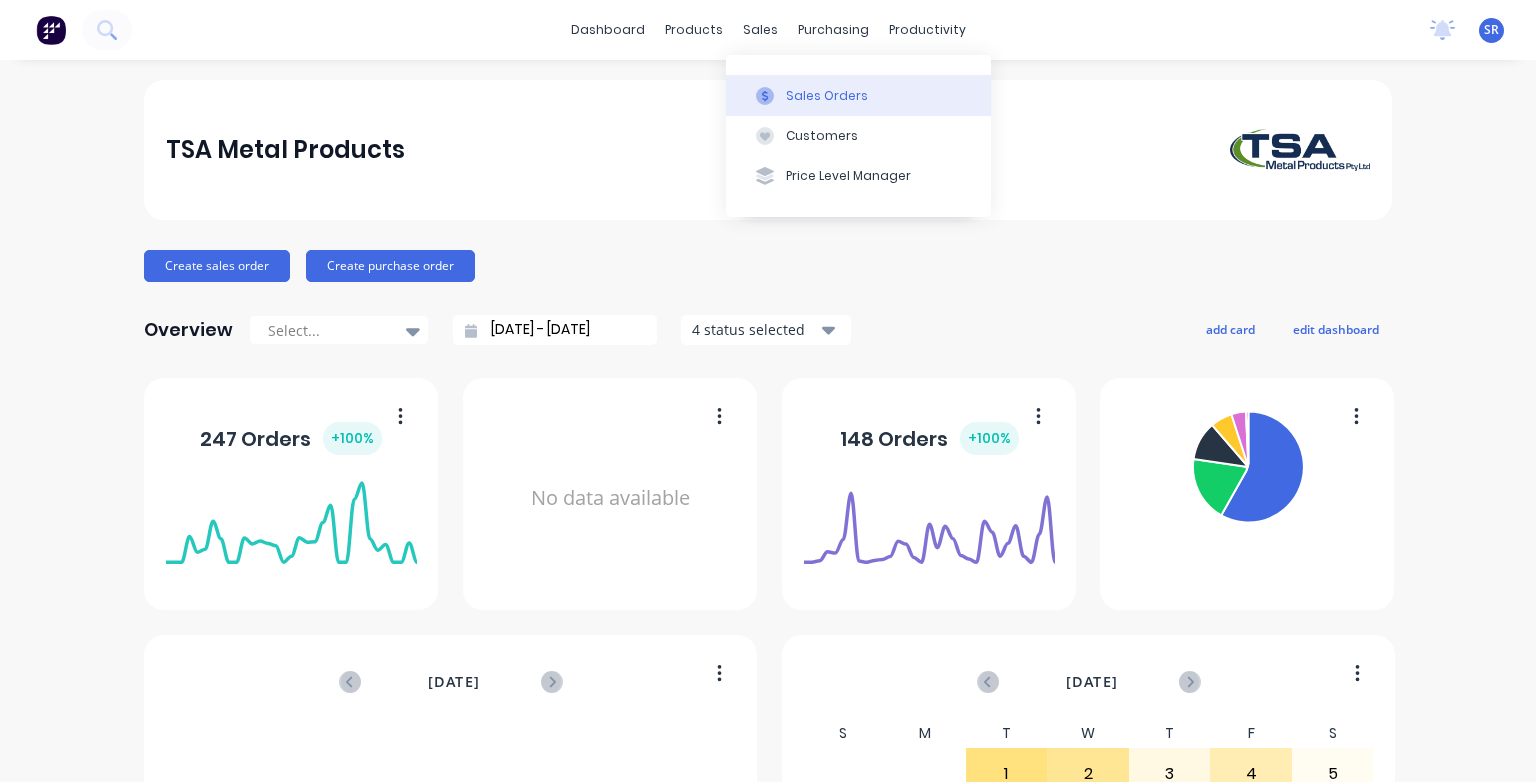click on "Sales Orders" at bounding box center (858, 95) 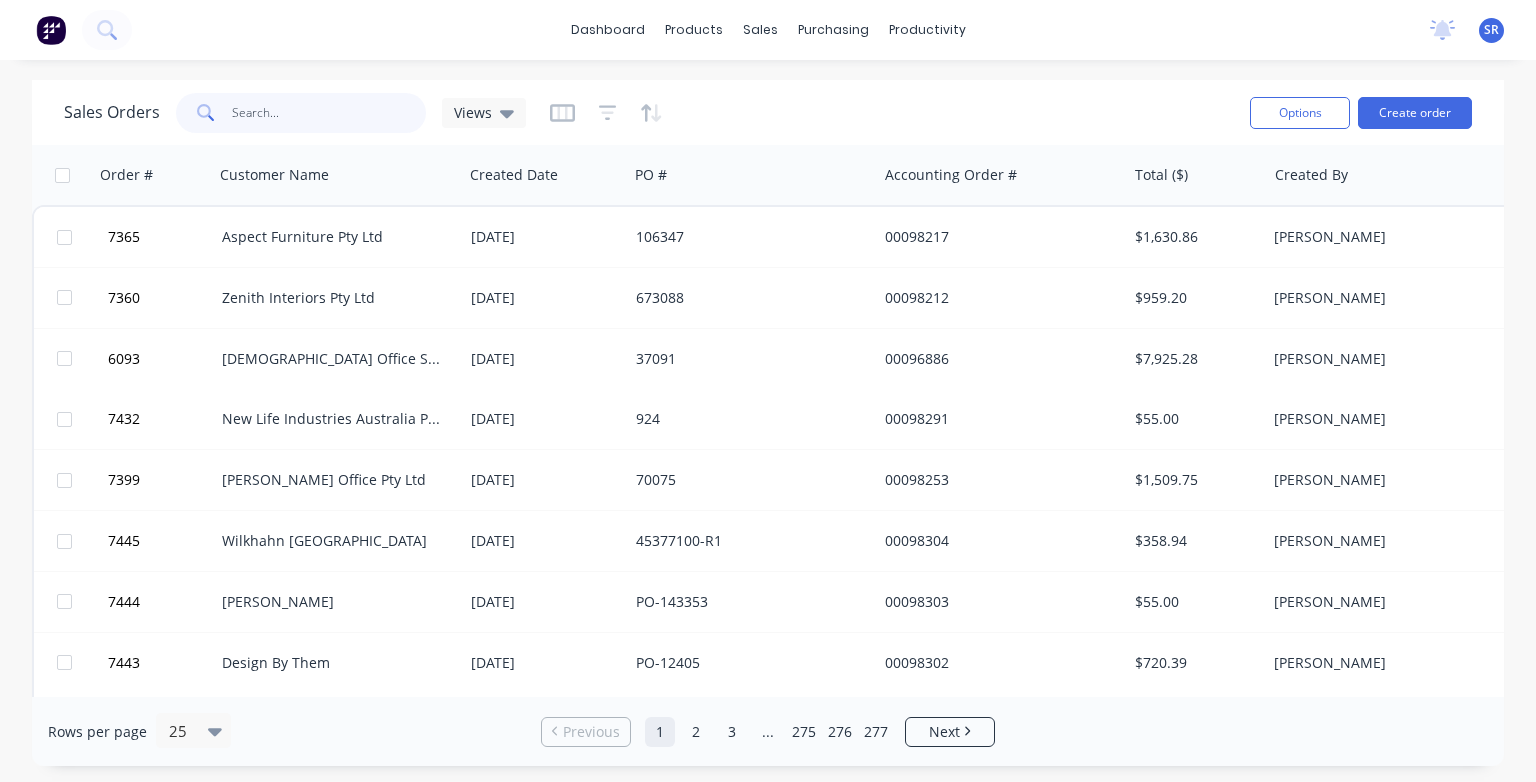 click at bounding box center [329, 113] 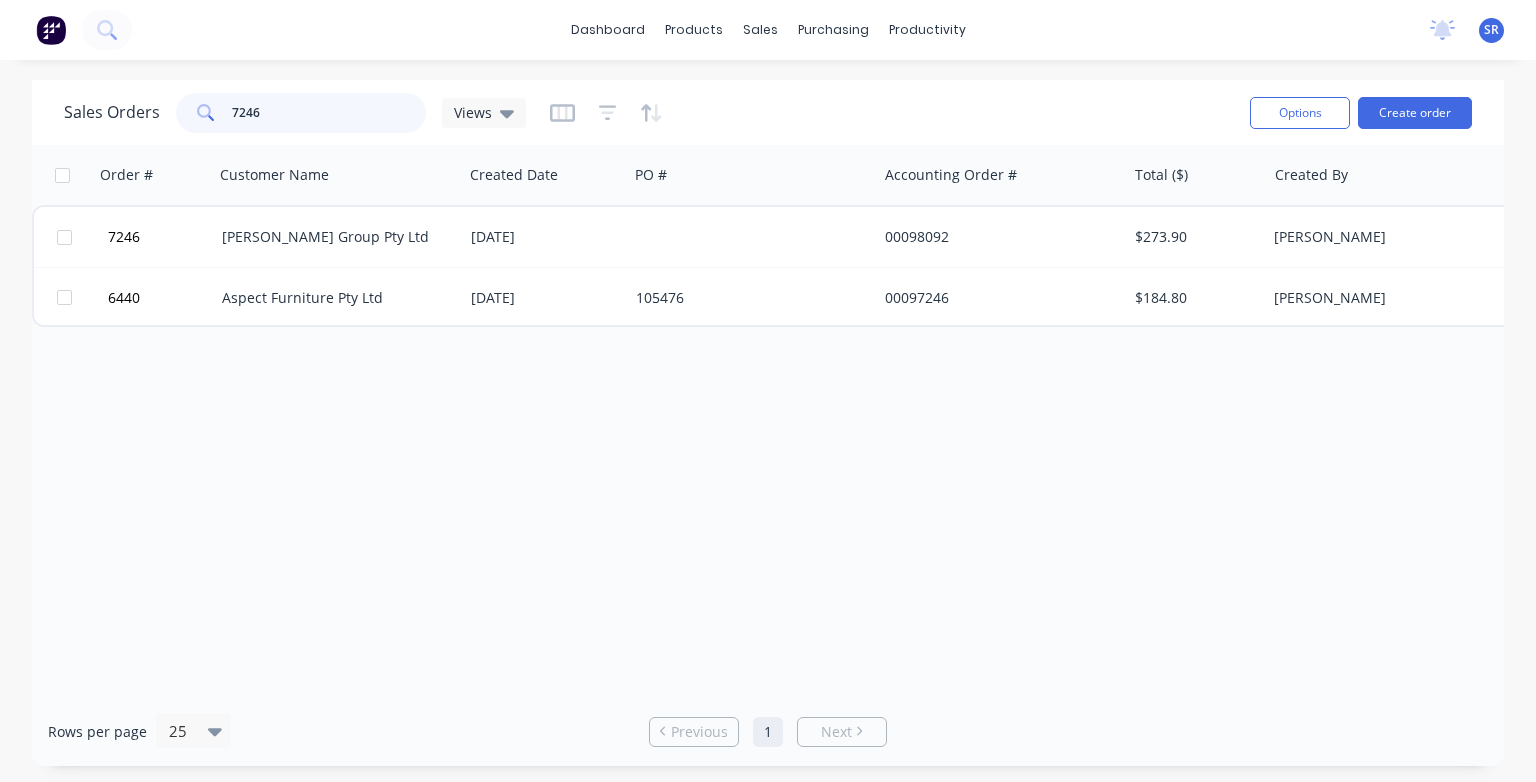 click on "7246" at bounding box center (329, 113) 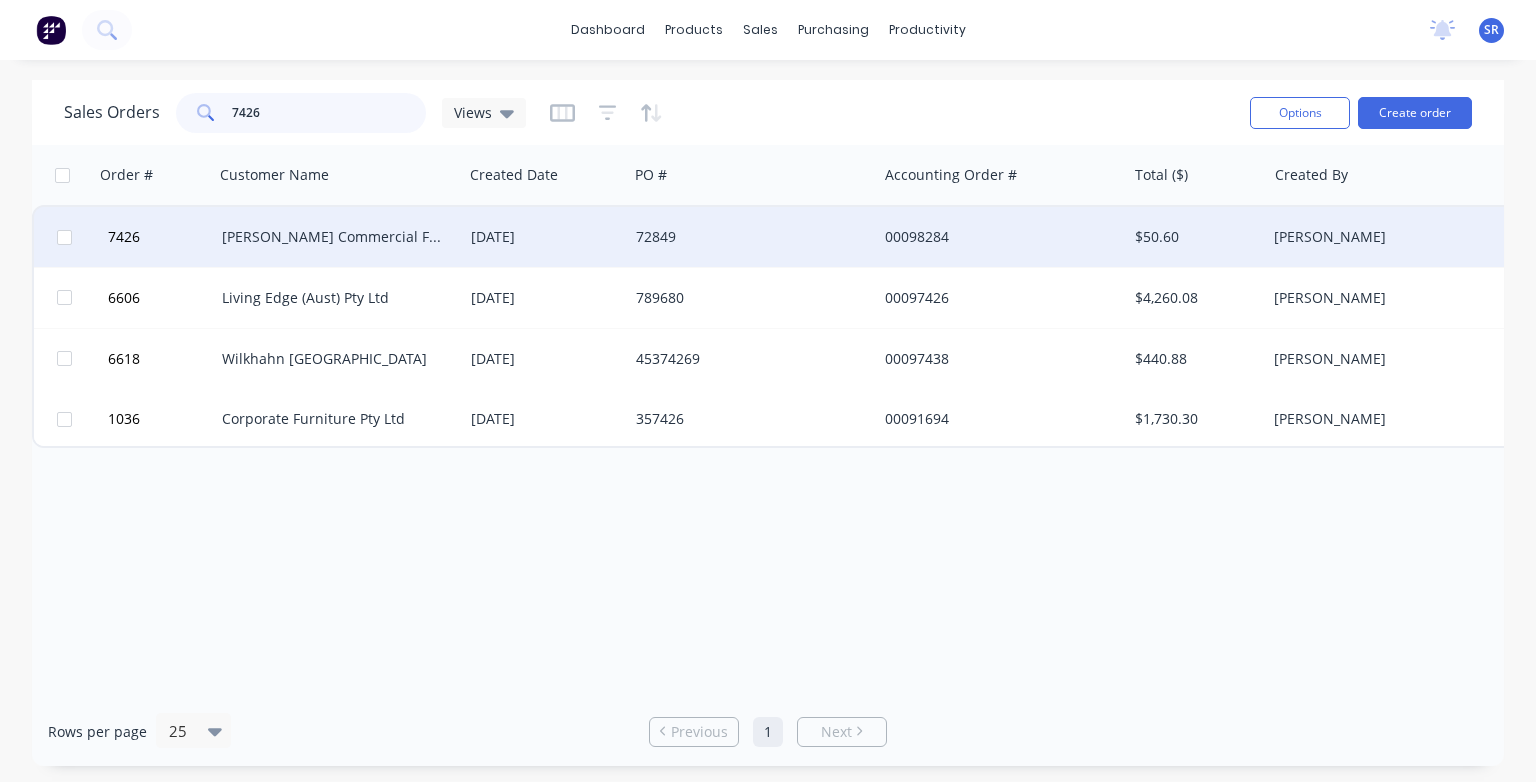 type on "7426" 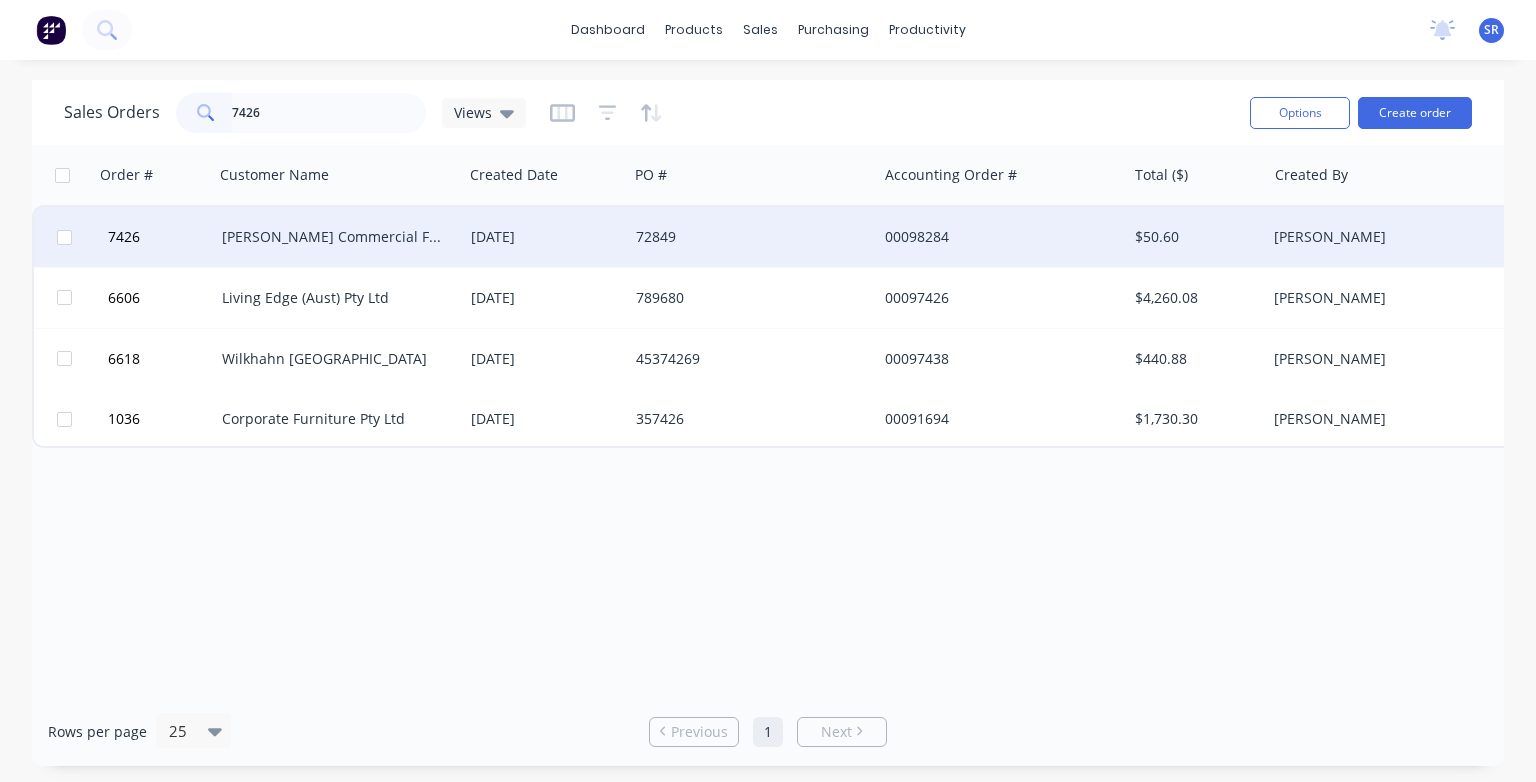 click on "[PERSON_NAME] Commercial Furniture" at bounding box center [333, 237] 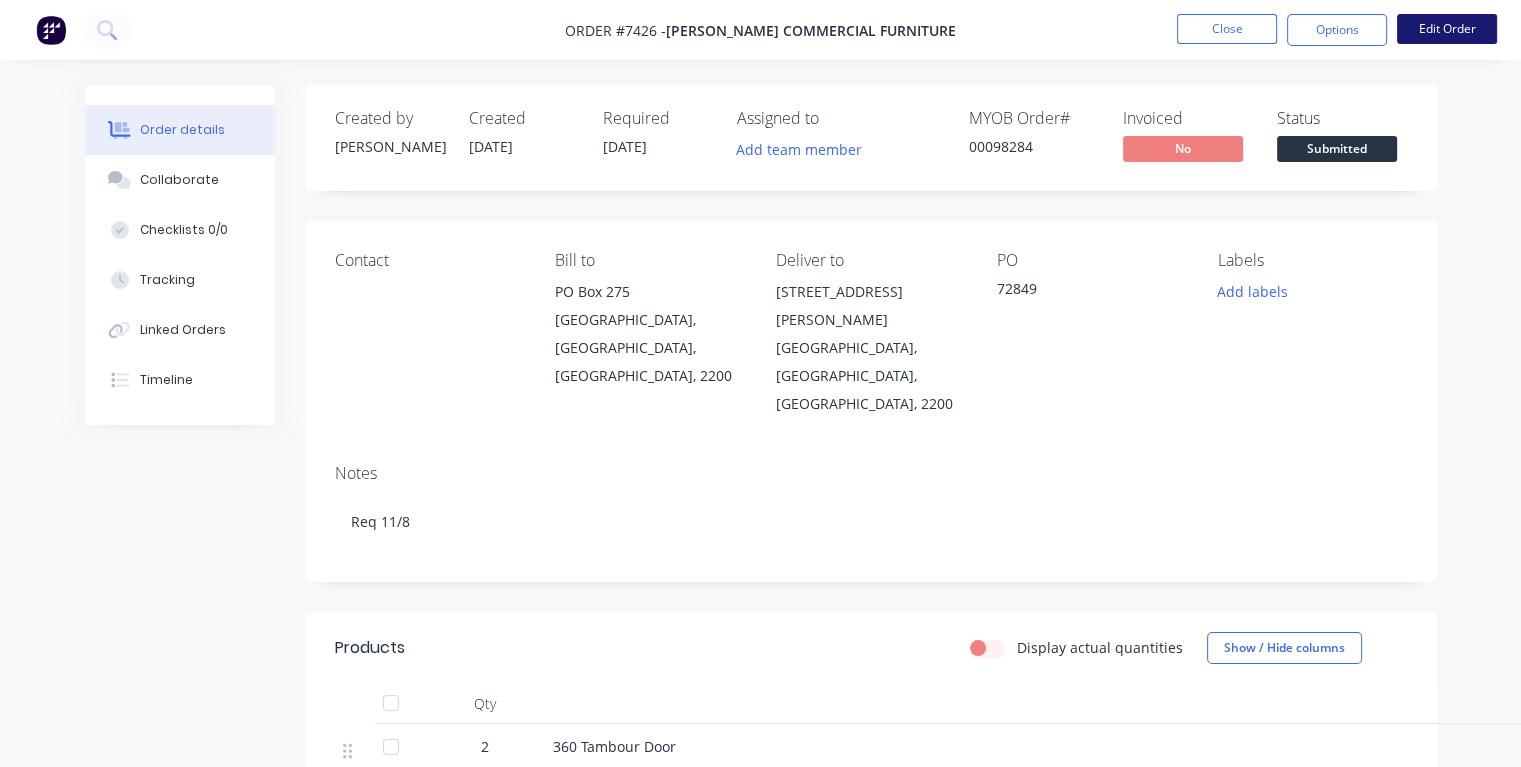 click on "Edit Order" at bounding box center (1447, 29) 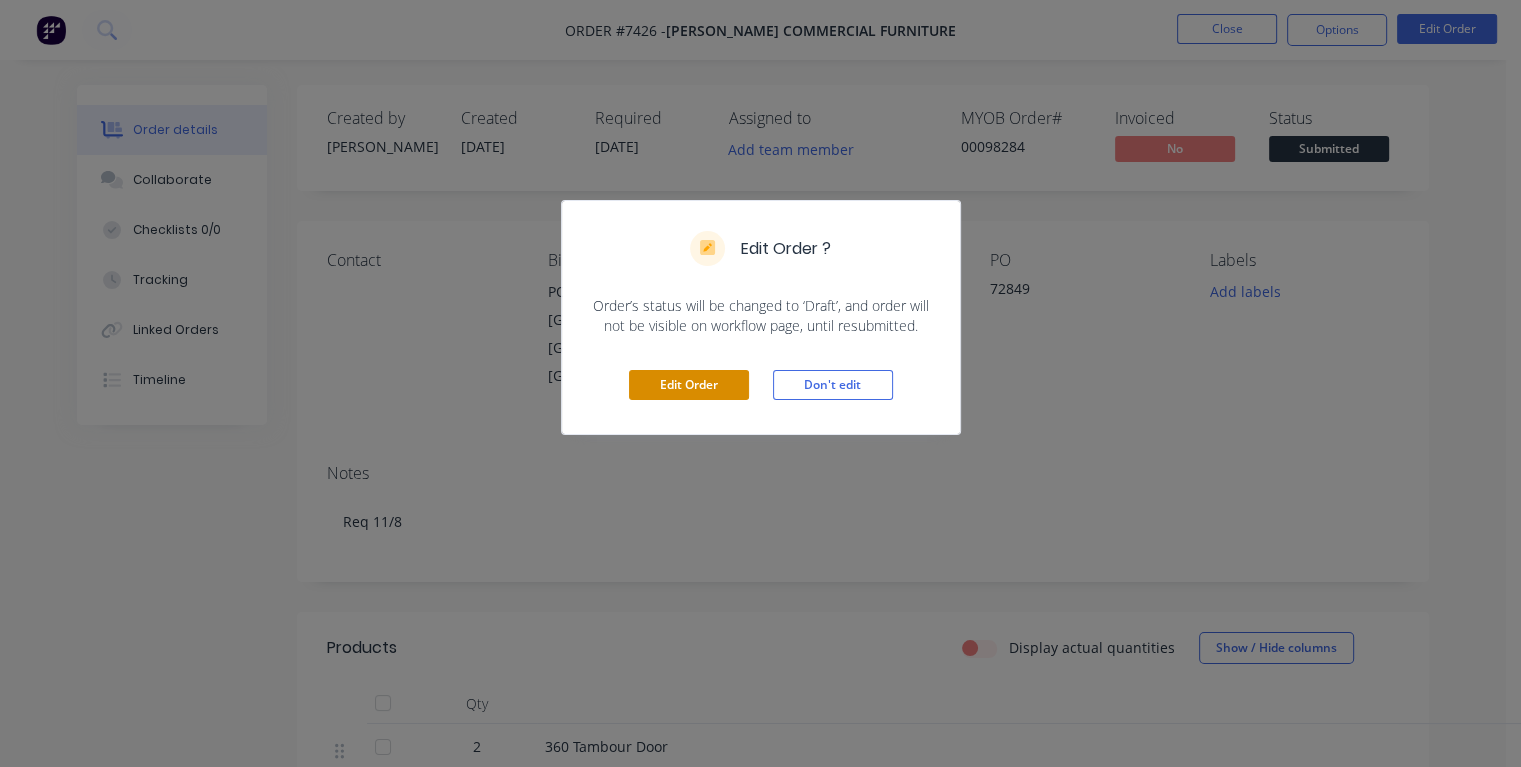 click on "Edit Order" at bounding box center [689, 385] 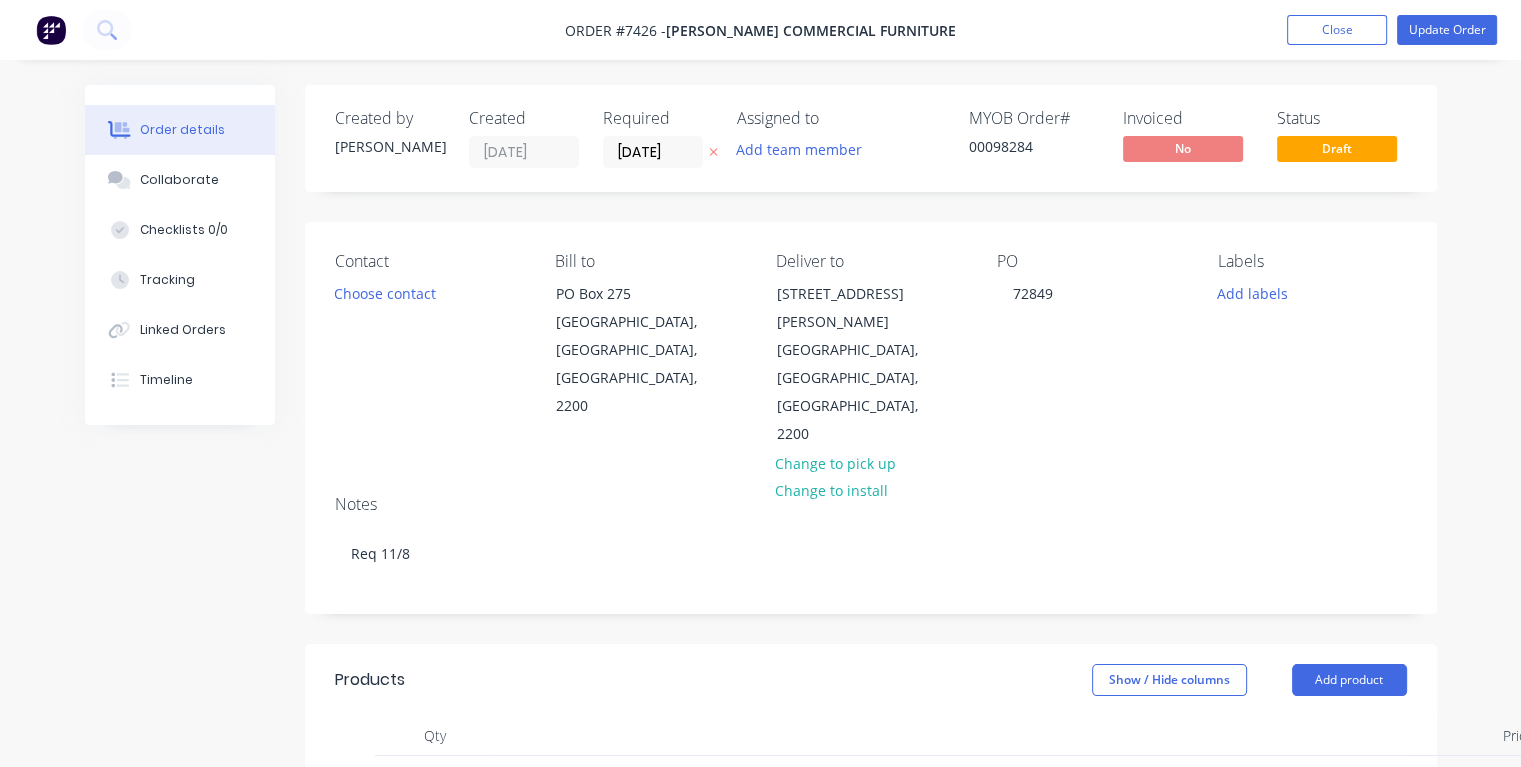 drag, startPoint x: 676, startPoint y: 142, endPoint x: 594, endPoint y: 151, distance: 82.492424 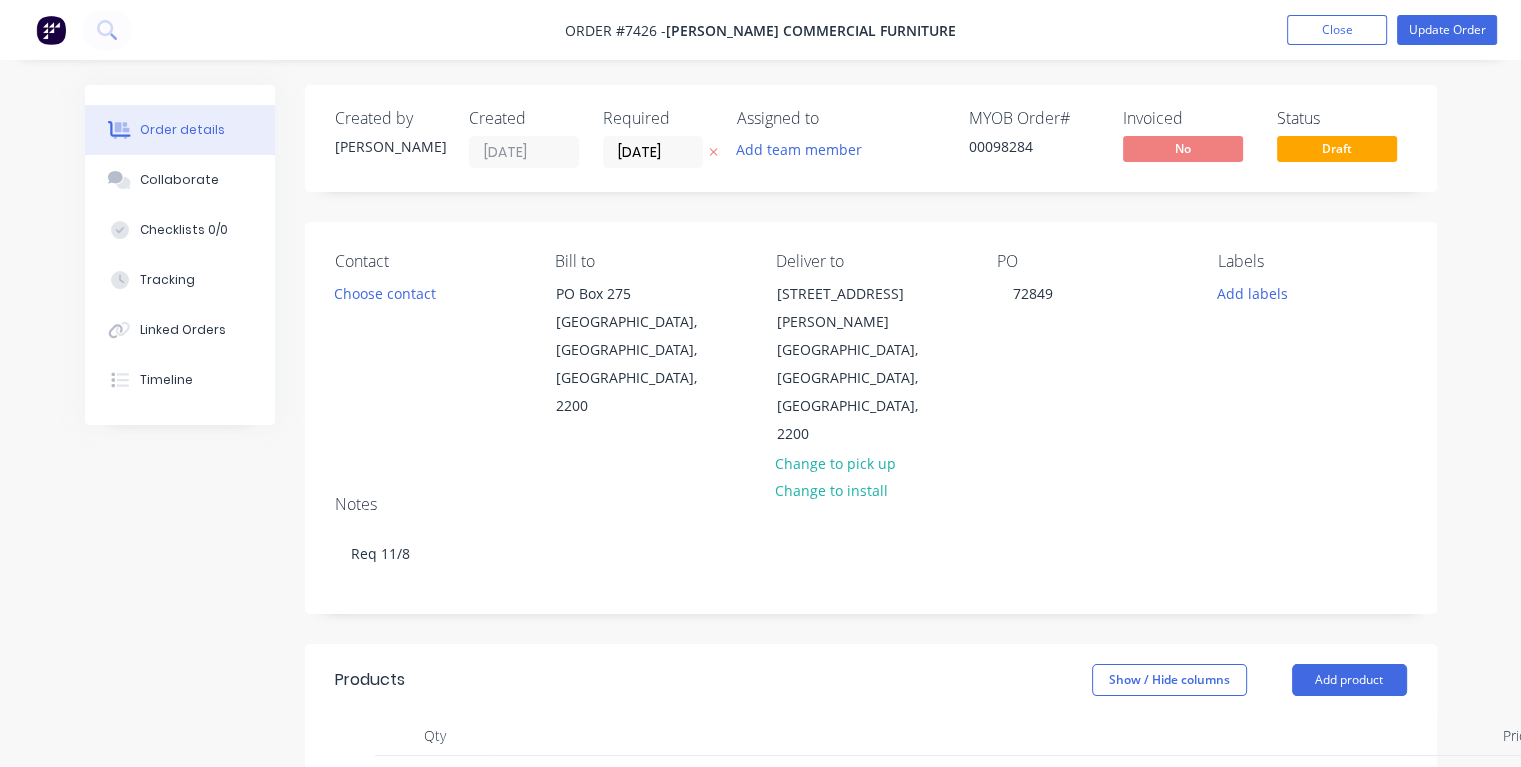 type on "[DATE]" 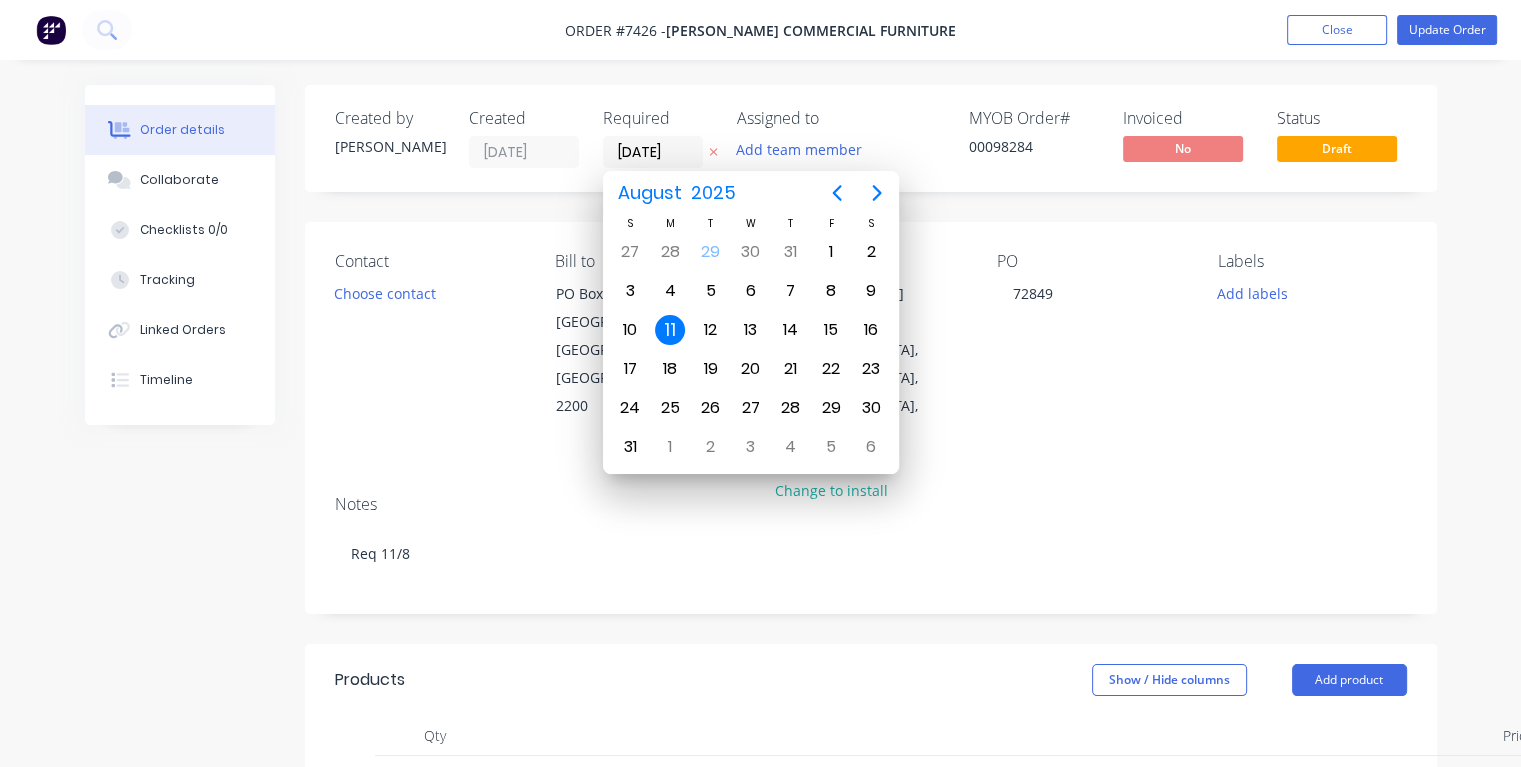 click on "11" at bounding box center [670, 330] 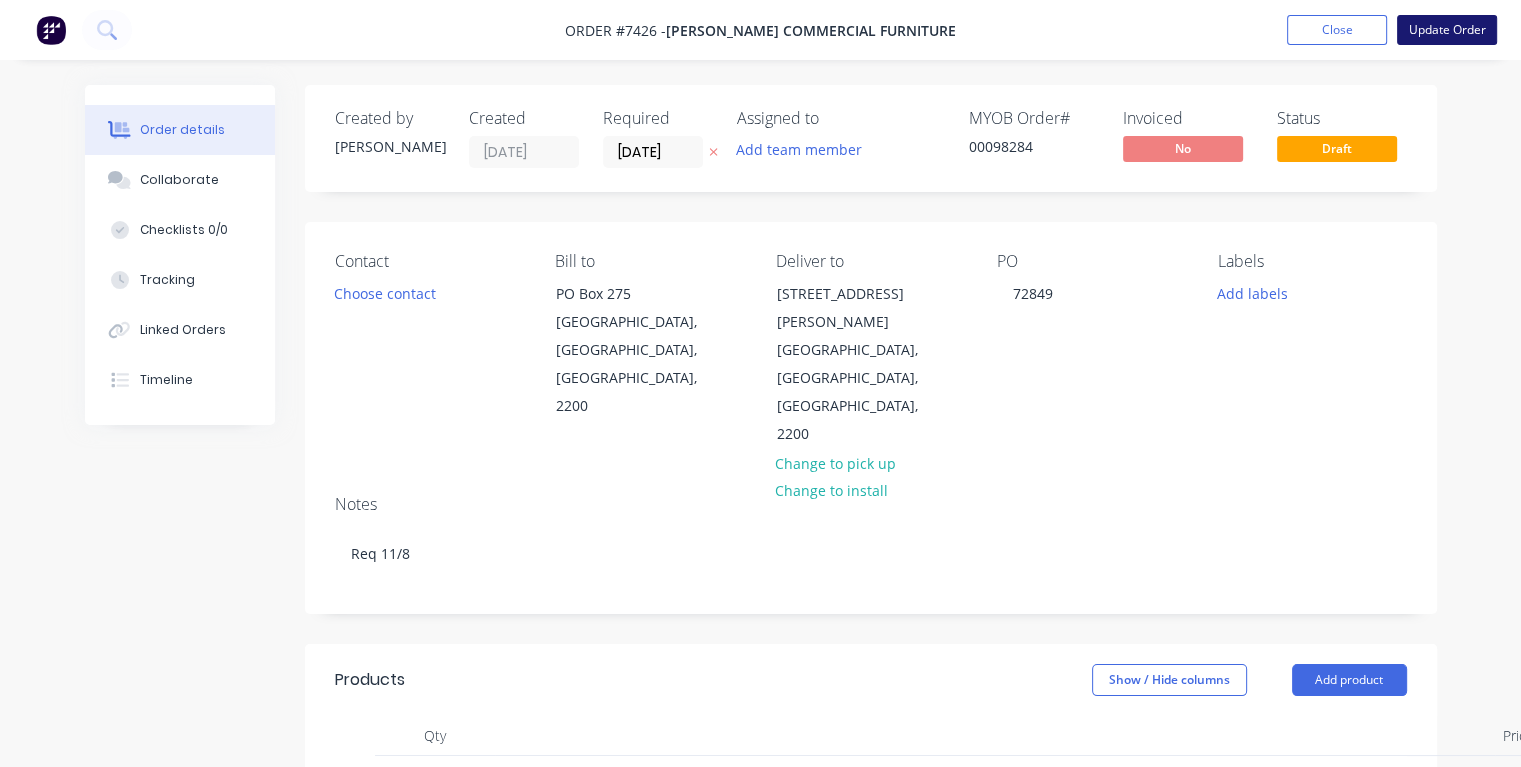 click on "Update Order" at bounding box center (1447, 30) 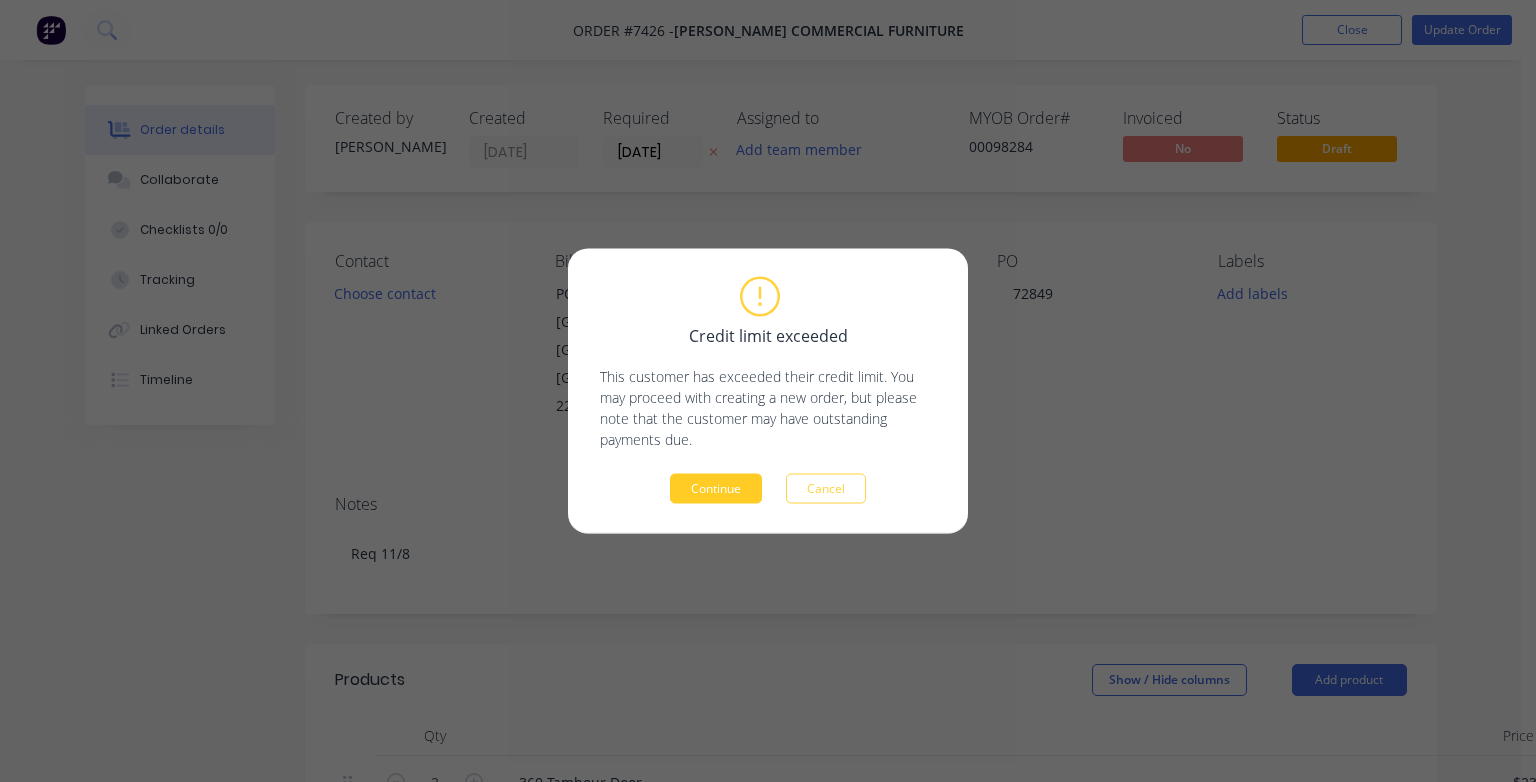 click on "Continue" at bounding box center [716, 489] 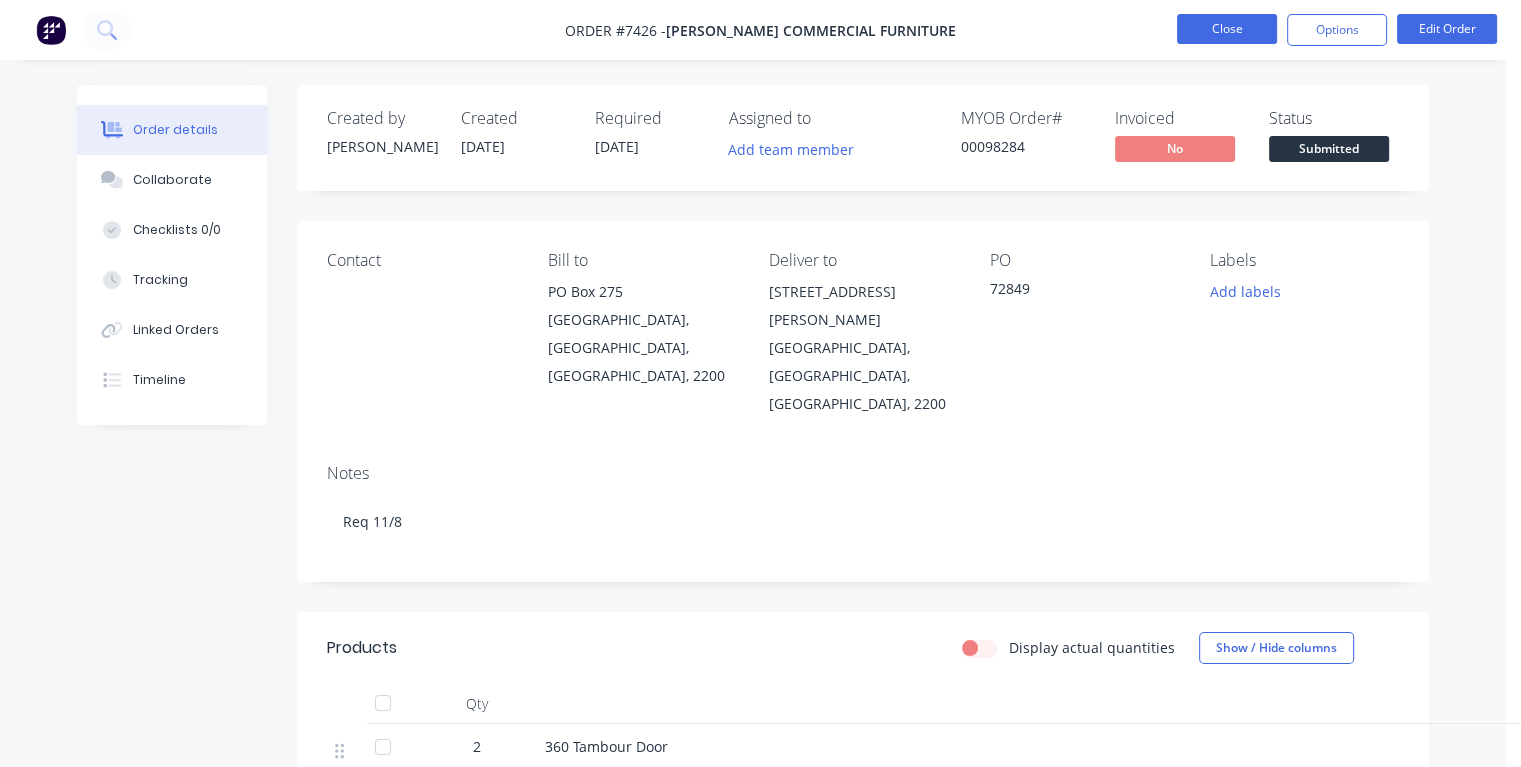 click on "Close" at bounding box center [1227, 29] 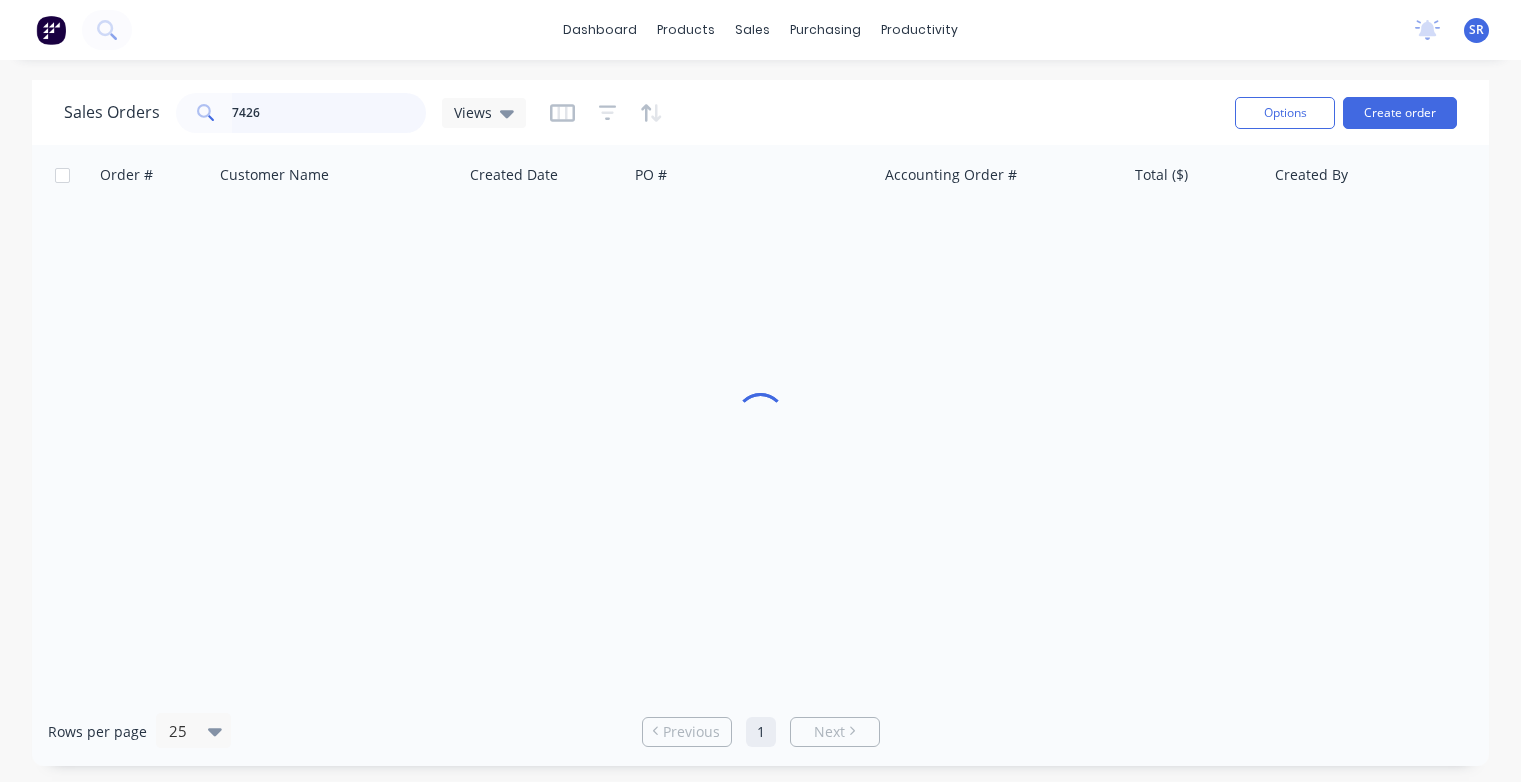 click on "7426" at bounding box center (329, 113) 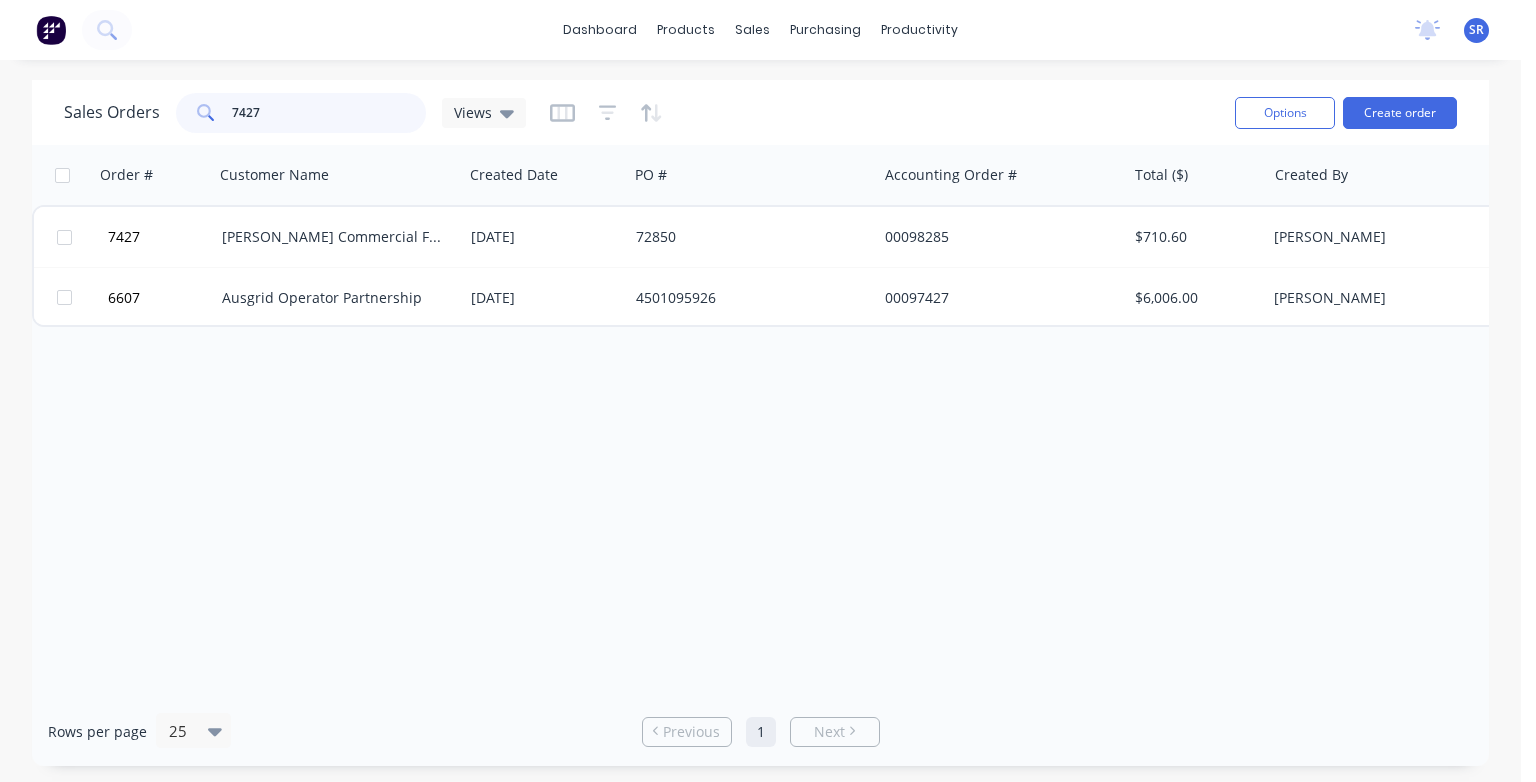 type on "7427" 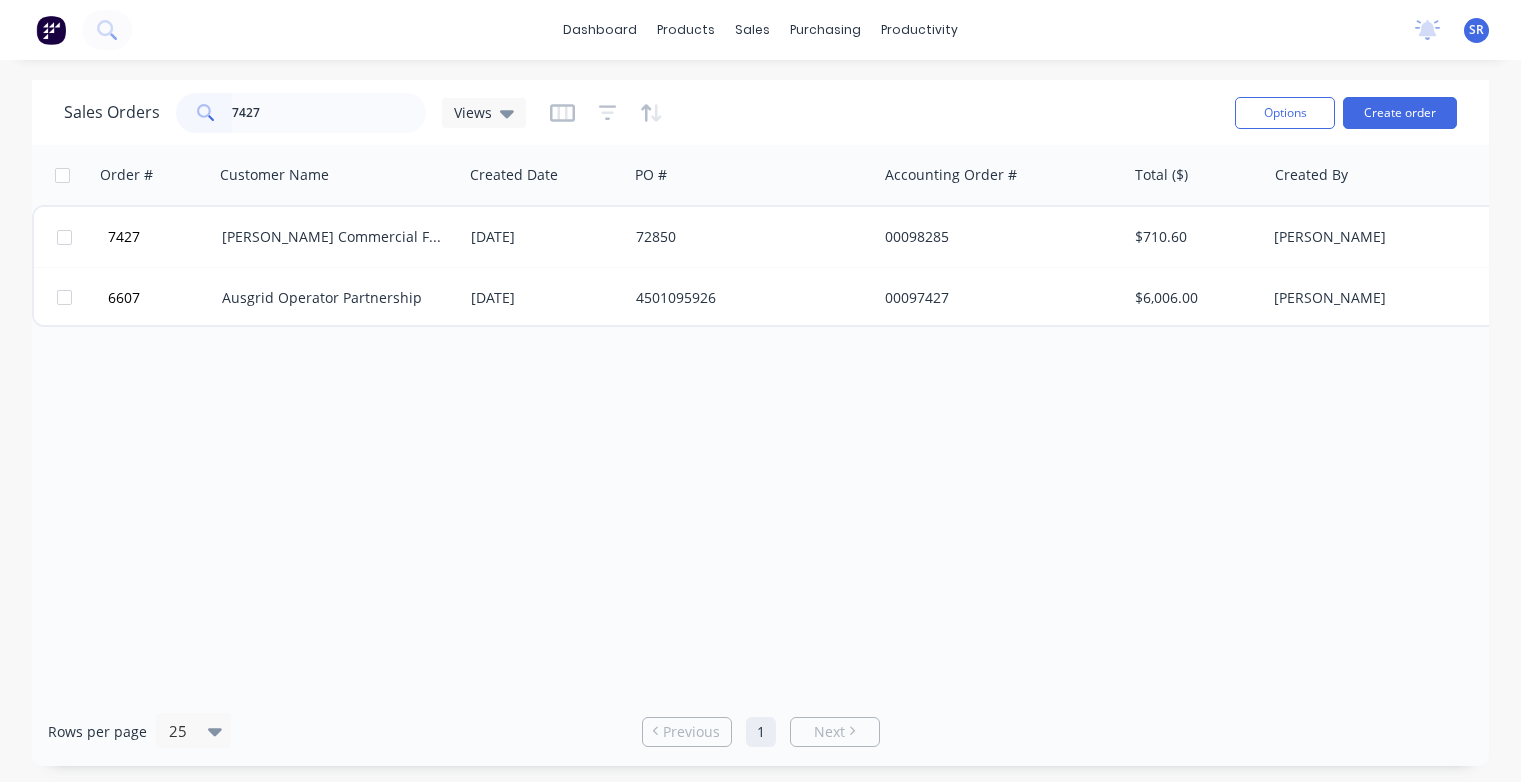 click on "[PERSON_NAME] Commercial Furniture" at bounding box center [333, 237] 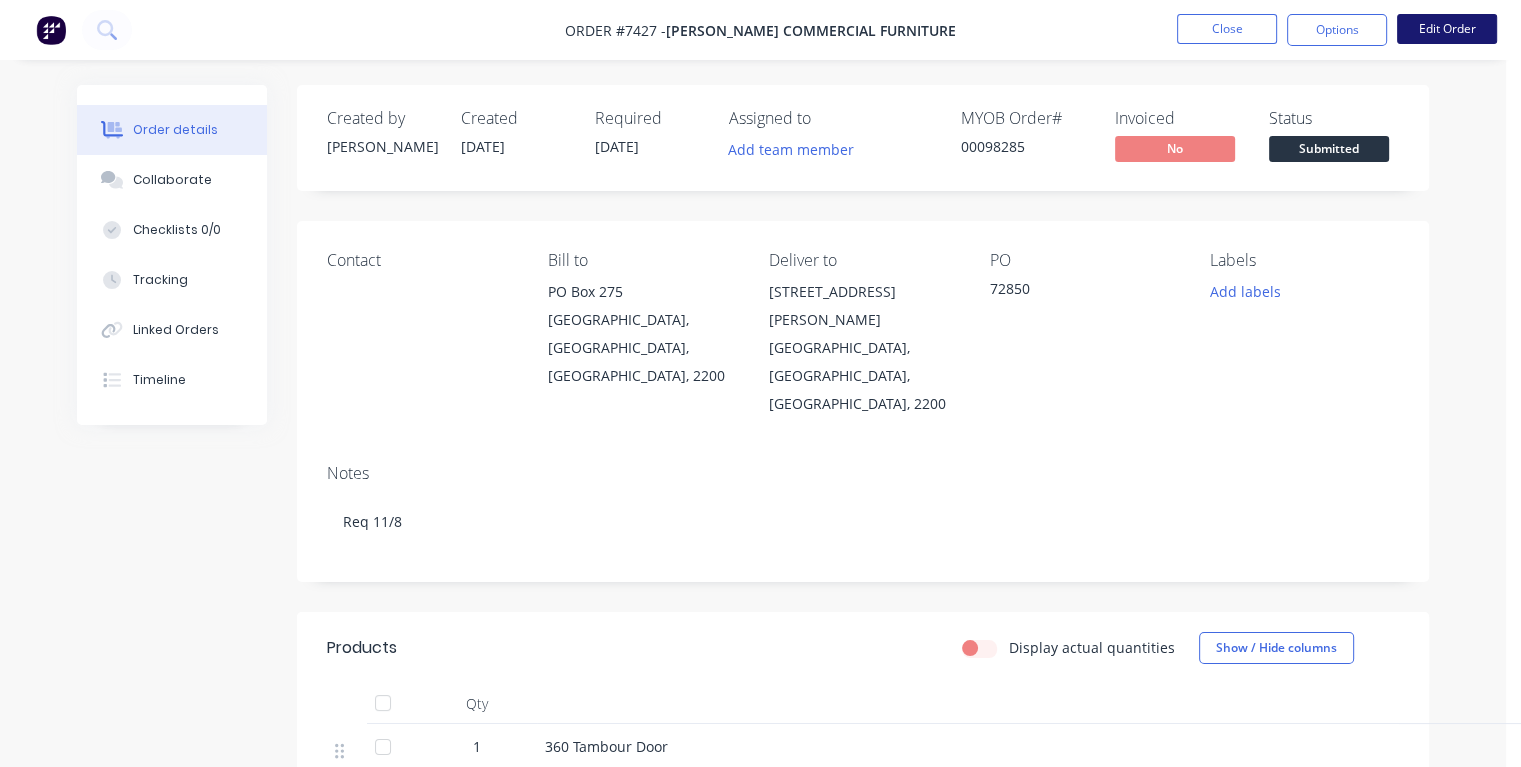 click on "Edit Order" at bounding box center [1447, 29] 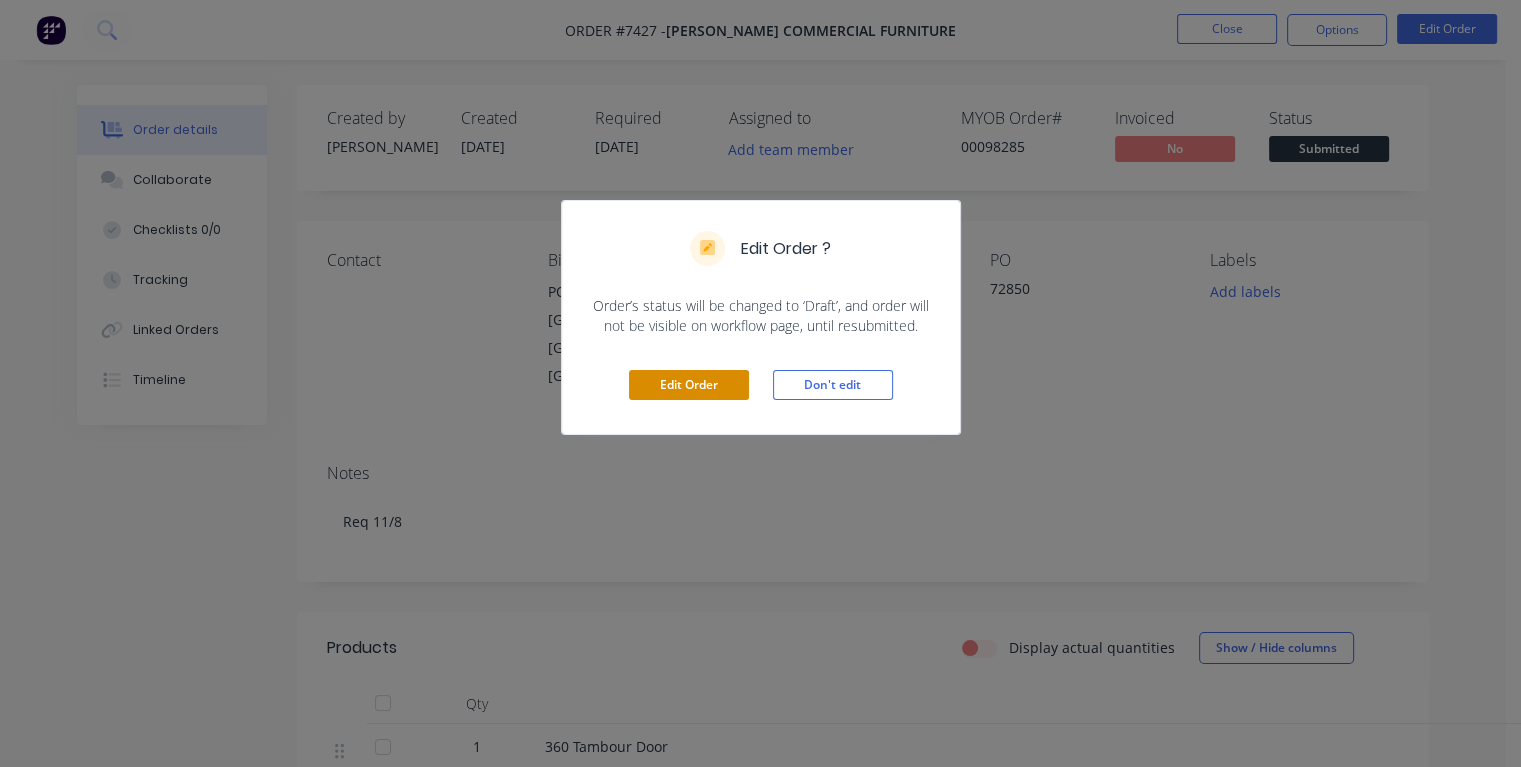 click on "Edit Order" at bounding box center [689, 385] 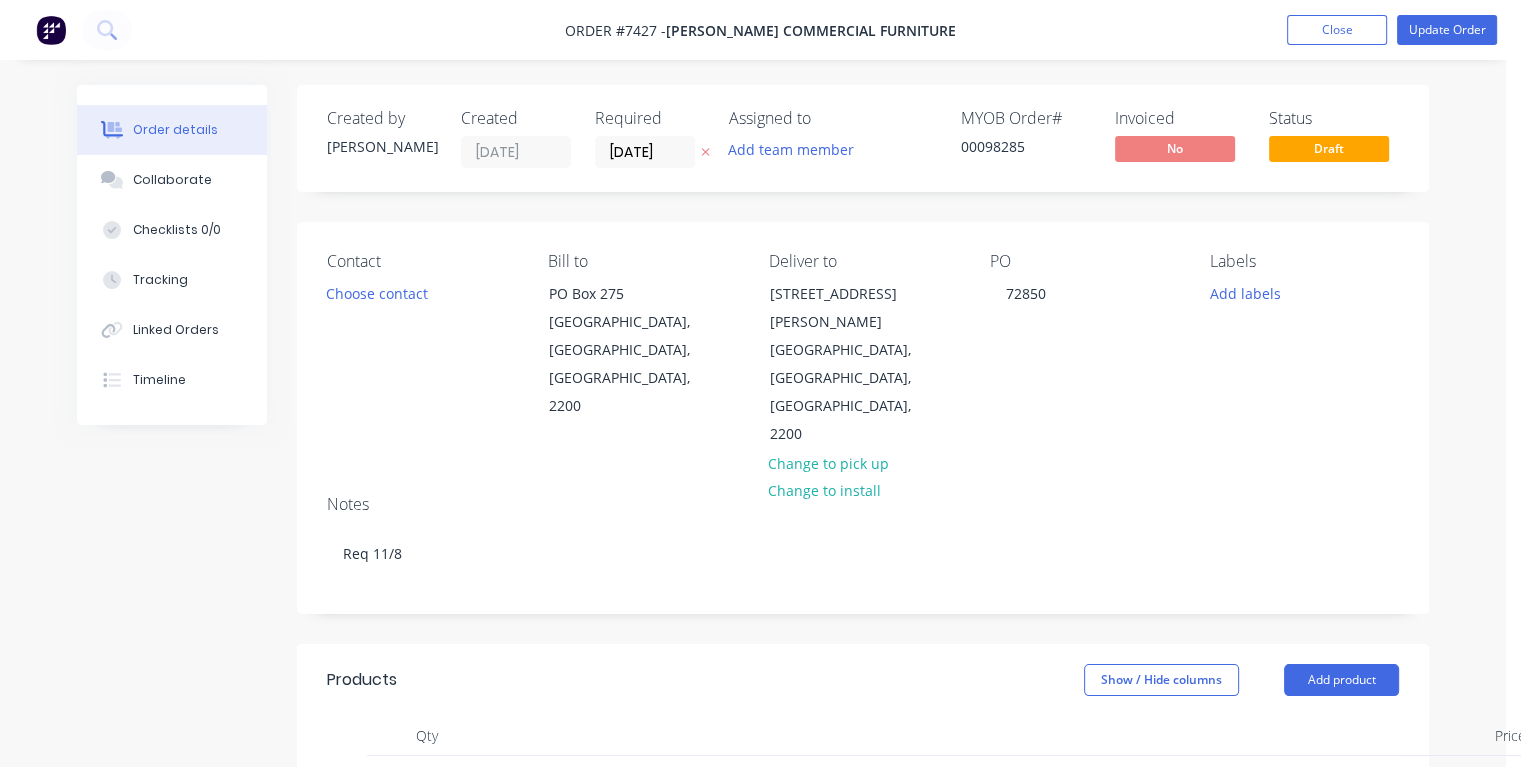 drag, startPoint x: 663, startPoint y: 148, endPoint x: 590, endPoint y: 146, distance: 73.02739 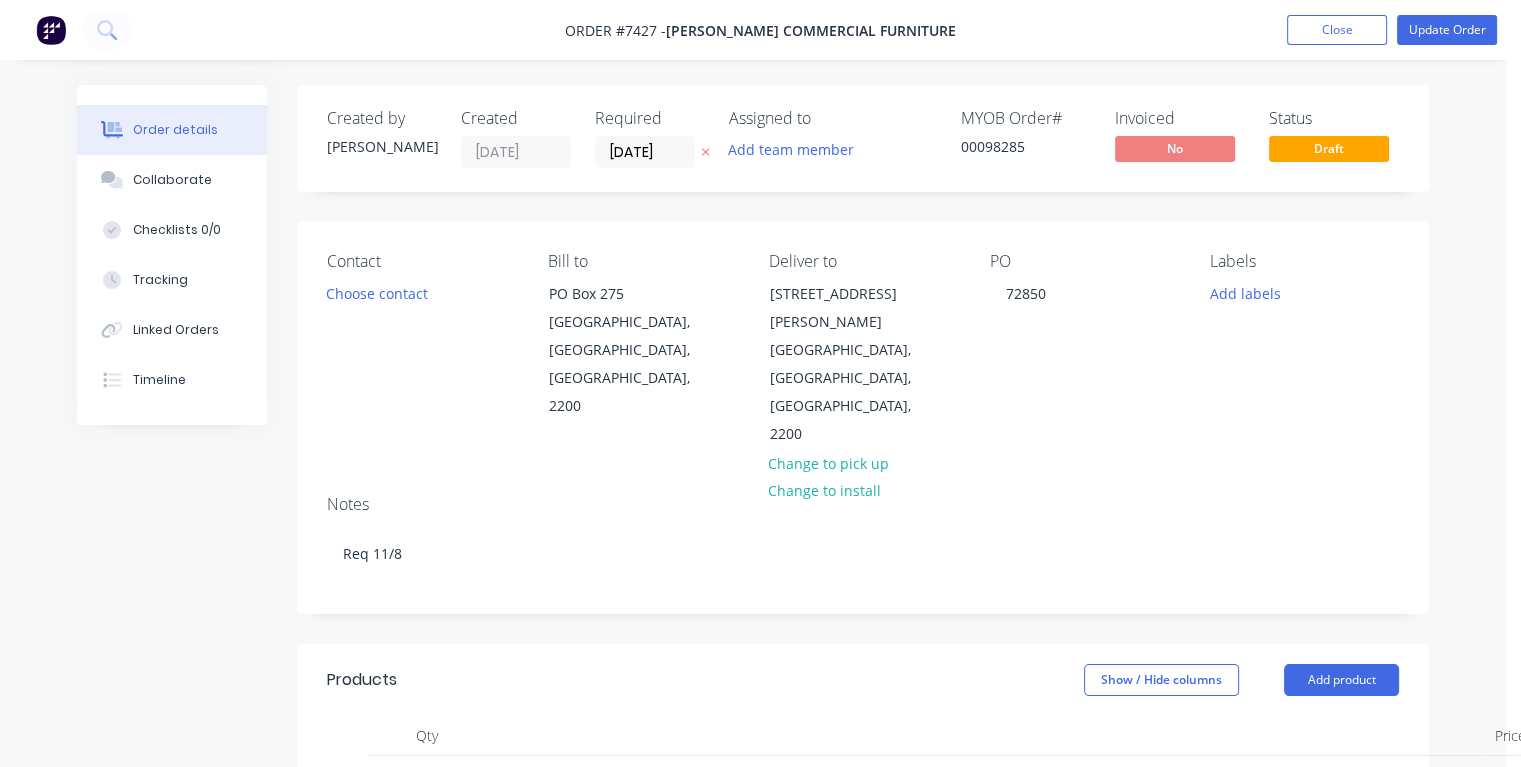 type on "[DATE]" 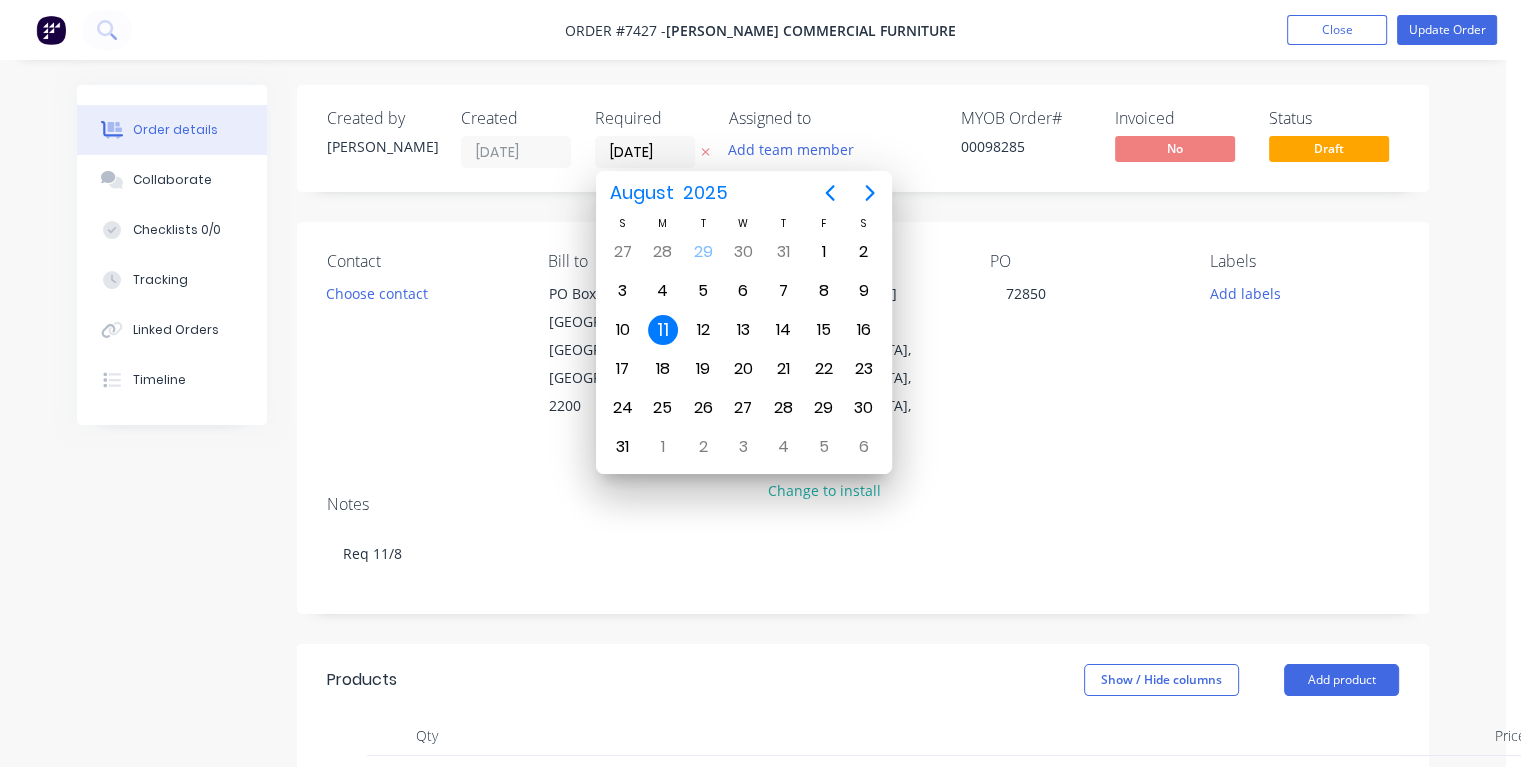 click on "11" at bounding box center (663, 330) 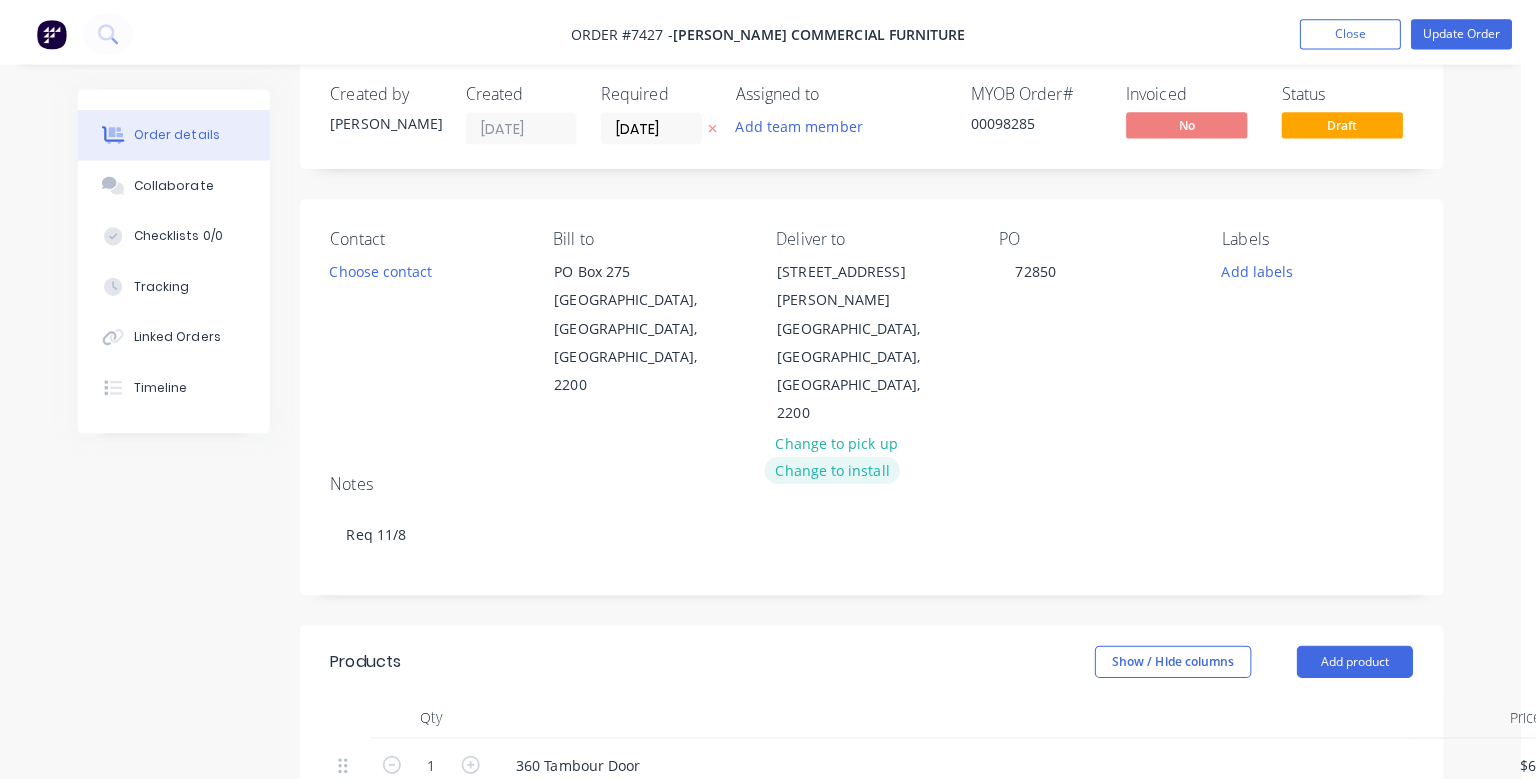 scroll, scrollTop: 0, scrollLeft: 0, axis: both 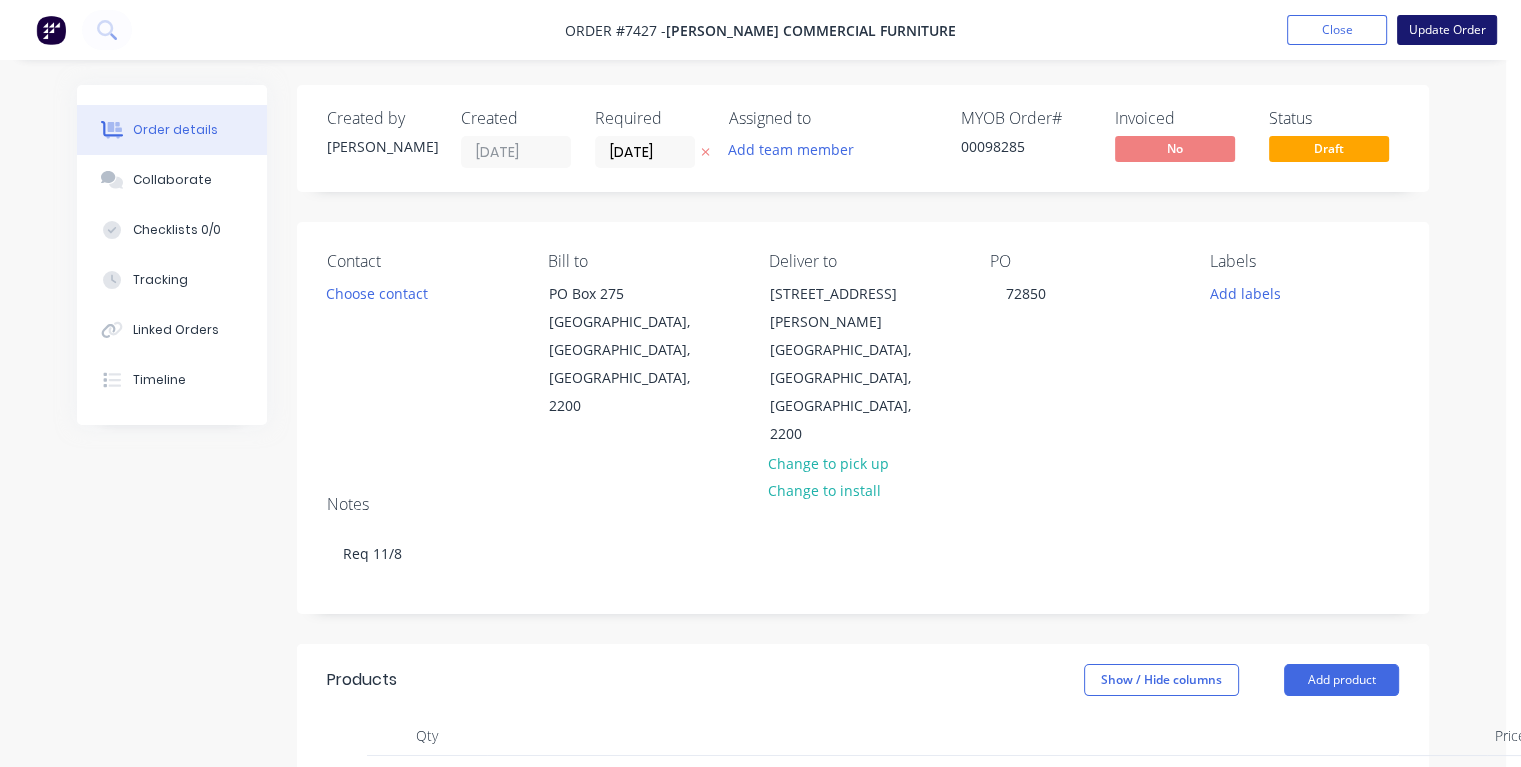 click on "Update Order" at bounding box center (1447, 30) 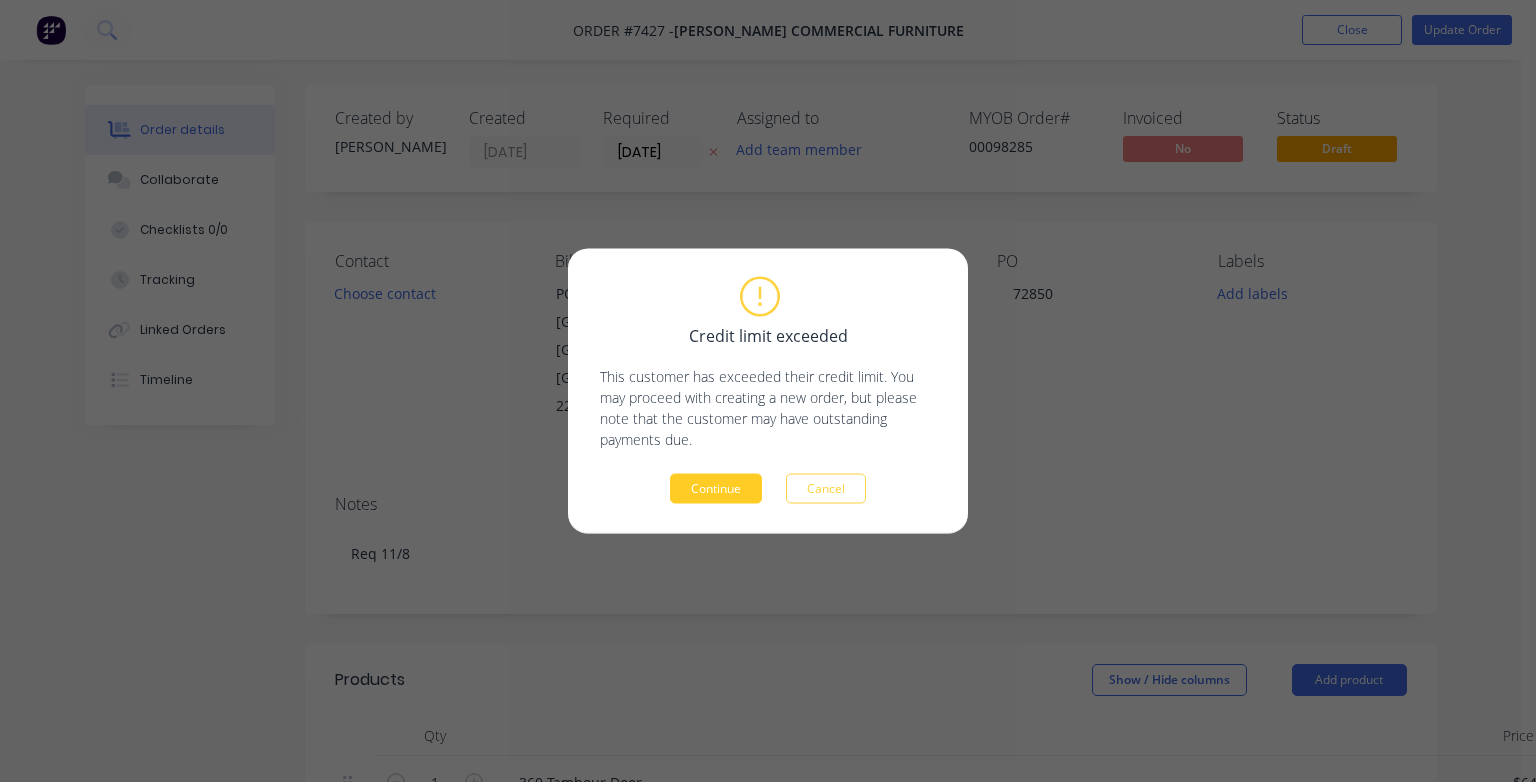 click on "Continue" at bounding box center (716, 489) 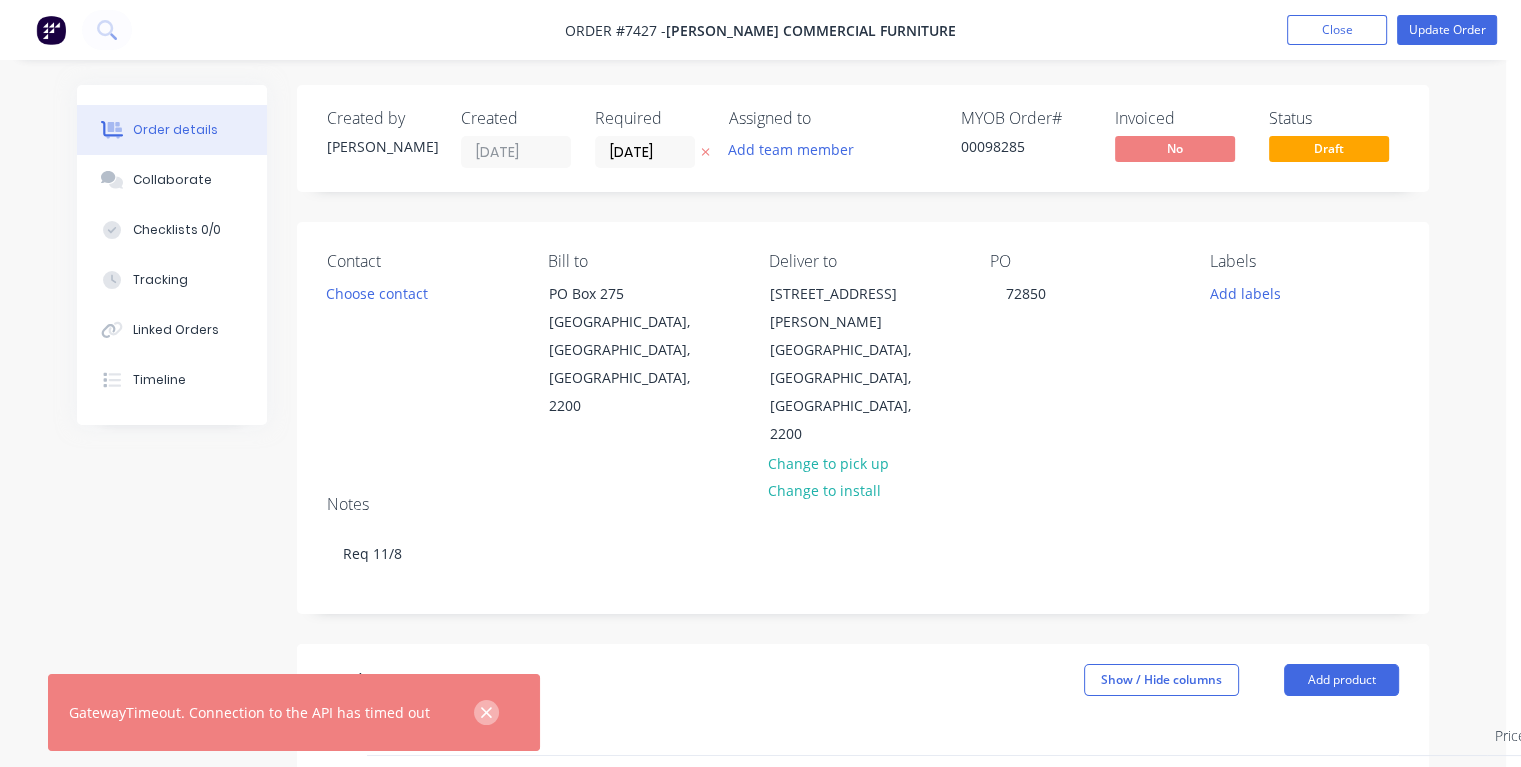 click 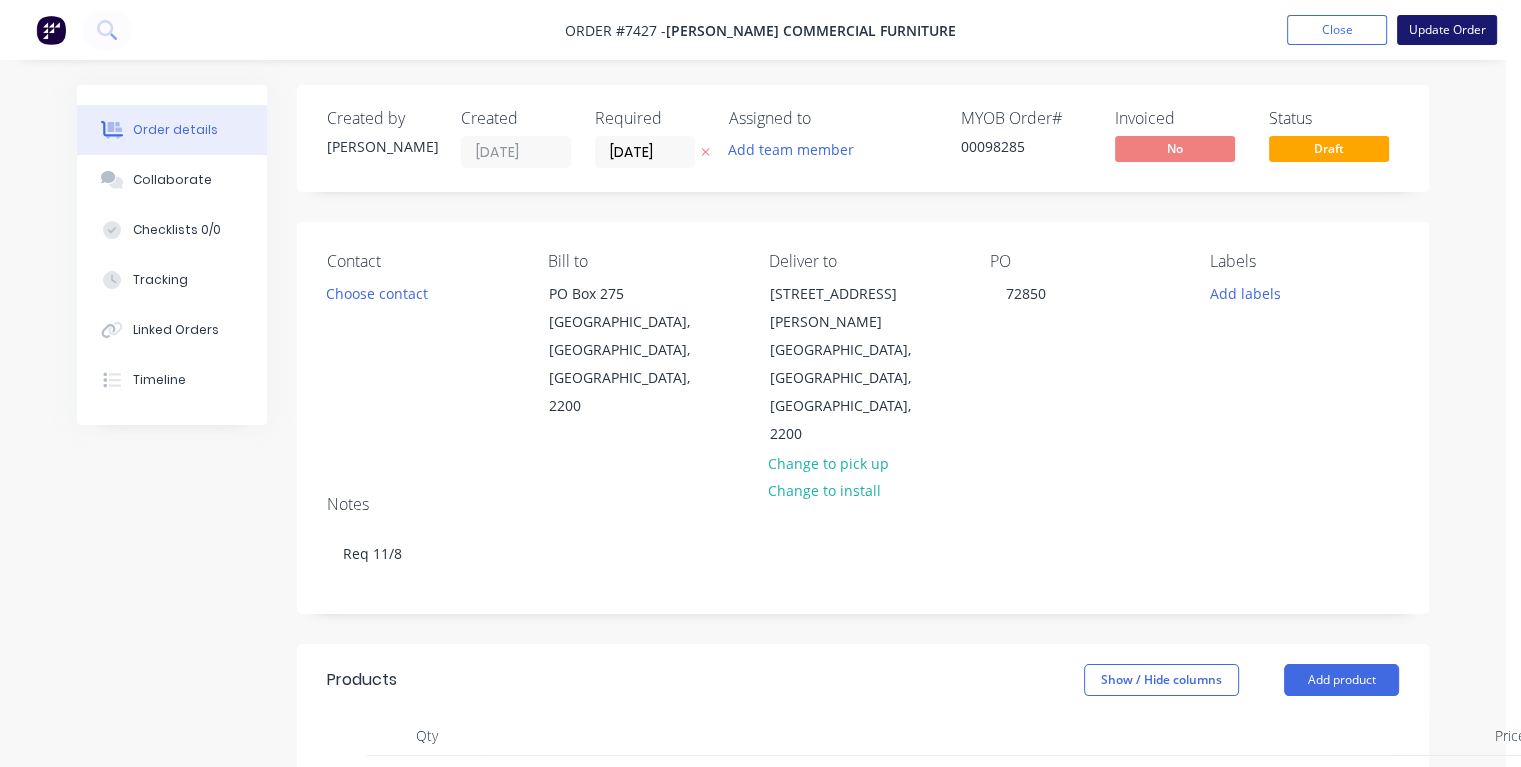 click on "Update Order" at bounding box center (1447, 30) 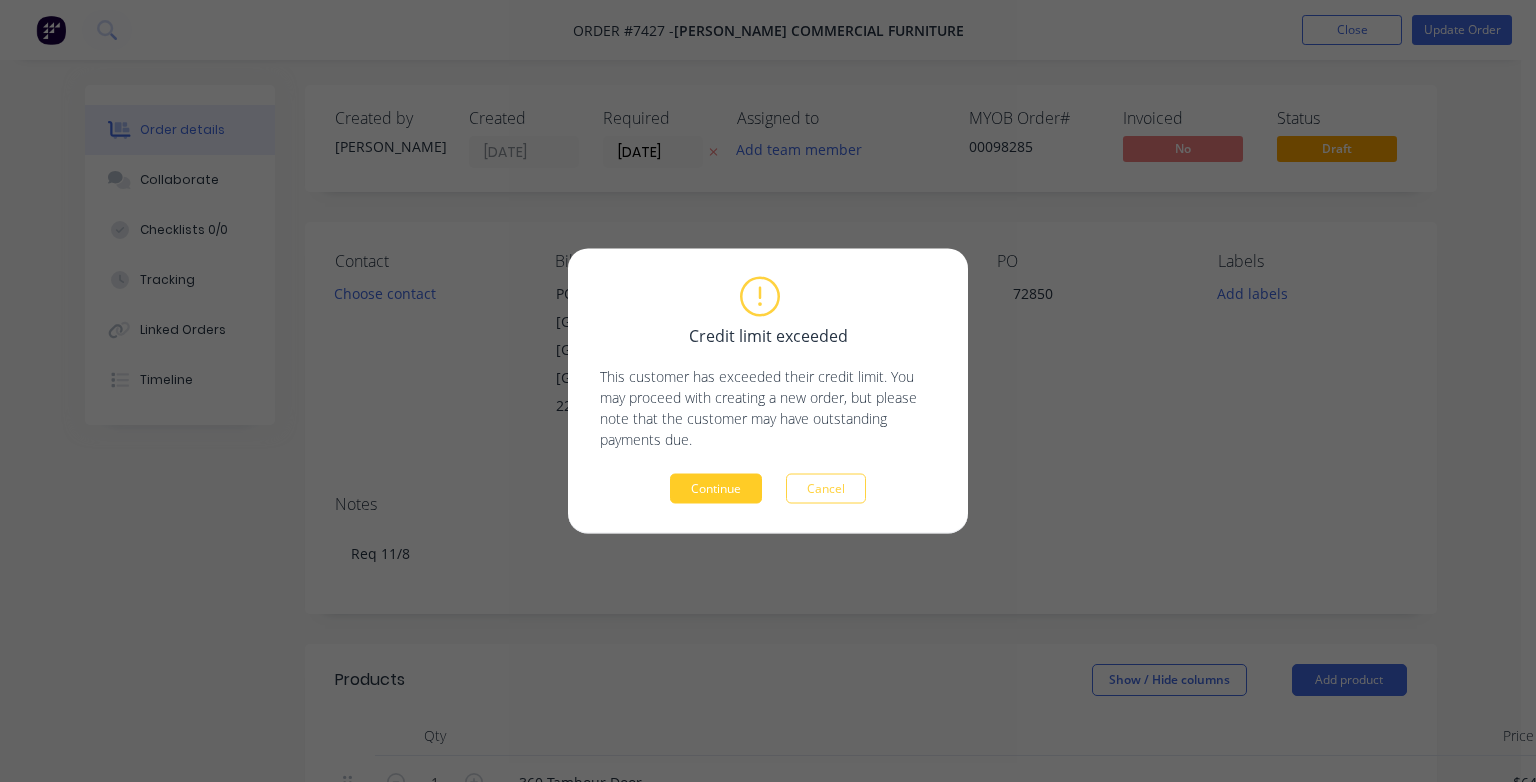 click on "Continue" at bounding box center [716, 489] 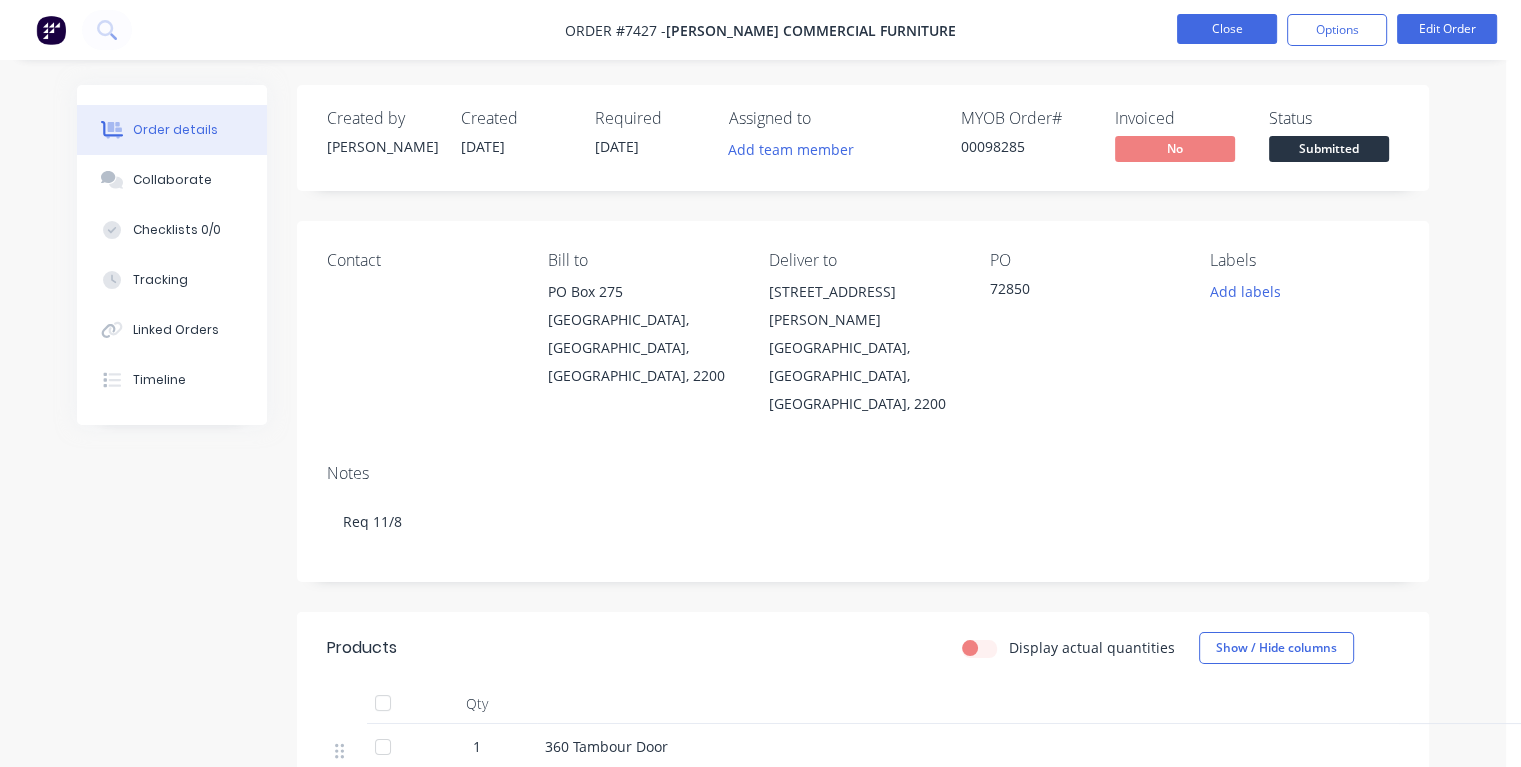 click on "Close" at bounding box center [1227, 29] 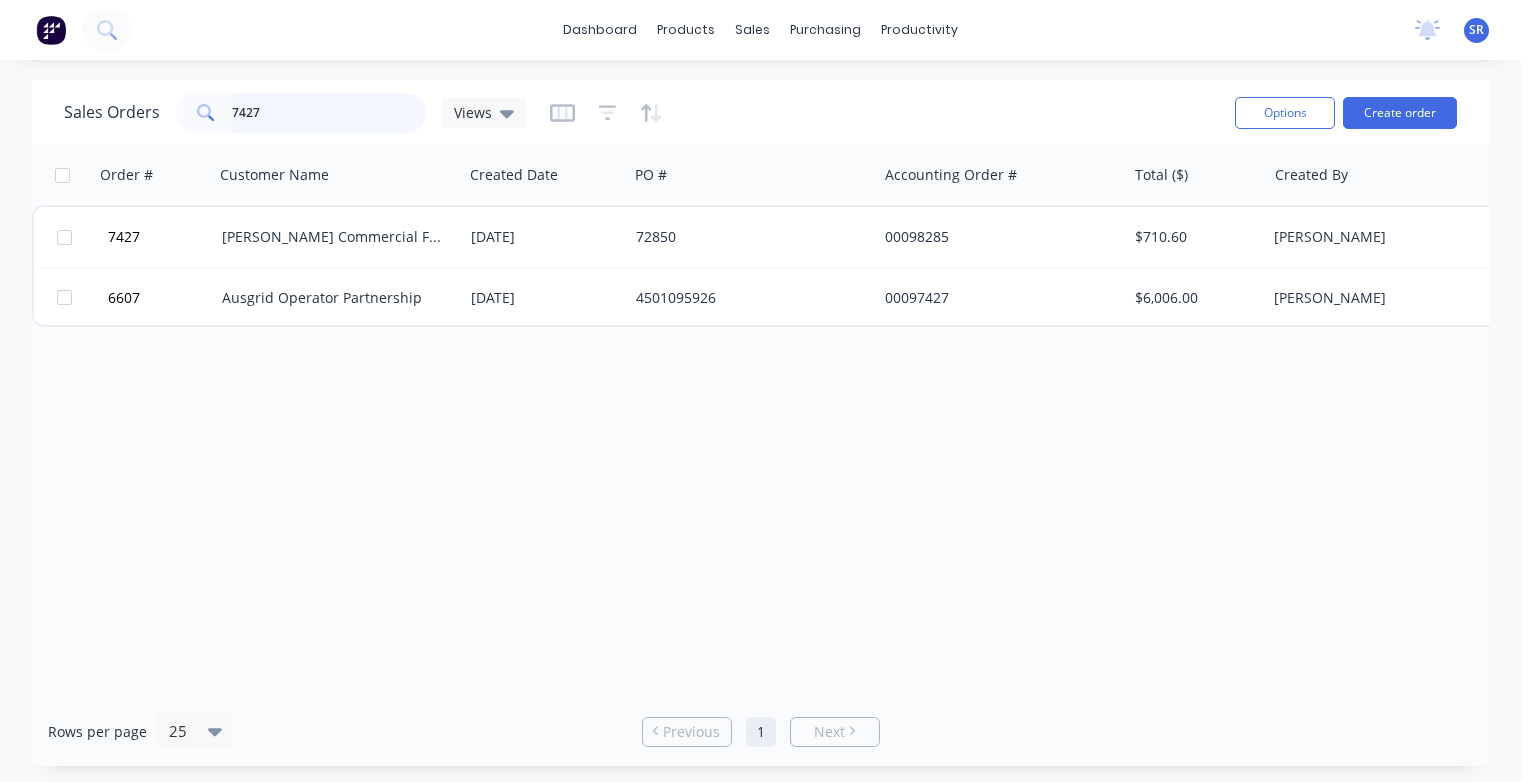 click on "7427" at bounding box center [329, 113] 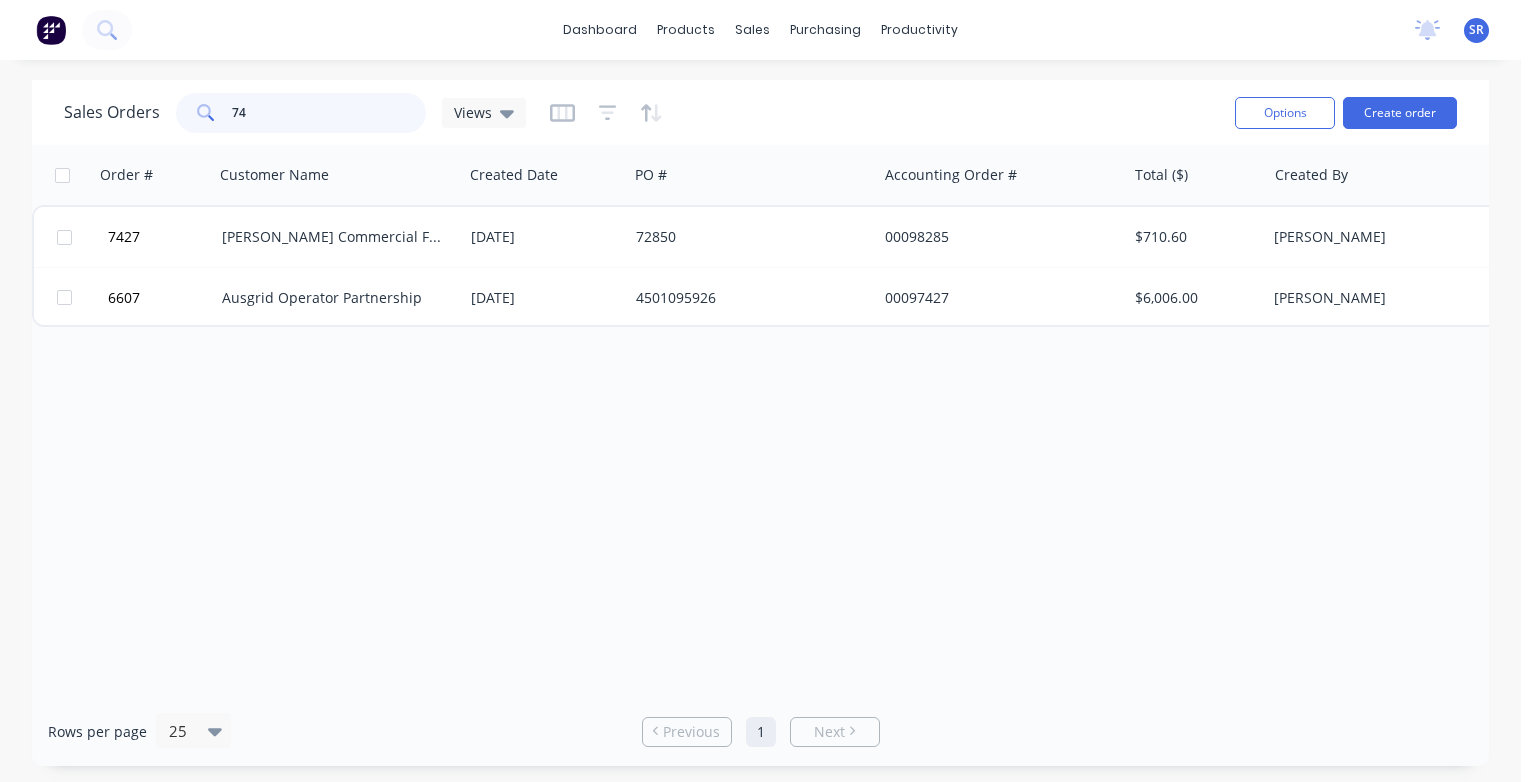 type on "7" 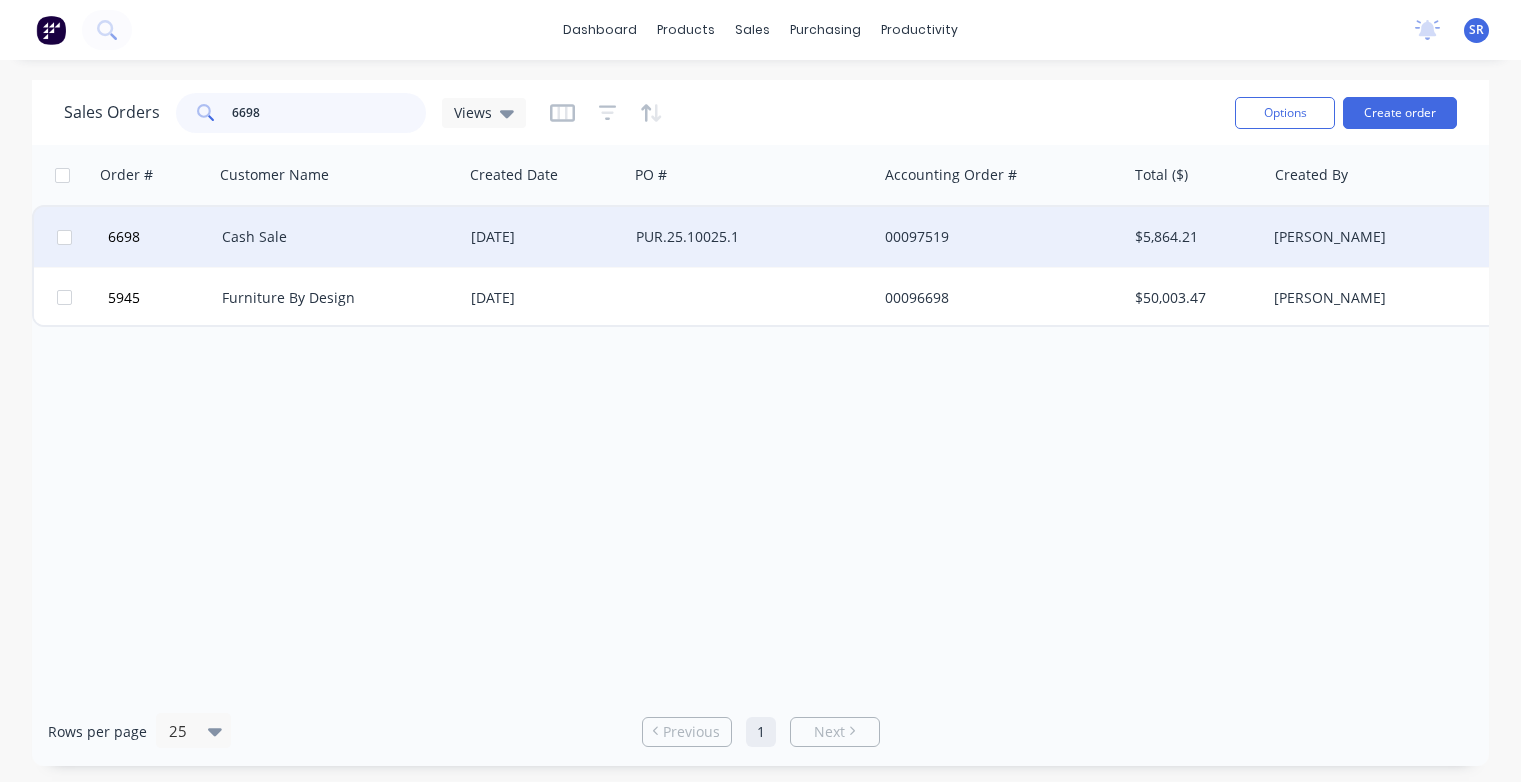 type on "6698" 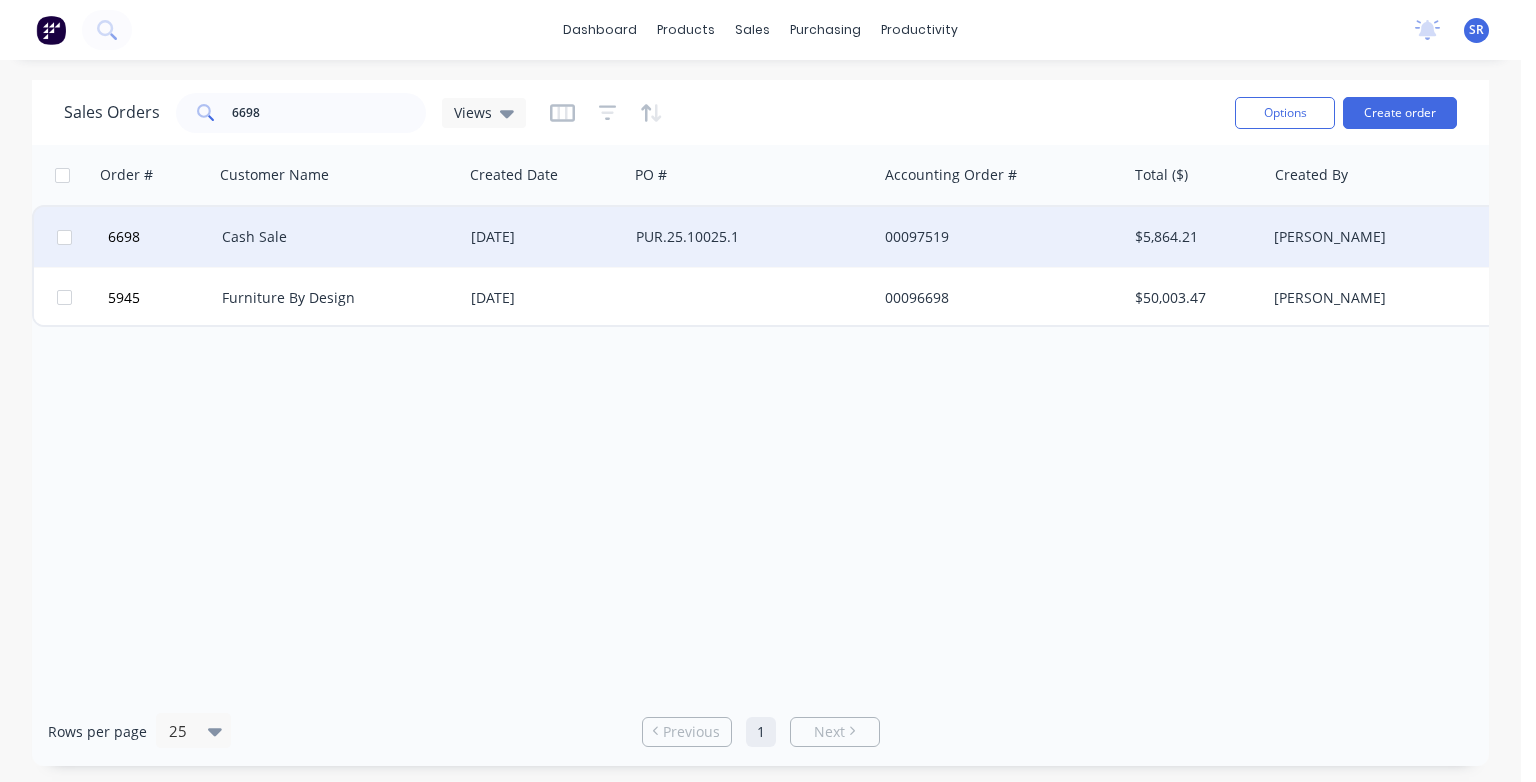 click on "Cash Sale" at bounding box center (333, 237) 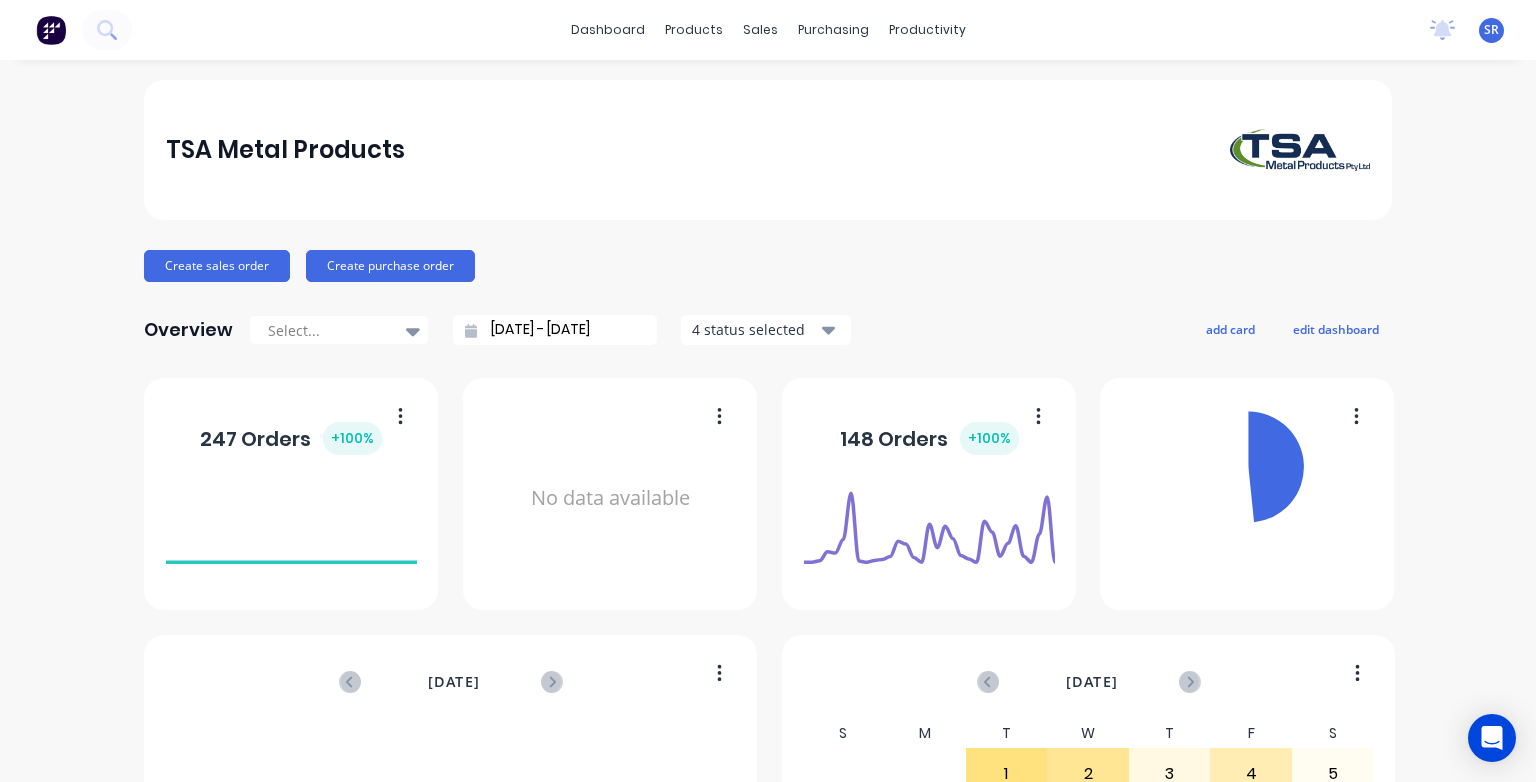scroll, scrollTop: 0, scrollLeft: 0, axis: both 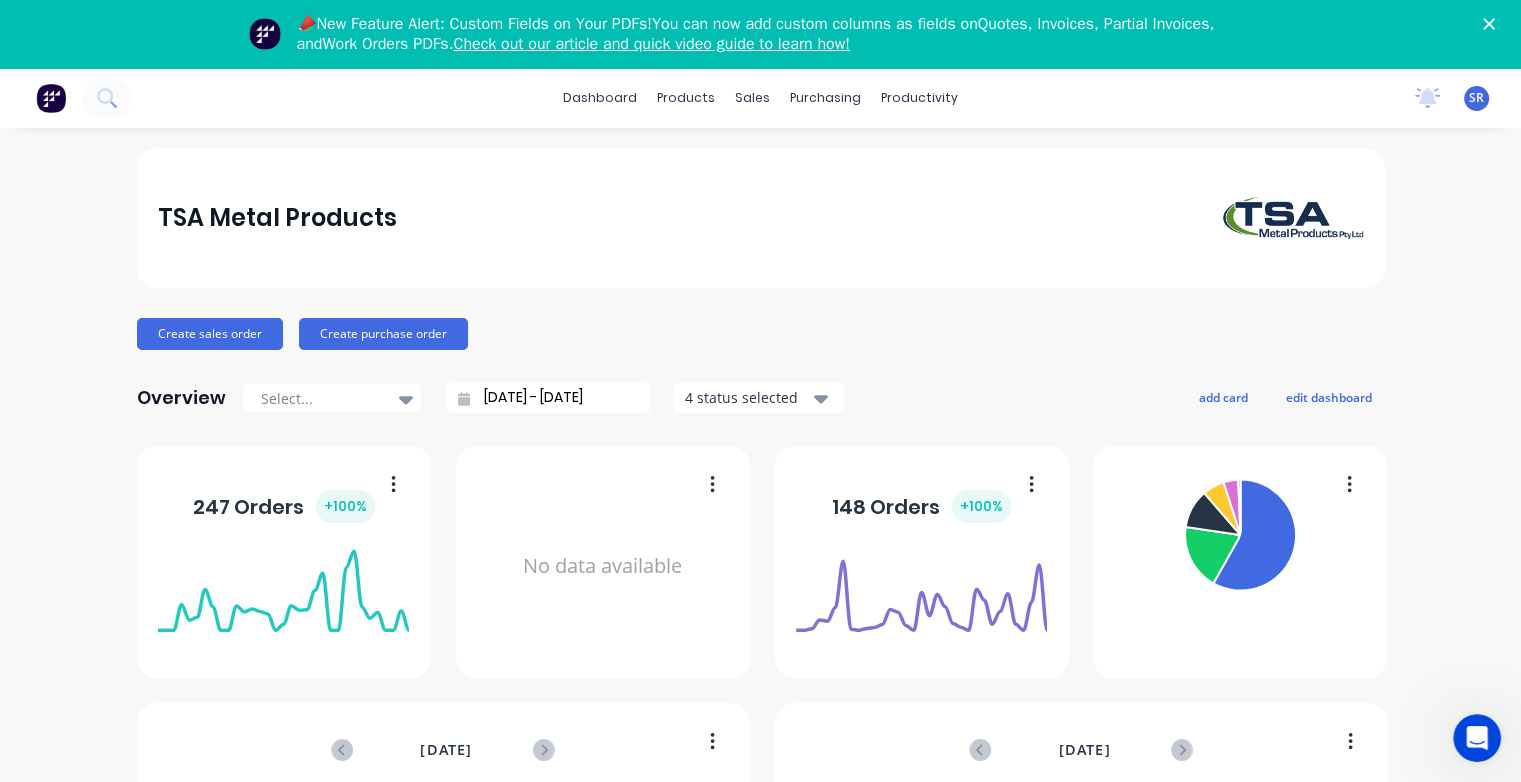 click 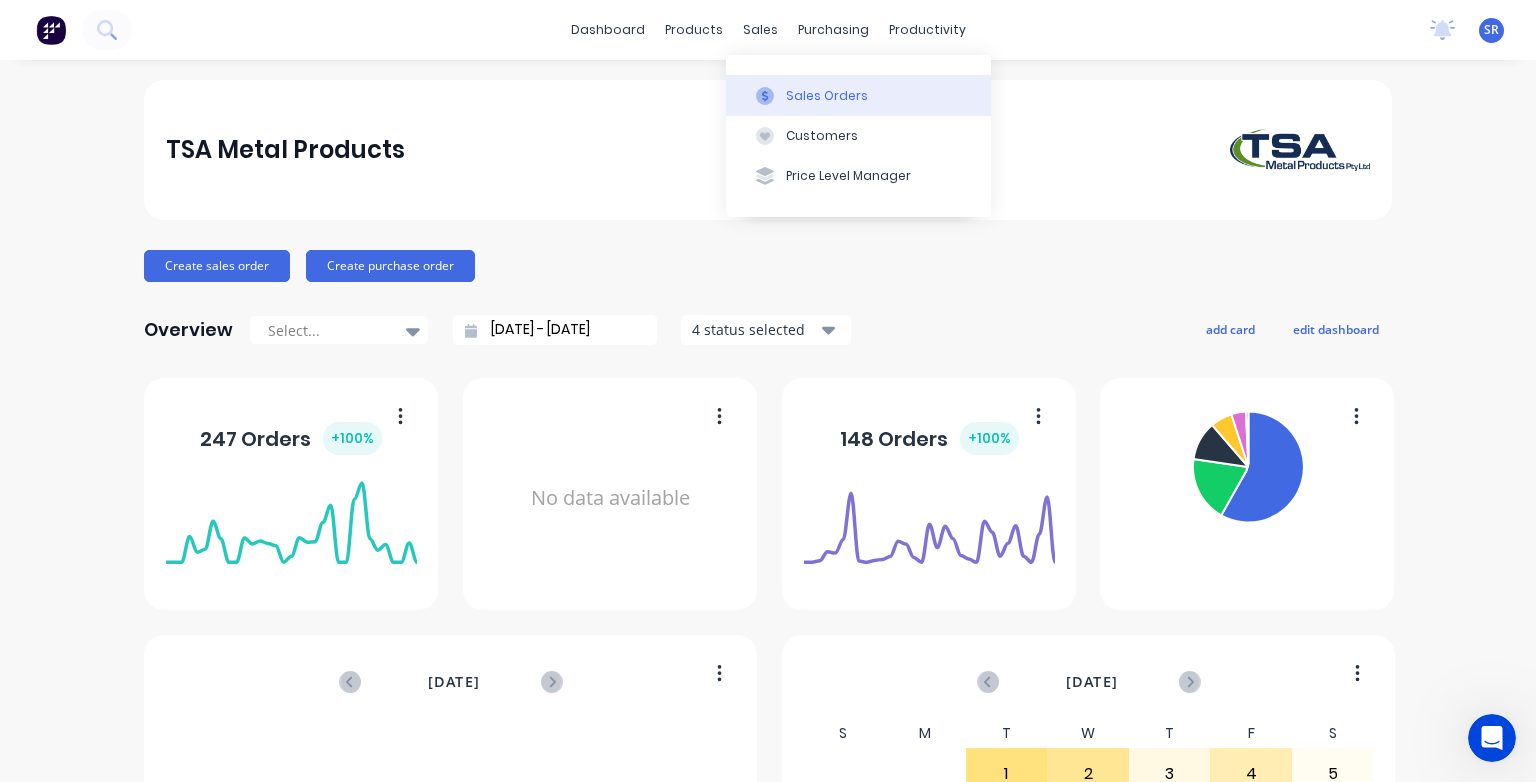 click on "Sales Orders" at bounding box center [827, 96] 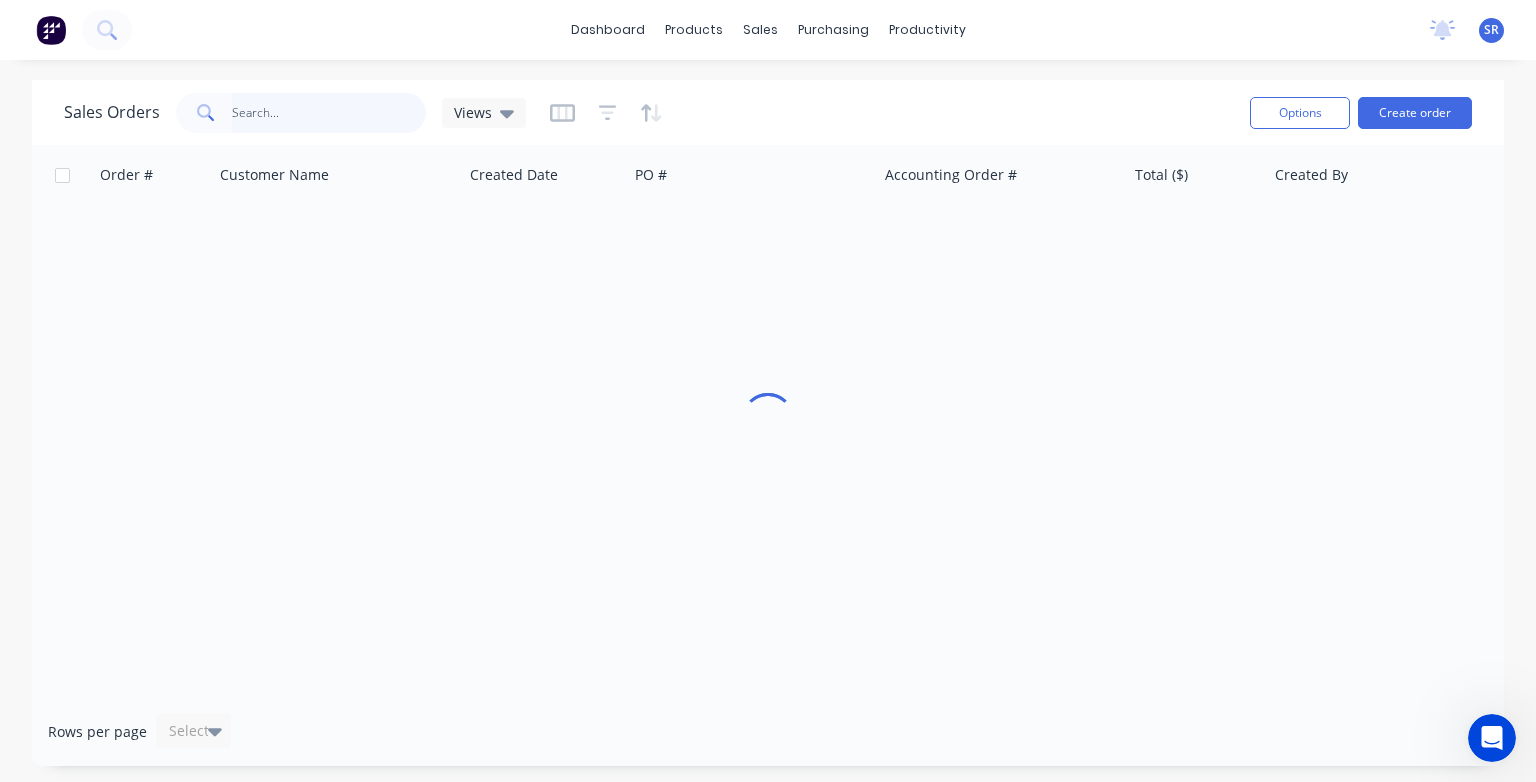 click at bounding box center (329, 113) 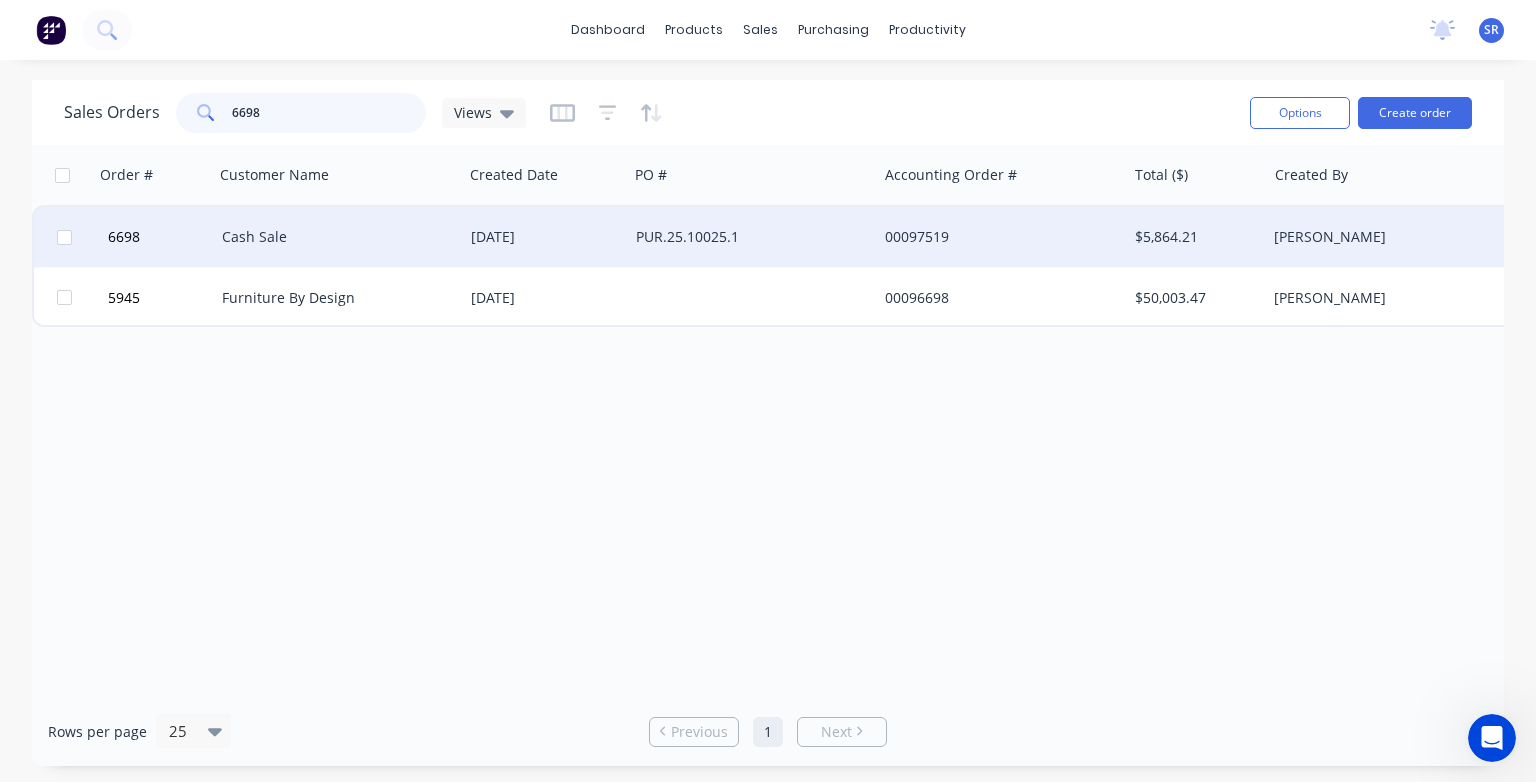 type on "6698" 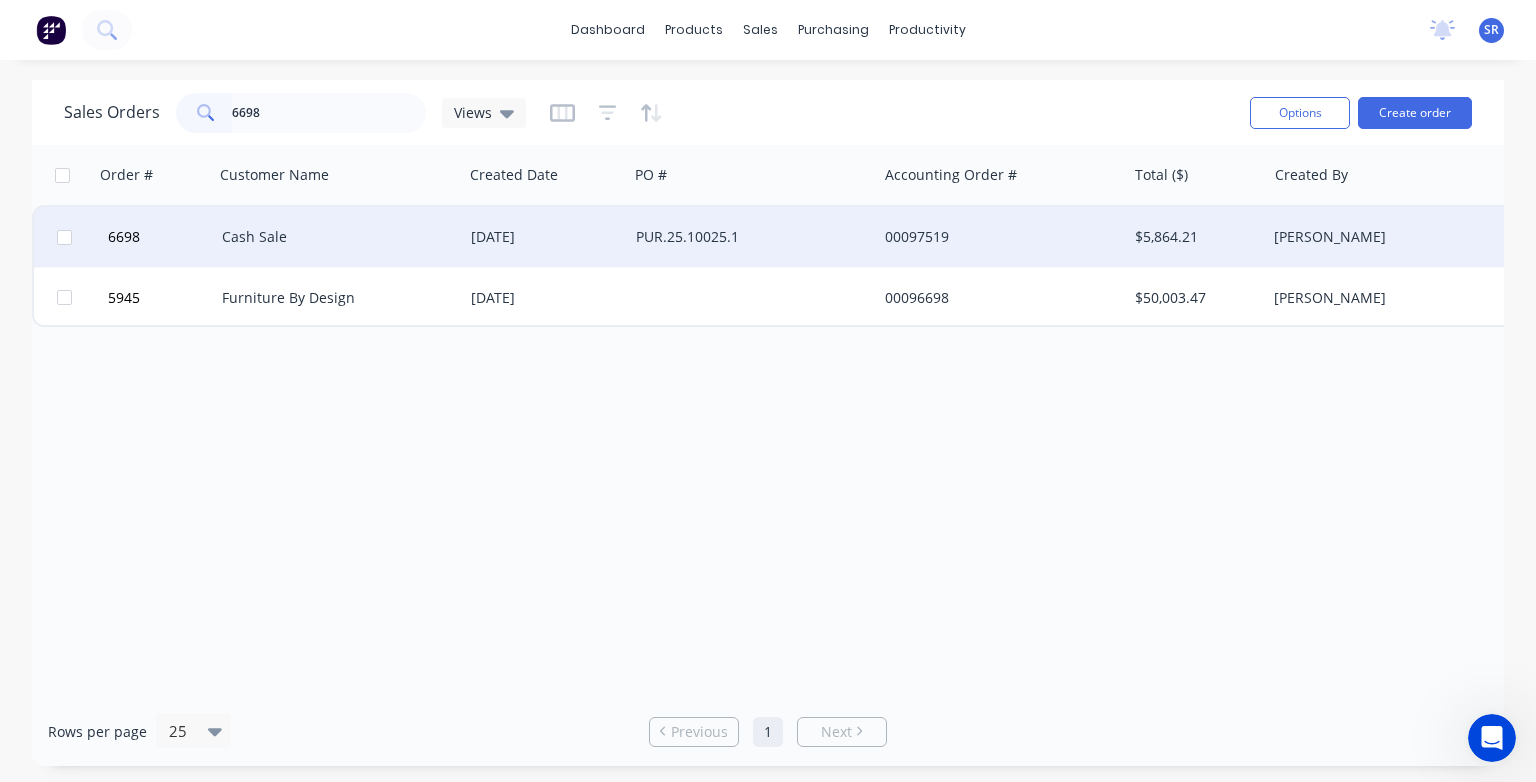 click on "Cash Sale" at bounding box center [333, 237] 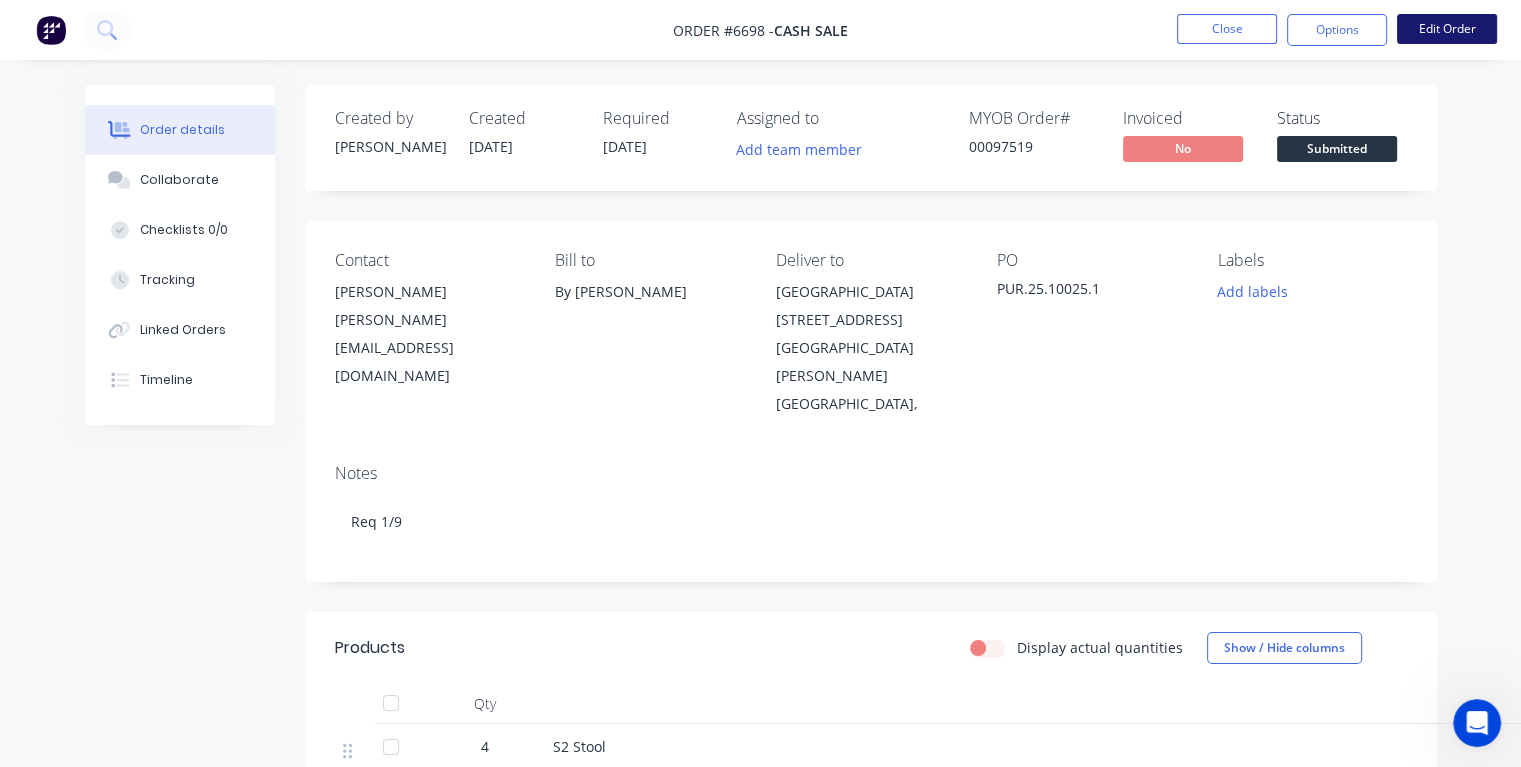 click on "Edit Order" at bounding box center (1447, 29) 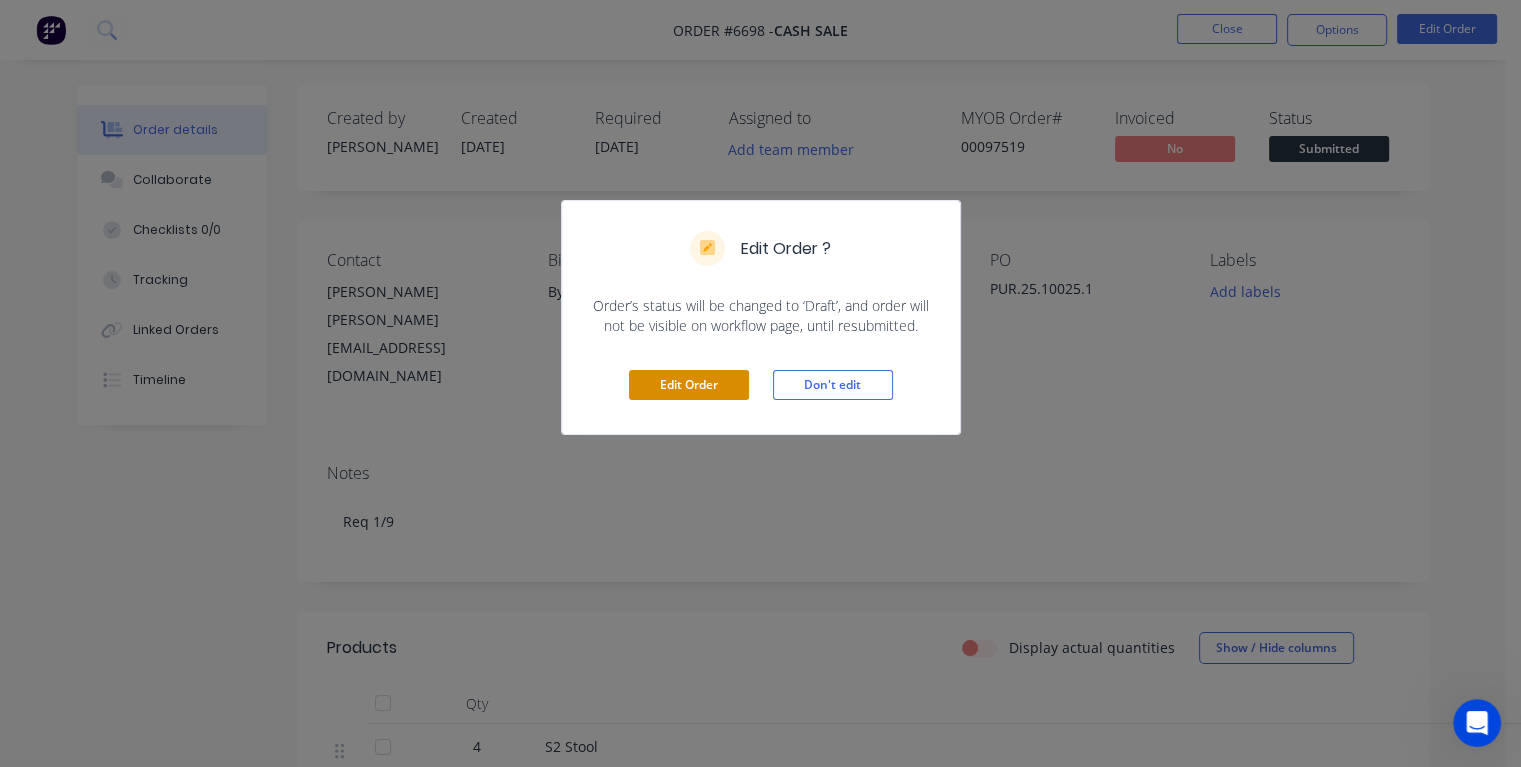 click on "Edit Order" at bounding box center (689, 385) 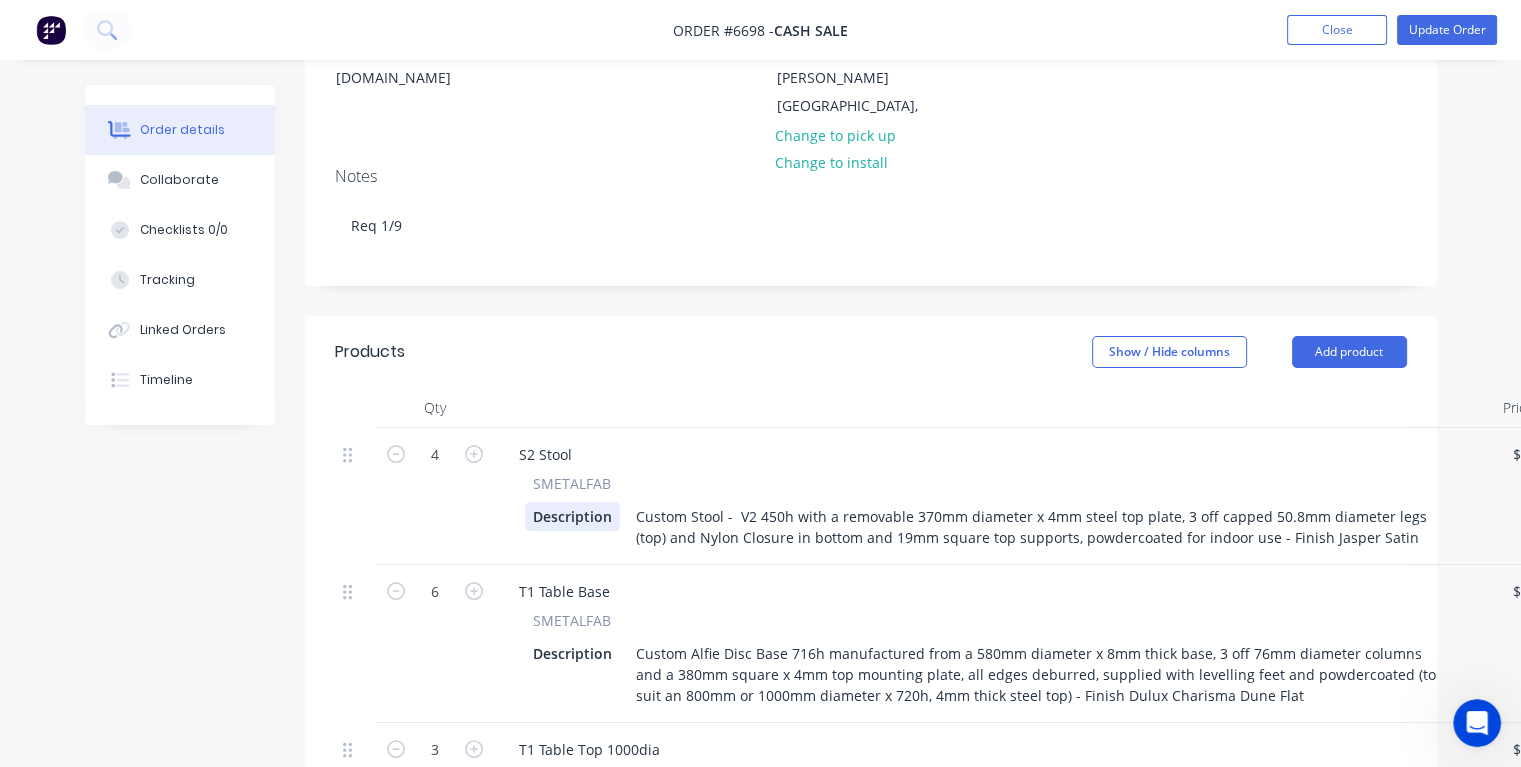 scroll, scrollTop: 0, scrollLeft: 0, axis: both 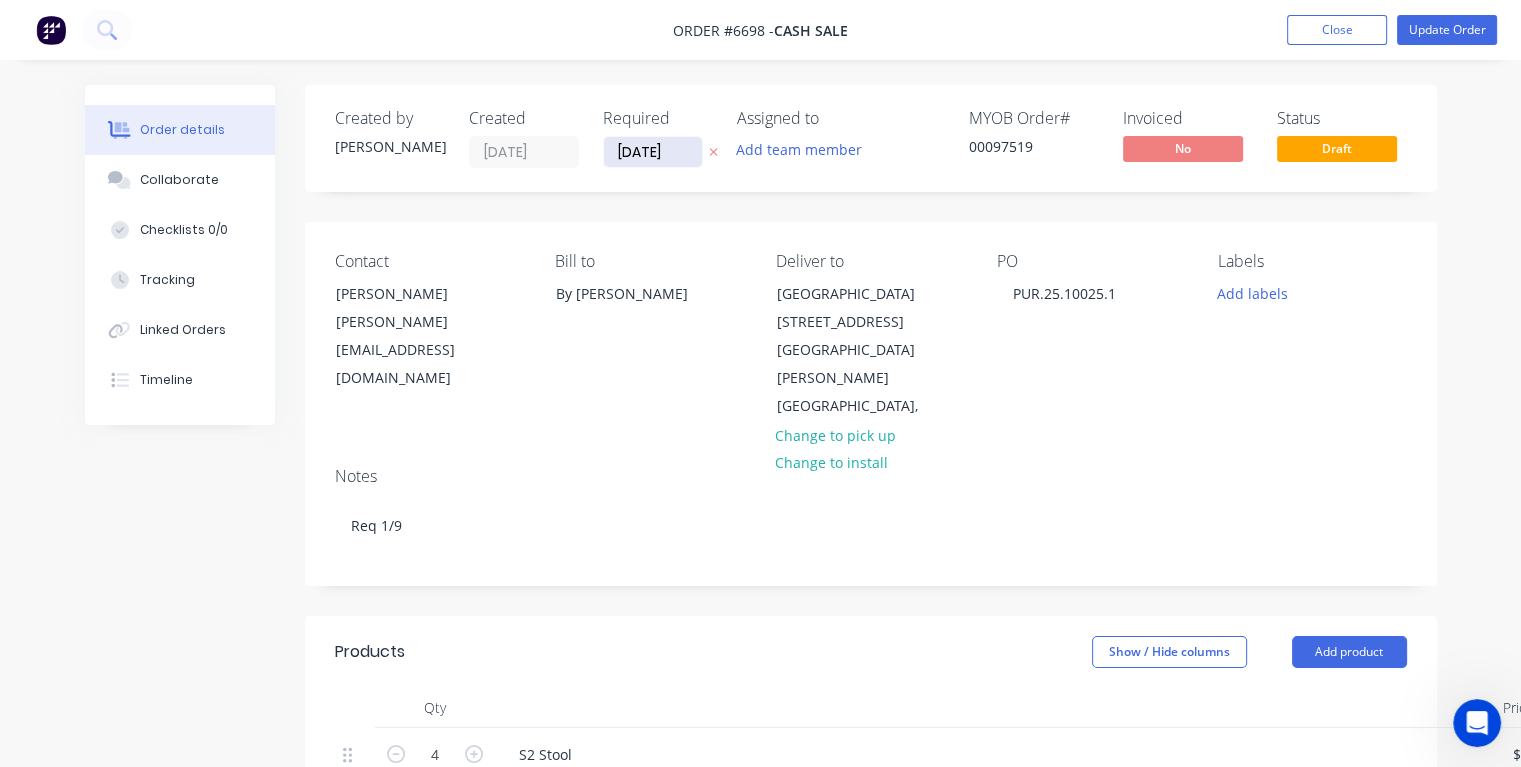 drag, startPoint x: 676, startPoint y: 158, endPoint x: 606, endPoint y: 165, distance: 70.34913 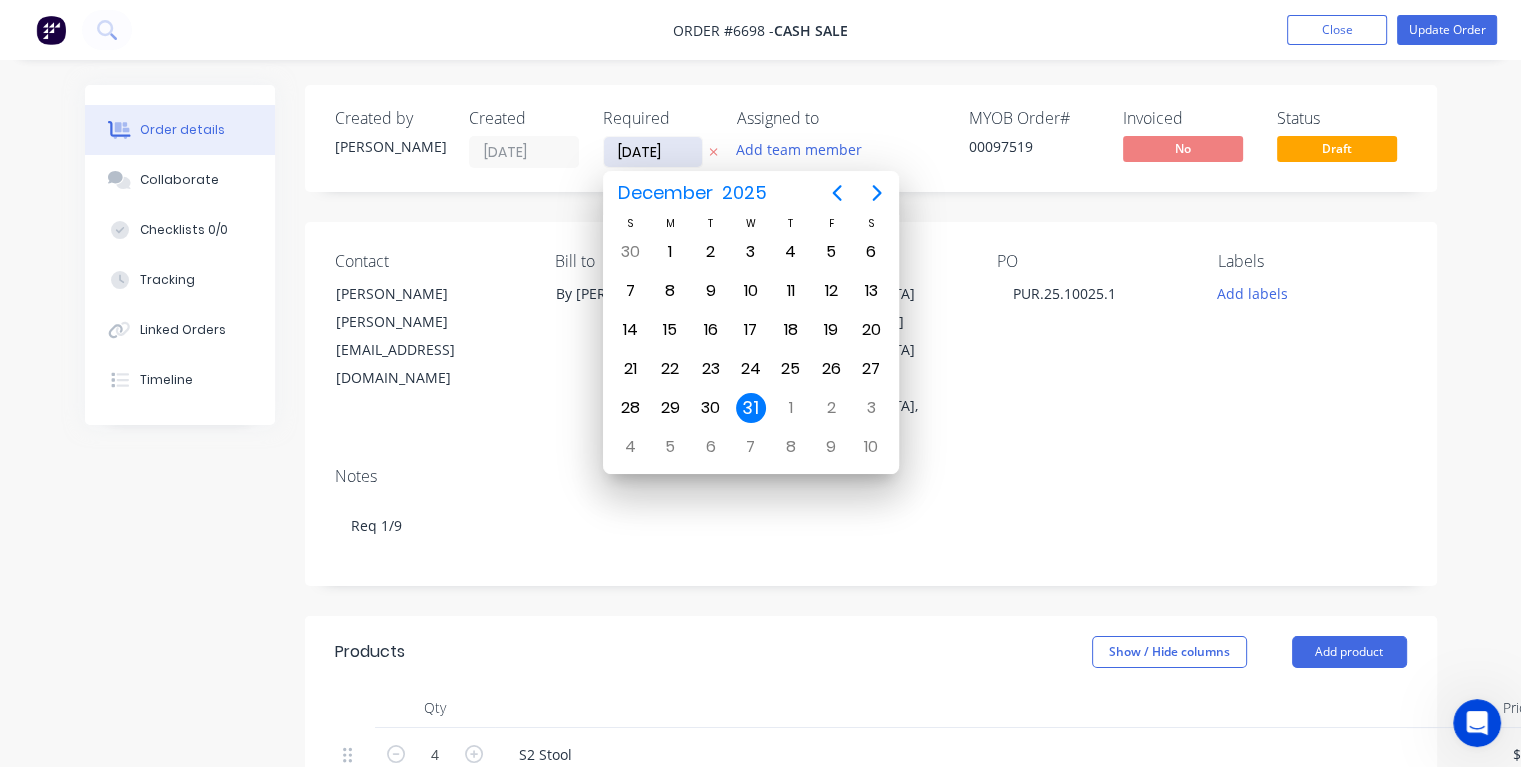 type on "[DATE]" 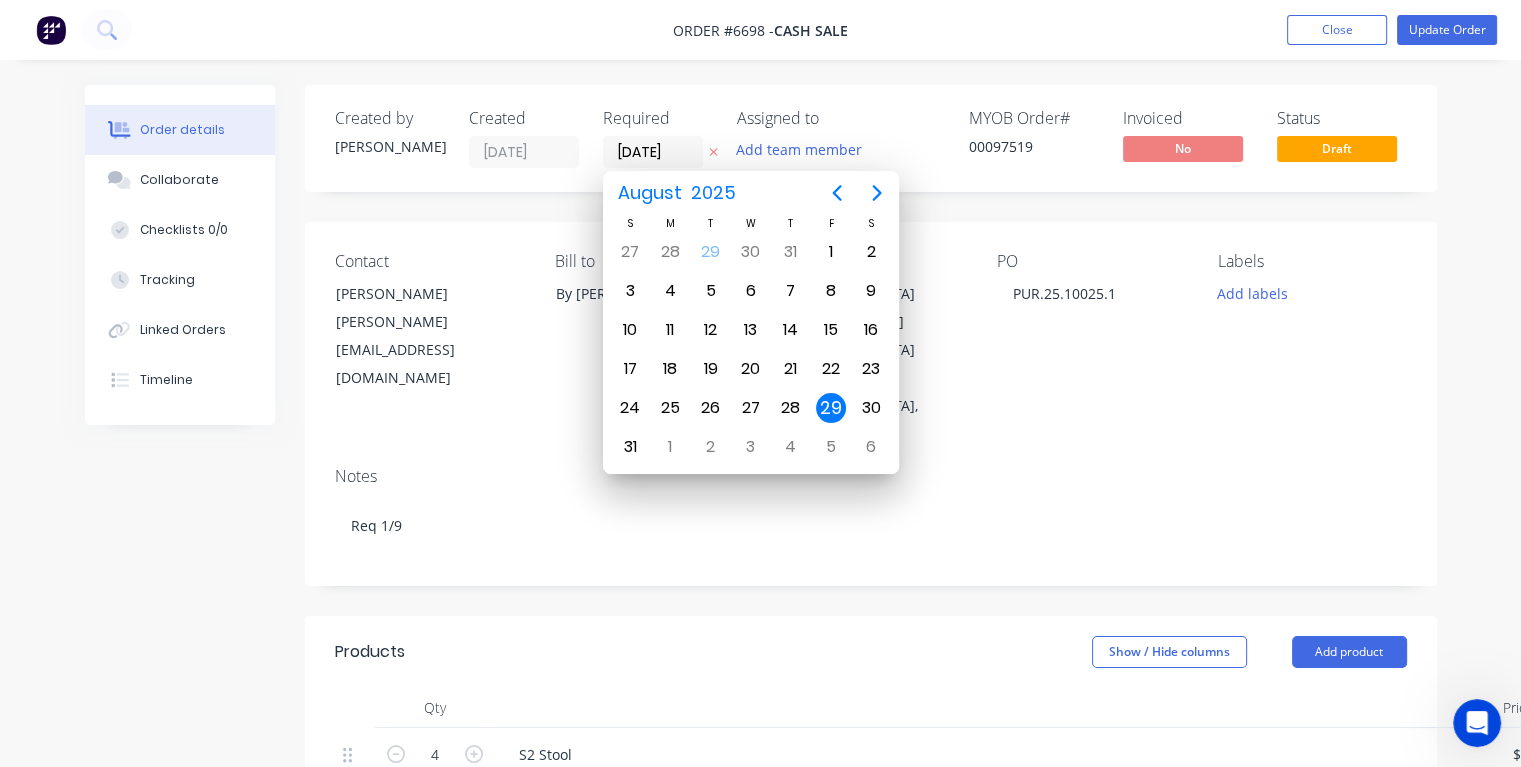 click on "29" at bounding box center (831, 408) 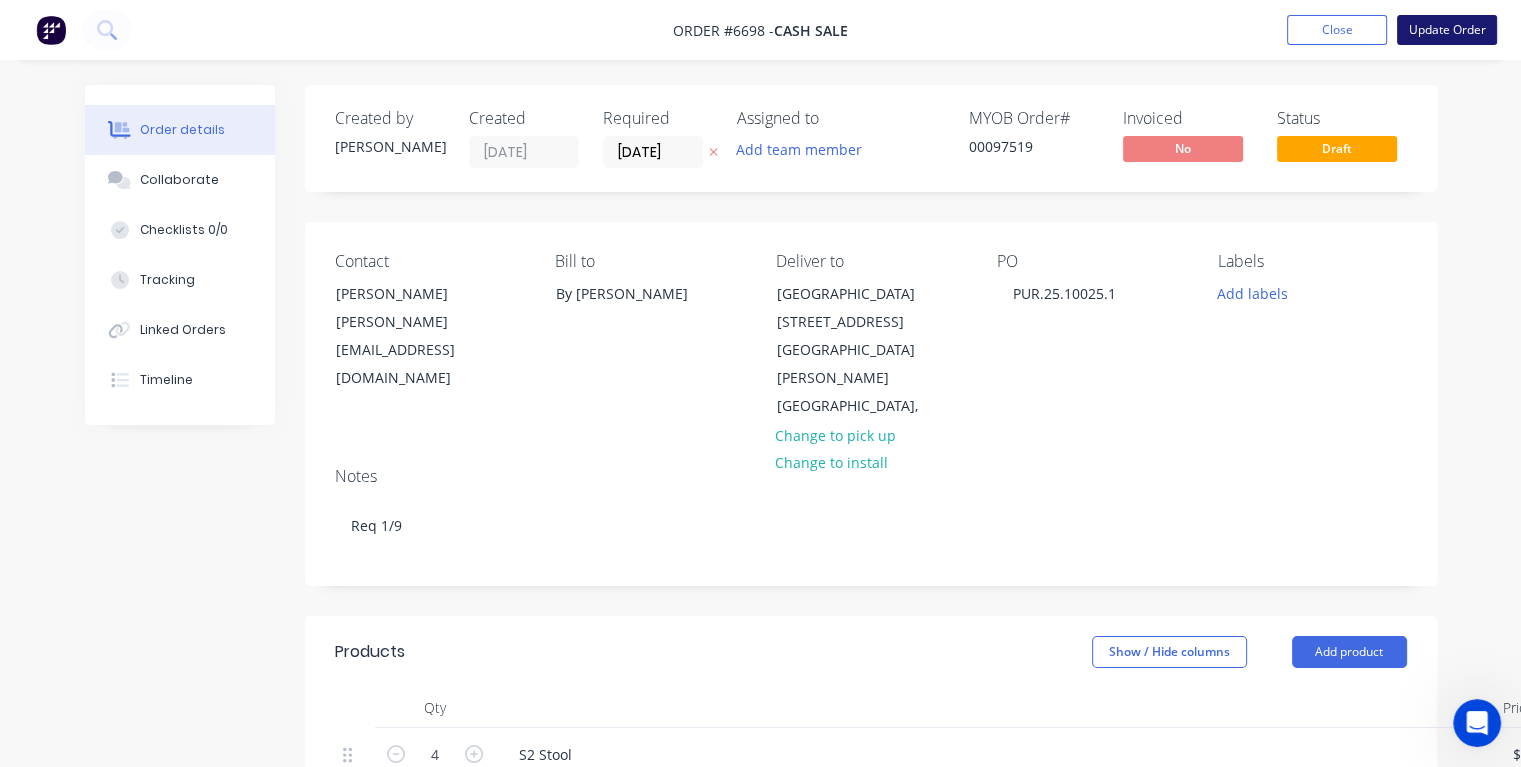 click on "Update Order" at bounding box center (1447, 30) 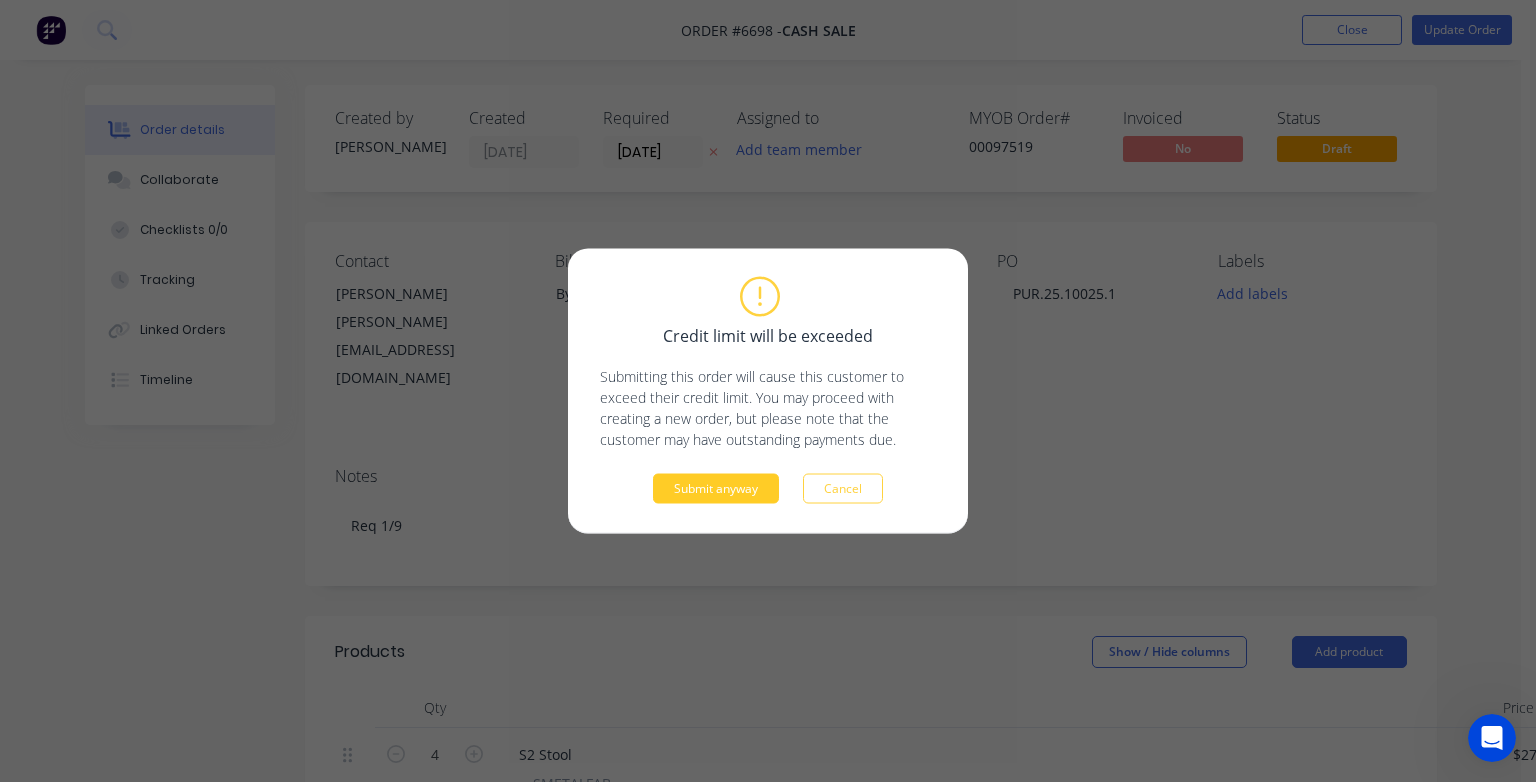 click on "Submit anyway" at bounding box center [716, 489] 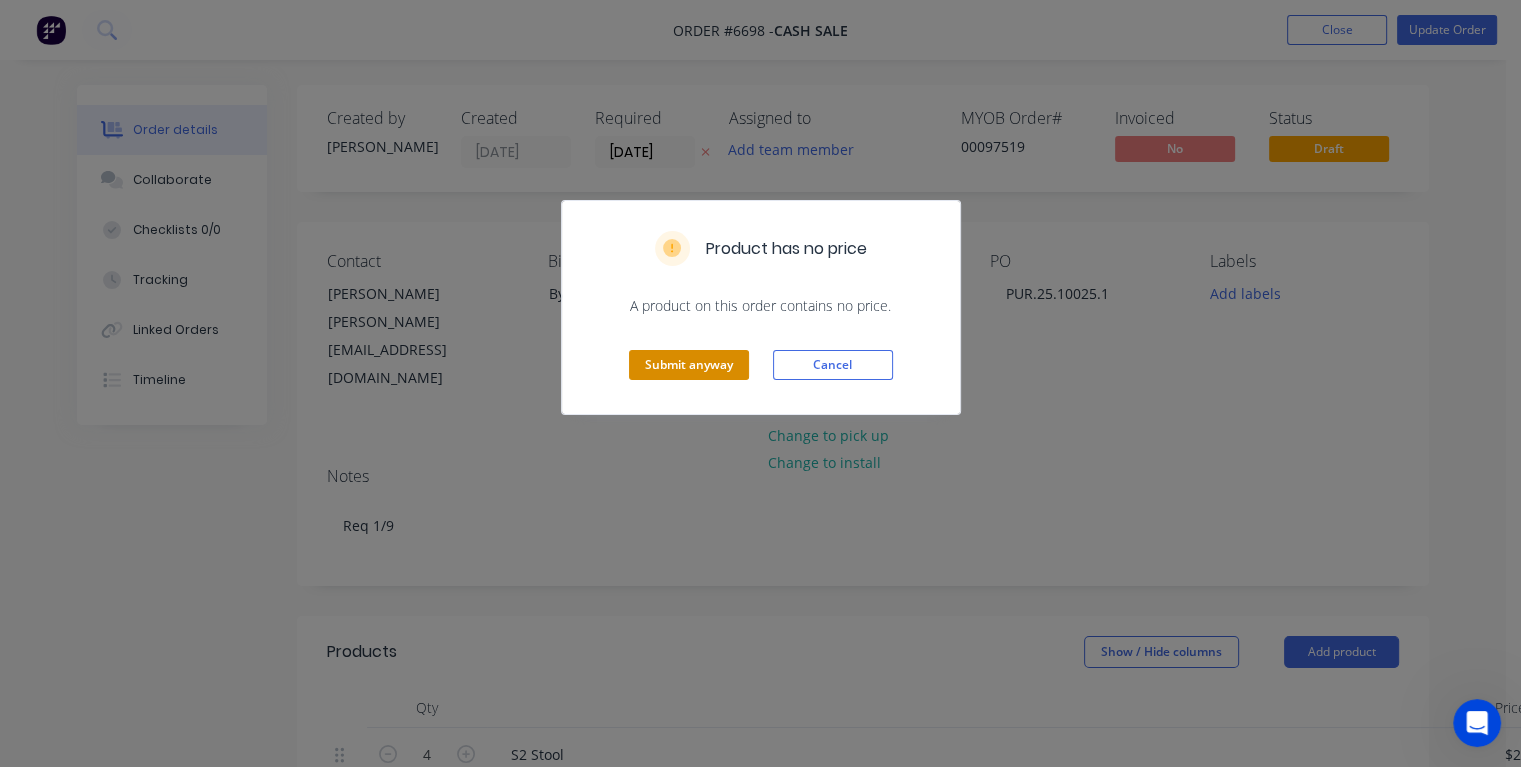 click on "Submit anyway" at bounding box center [689, 365] 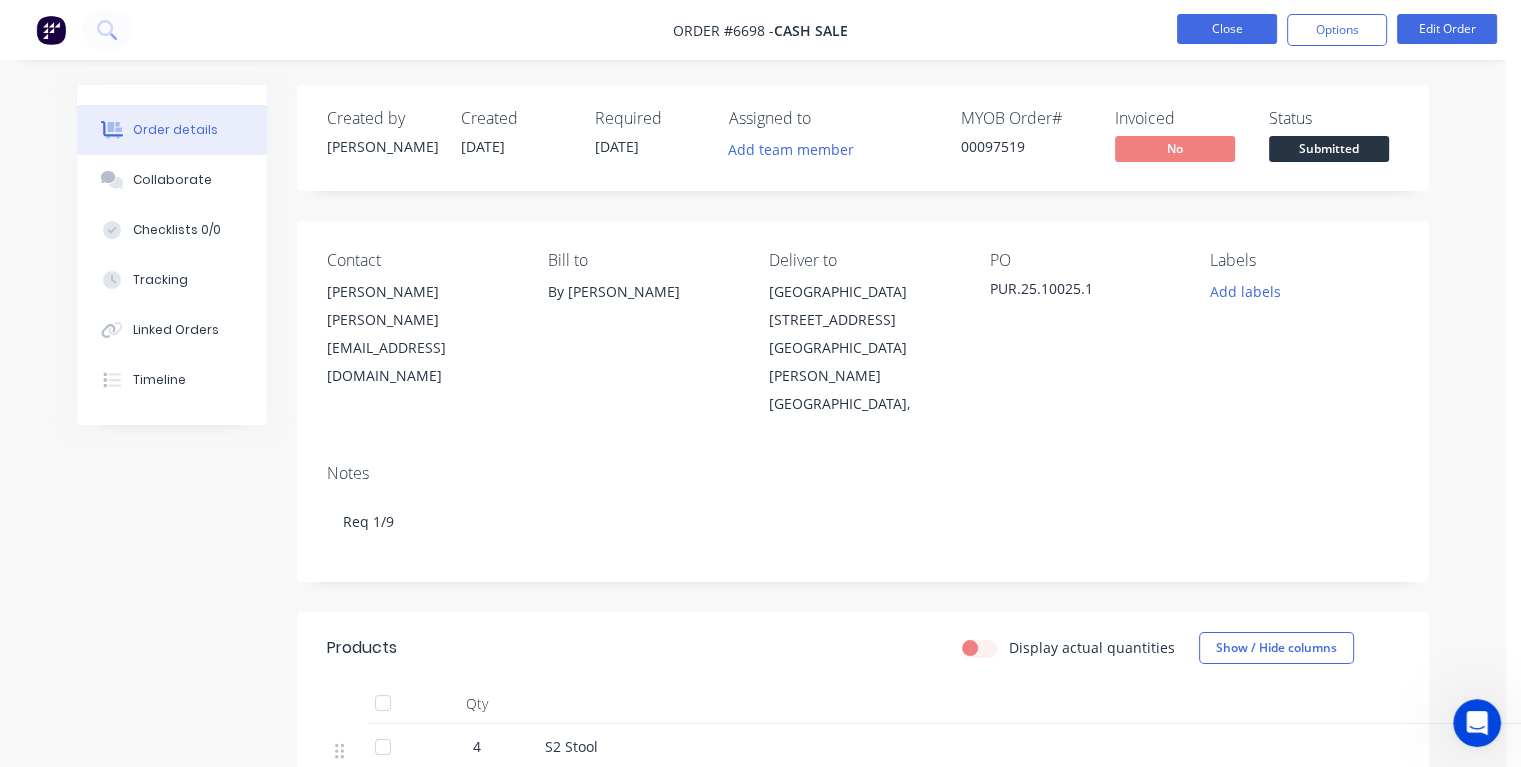 click on "Close" at bounding box center (1227, 29) 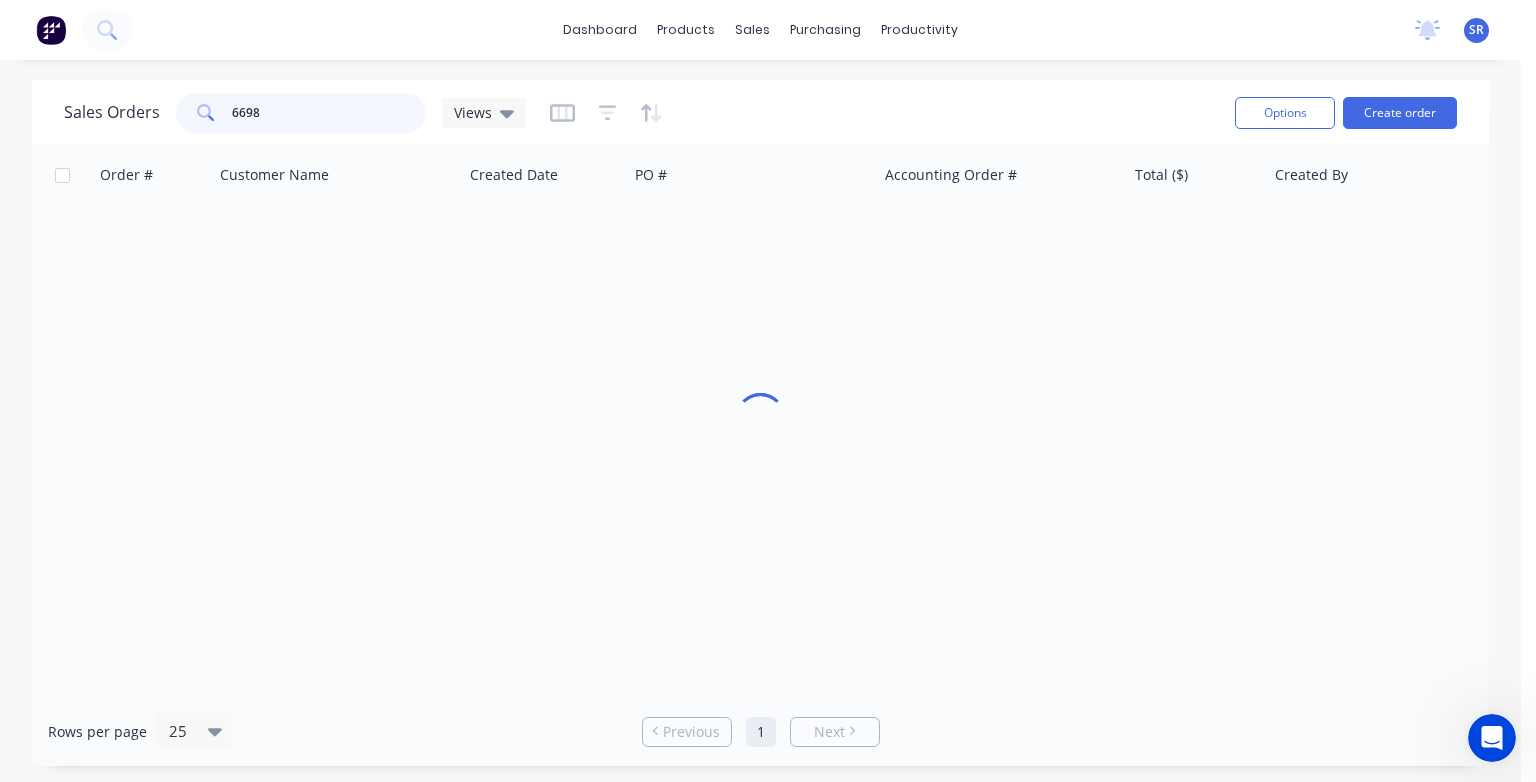 click on "6698" at bounding box center [329, 113] 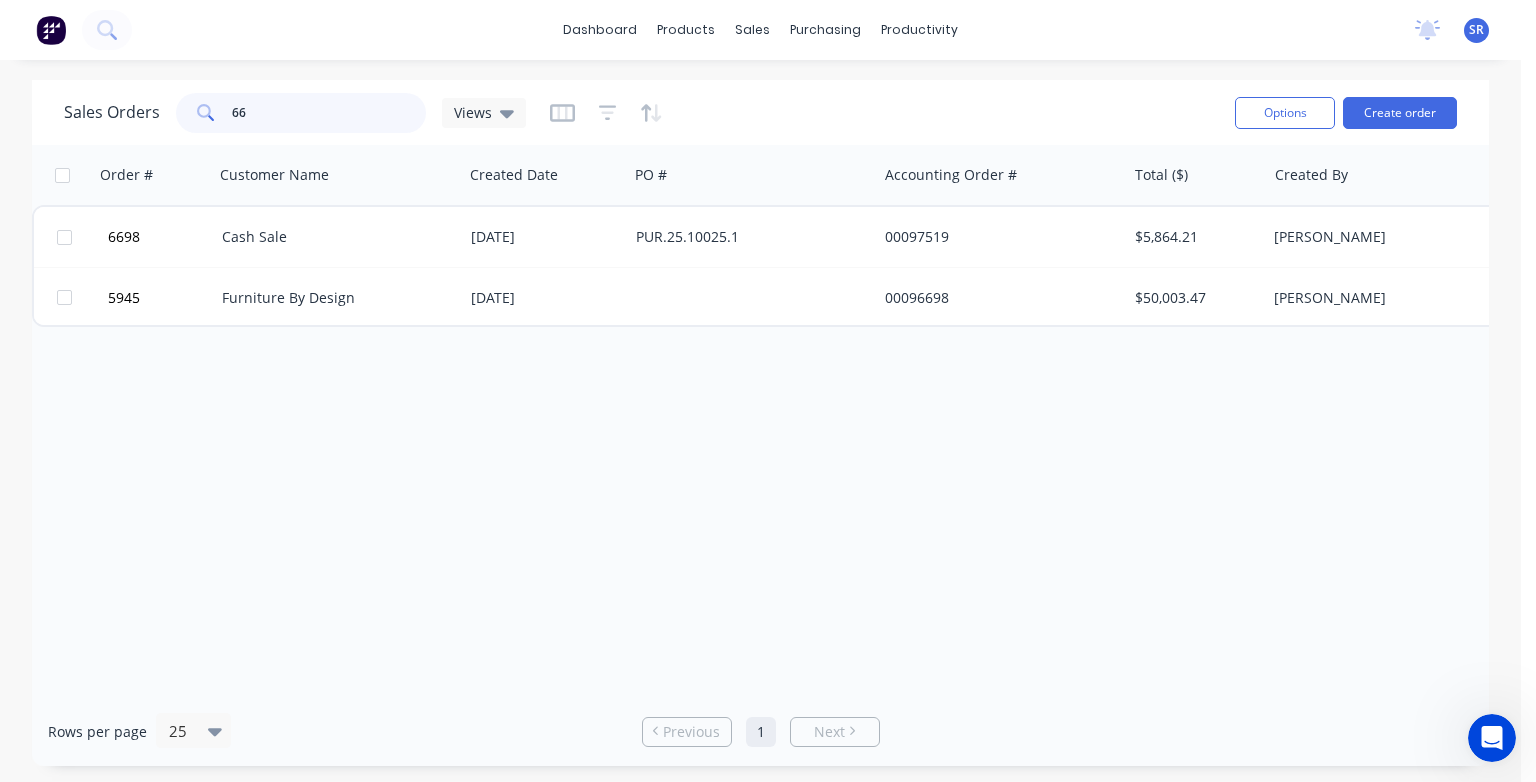 type on "6" 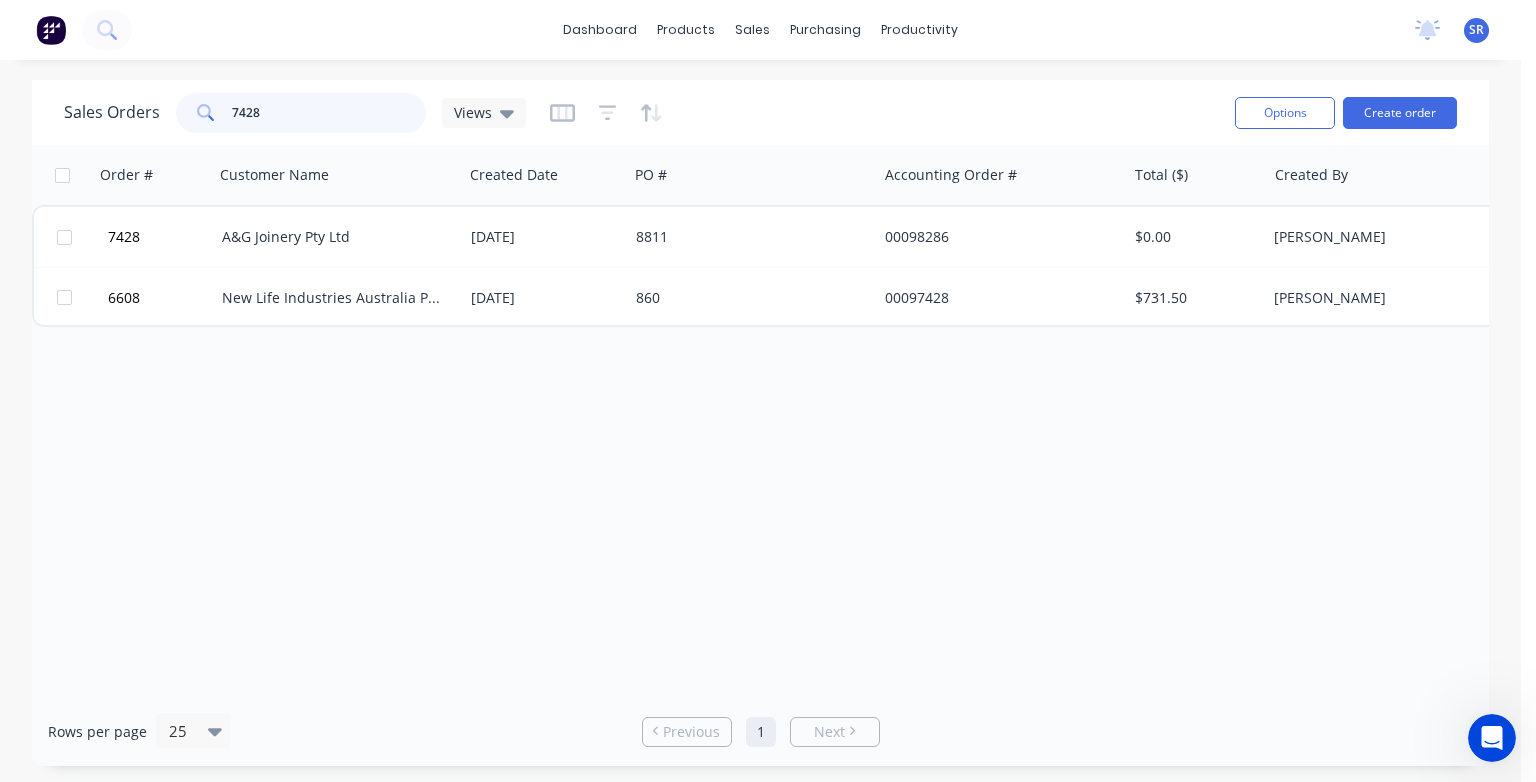type on "7428" 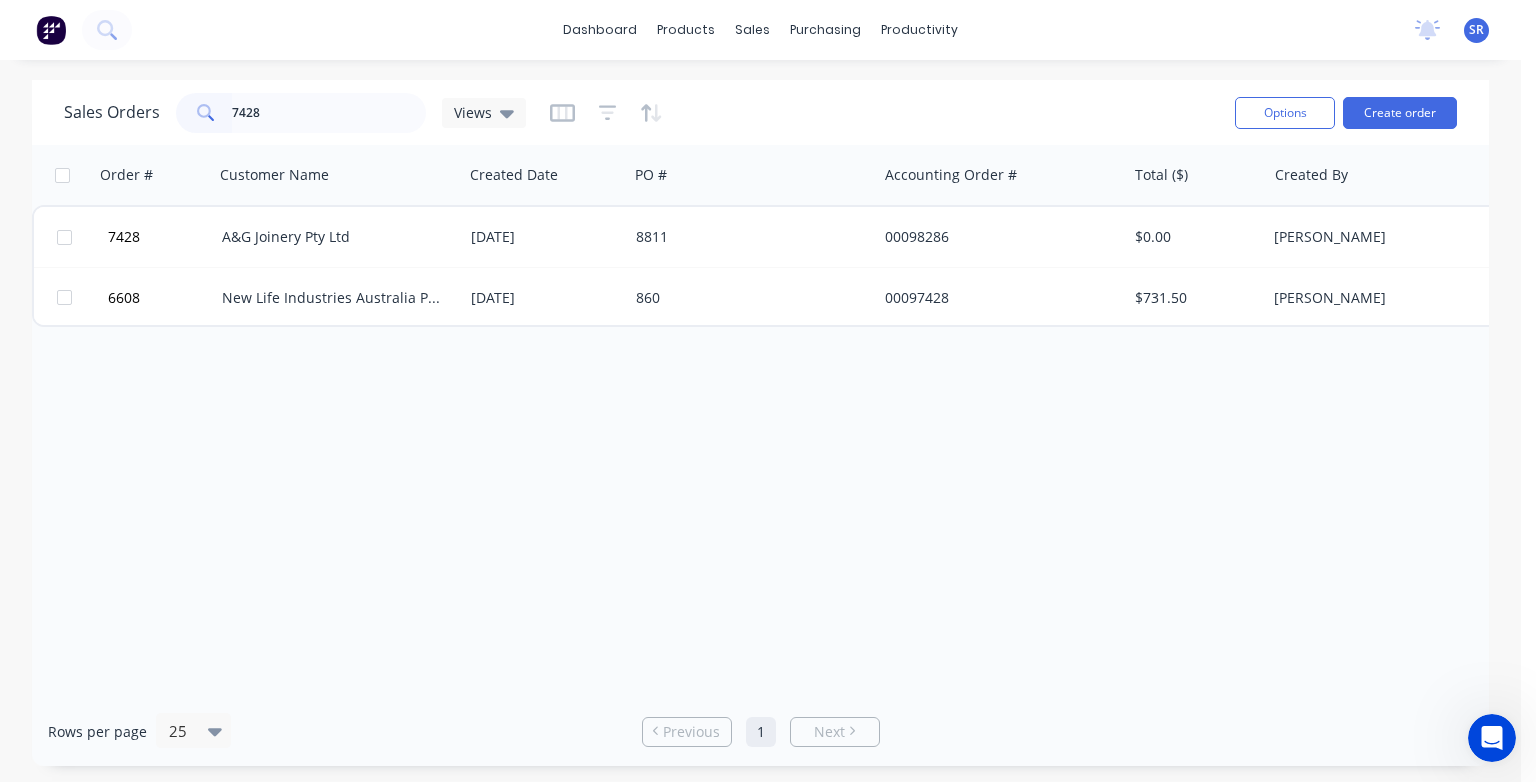 click on "A&G Joinery Pty Ltd" at bounding box center (333, 237) 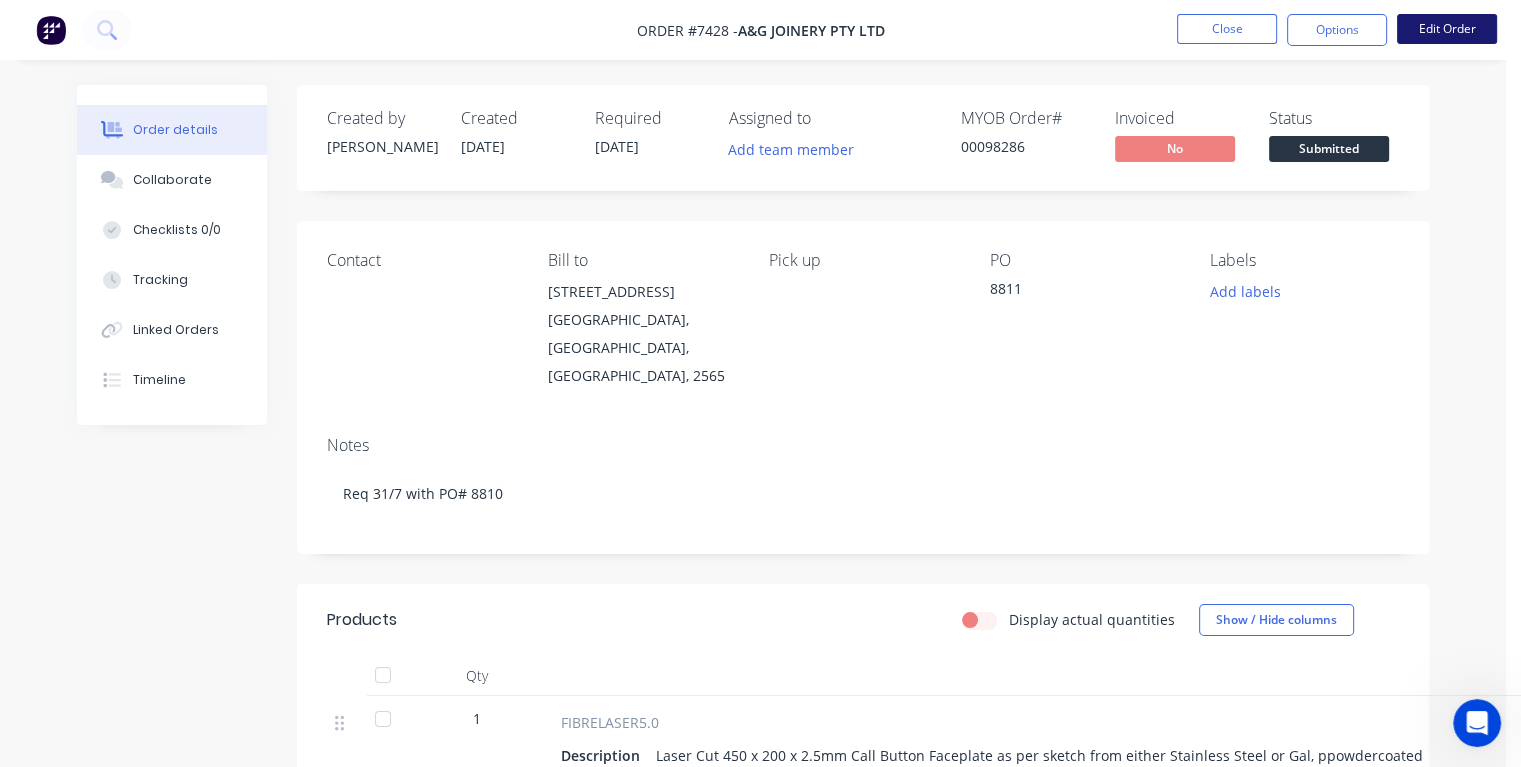 click on "Edit Order" at bounding box center (1447, 29) 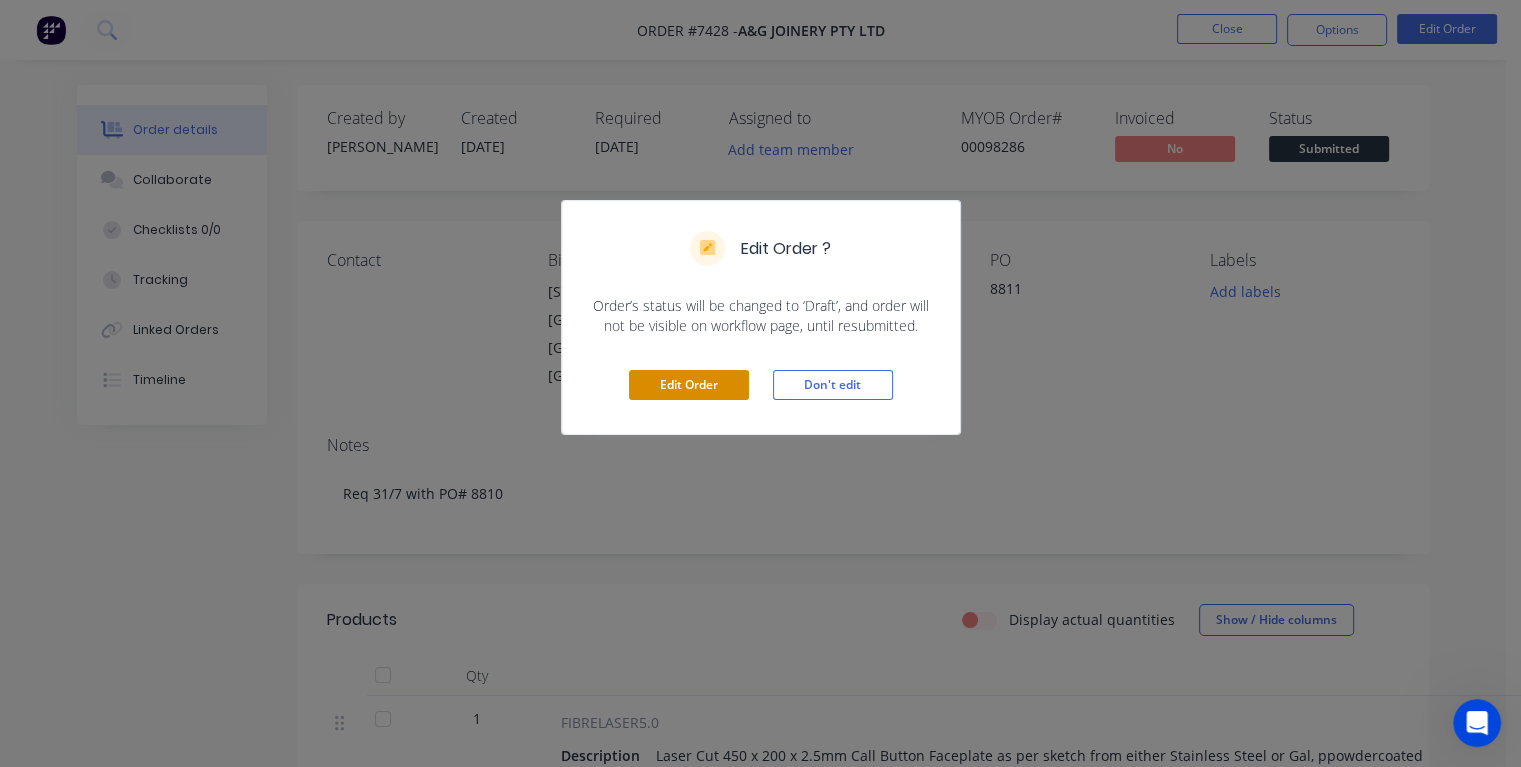 click on "Edit Order" at bounding box center [689, 385] 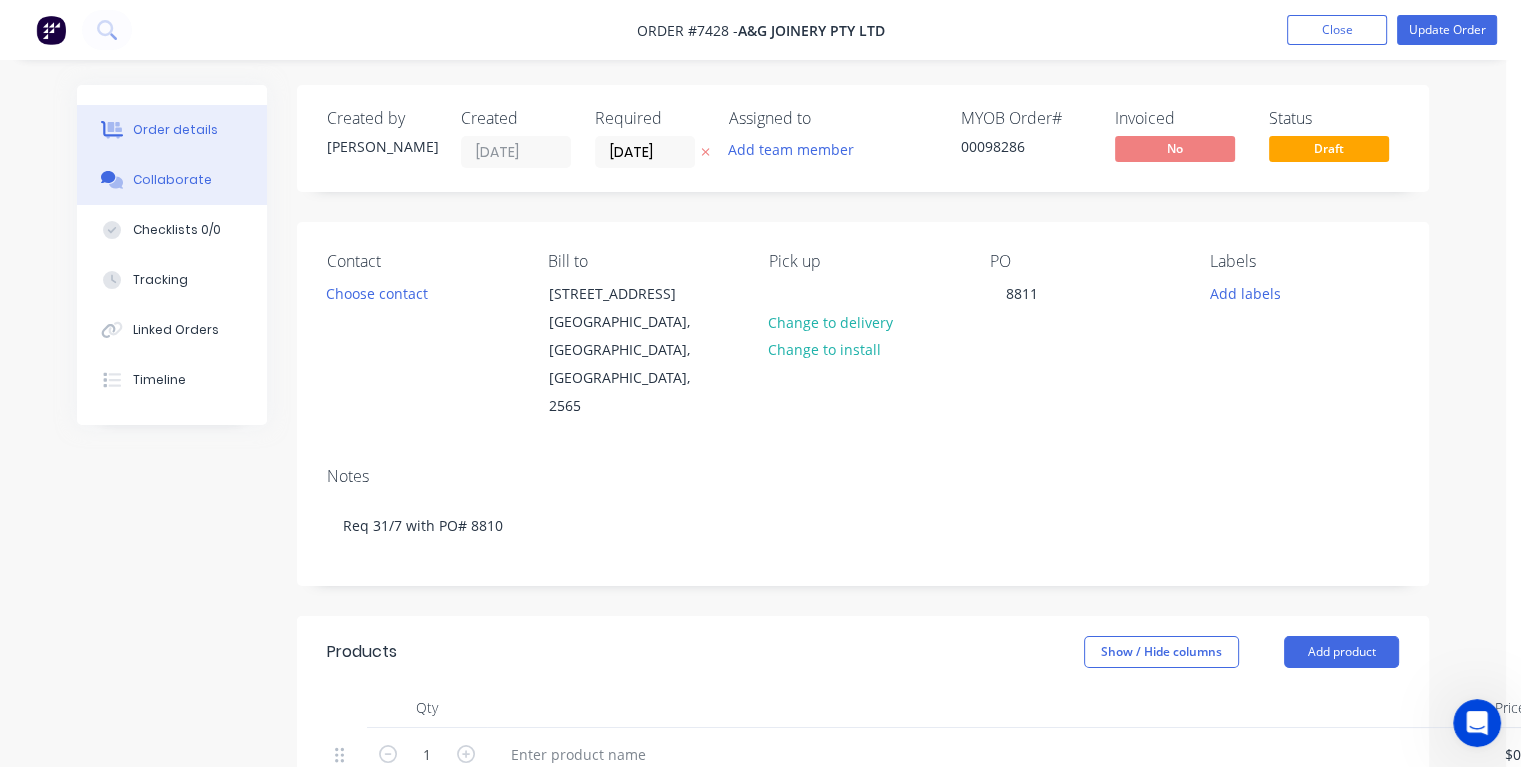 click on "Collaborate" at bounding box center (172, 180) 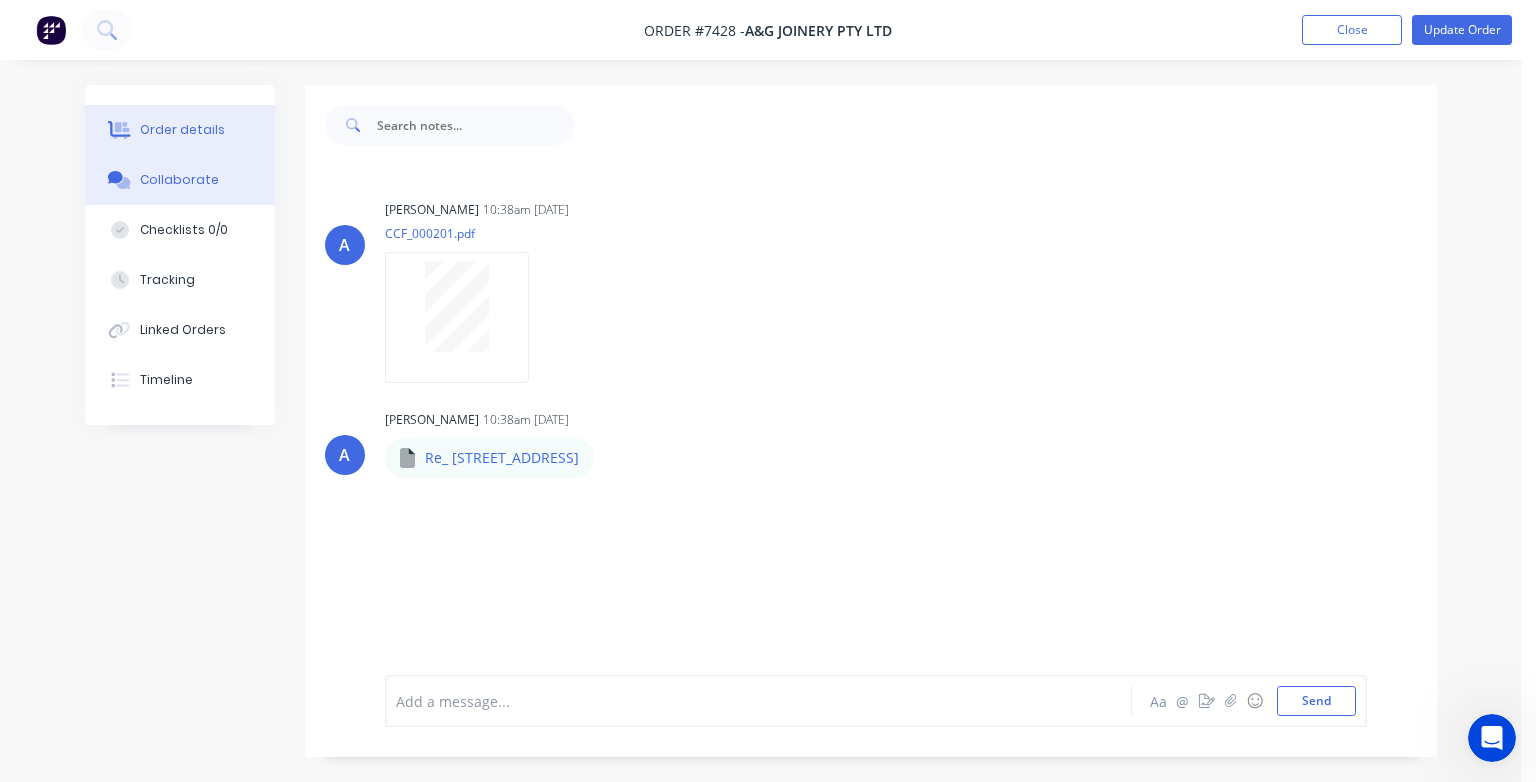 click on "Order details" at bounding box center (182, 130) 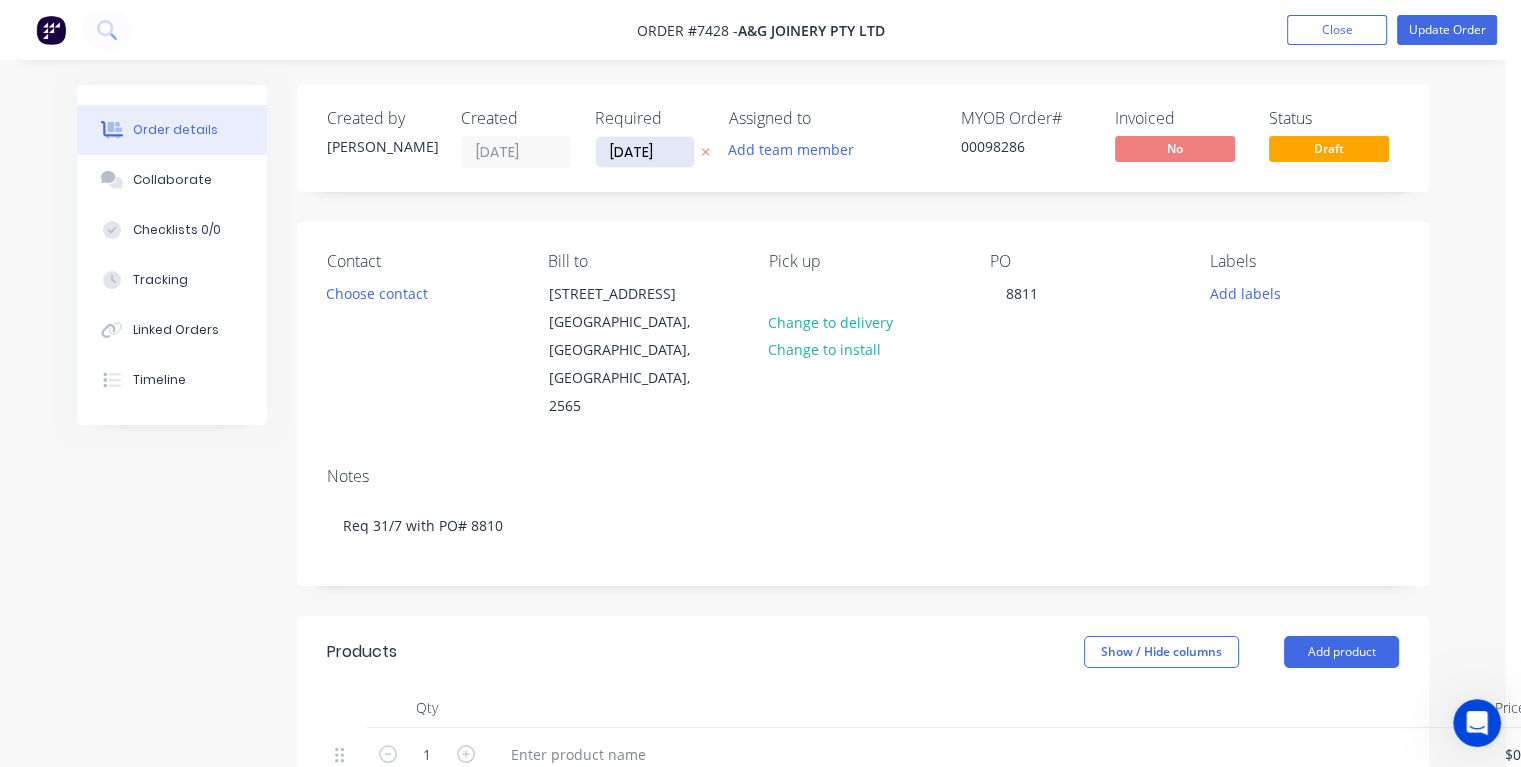 drag, startPoint x: 664, startPoint y: 158, endPoint x: 601, endPoint y: 164, distance: 63.28507 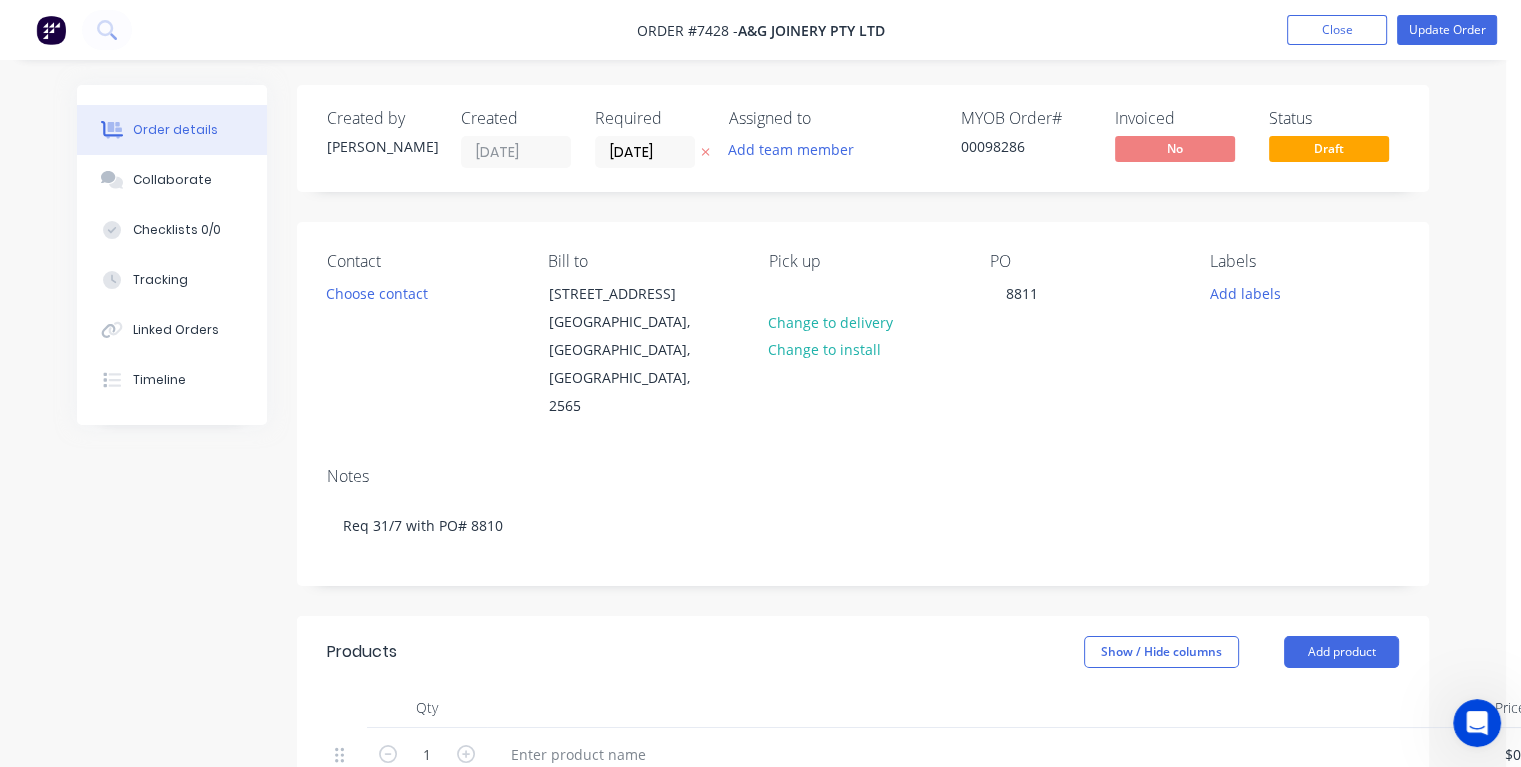 type on "[DATE]" 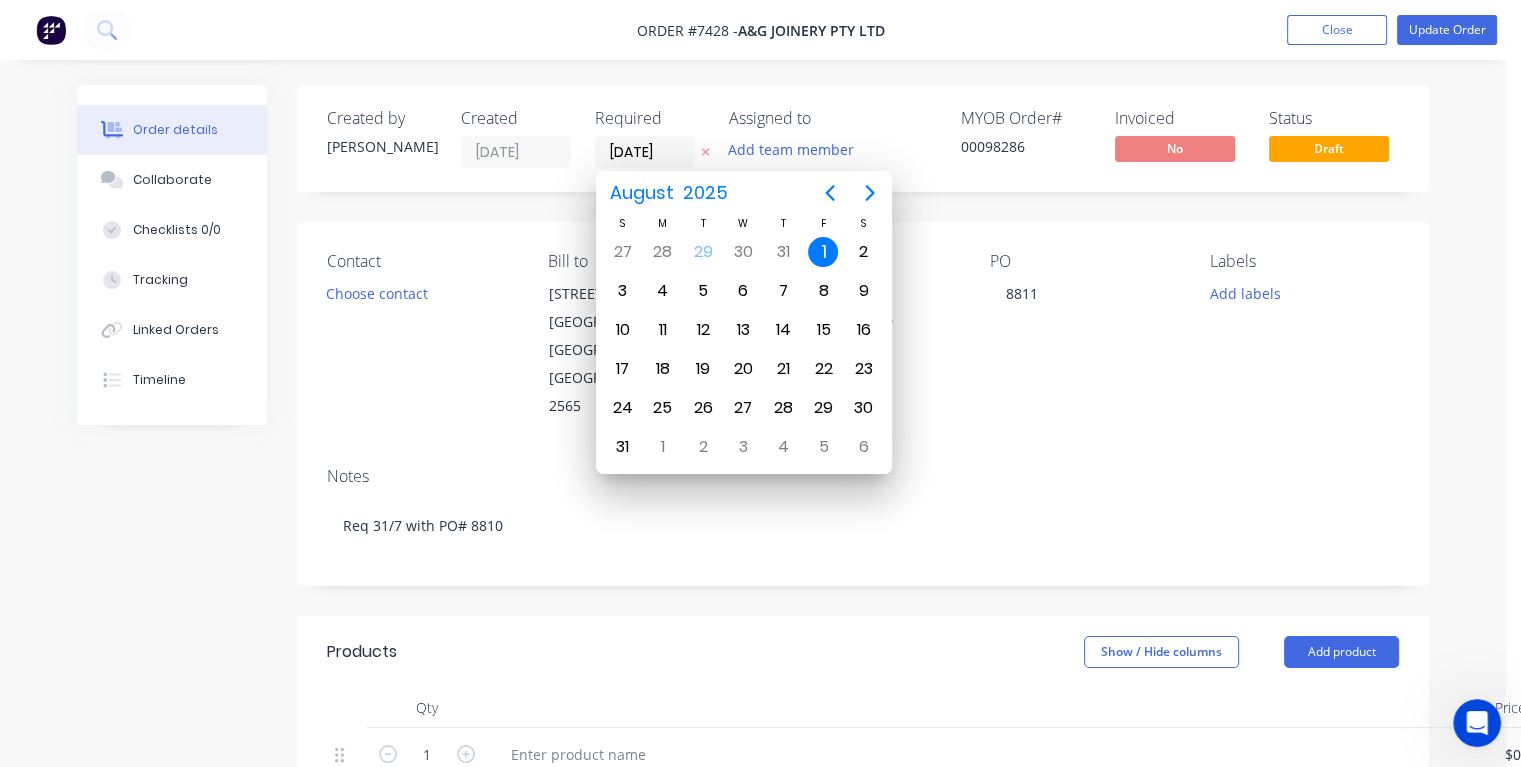 click on "1" at bounding box center (823, 252) 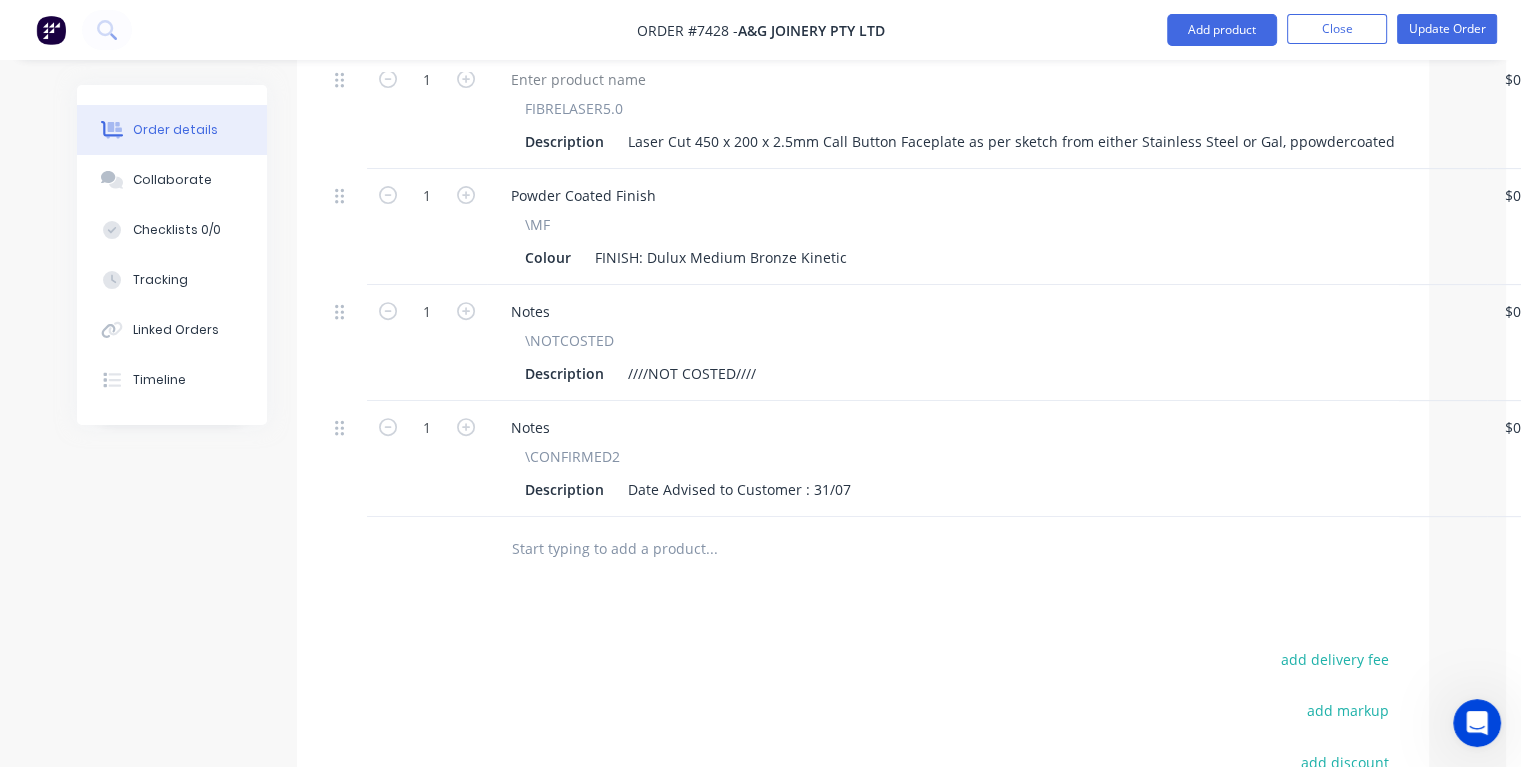 scroll, scrollTop: 700, scrollLeft: 0, axis: vertical 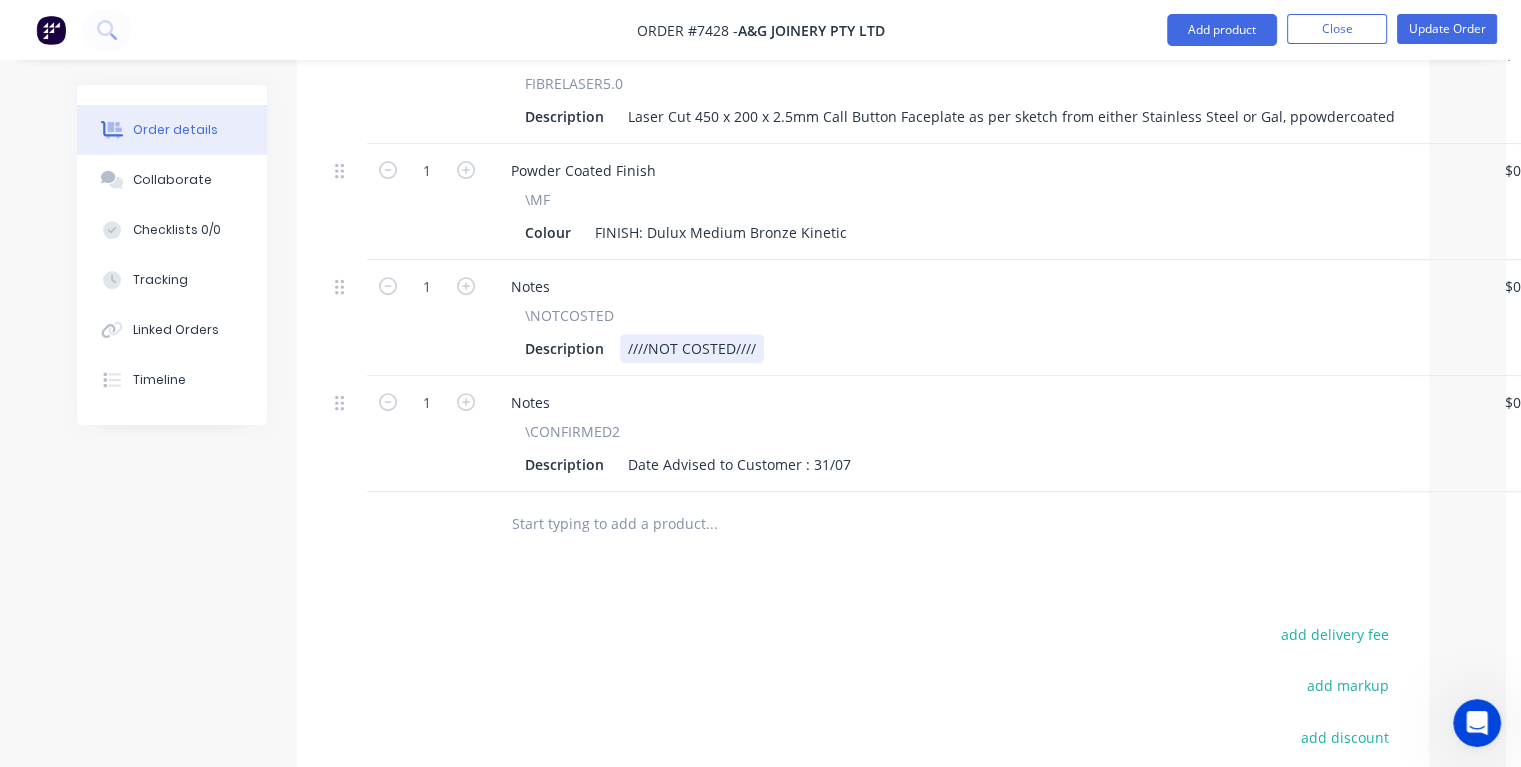 click on "Description ////NOT COSTED////" at bounding box center [983, 348] 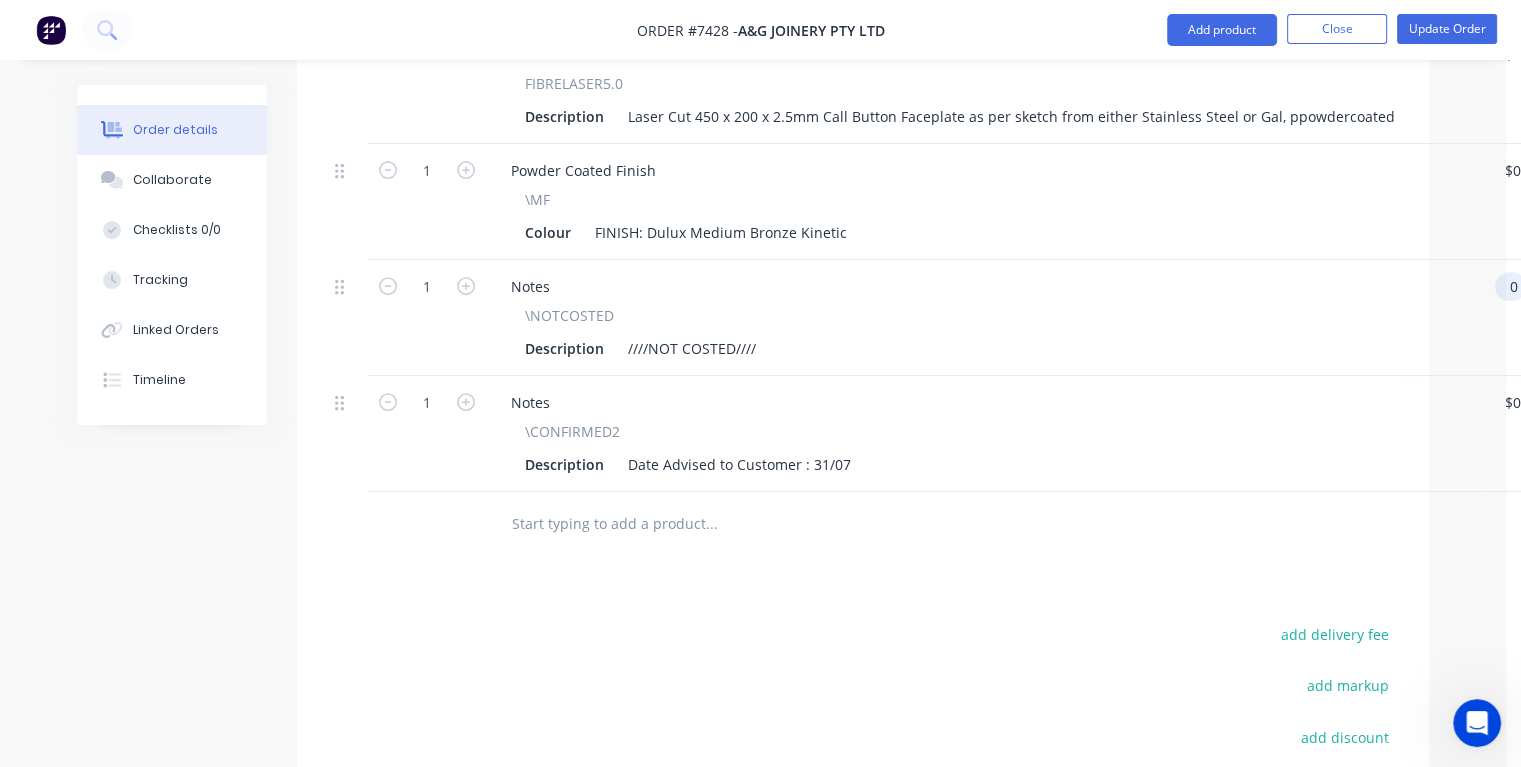 scroll, scrollTop: 700, scrollLeft: 28, axis: both 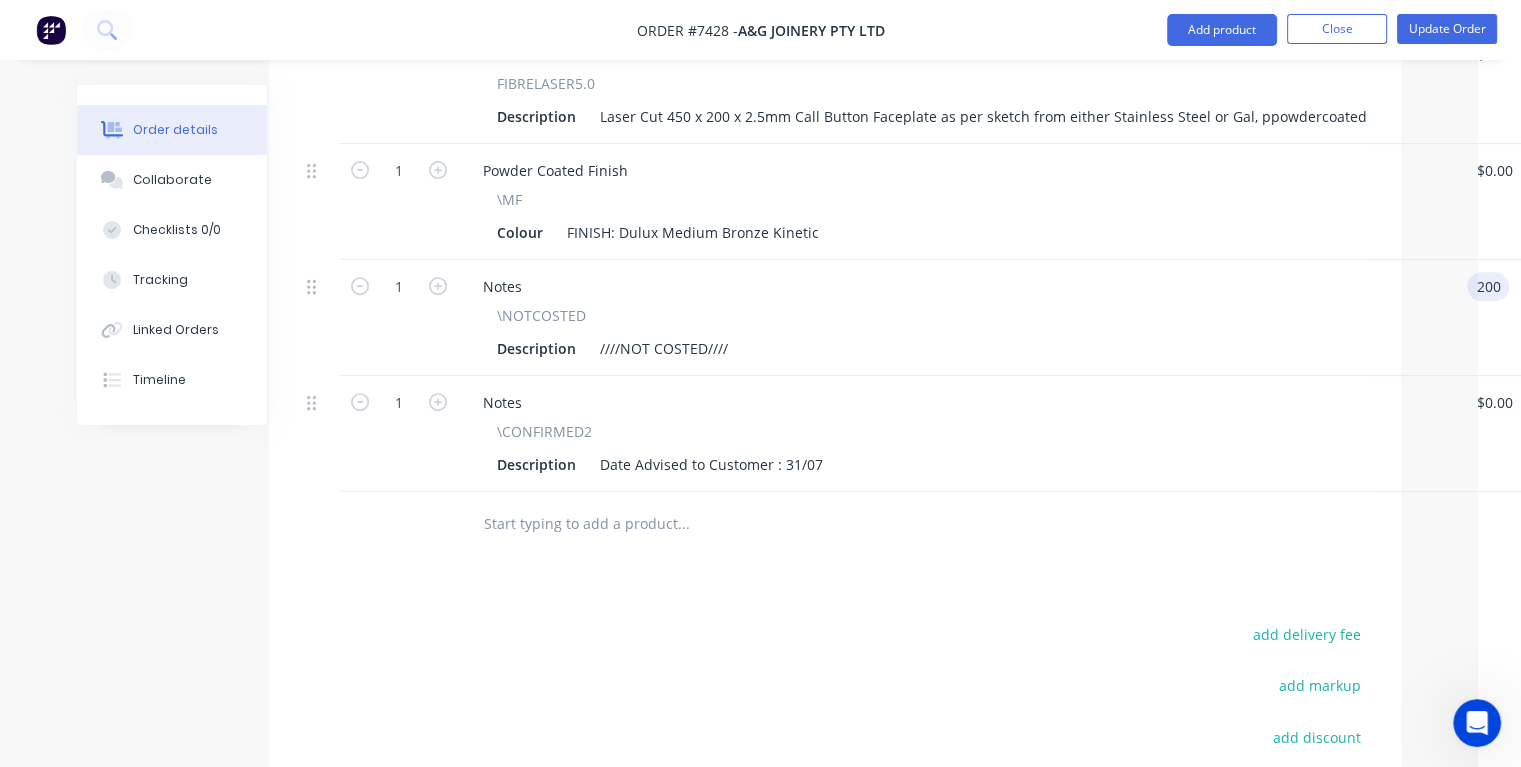 type on "$200.00" 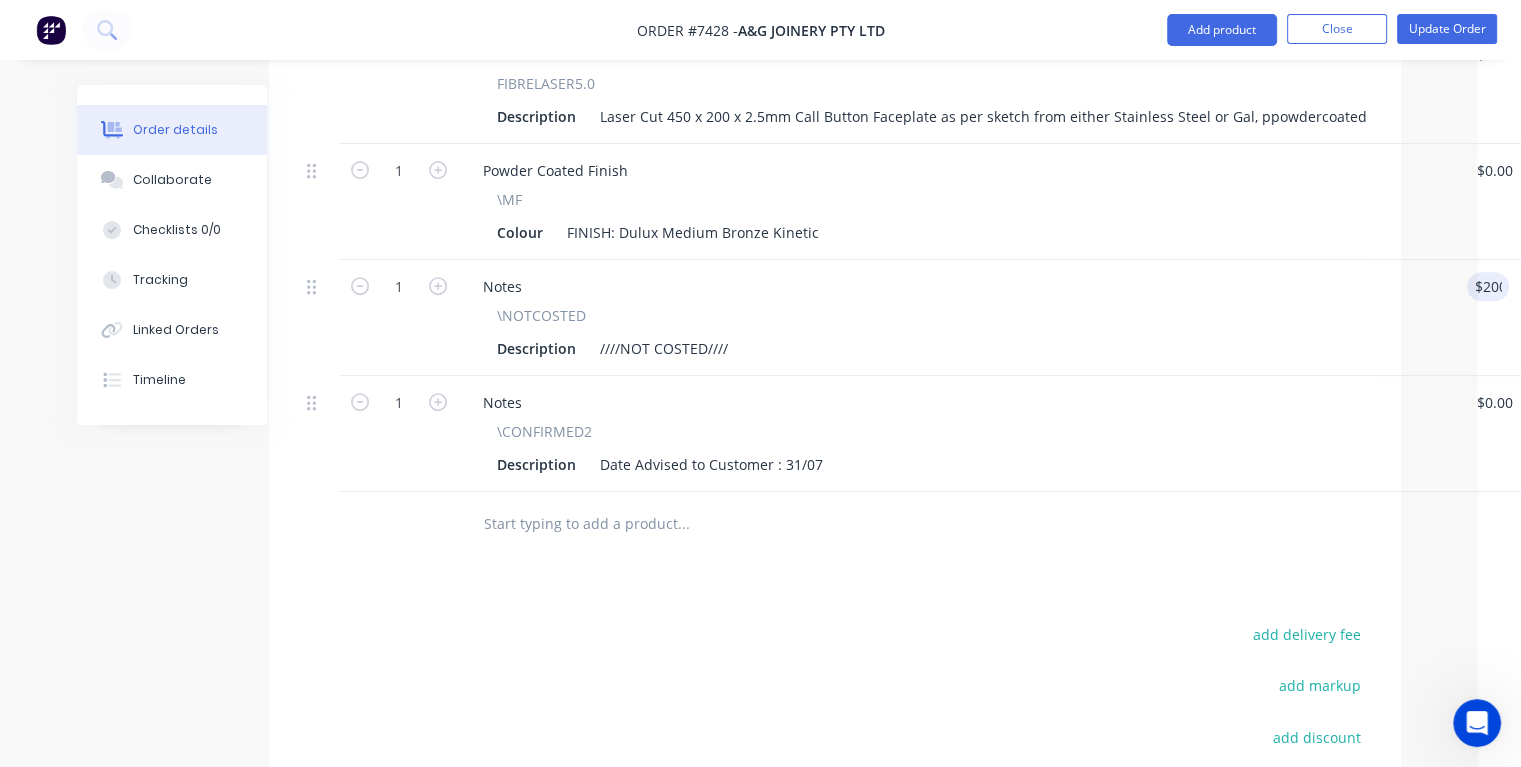scroll, scrollTop: 700, scrollLeft: 148, axis: both 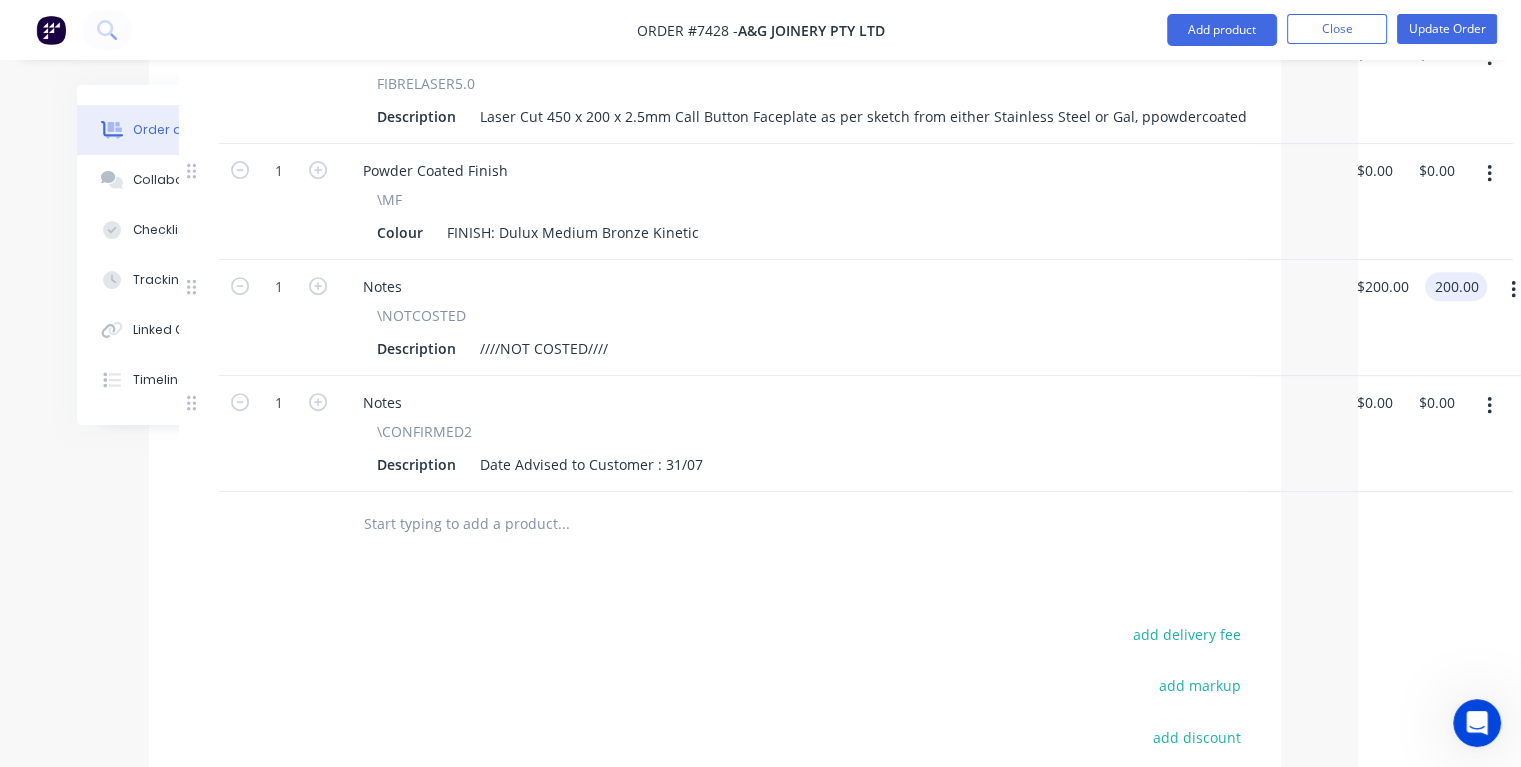 type on "$200.00" 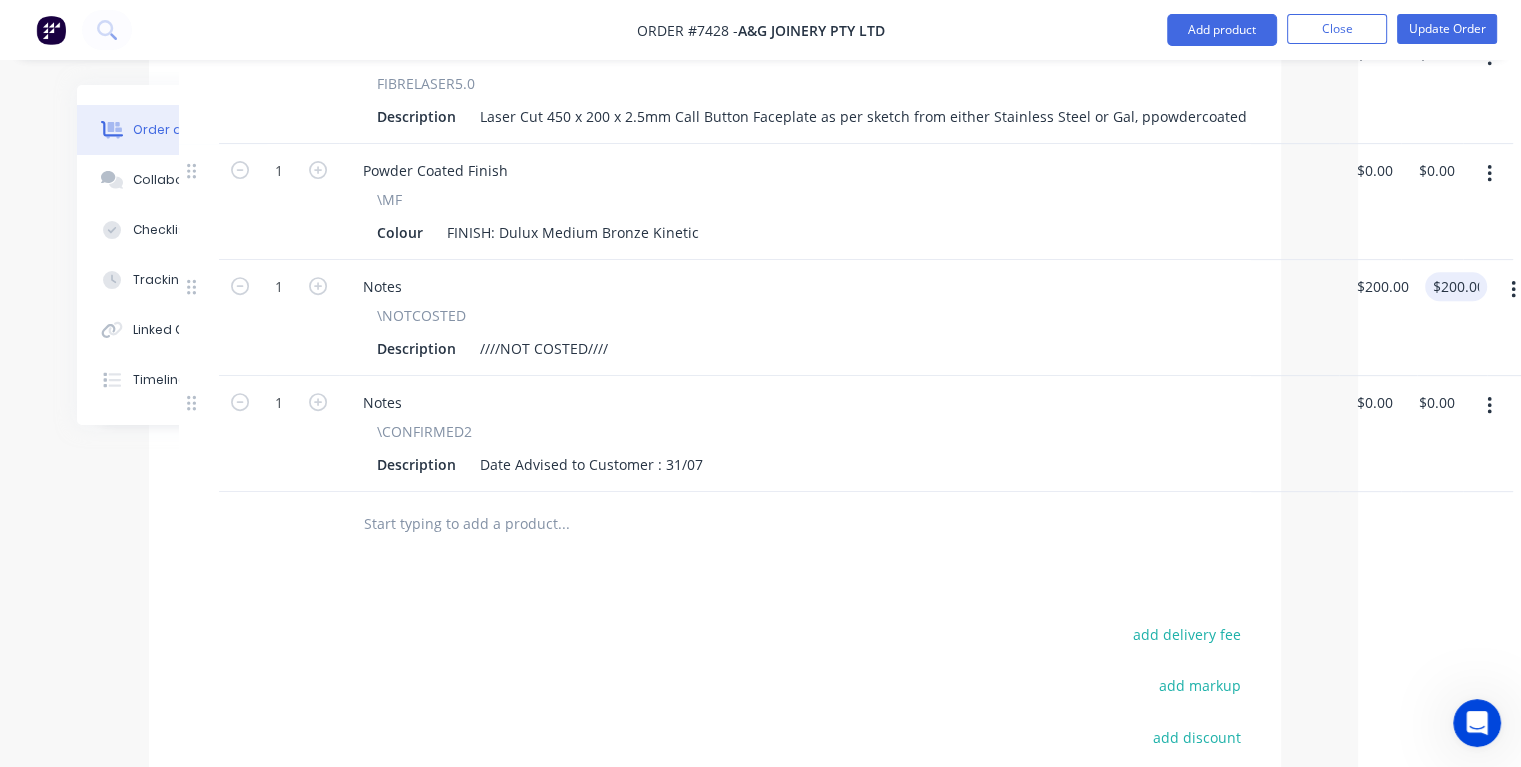 click at bounding box center [563, 524] 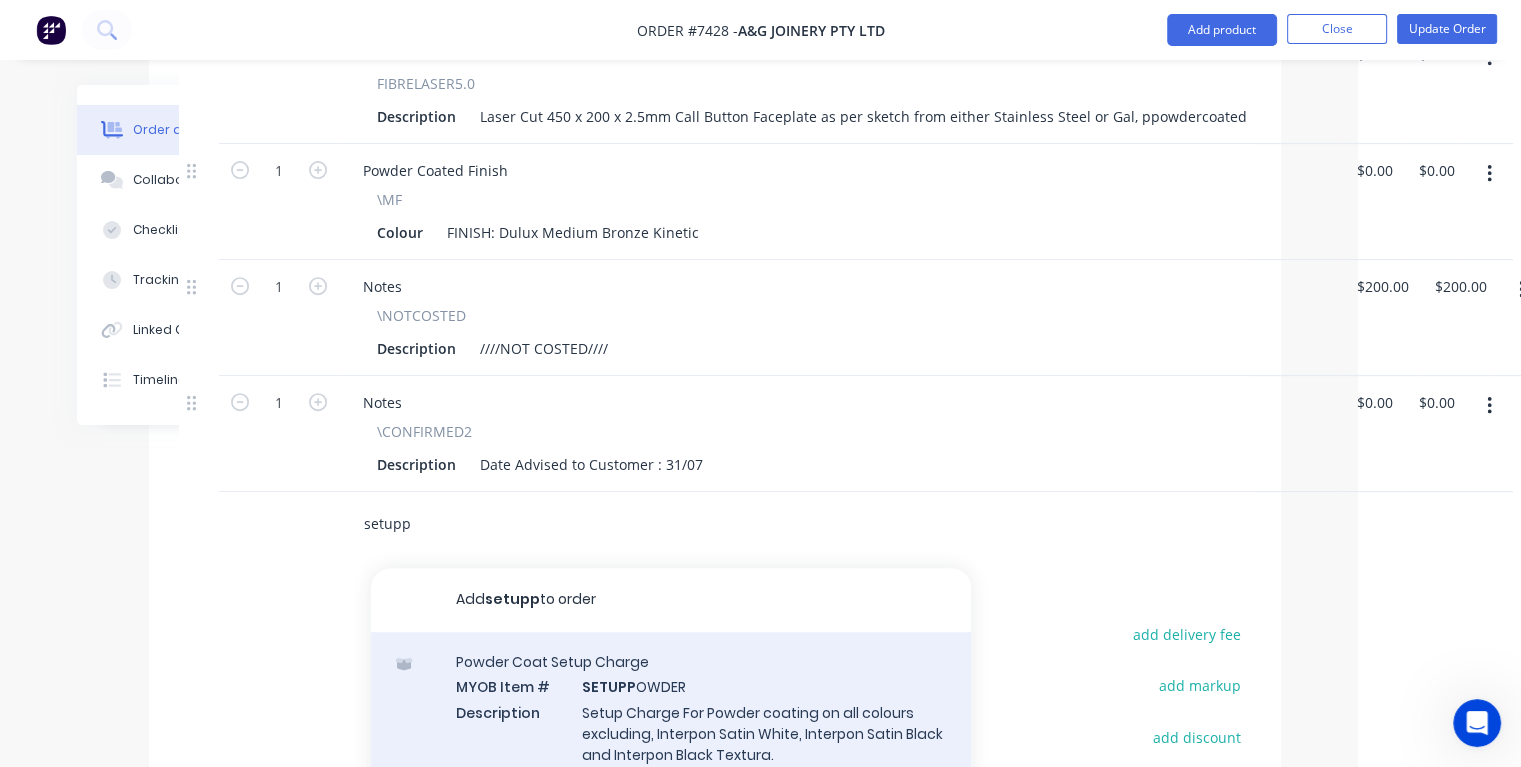 type on "setupp" 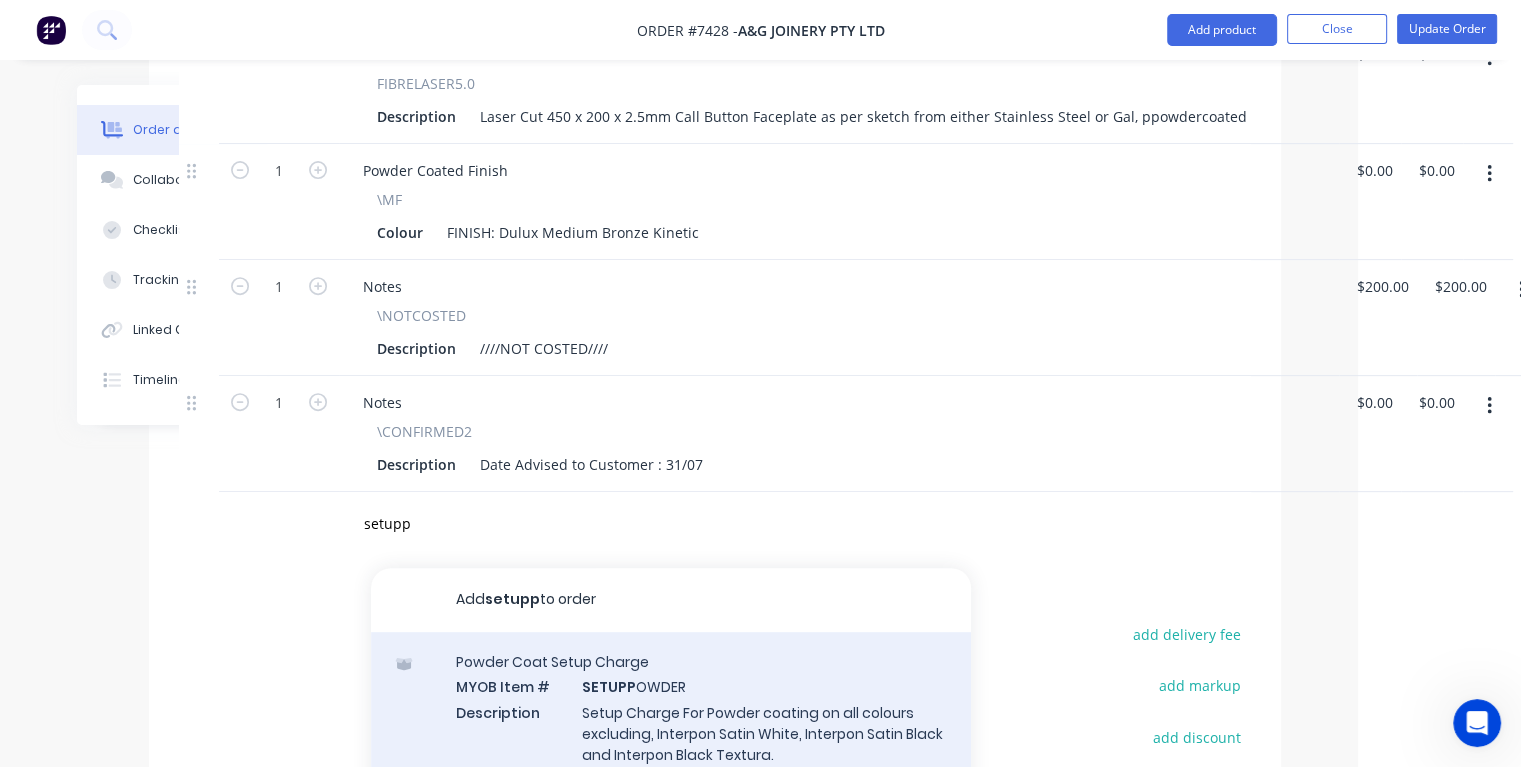 click on "Powder Coat Setup Charge MYOB   Item # SETUPP OWDER Description Setup Charge For Powder coating on all colours excluding, Interpon Satin White, Interpon Satin Black and Interpon Black Textura. Product variant" at bounding box center (671, 720) 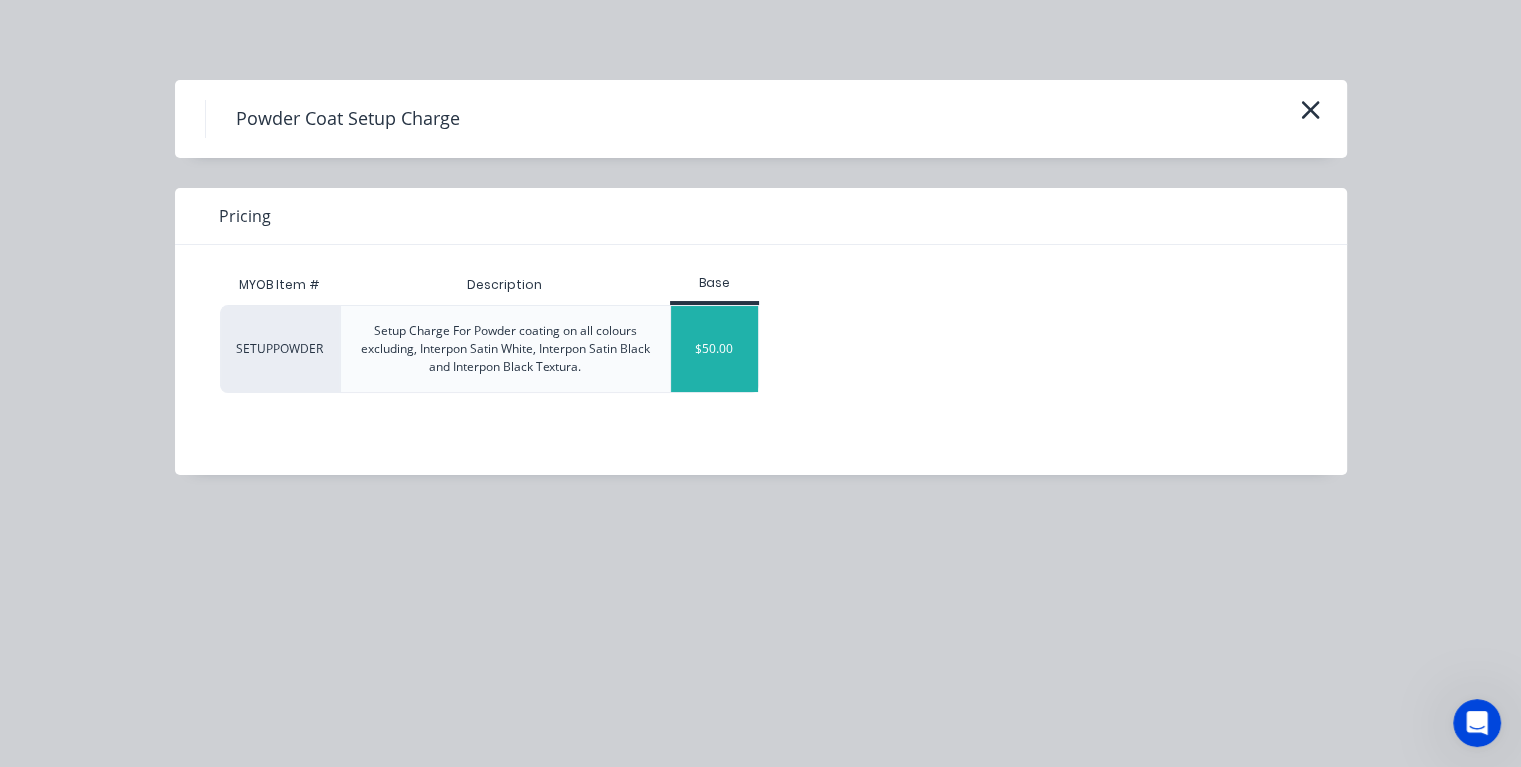 click on "$50.00" at bounding box center (714, 349) 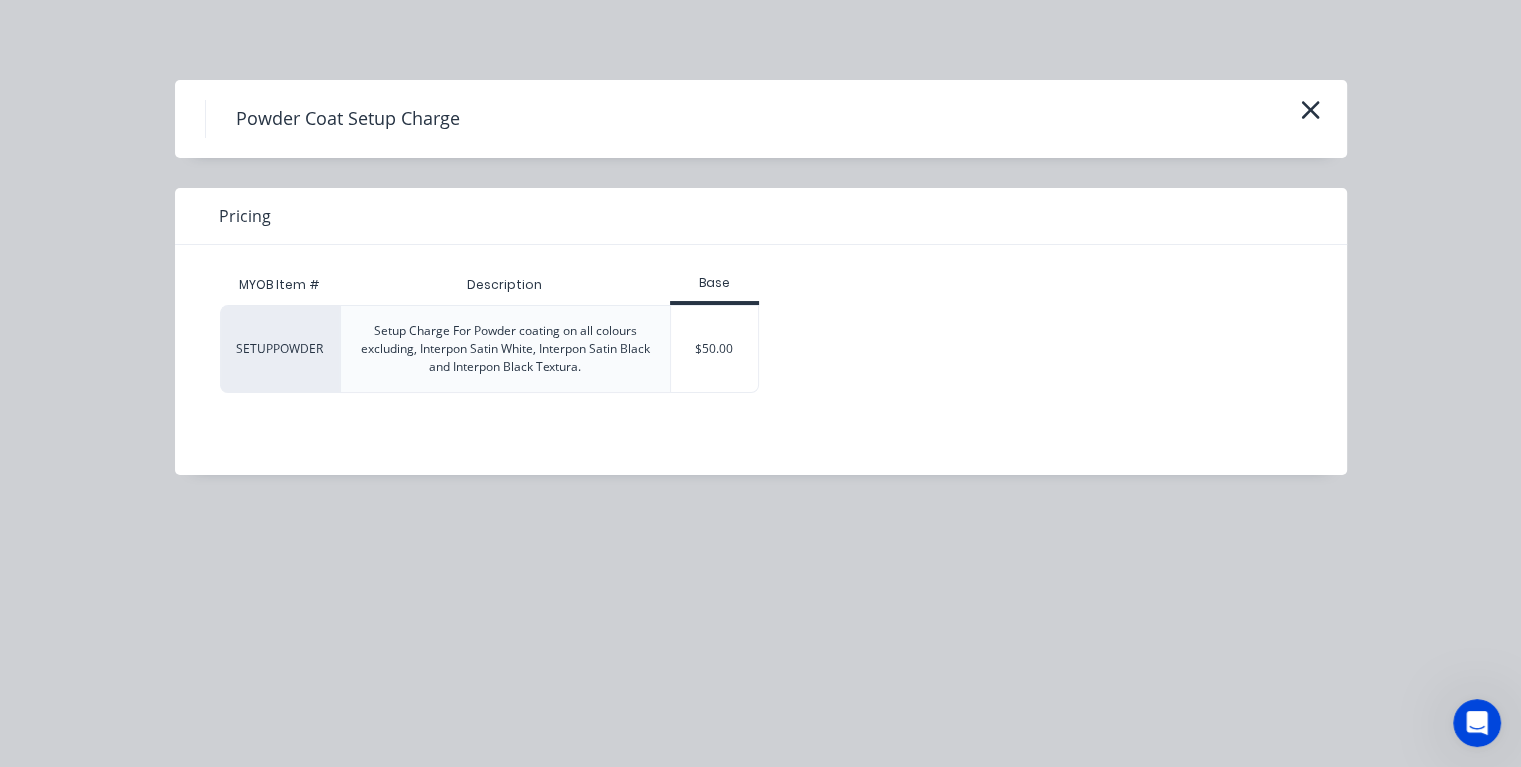 type 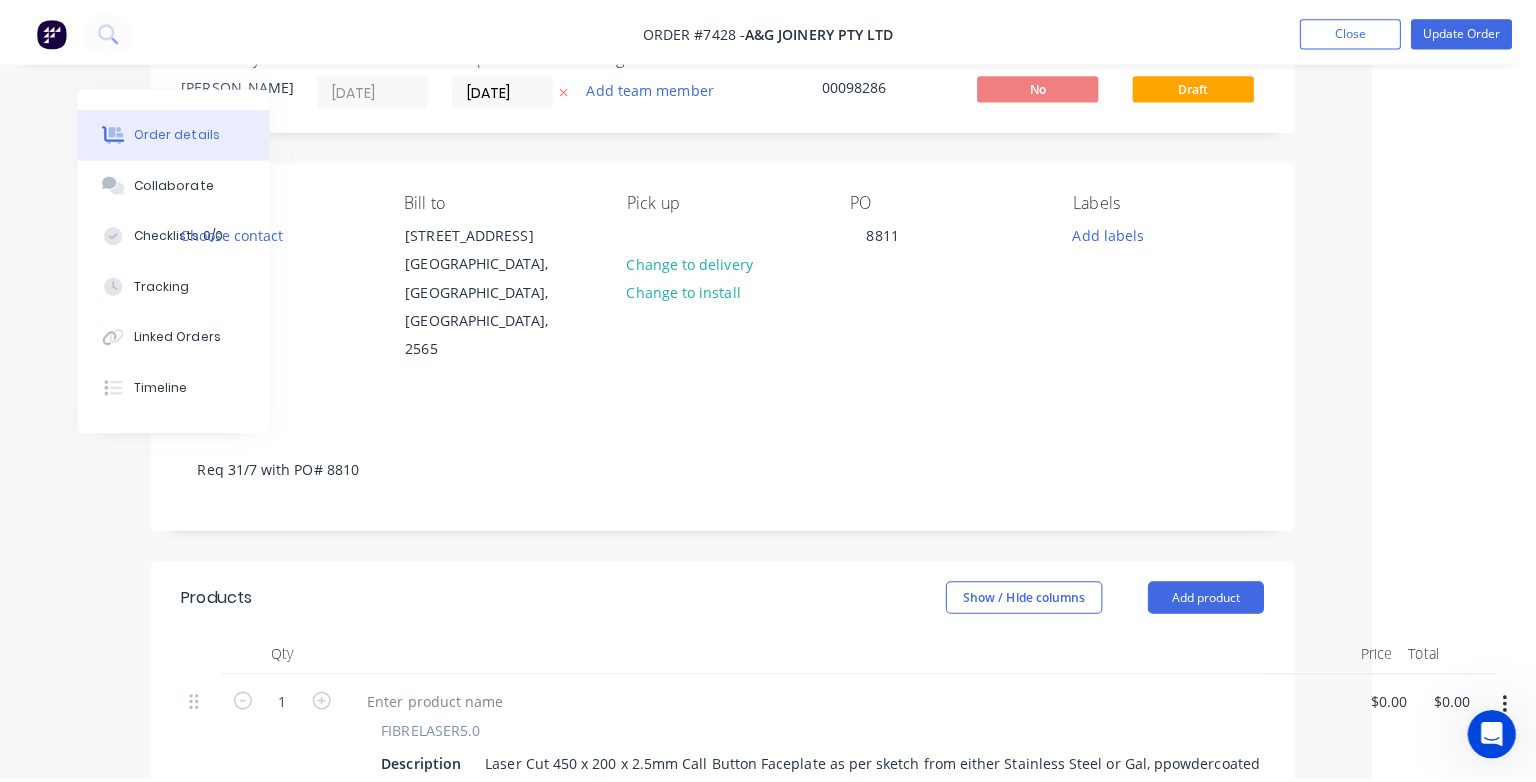 scroll, scrollTop: 0, scrollLeft: 148, axis: horizontal 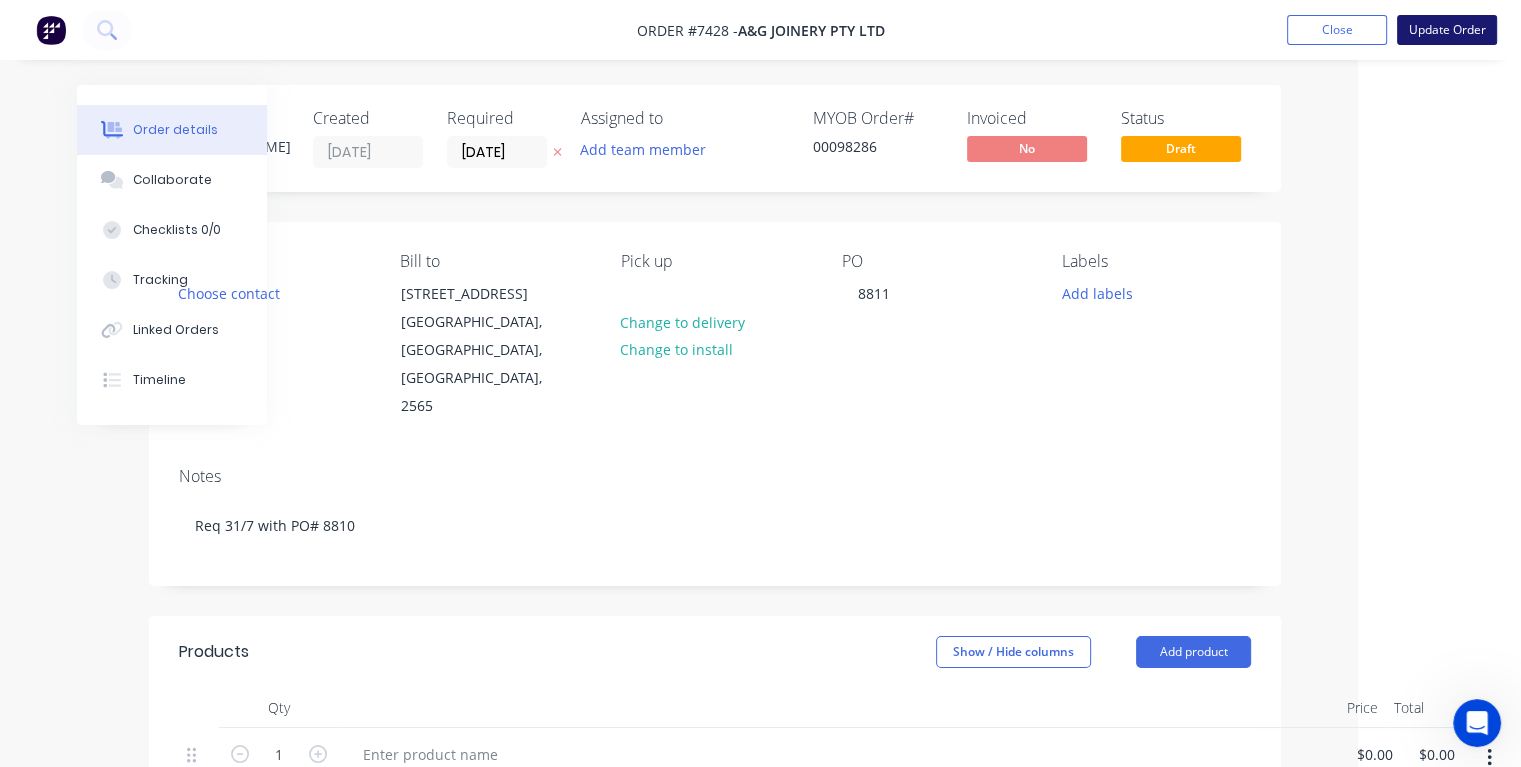 click on "Update Order" at bounding box center [1447, 30] 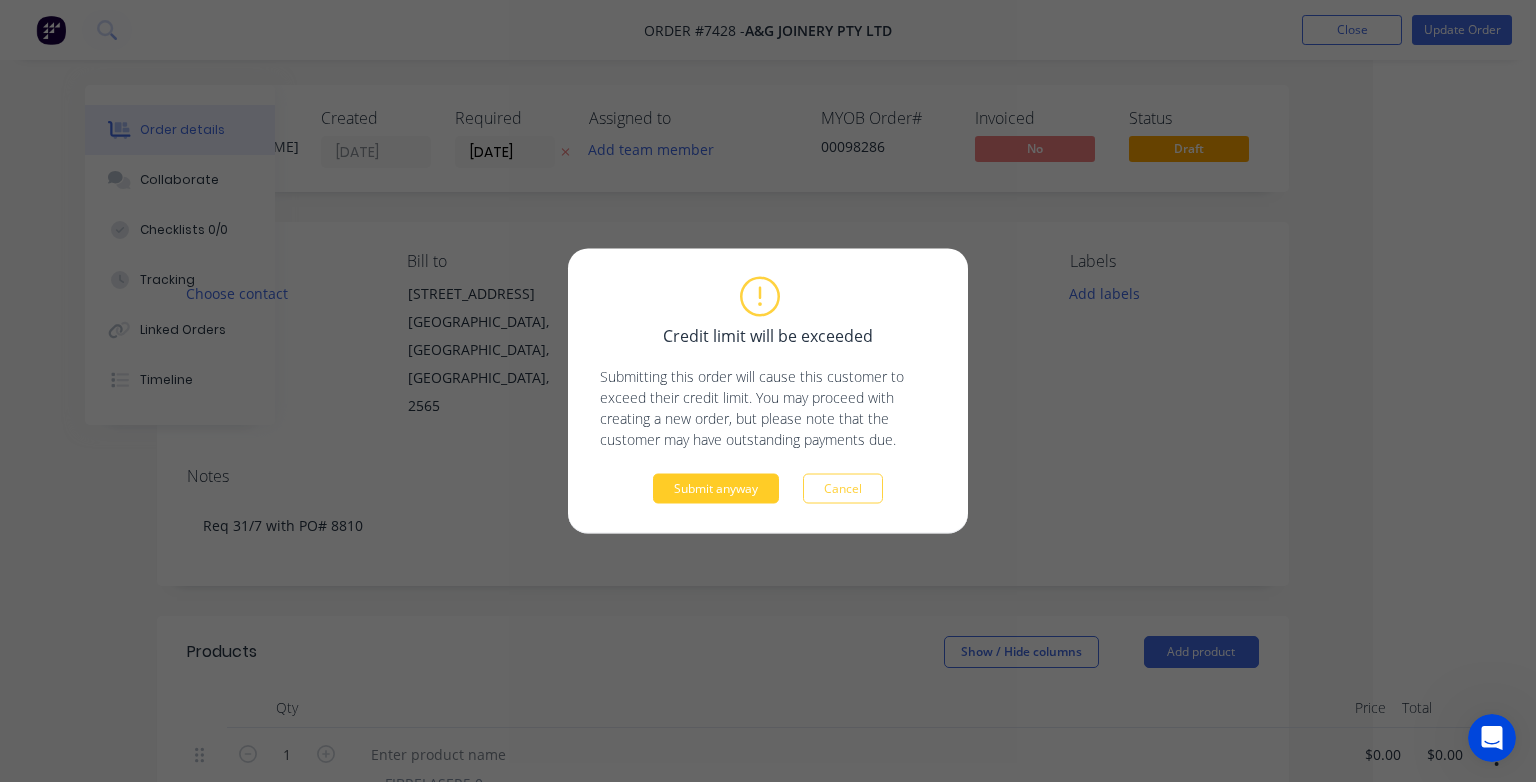 click on "Submit anyway" at bounding box center (716, 489) 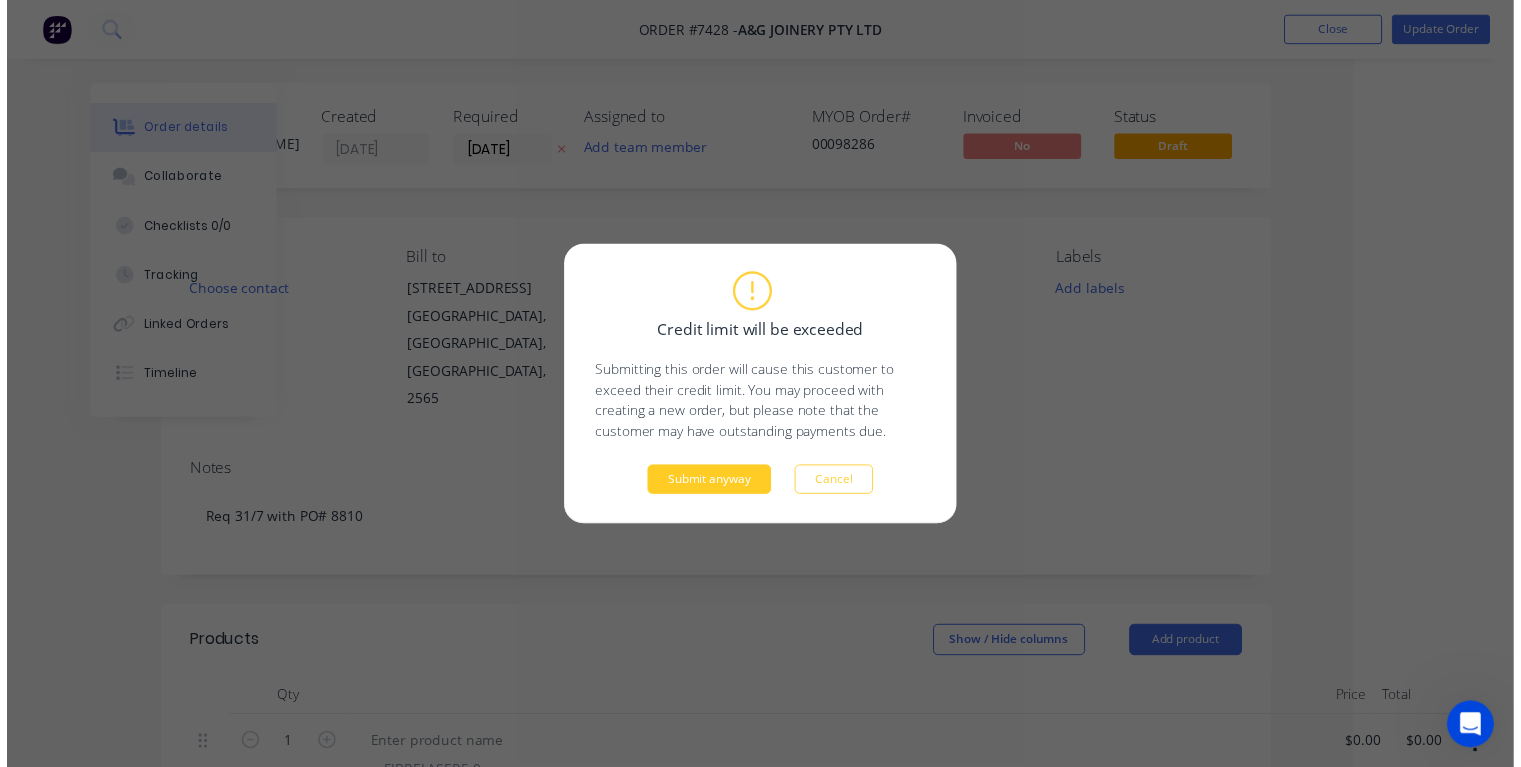 scroll, scrollTop: 0, scrollLeft: 108, axis: horizontal 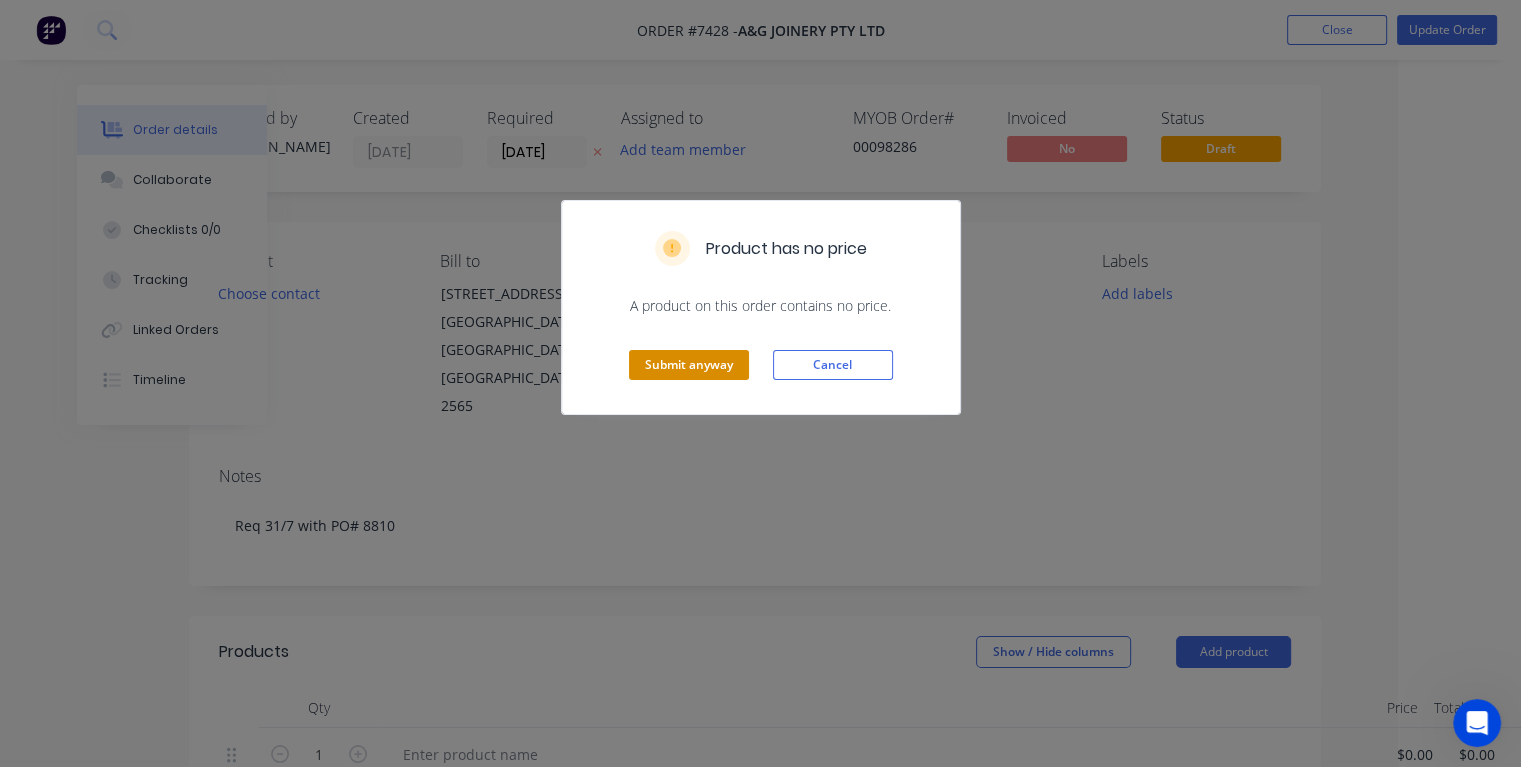 click on "Submit anyway" at bounding box center [689, 365] 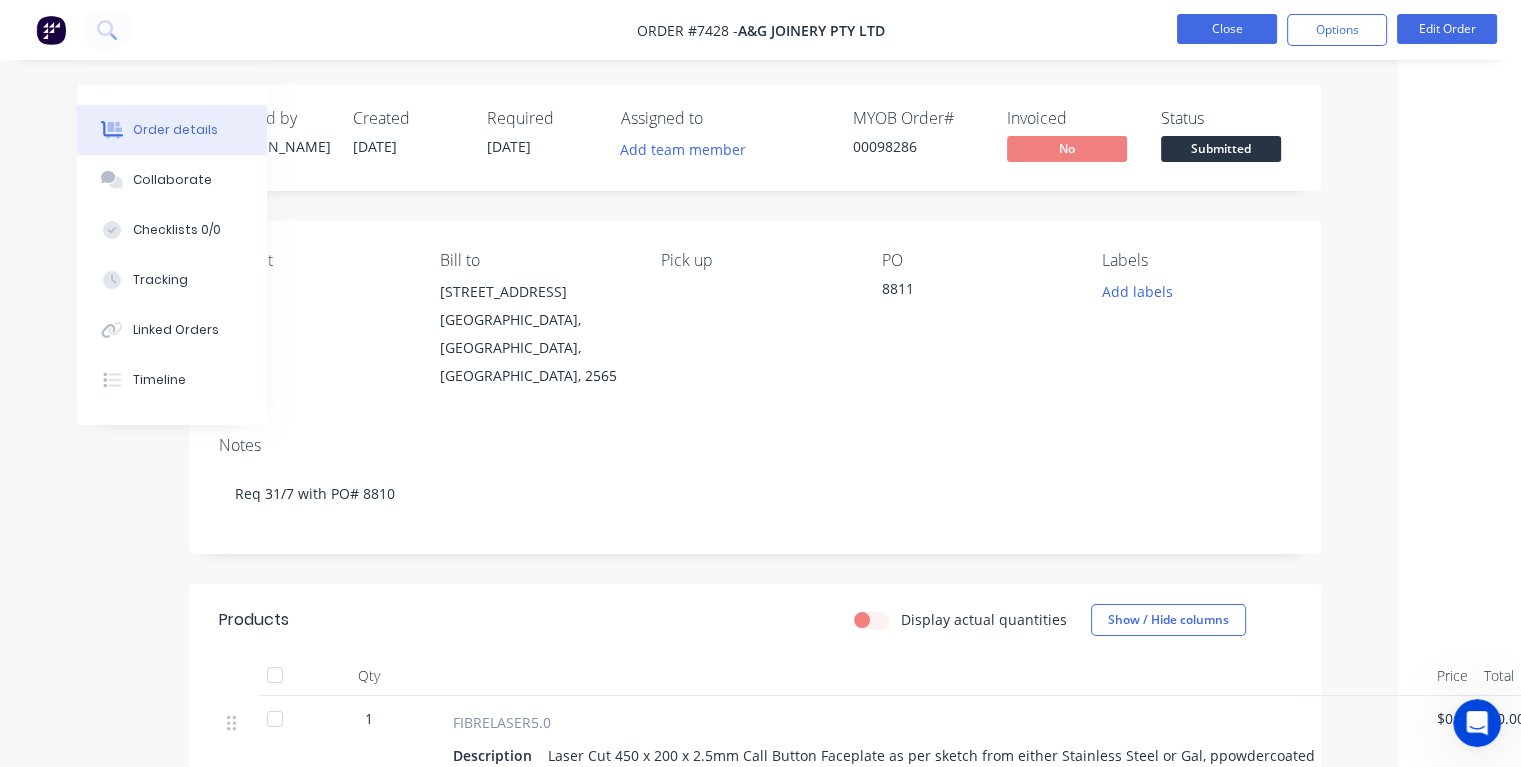 click on "Close" at bounding box center [1227, 29] 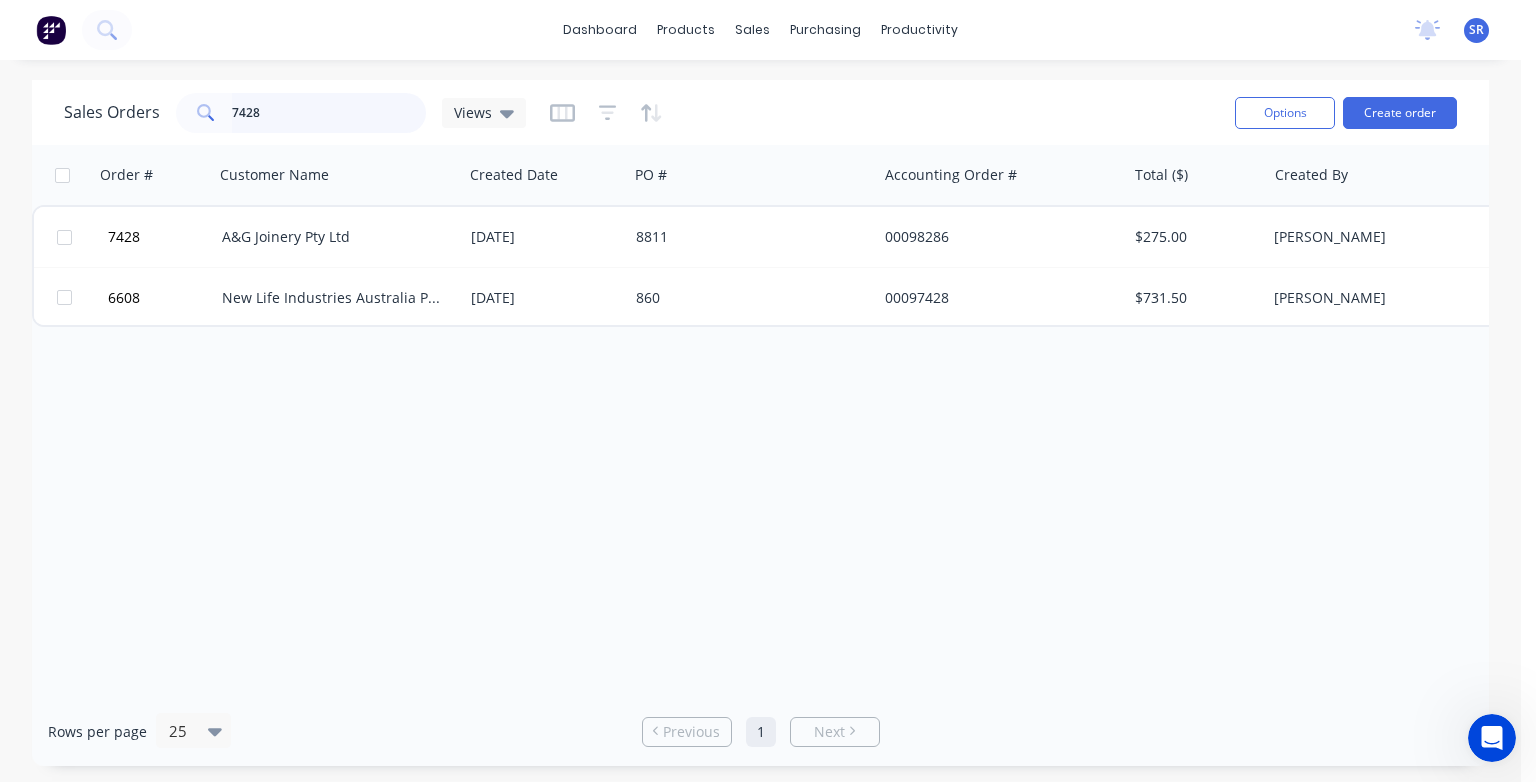 click on "7428" at bounding box center (329, 113) 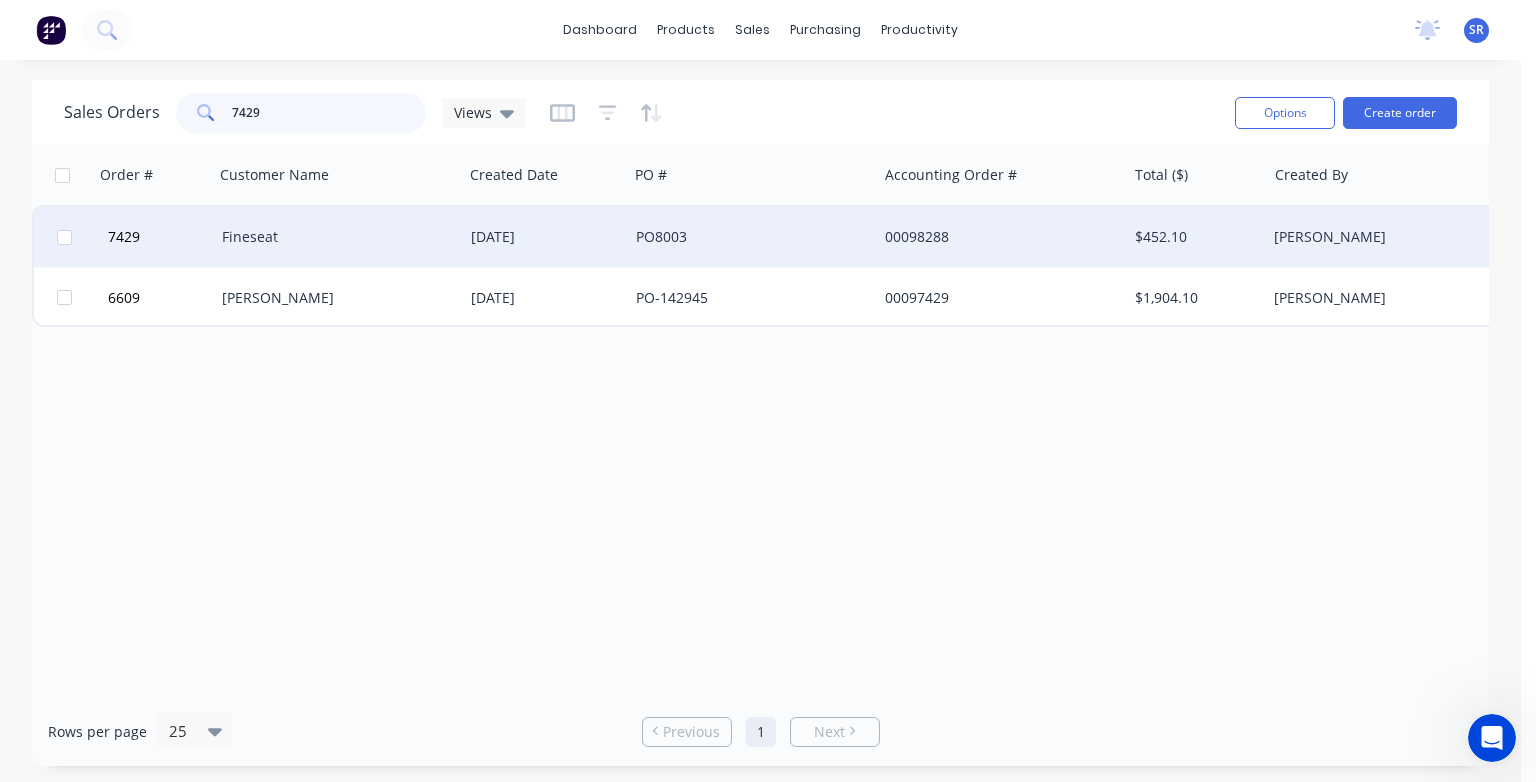 type on "7429" 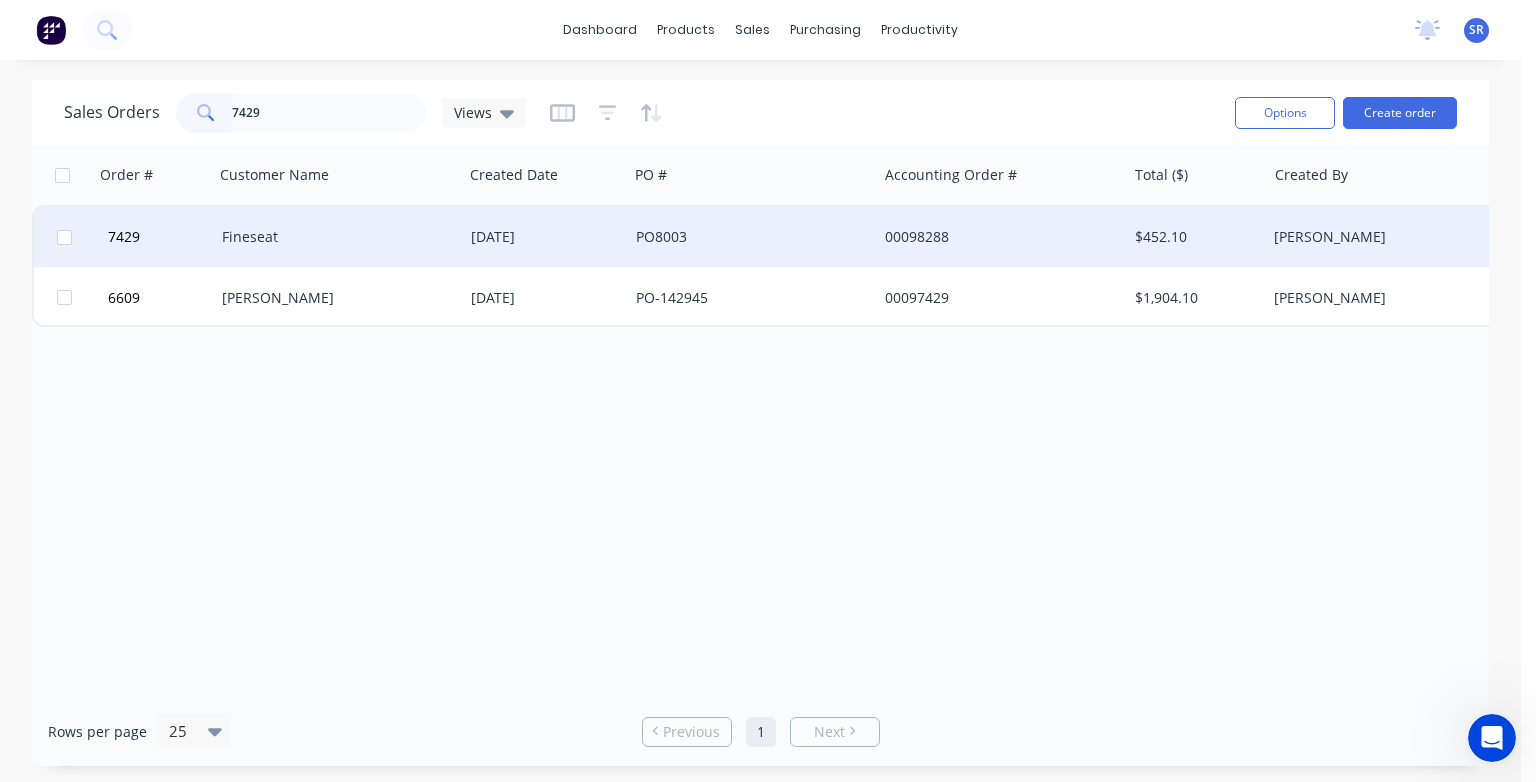 click on "Fineseat" at bounding box center [333, 237] 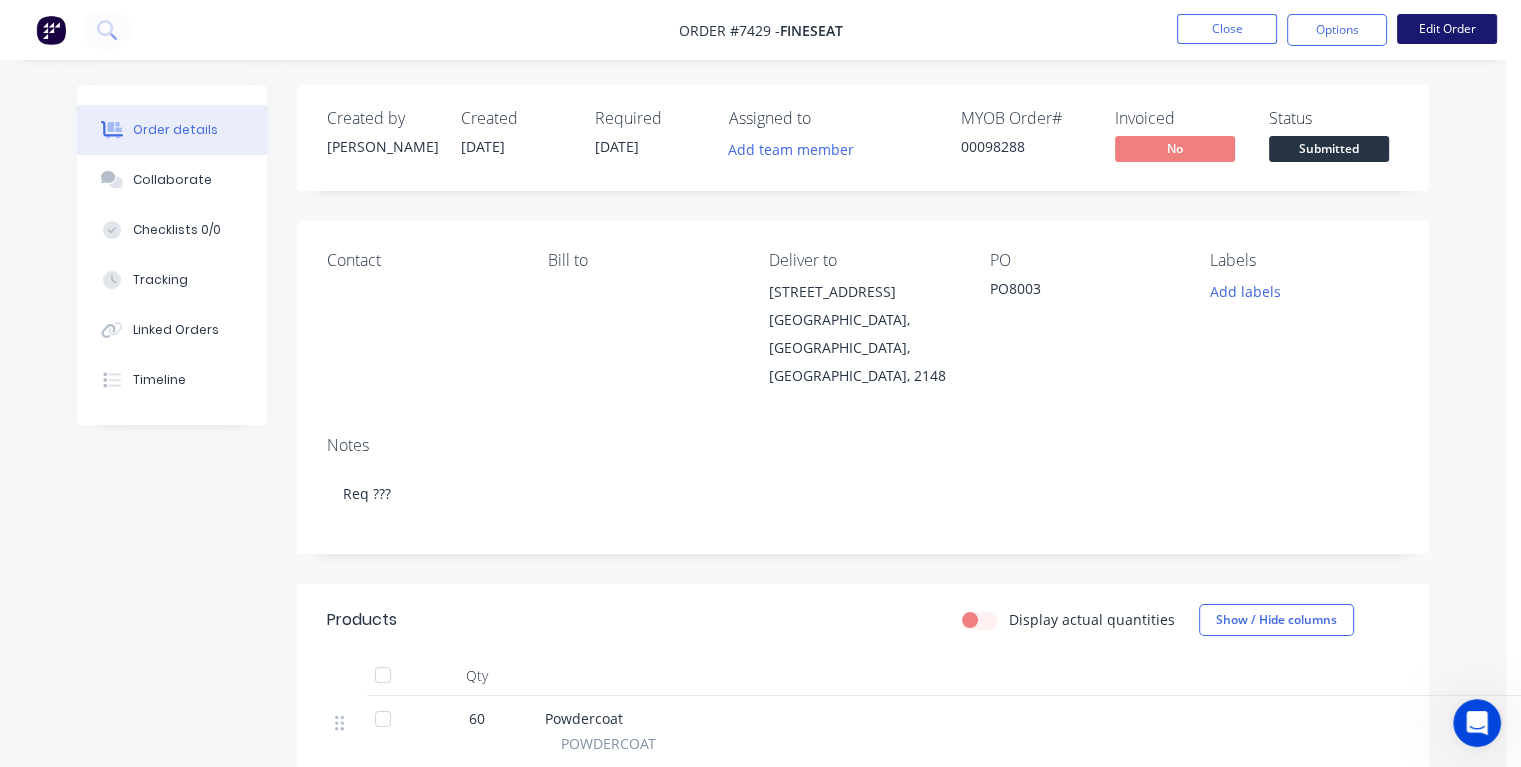 click on "Edit Order" at bounding box center (1447, 29) 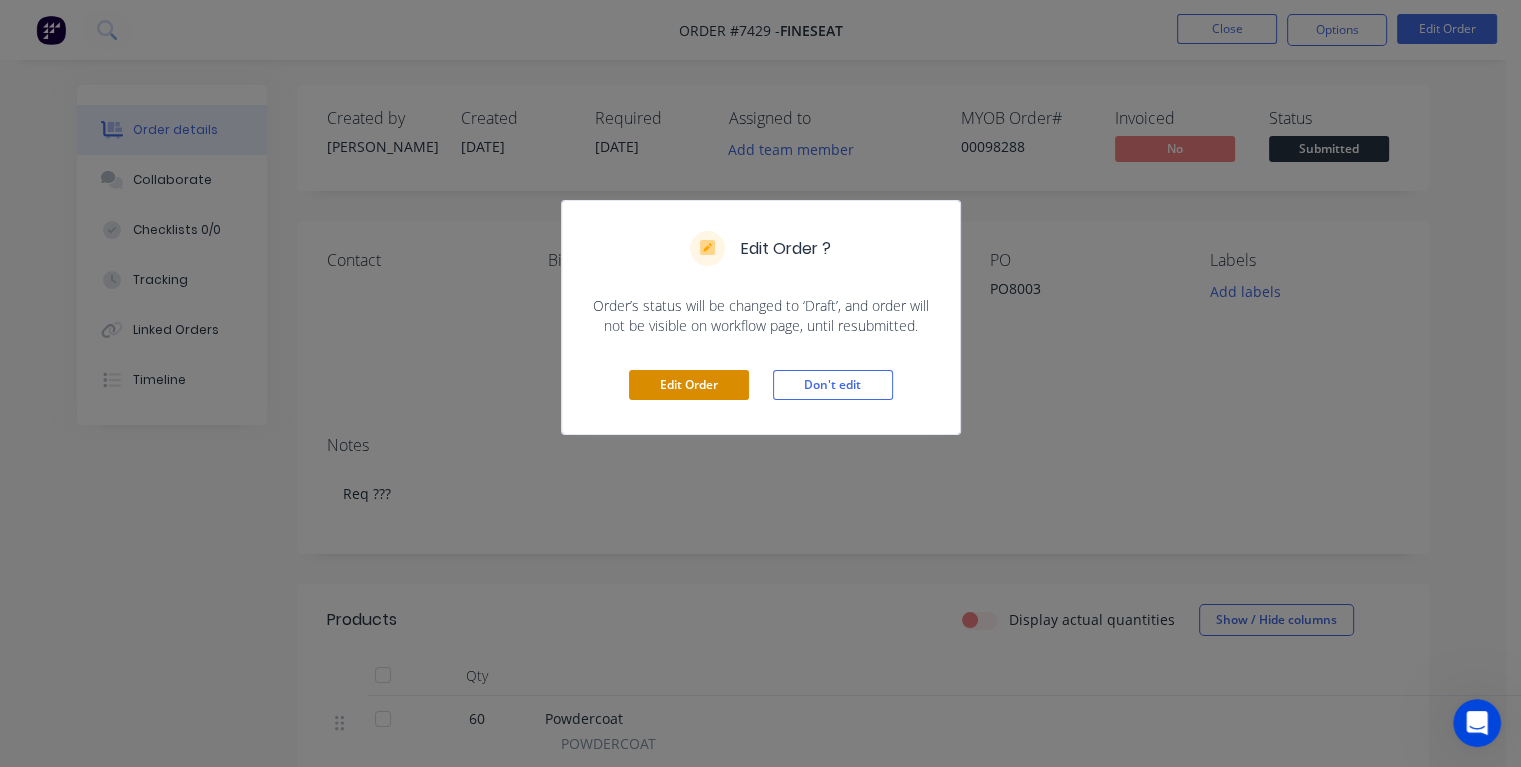 click on "Edit Order" at bounding box center (689, 385) 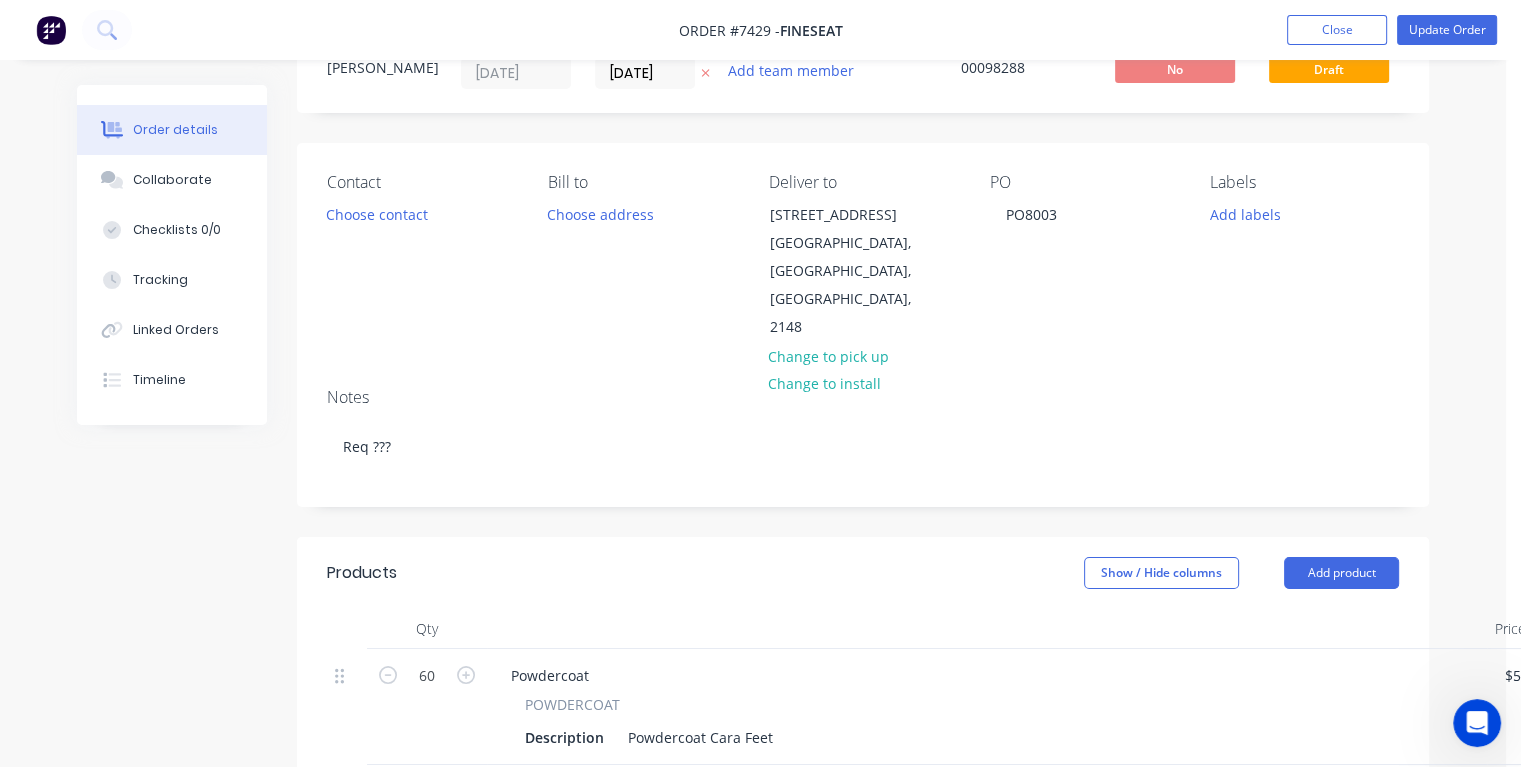 scroll, scrollTop: 0, scrollLeft: 0, axis: both 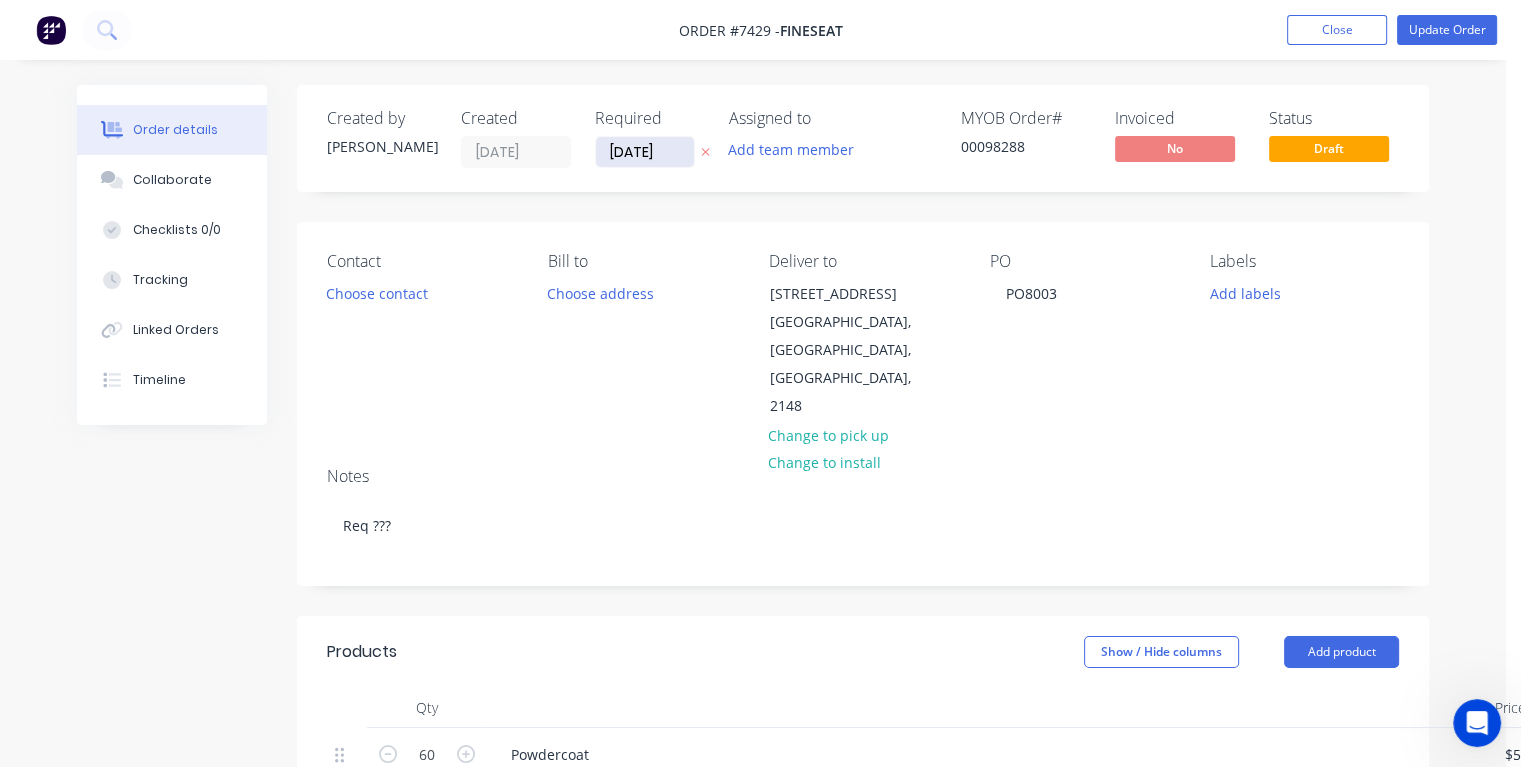 drag, startPoint x: 671, startPoint y: 144, endPoint x: 607, endPoint y: 154, distance: 64.77654 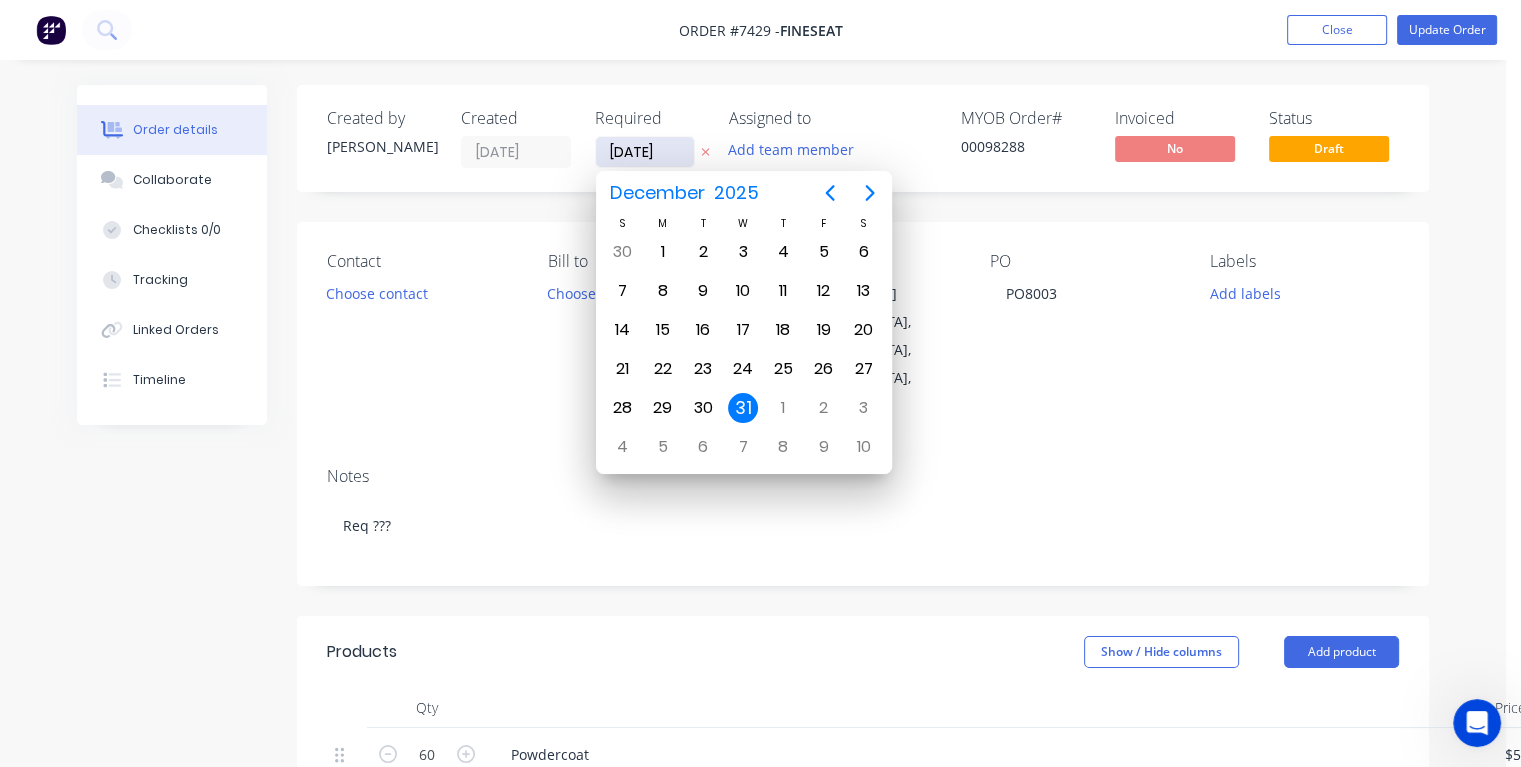 type on "[DATE]" 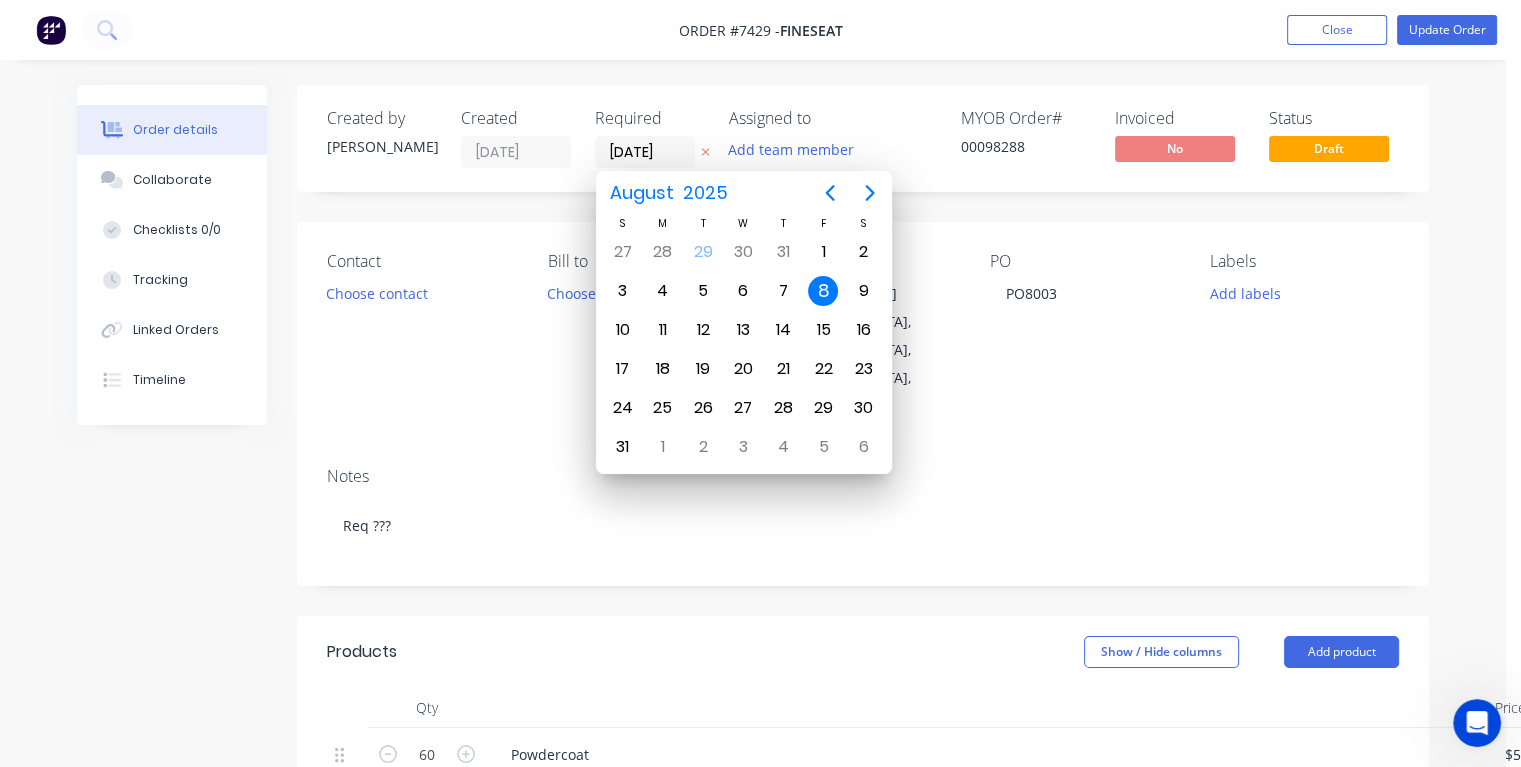 click on "8" at bounding box center [823, 291] 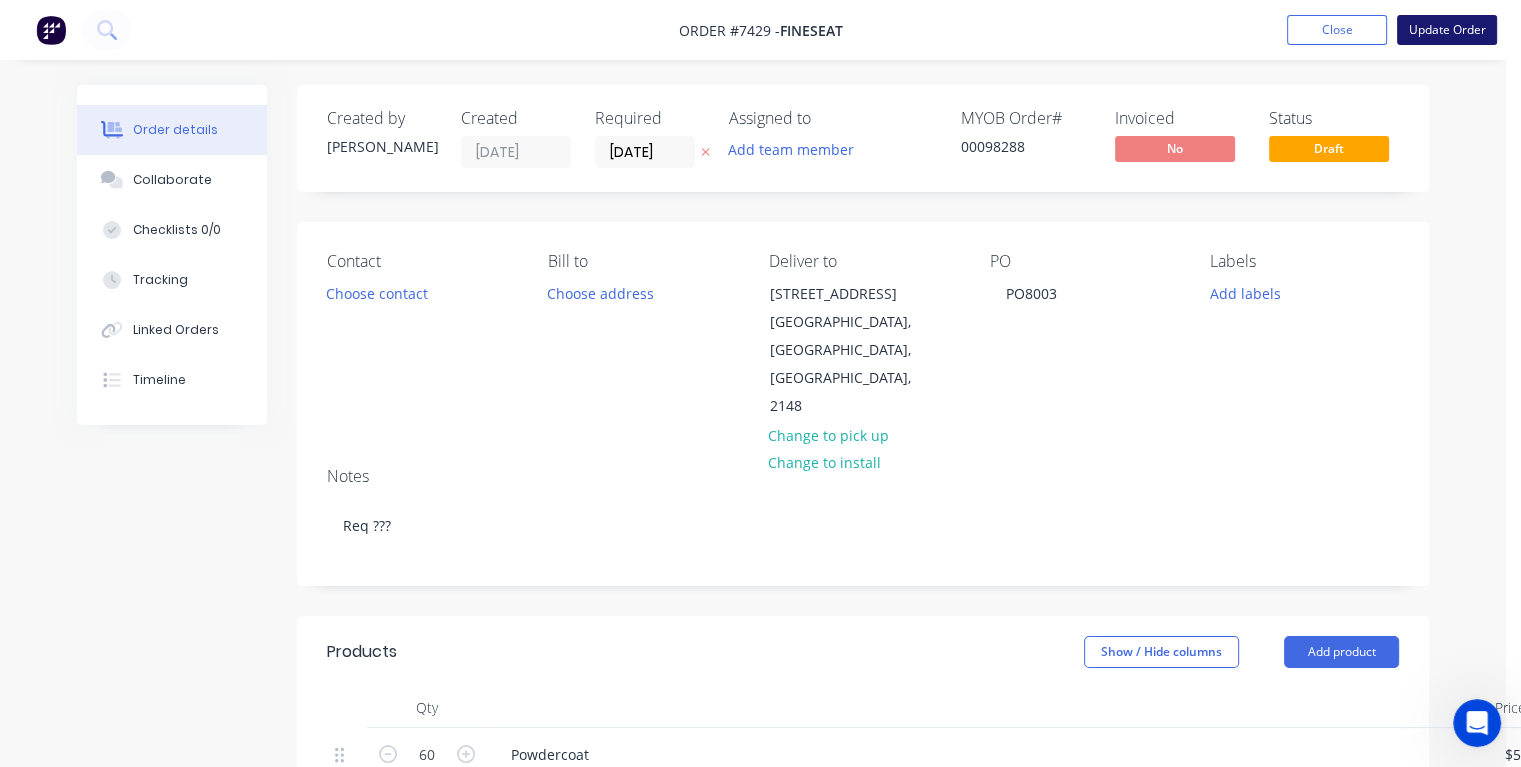 click on "Update Order" at bounding box center (1447, 30) 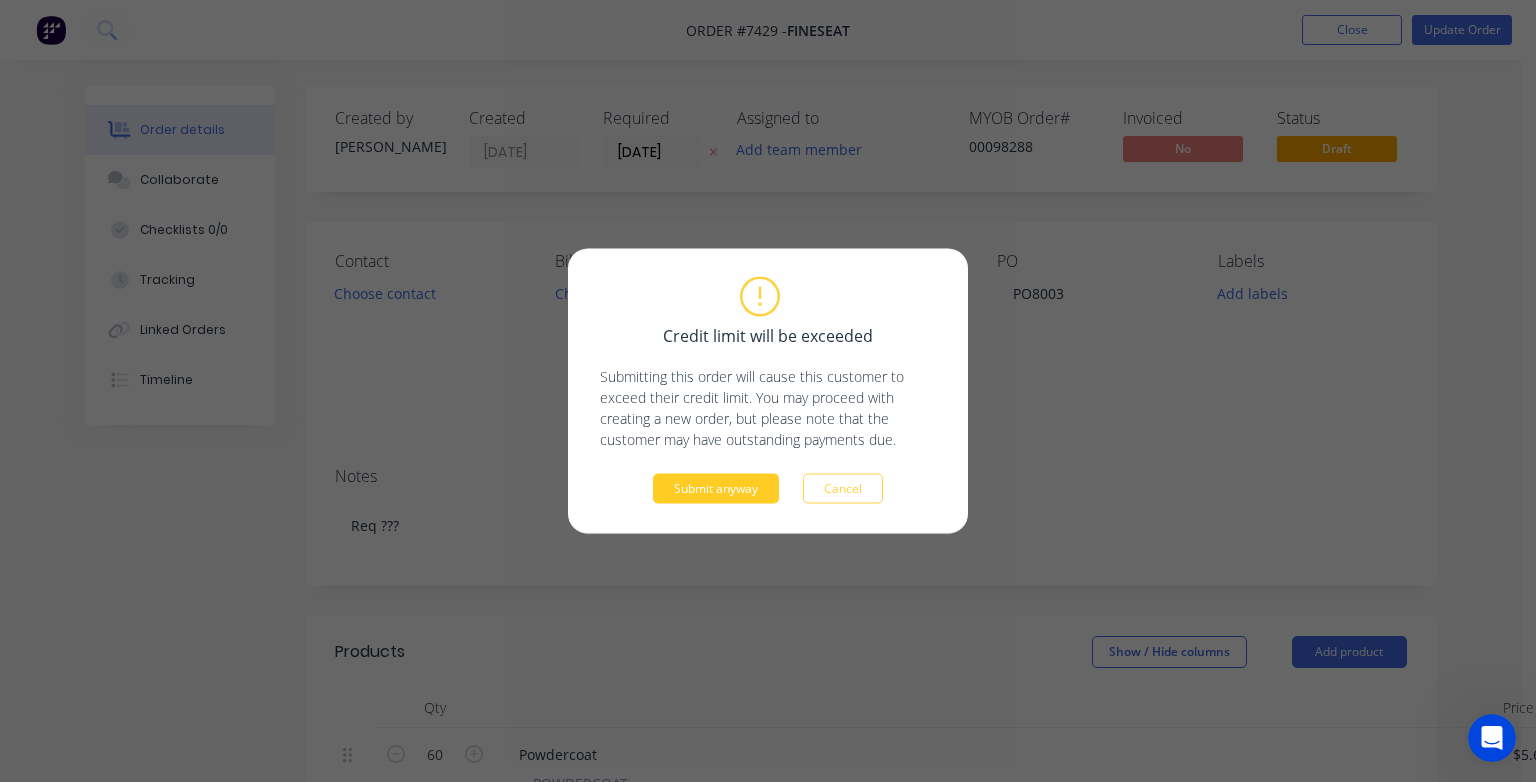 click on "Submit anyway" at bounding box center [716, 489] 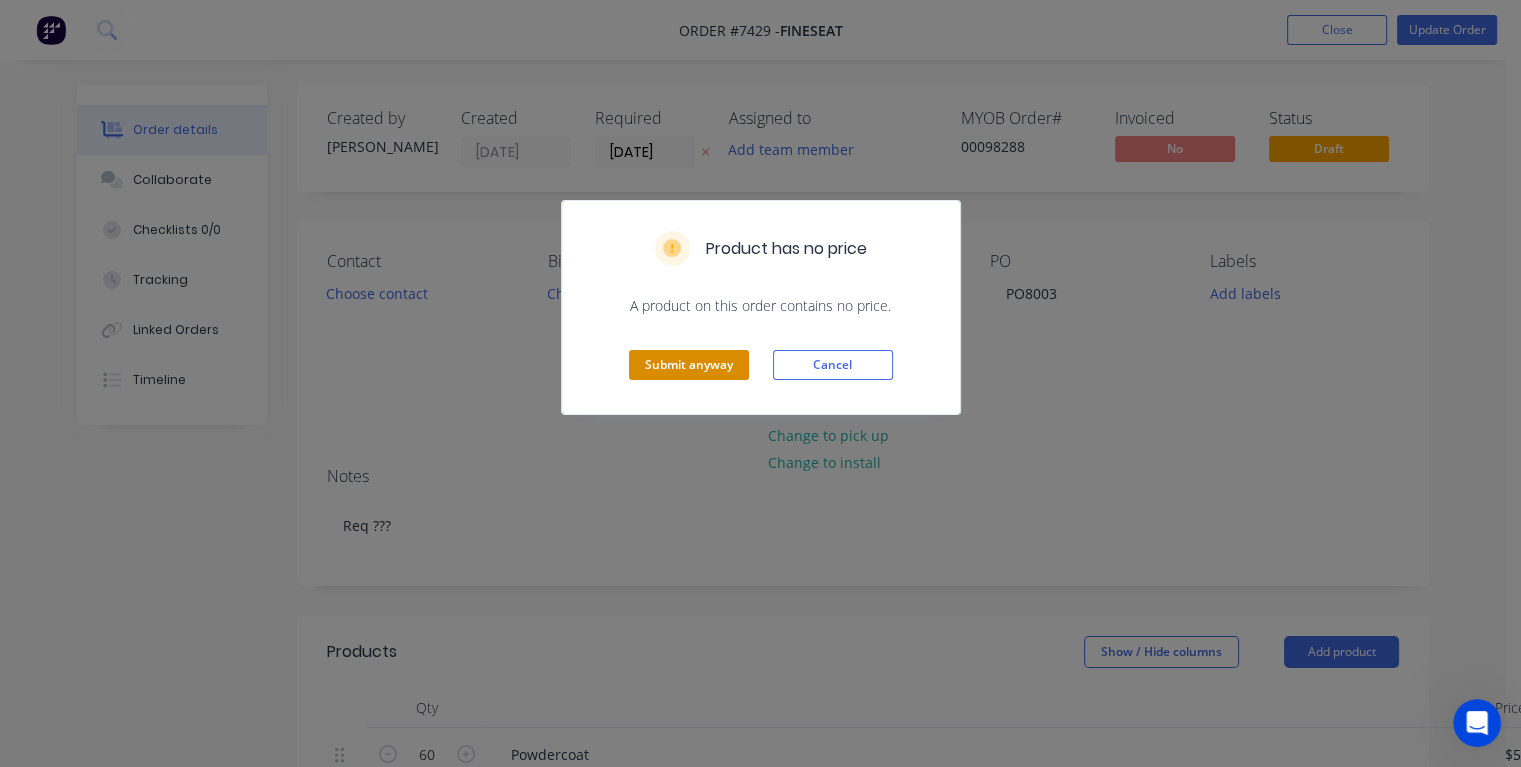 click on "Submit anyway" at bounding box center (689, 365) 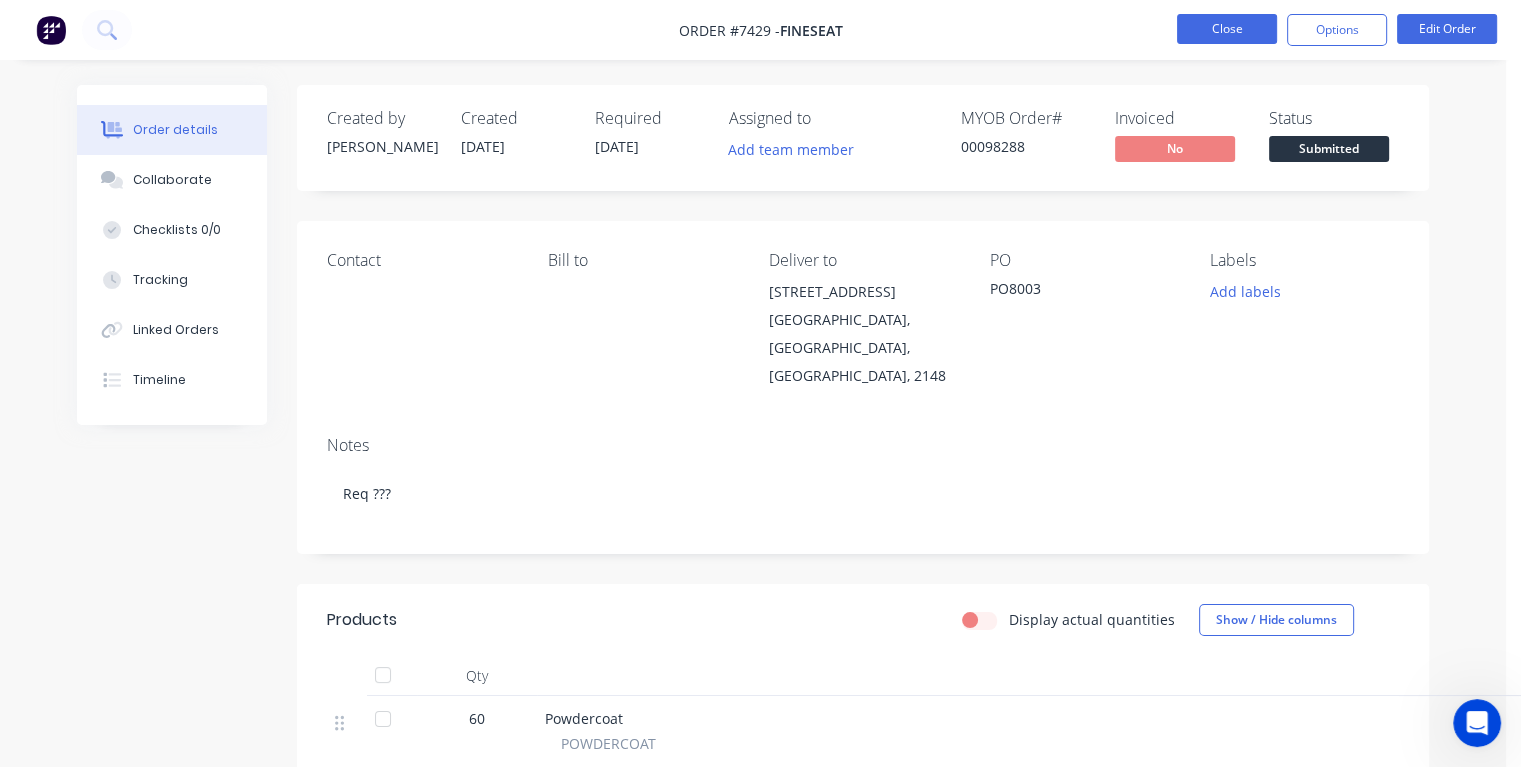 click on "Close" at bounding box center (1227, 29) 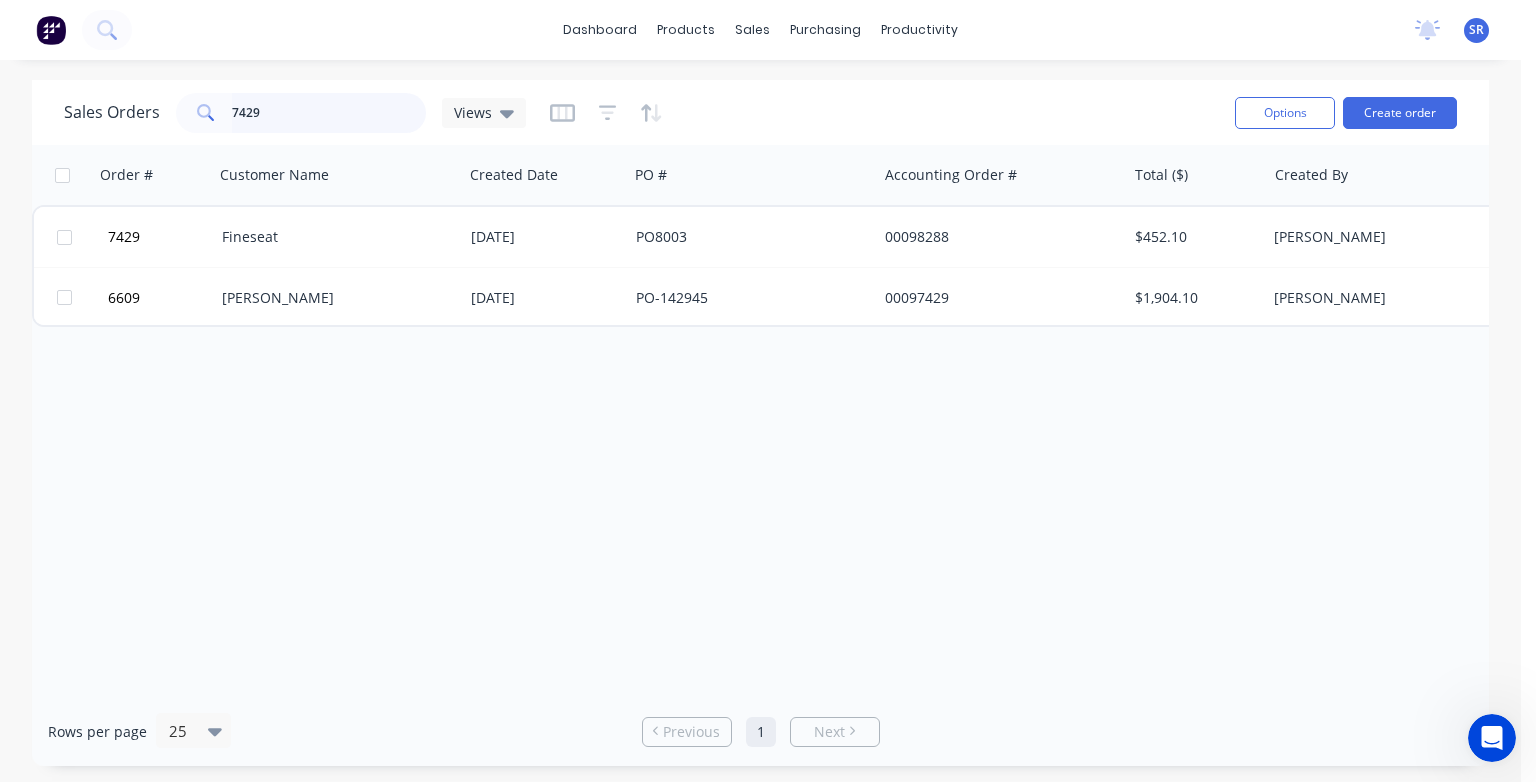 click on "7429" at bounding box center (329, 113) 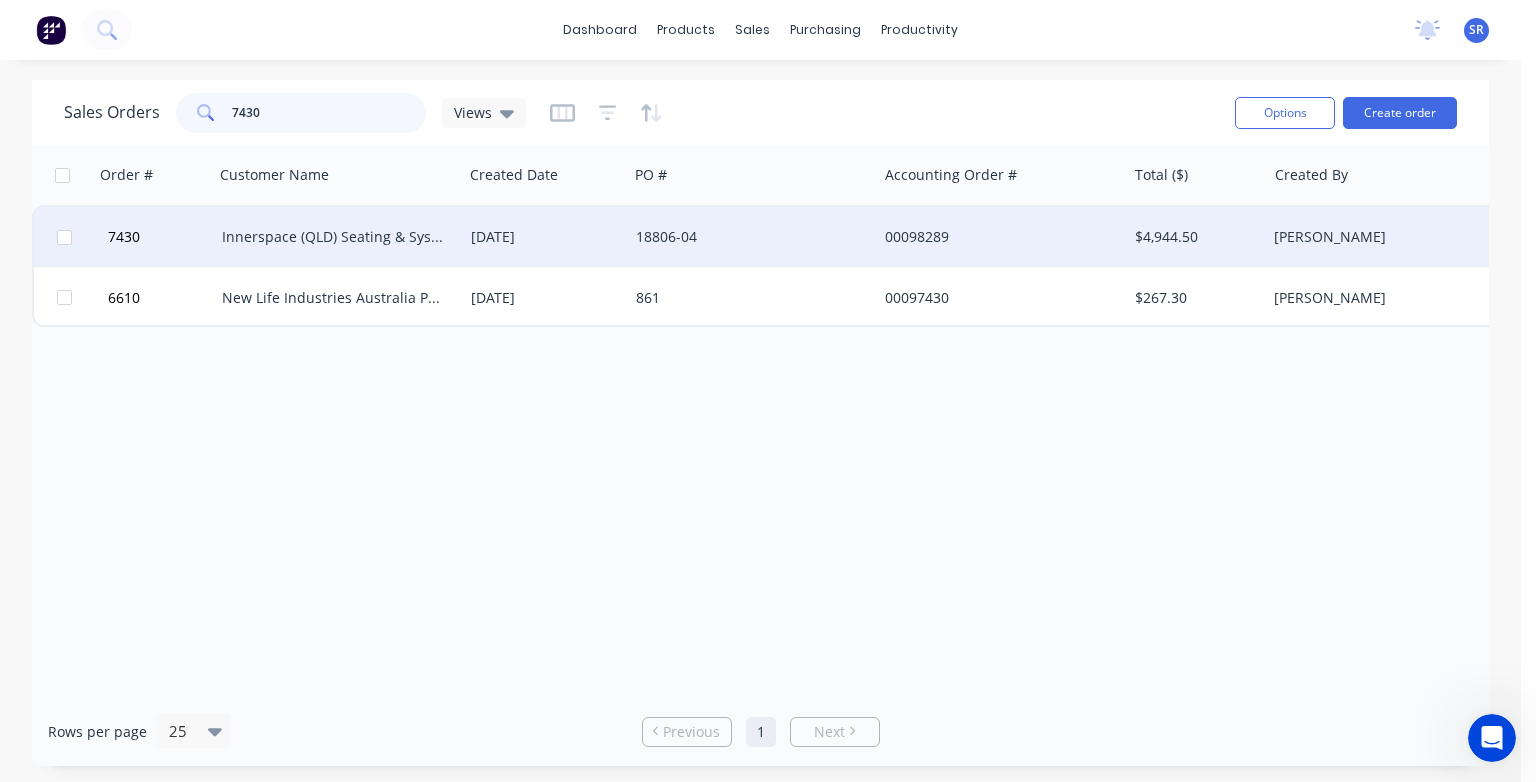 type on "7430" 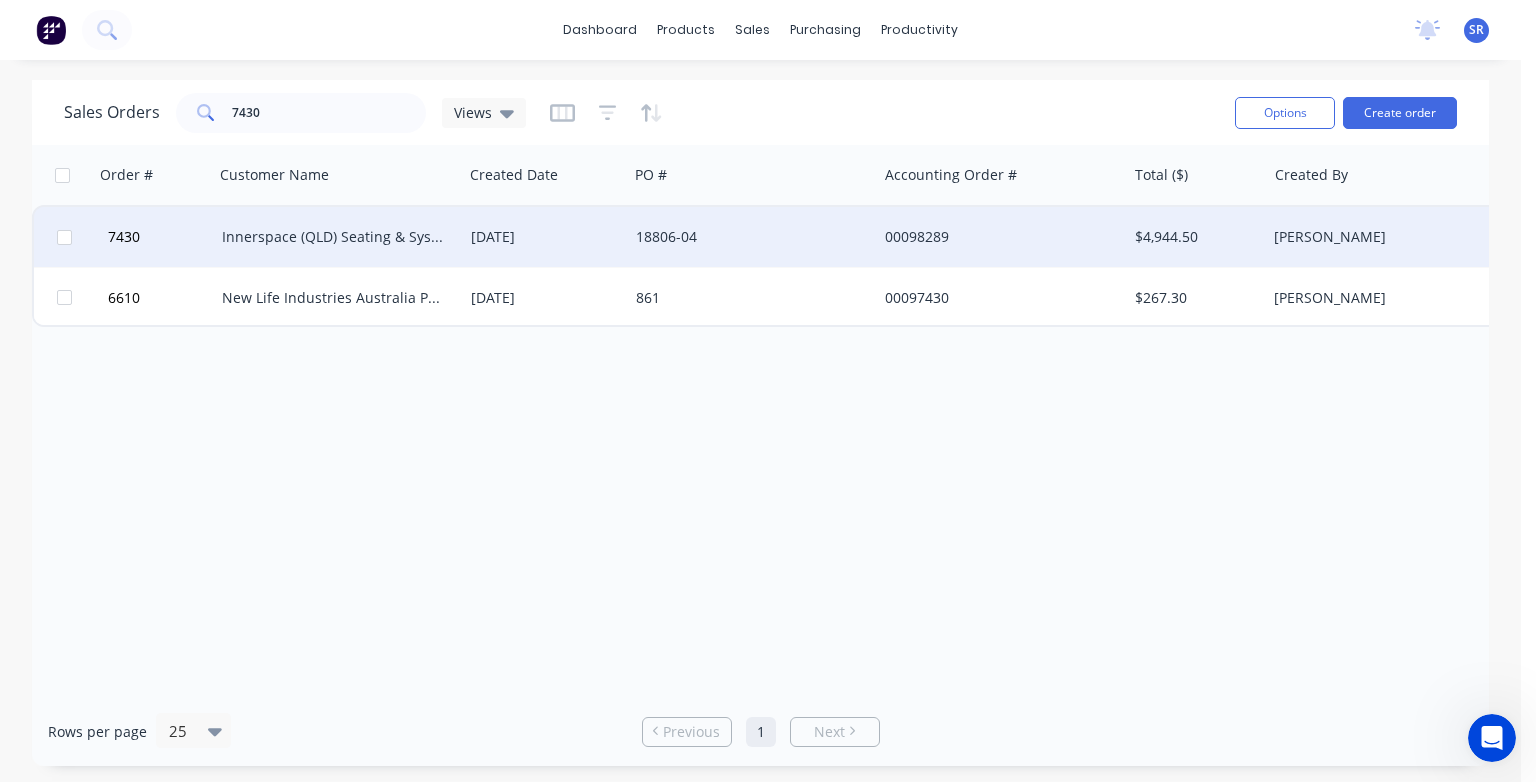 click on "Innerspace (QLD) Seating & Systems Pty Ltd" at bounding box center [333, 237] 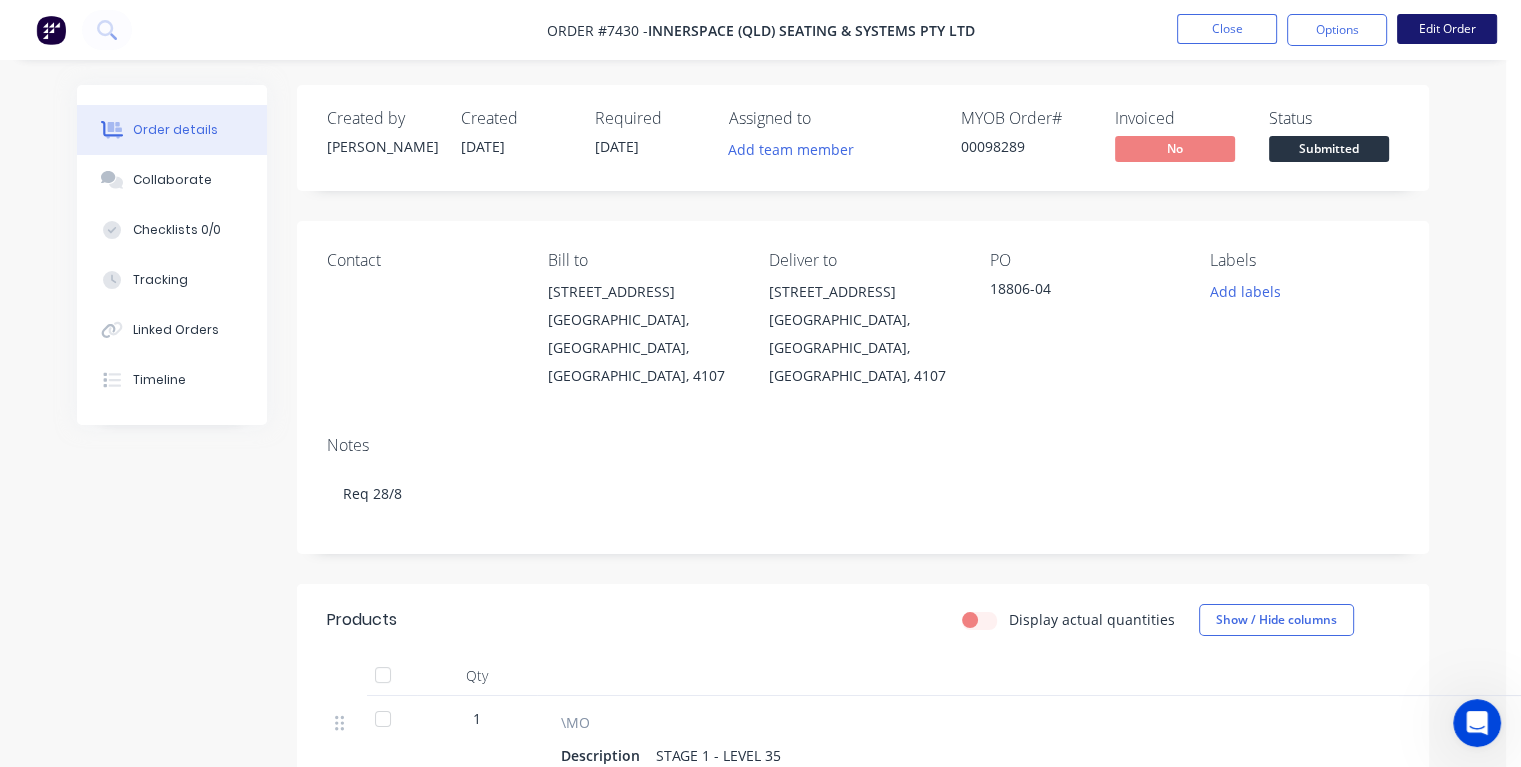 click on "Edit Order" at bounding box center (1447, 29) 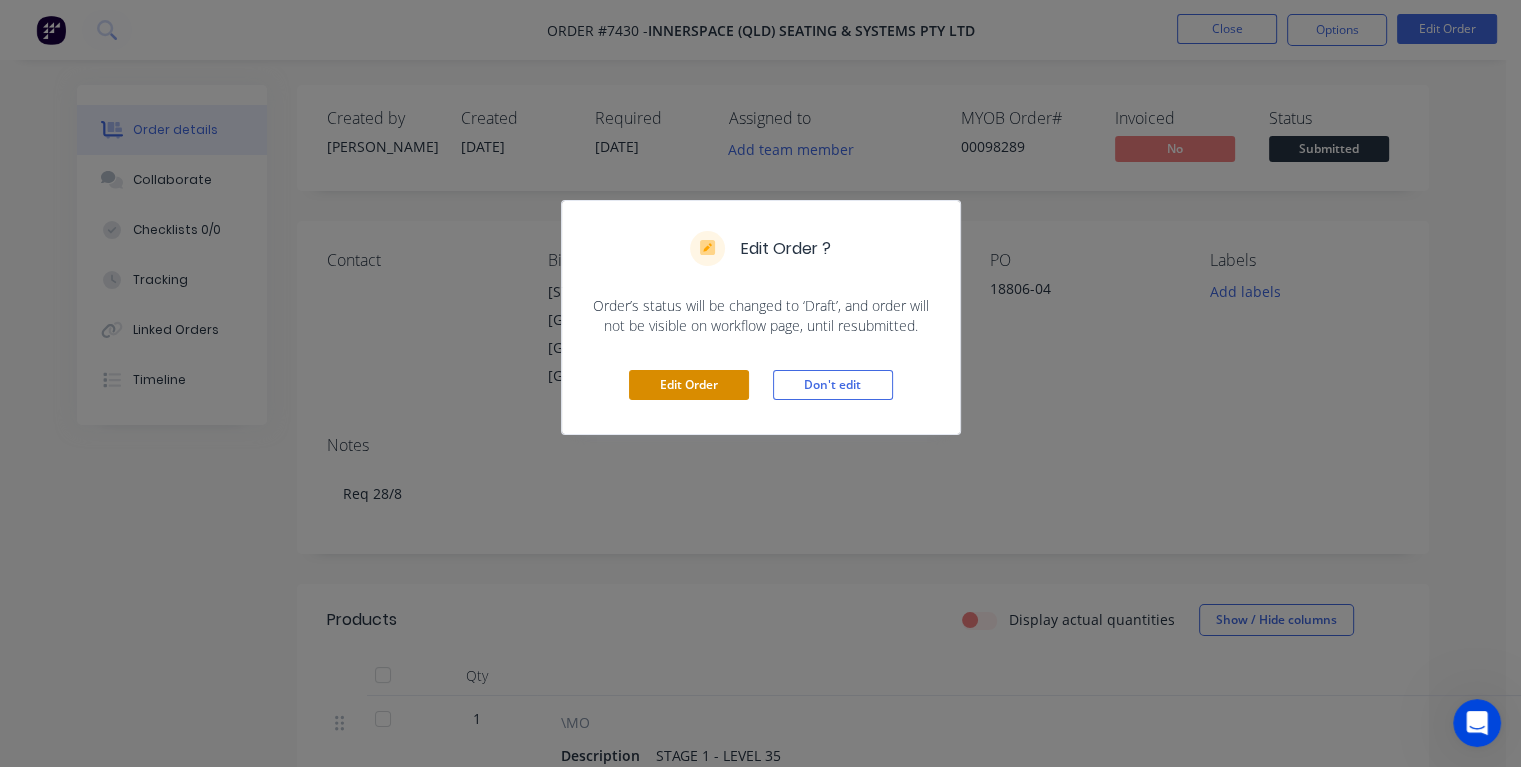 click on "Edit Order" at bounding box center (689, 385) 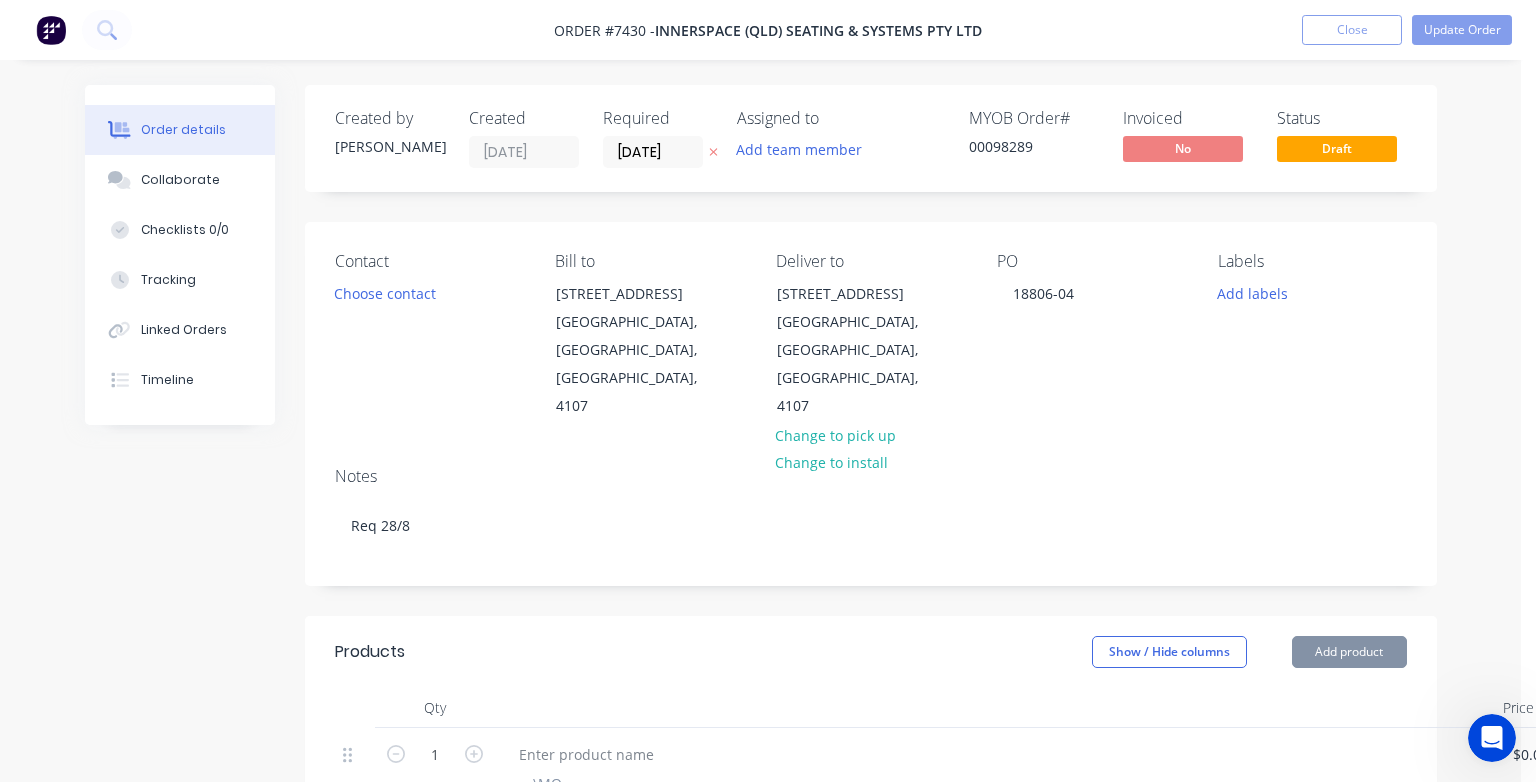 type on "$400.00" 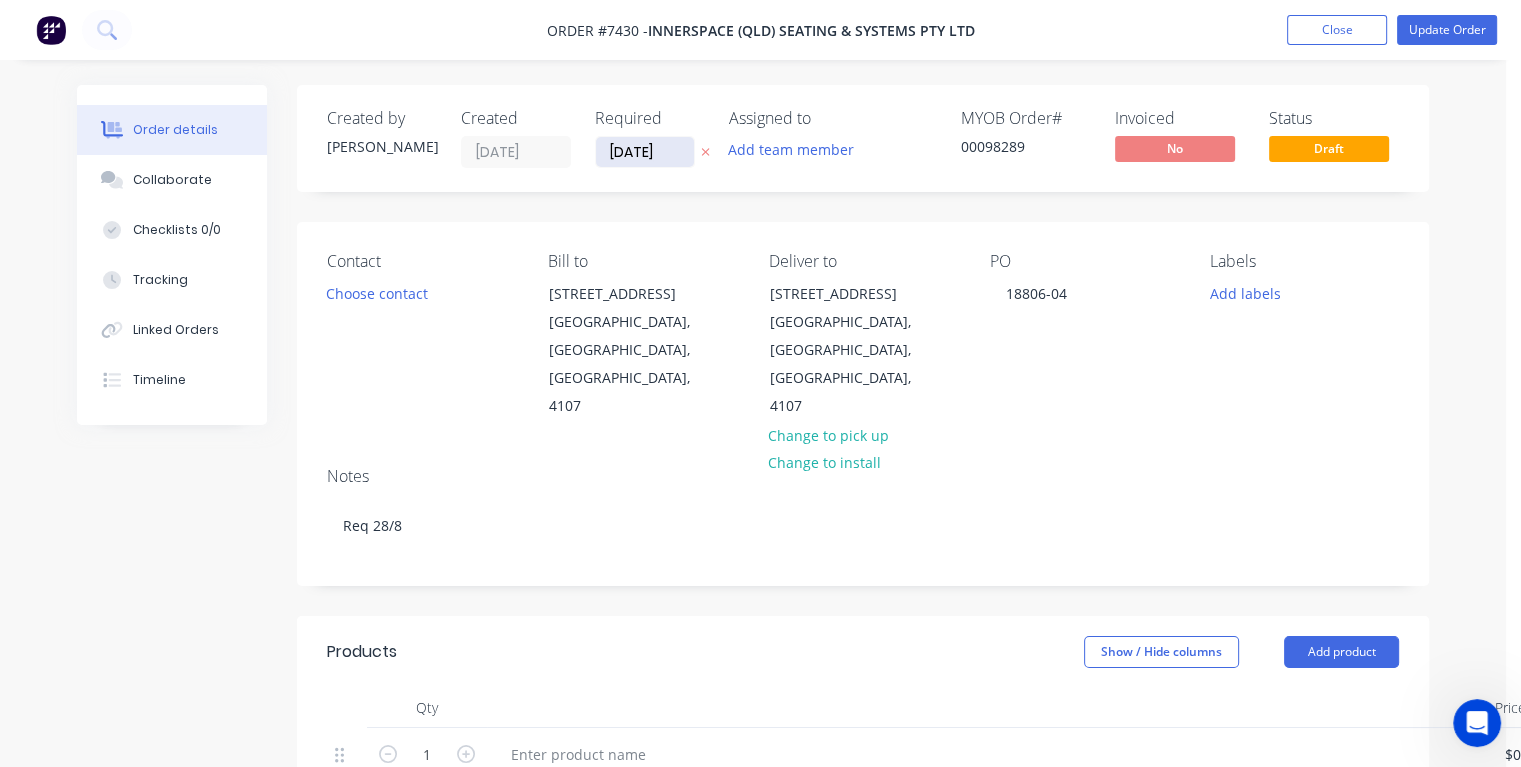 drag, startPoint x: 677, startPoint y: 150, endPoint x: 608, endPoint y: 154, distance: 69.115845 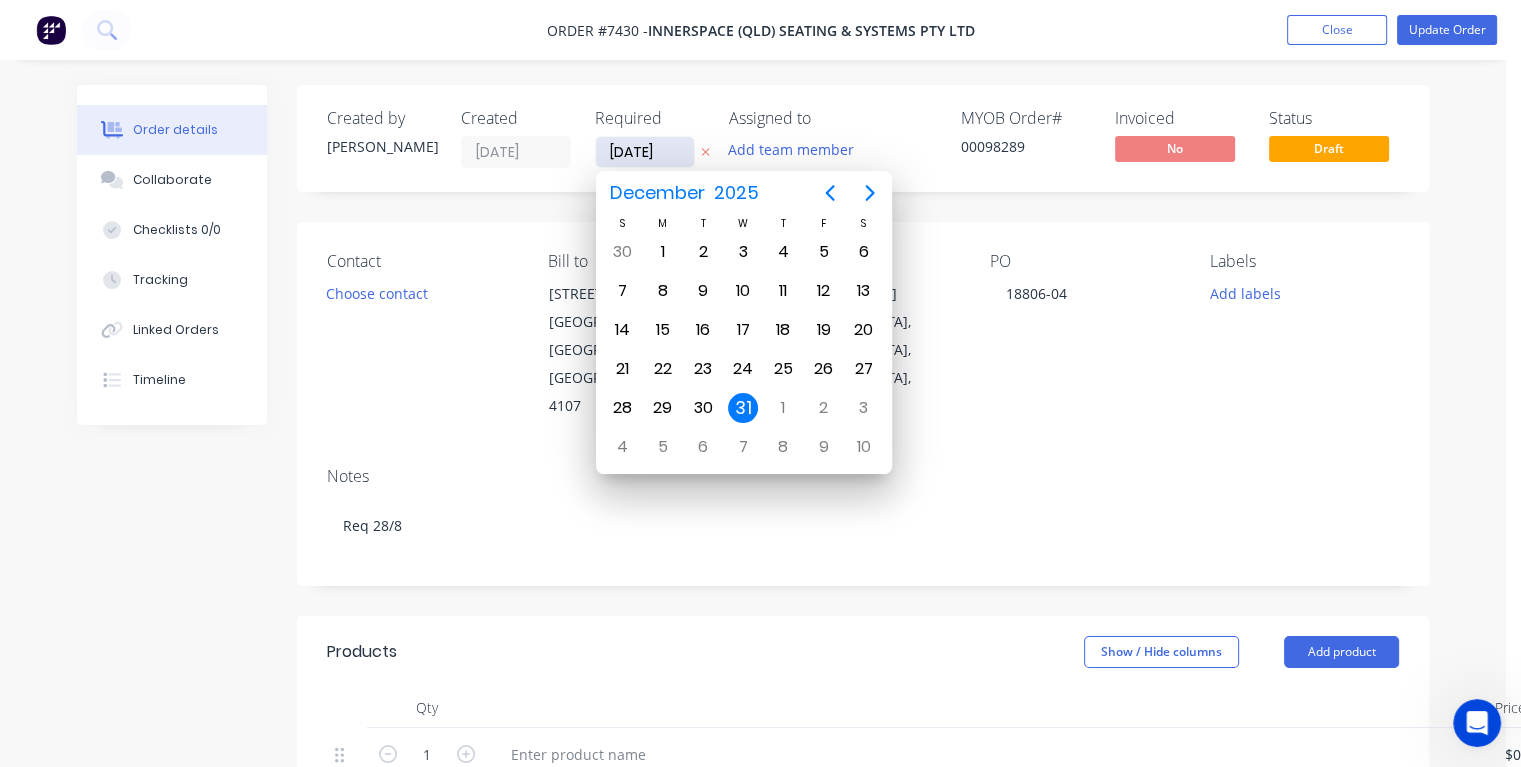 type on "[DATE]" 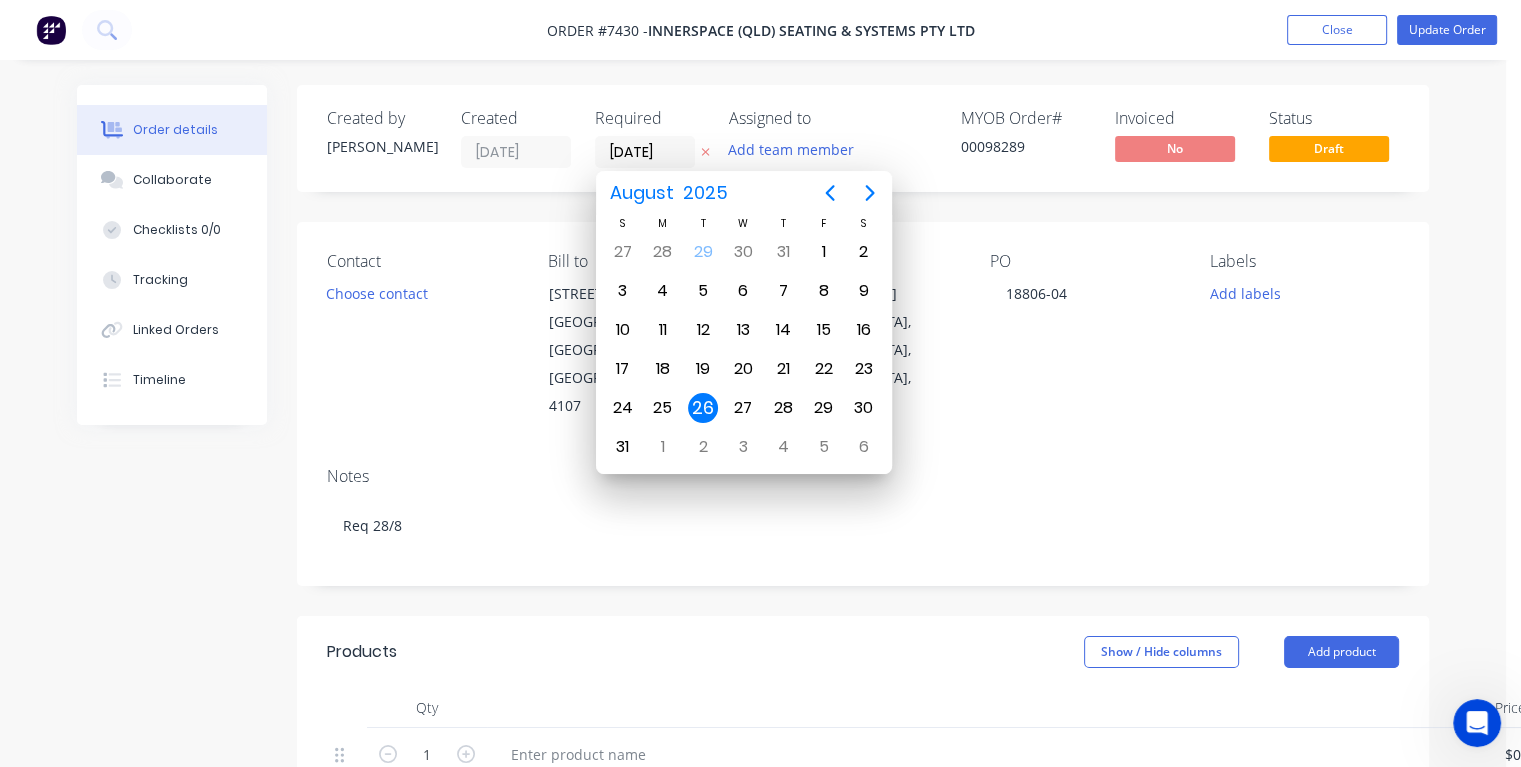 click on "26" at bounding box center [703, 408] 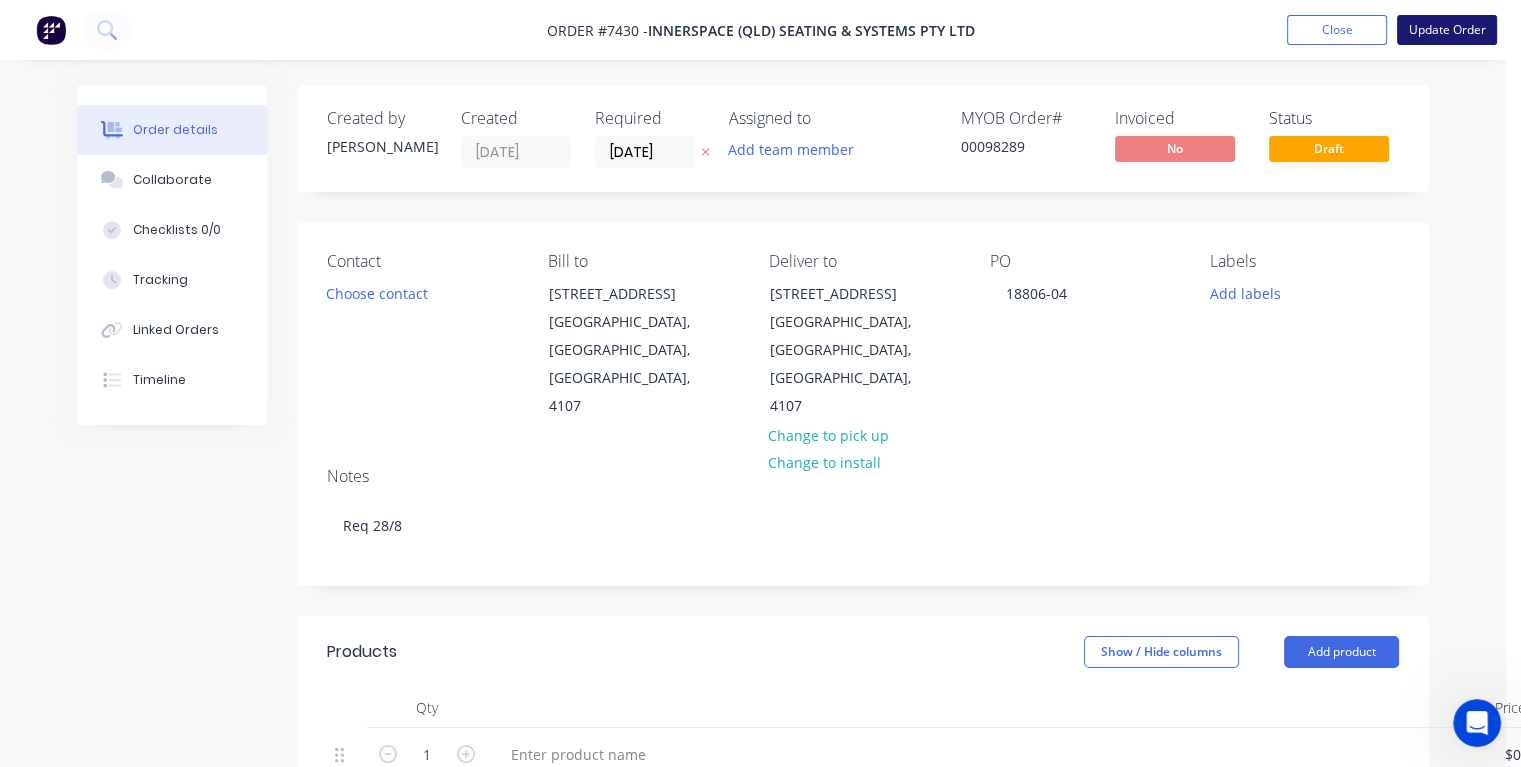 click on "Update Order" at bounding box center (1447, 30) 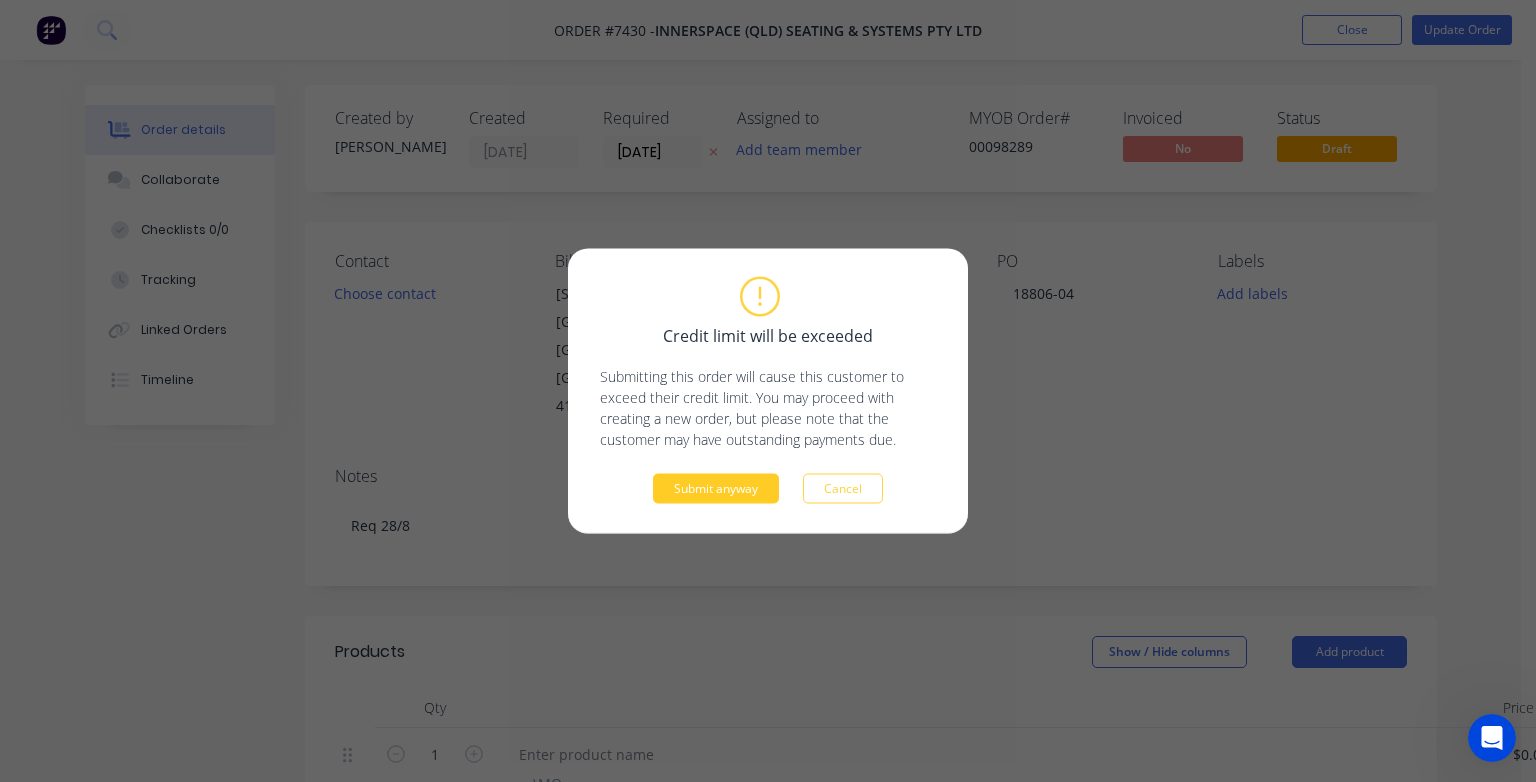 click on "Submit anyway" at bounding box center (716, 489) 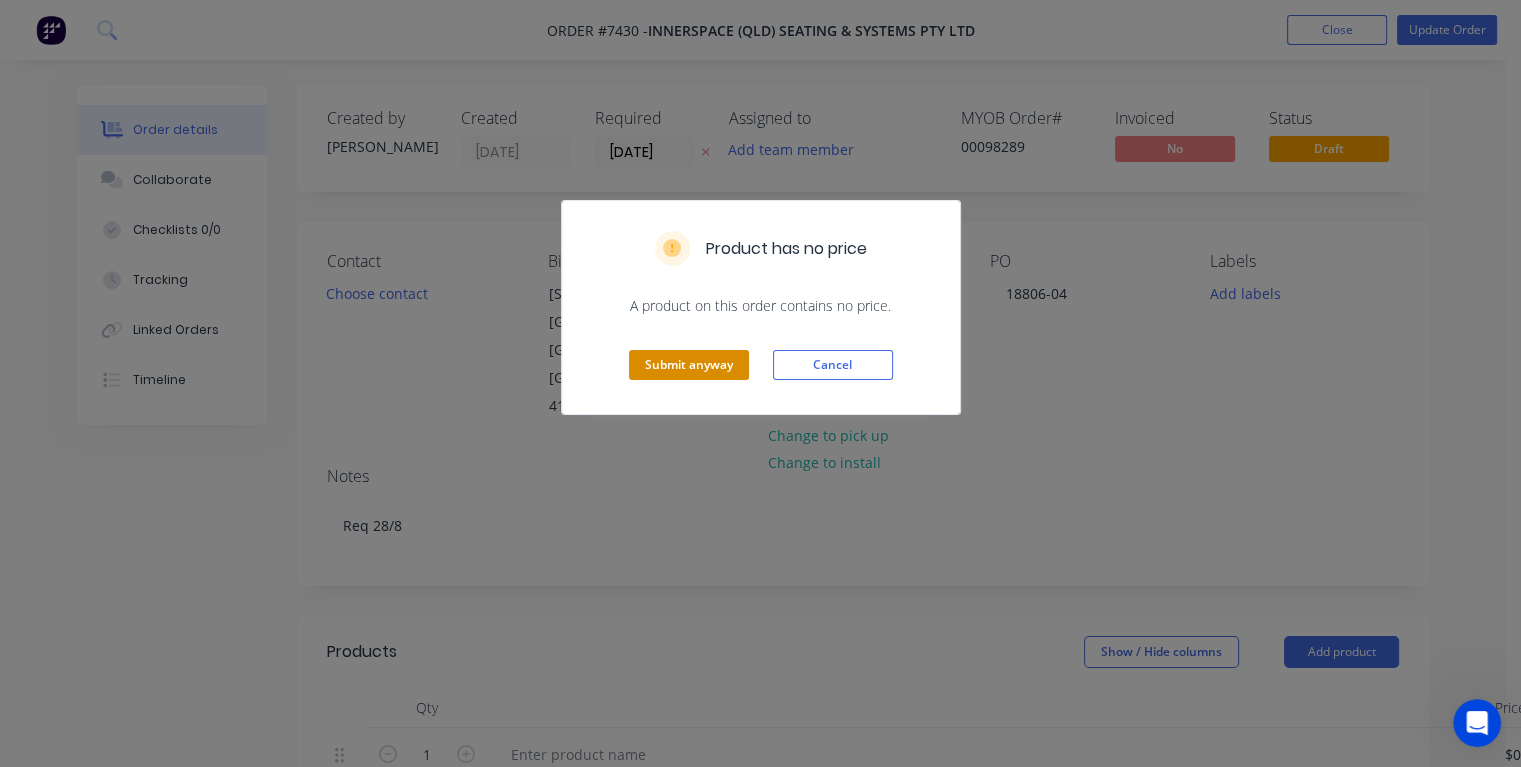 click on "Submit anyway" at bounding box center (689, 365) 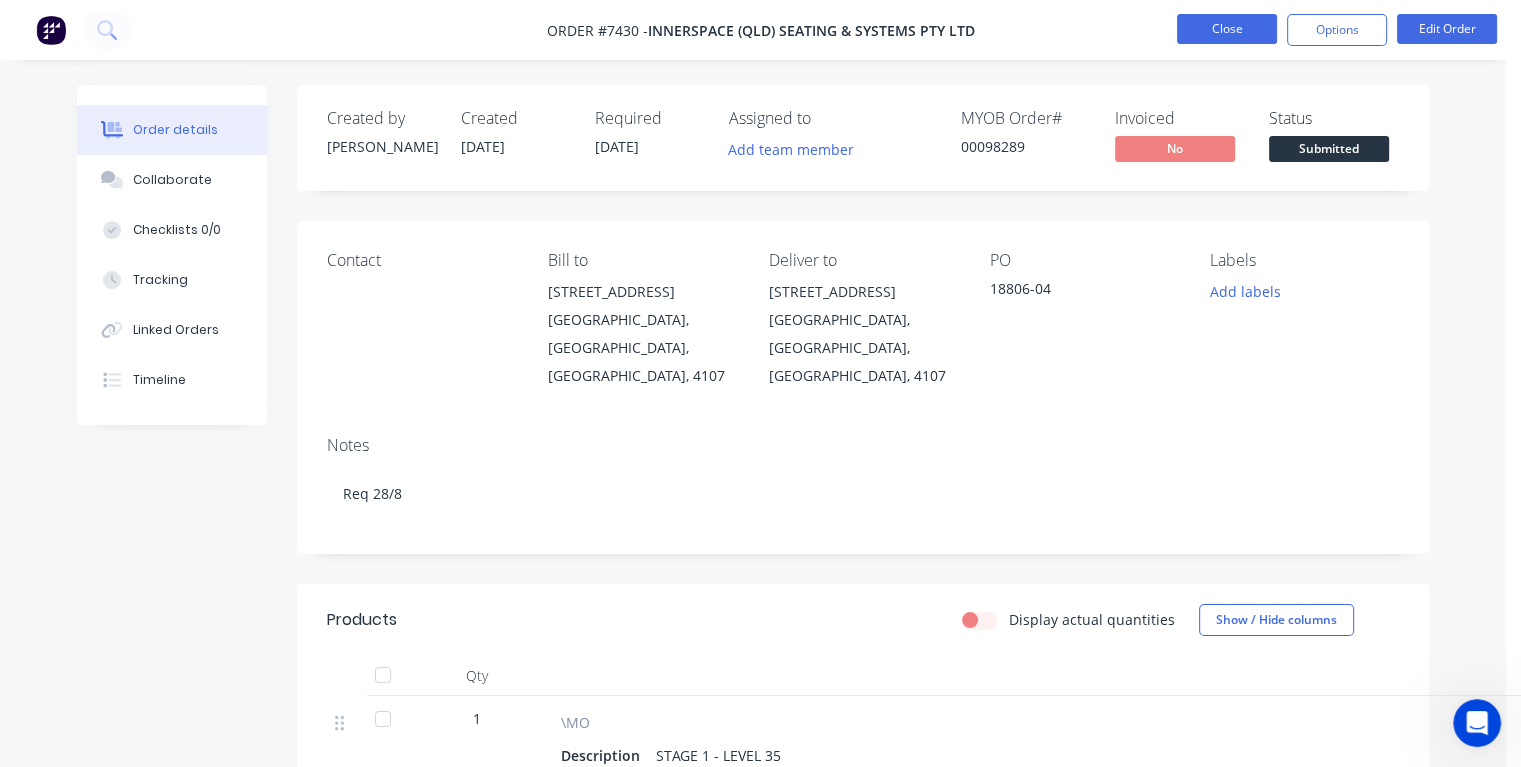 click on "Close" at bounding box center (1227, 29) 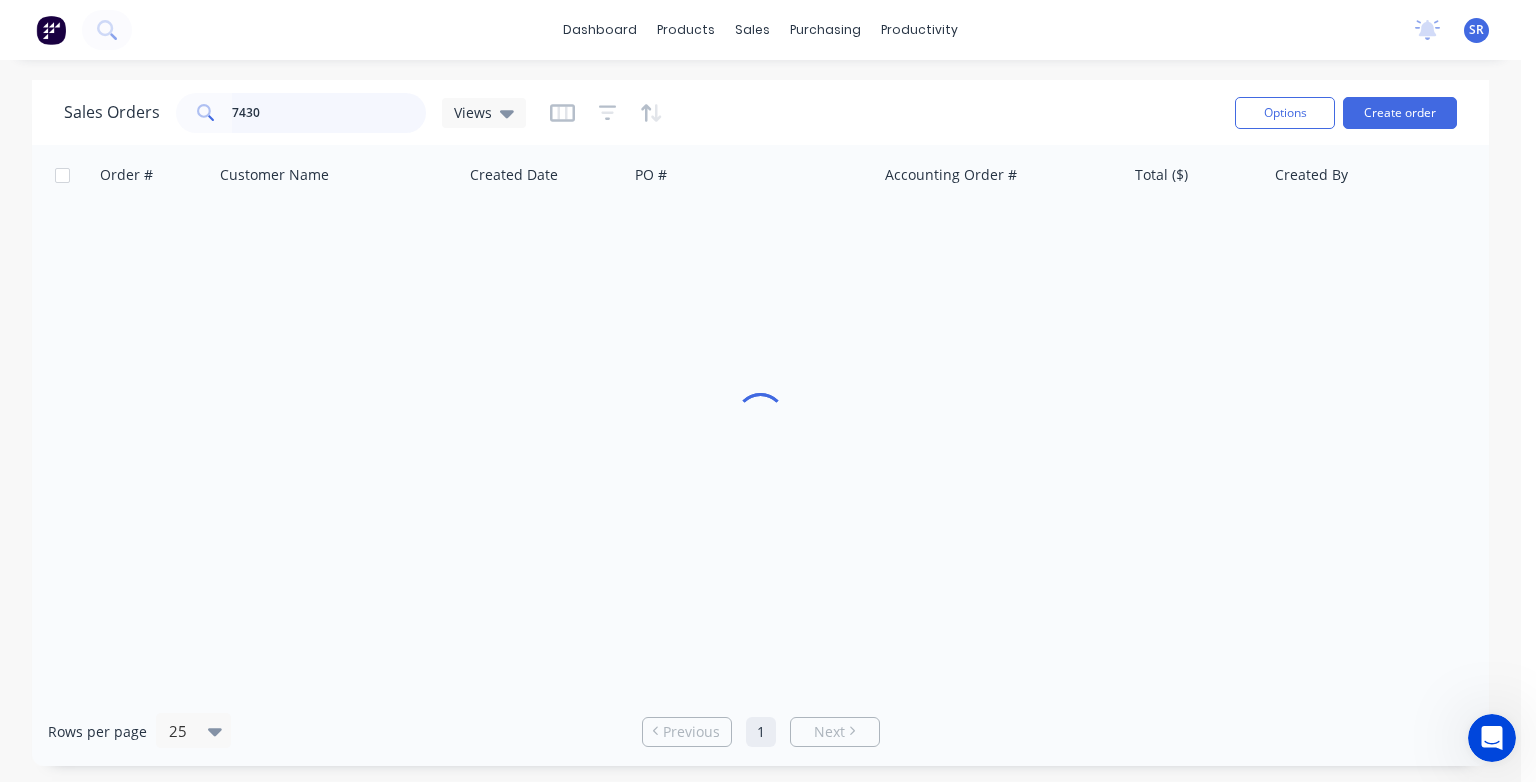 click on "7430" at bounding box center (329, 113) 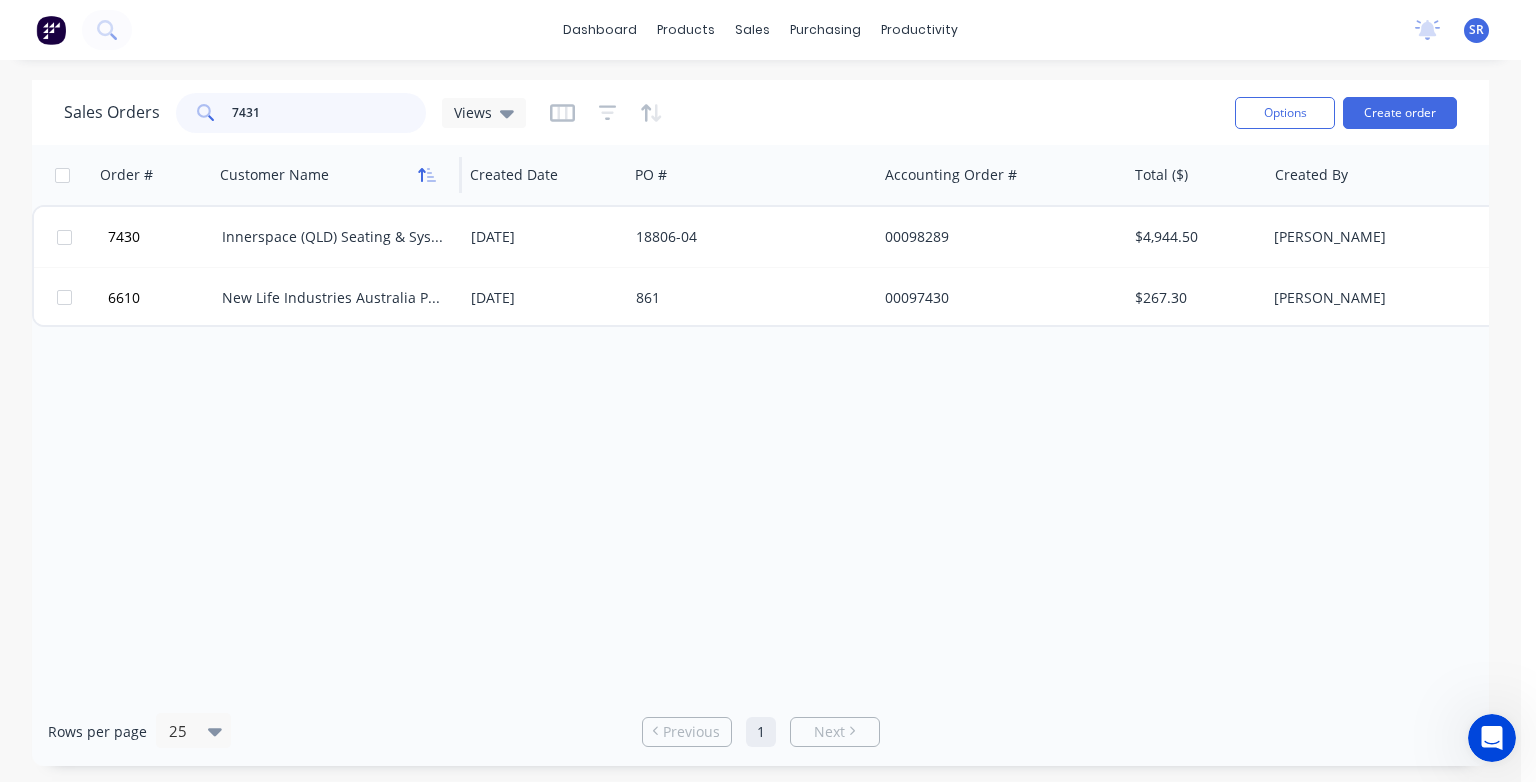 type on "7431" 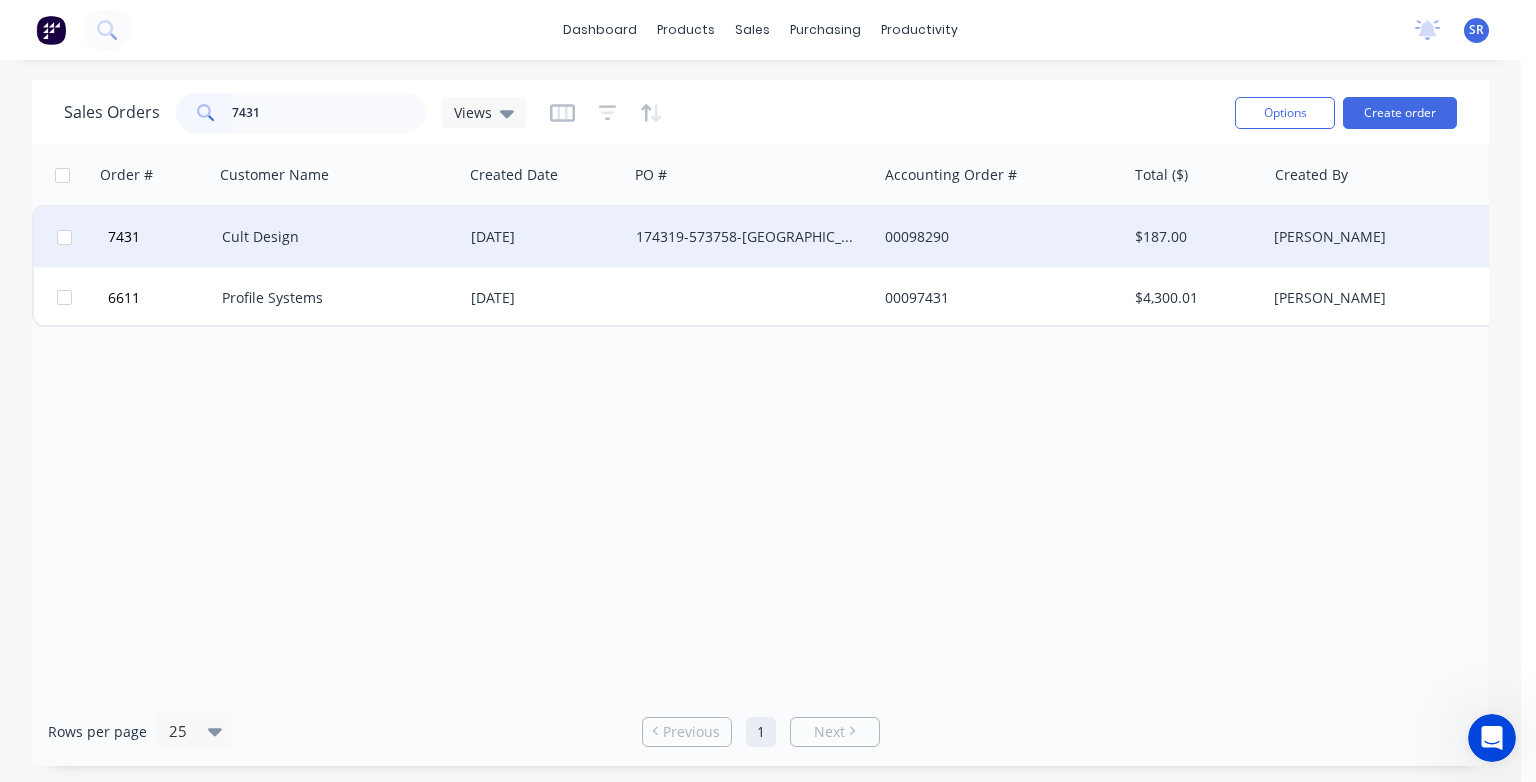 click on "Cult Design" at bounding box center (338, 237) 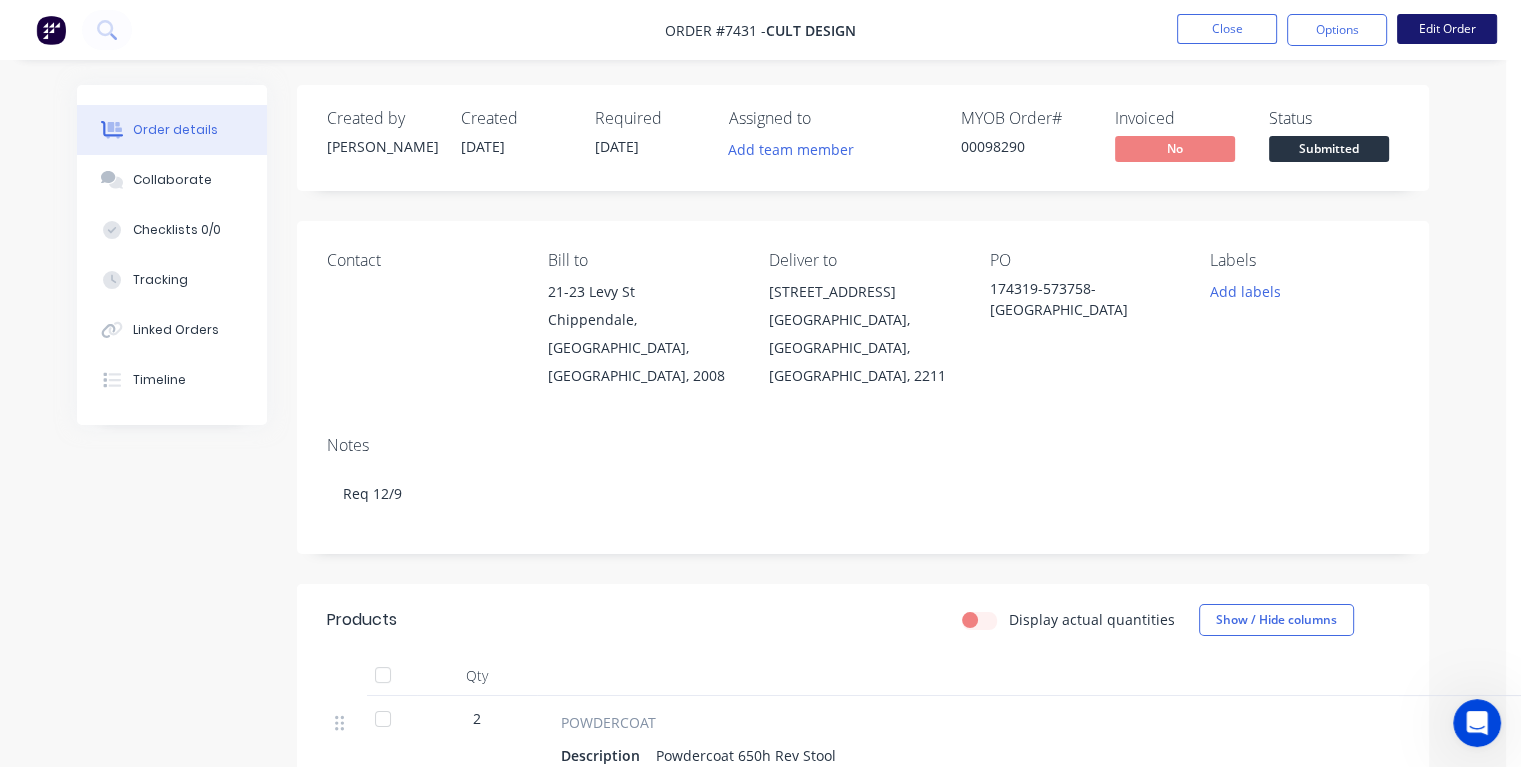 click on "Edit Order" at bounding box center (1447, 29) 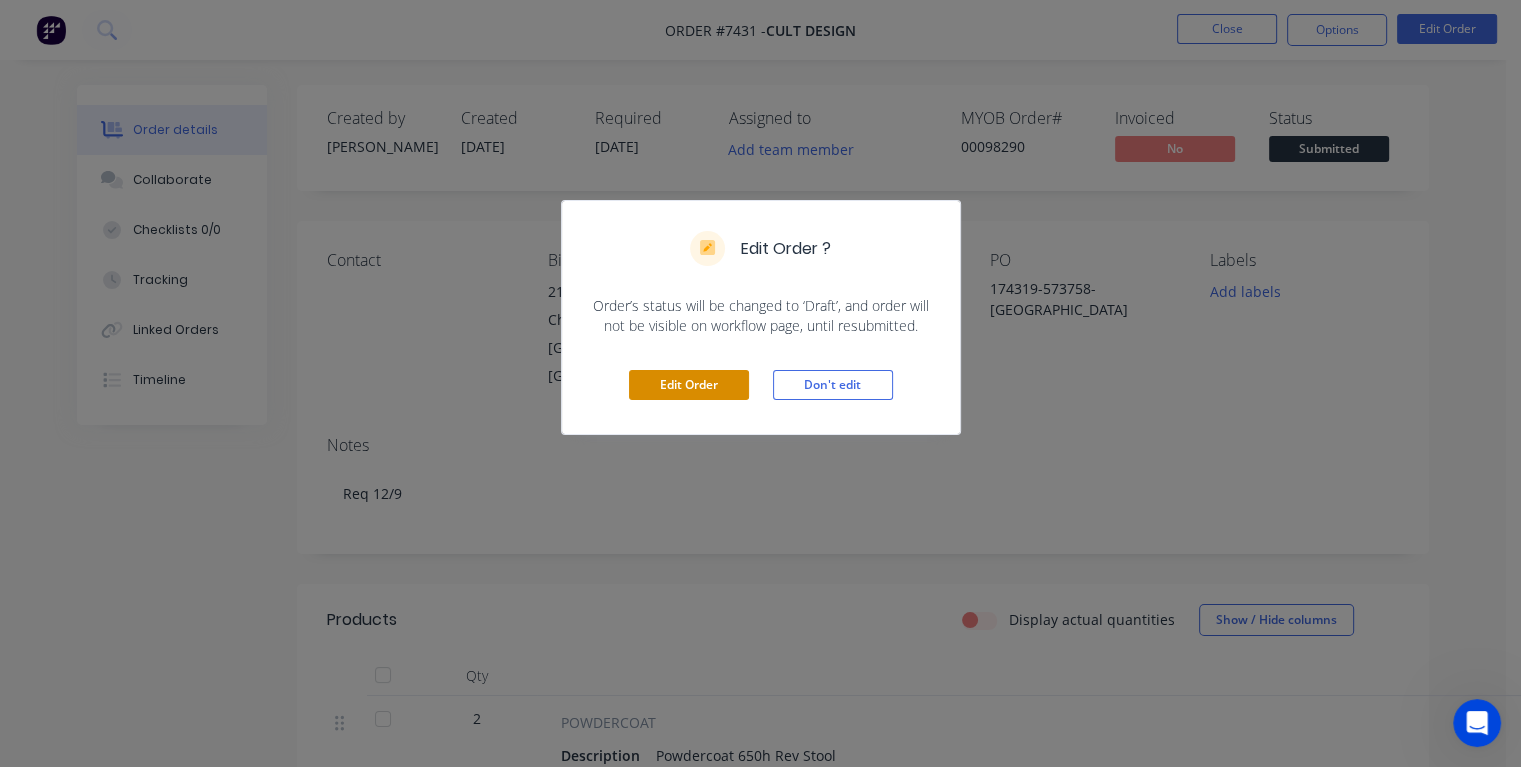 click on "Edit Order" at bounding box center (689, 385) 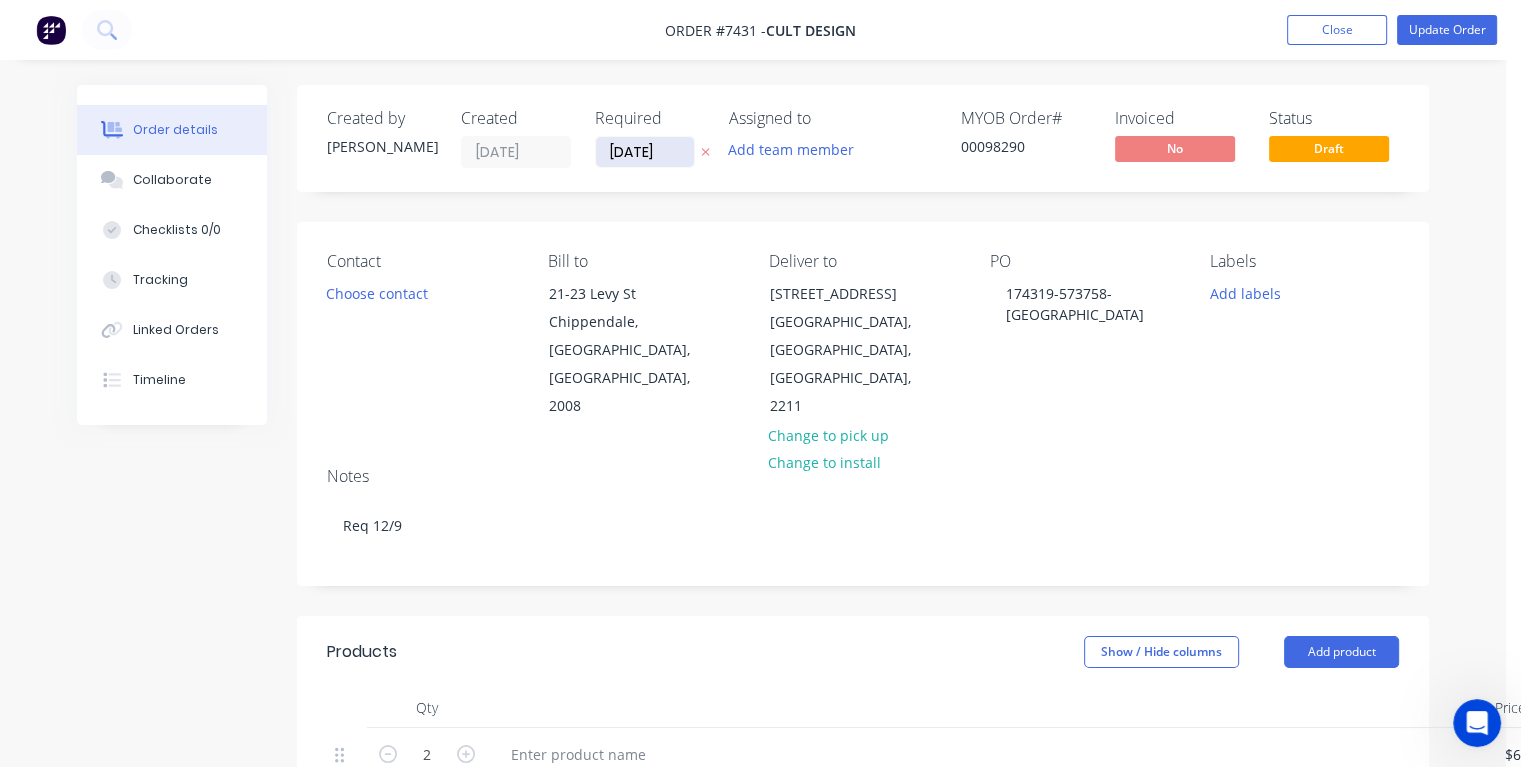 drag, startPoint x: 674, startPoint y: 148, endPoint x: 607, endPoint y: 151, distance: 67.06713 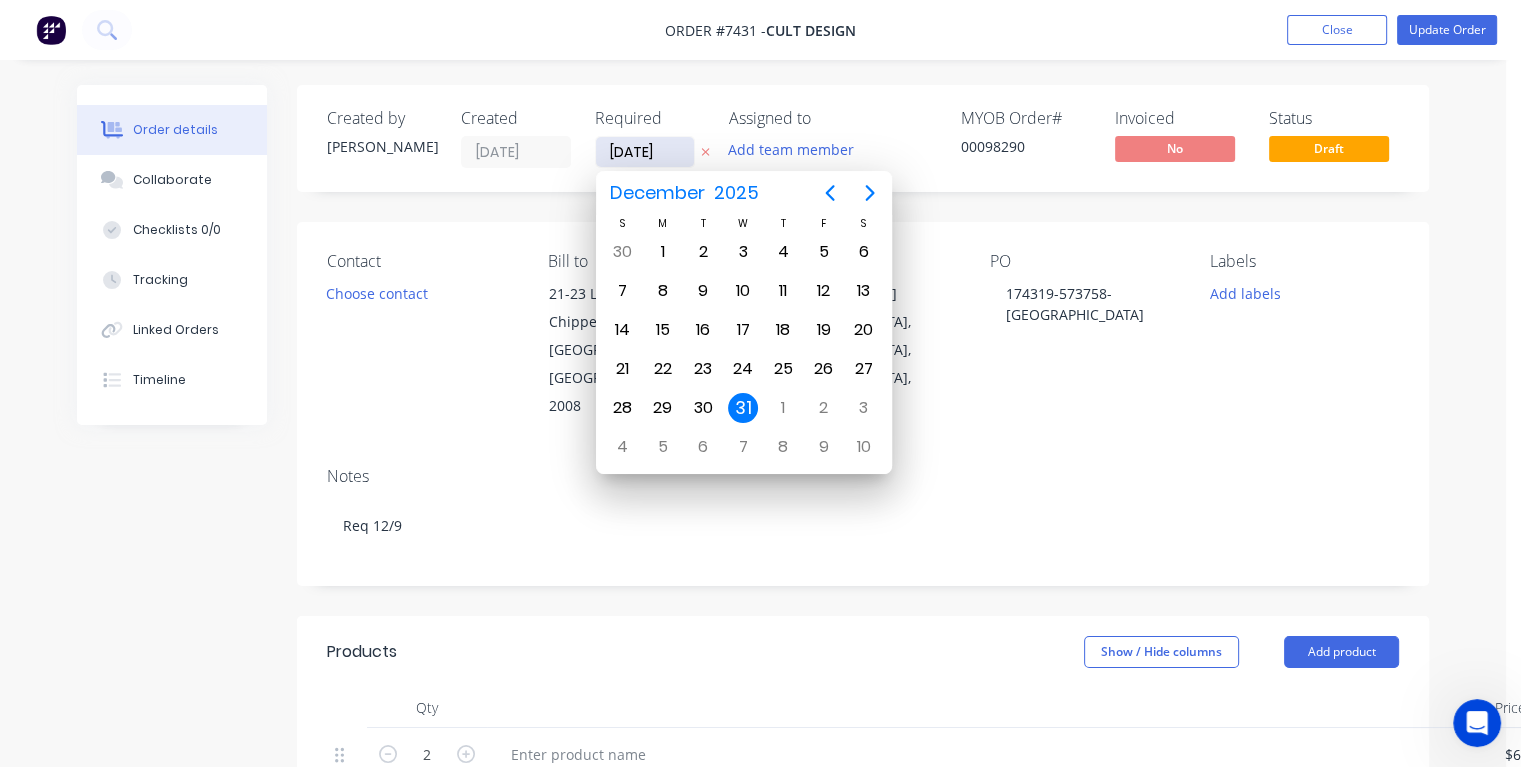 type on "[DATE]" 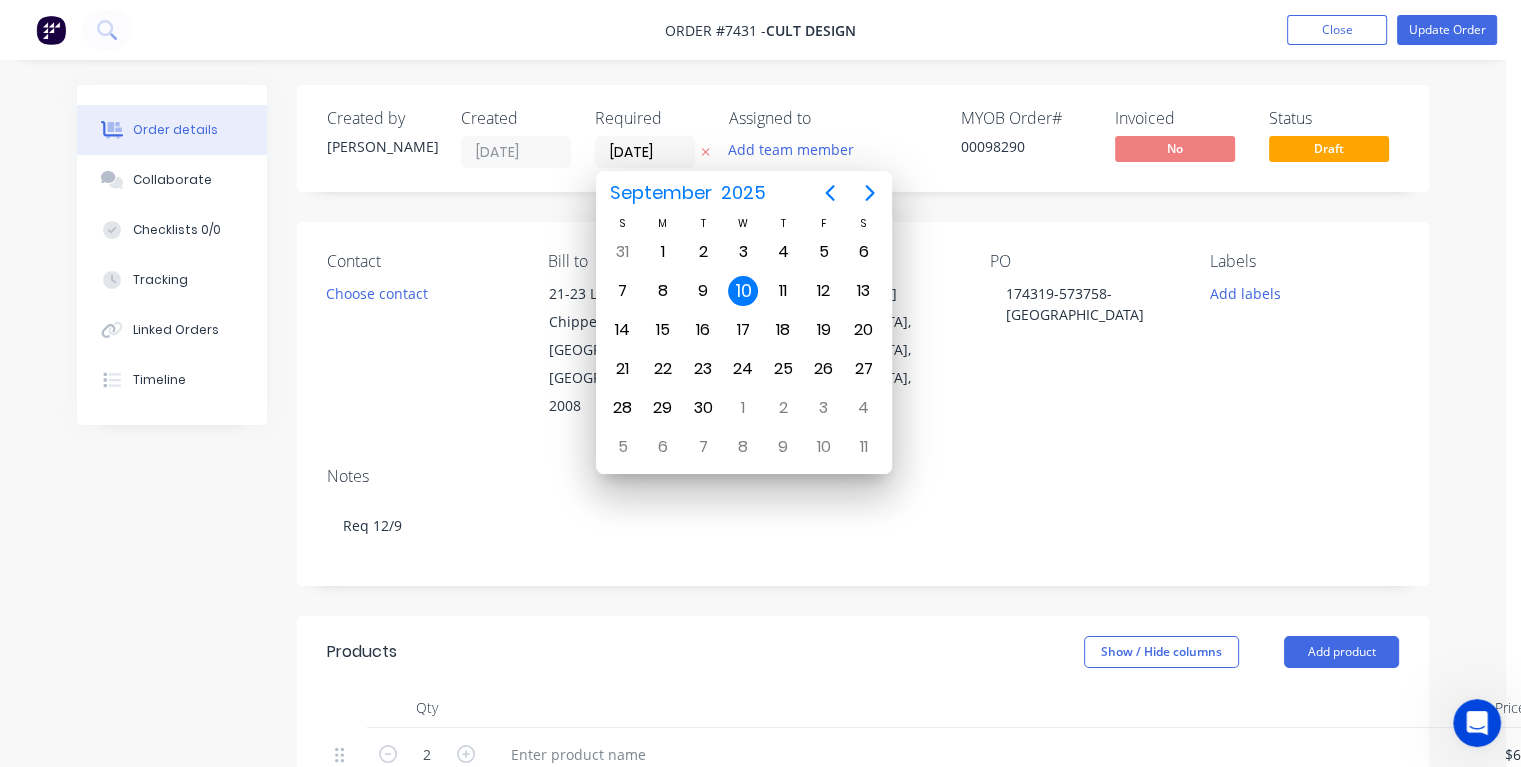 click on "10" at bounding box center [743, 291] 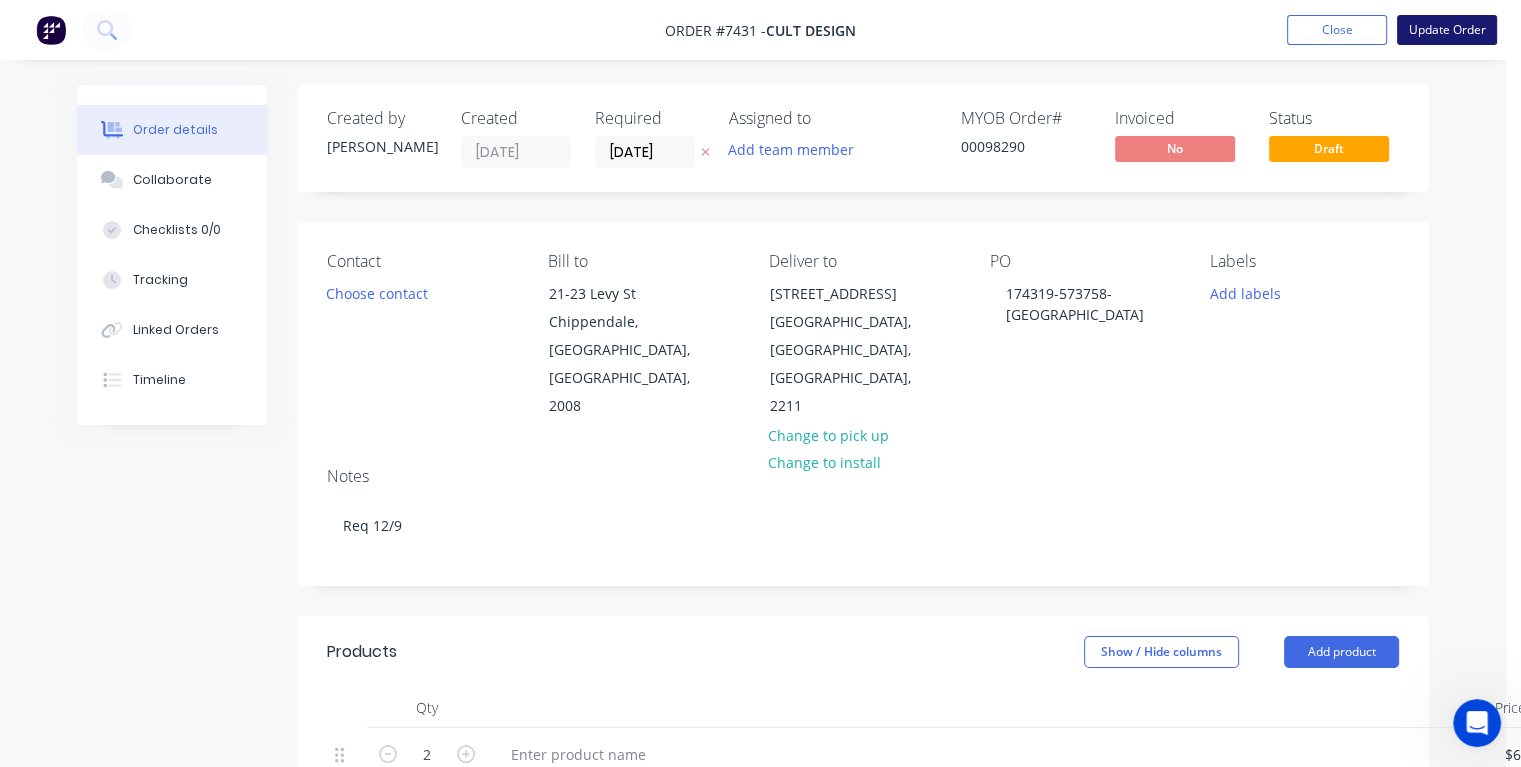 click on "Update Order" at bounding box center [1447, 30] 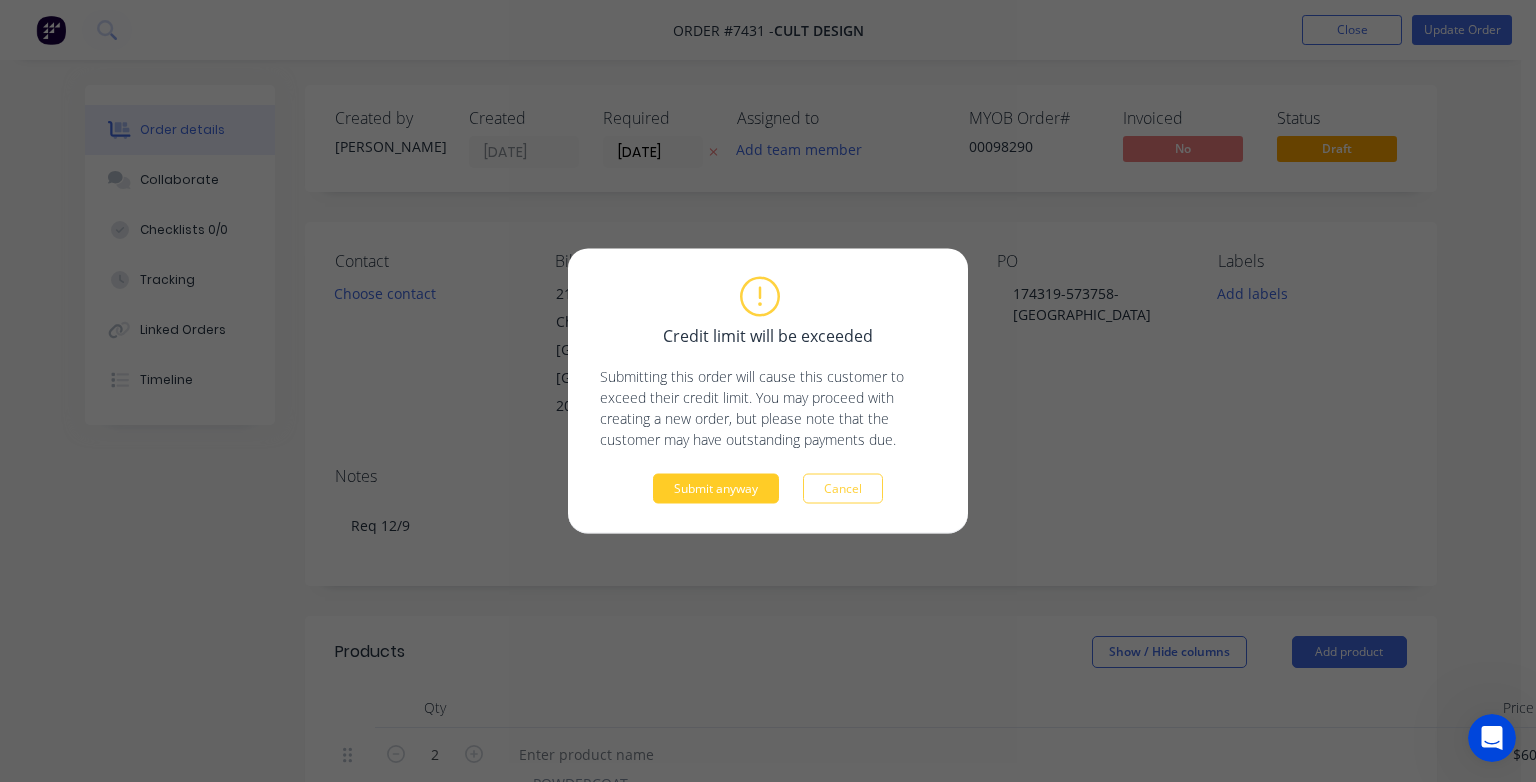 click on "Submit anyway" at bounding box center [716, 489] 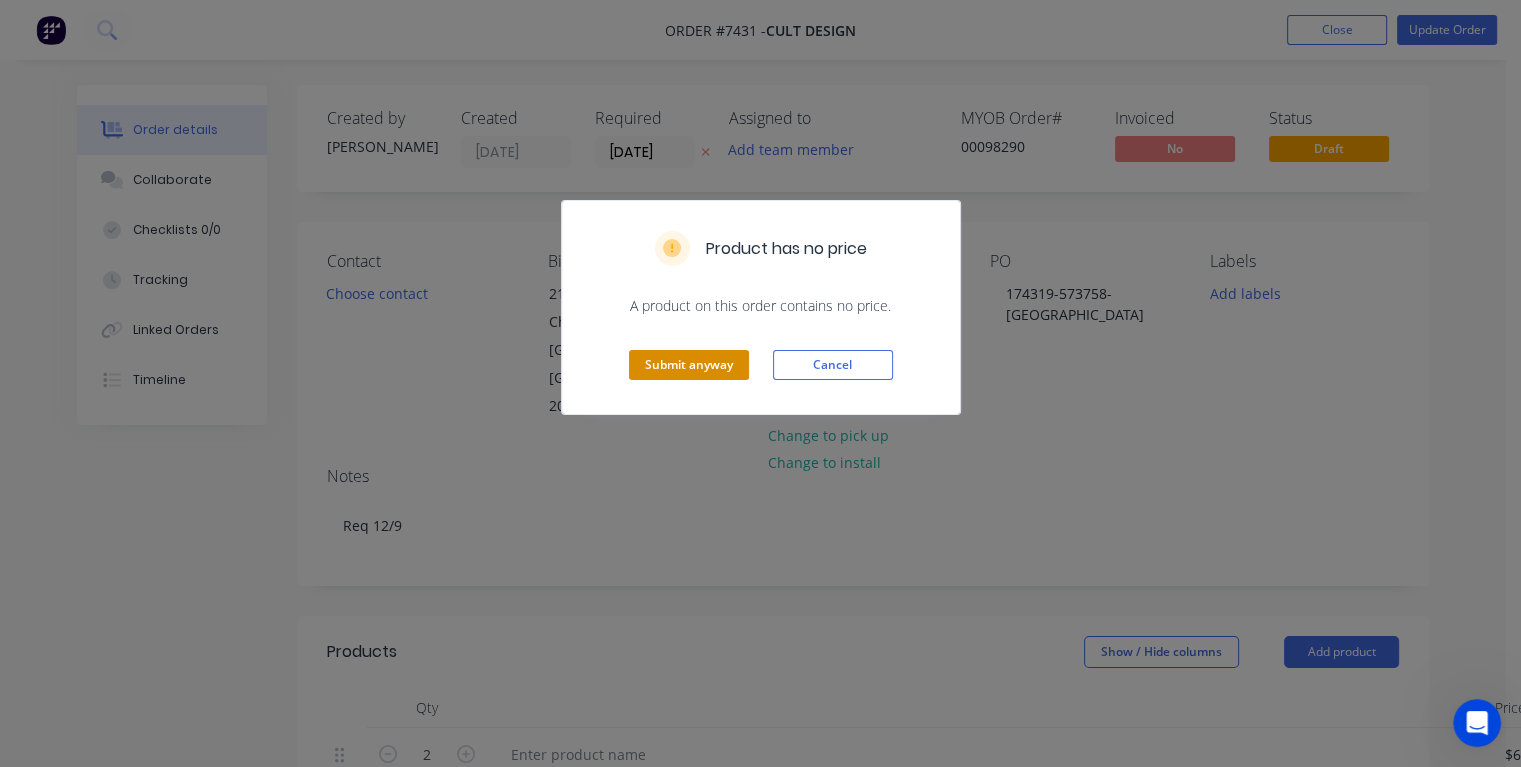 click on "Submit anyway" at bounding box center (689, 365) 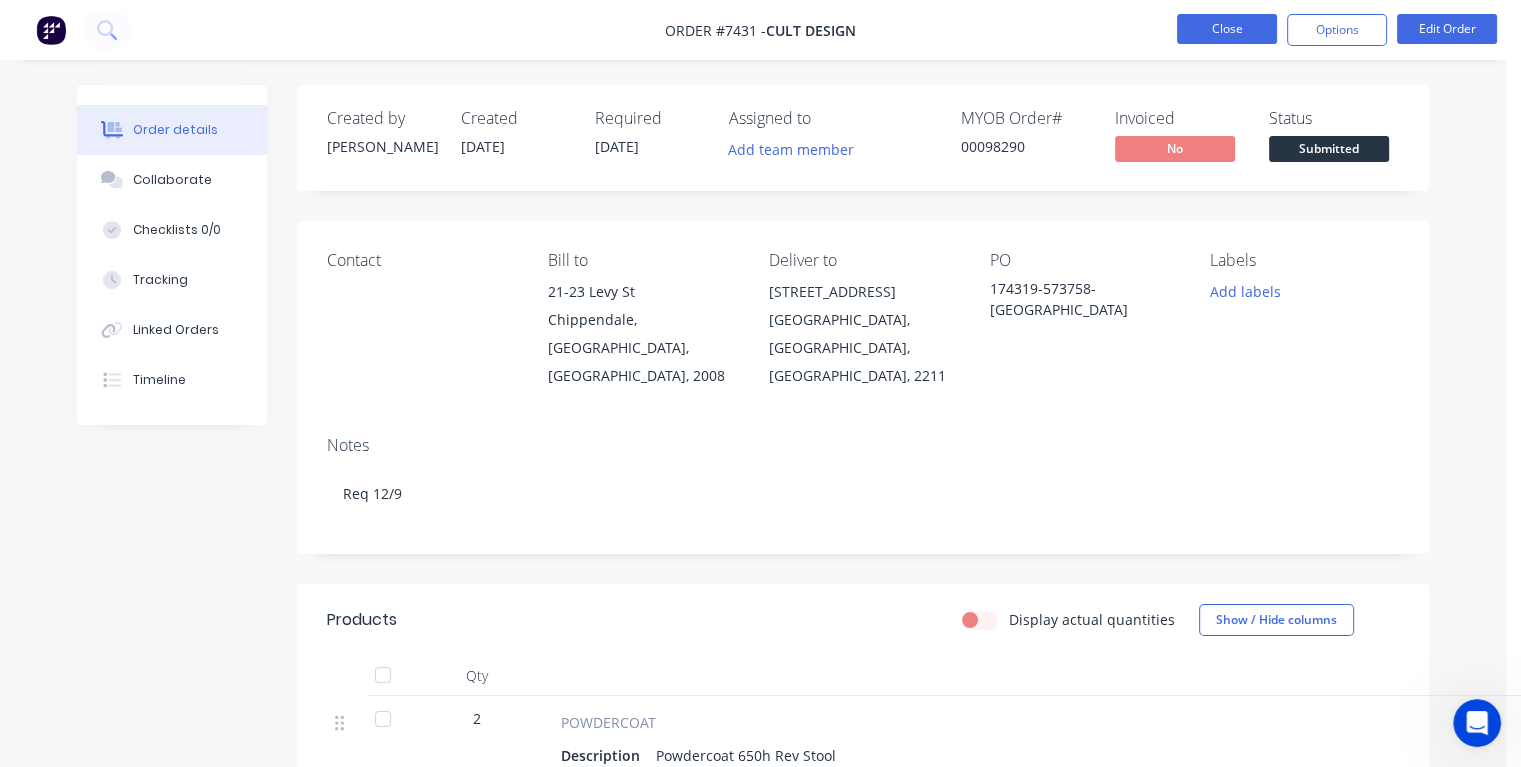 click on "Close" at bounding box center [1227, 29] 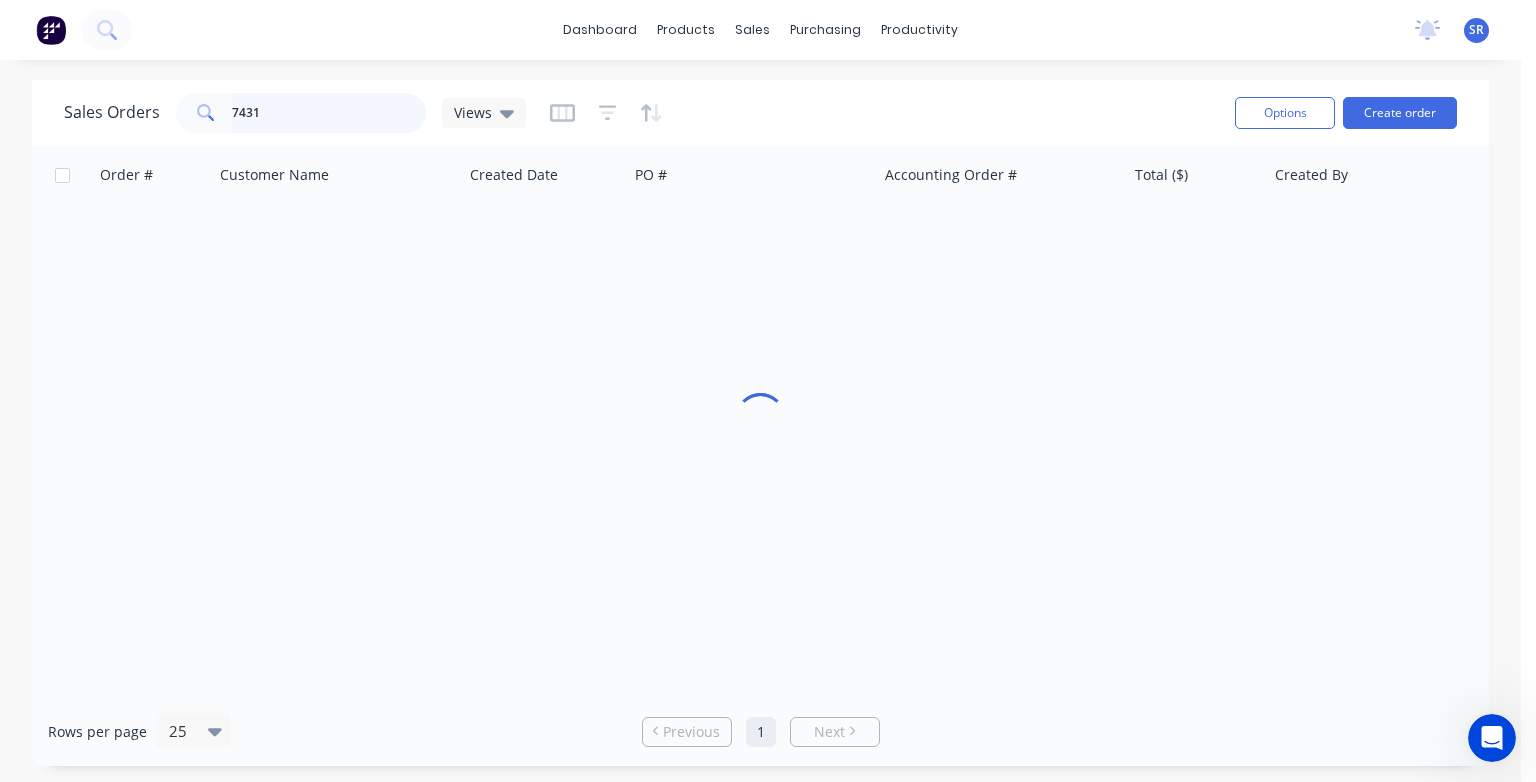 click on "7431" at bounding box center (329, 113) 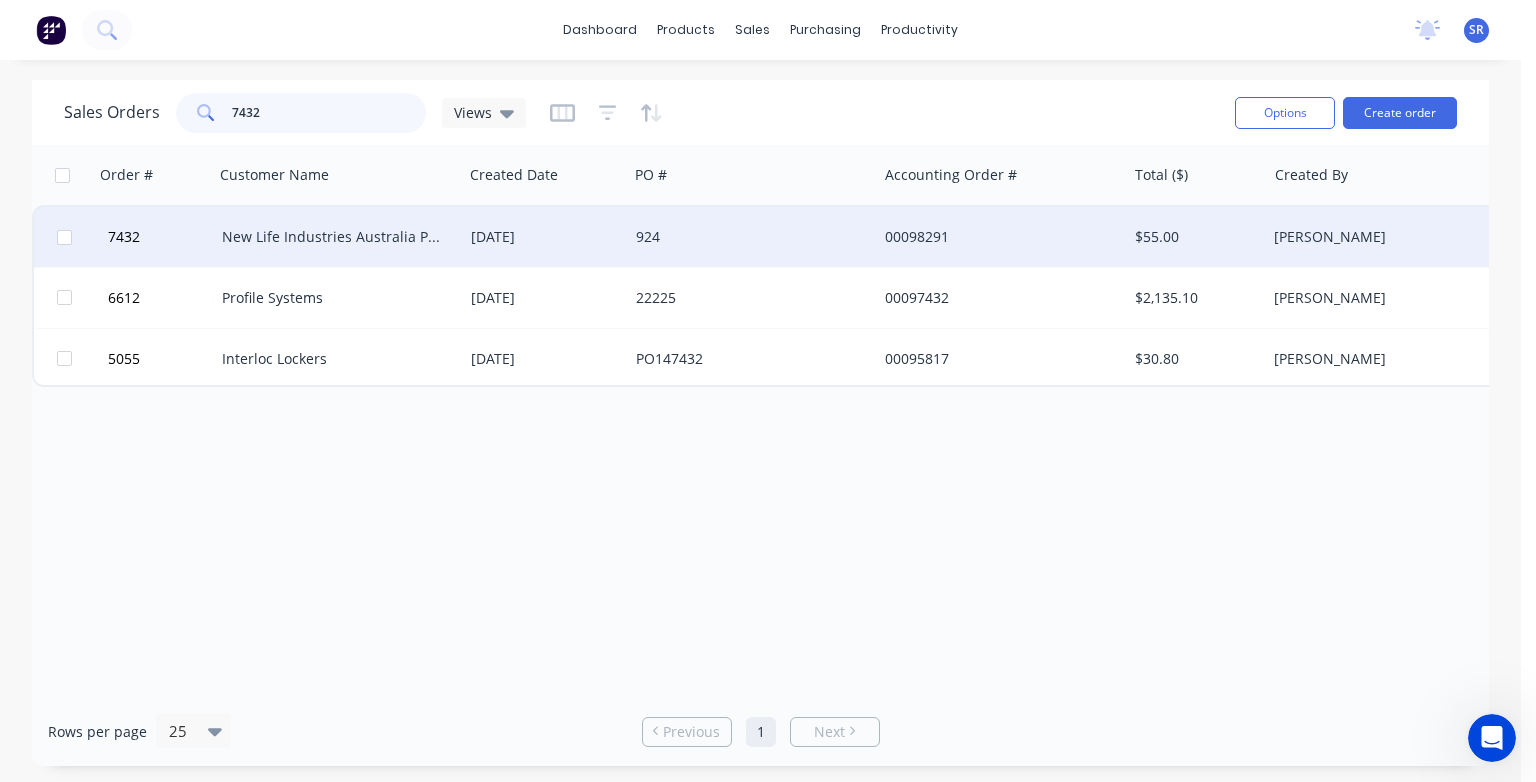 type on "7432" 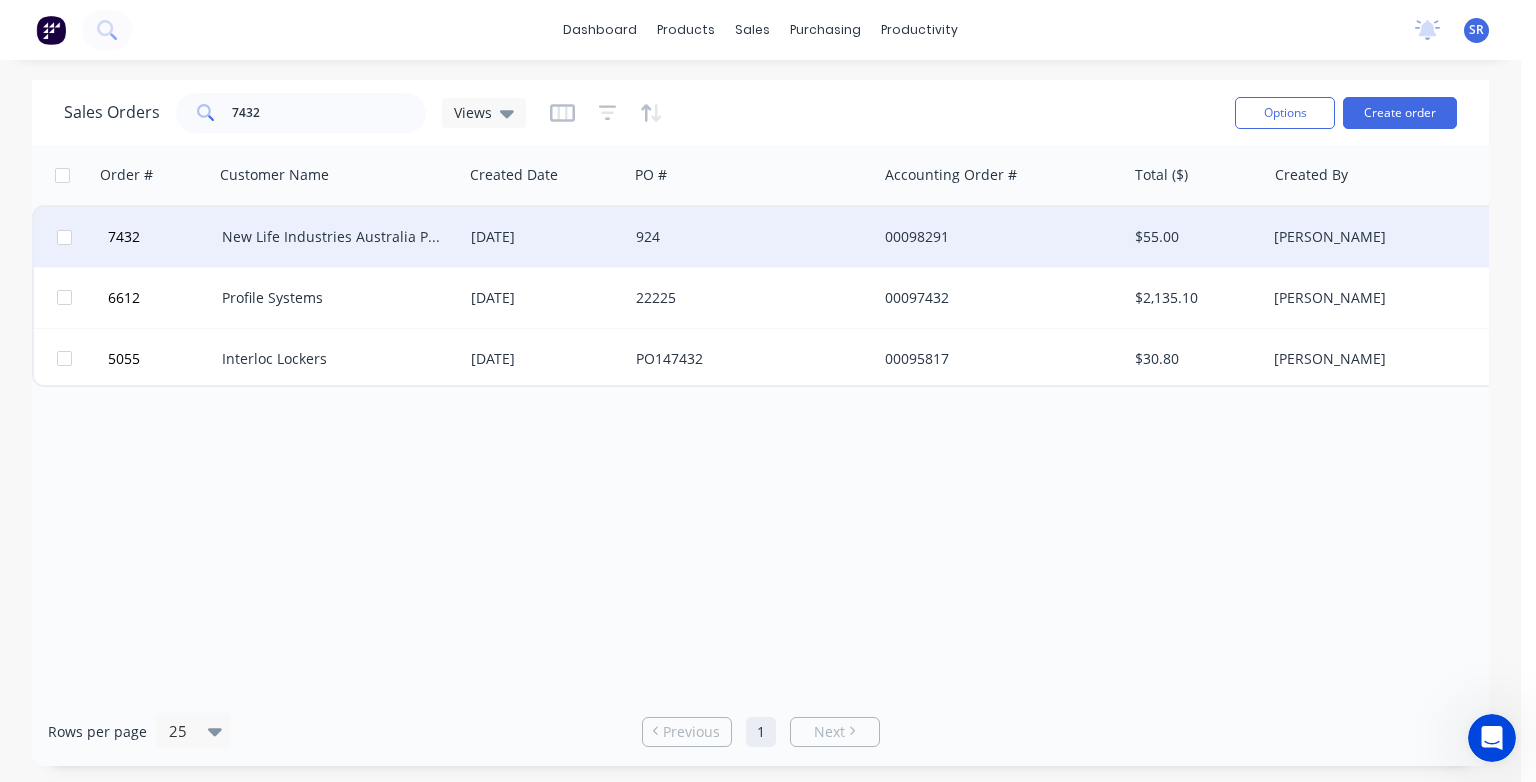click on "New Life Industries Australia Pty Ltd" at bounding box center [338, 237] 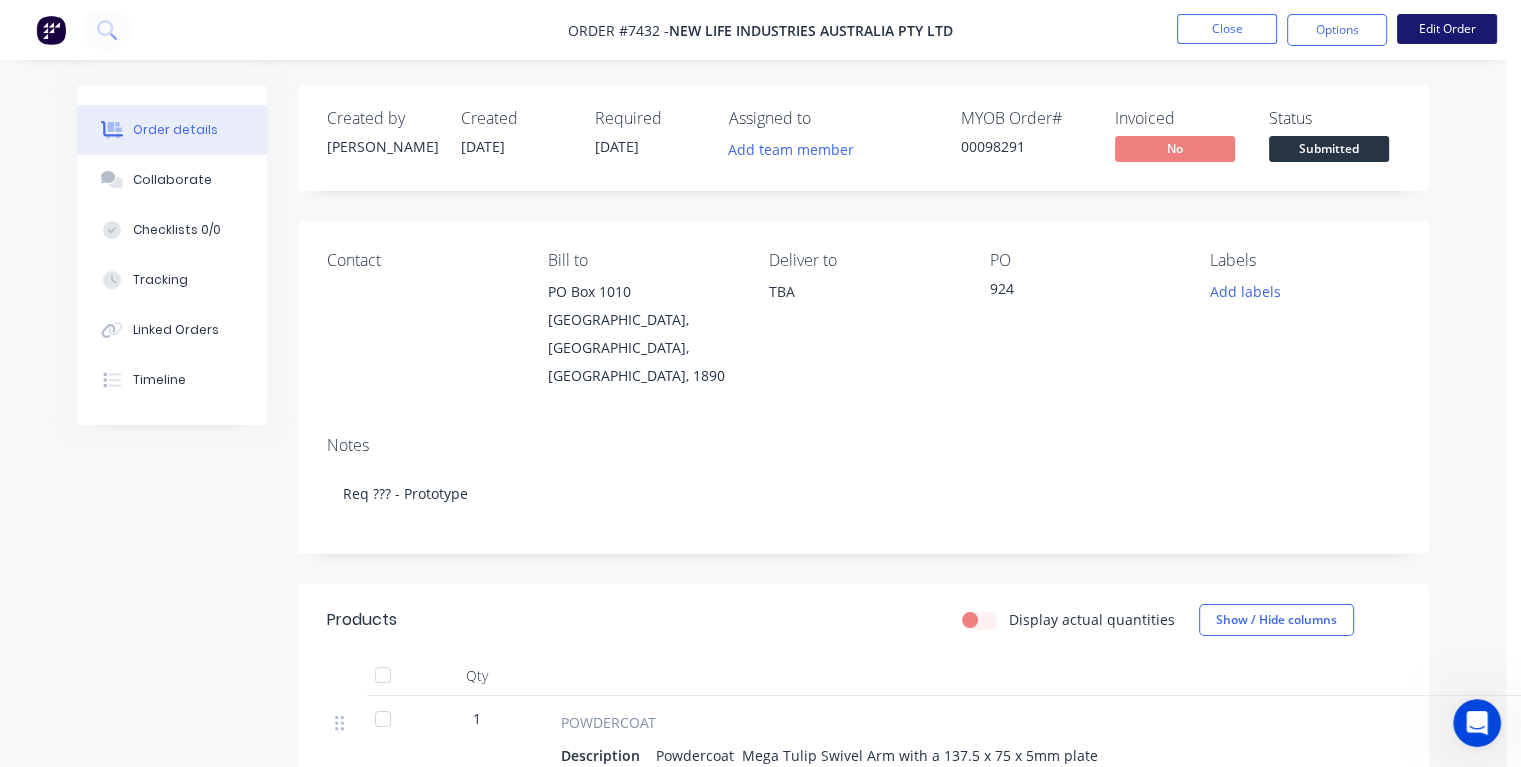 click on "Edit Order" at bounding box center (1447, 29) 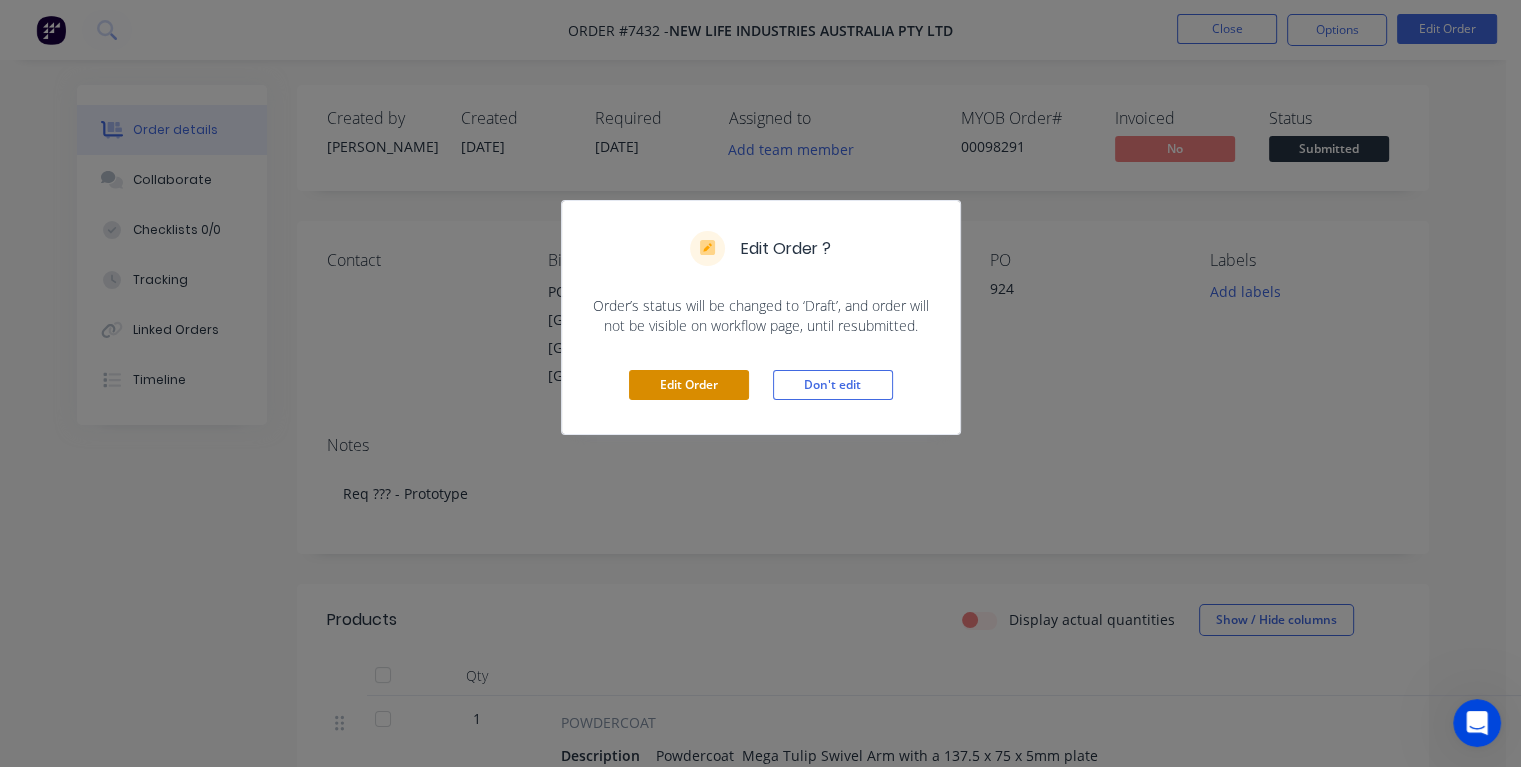 click on "Edit Order" at bounding box center [689, 385] 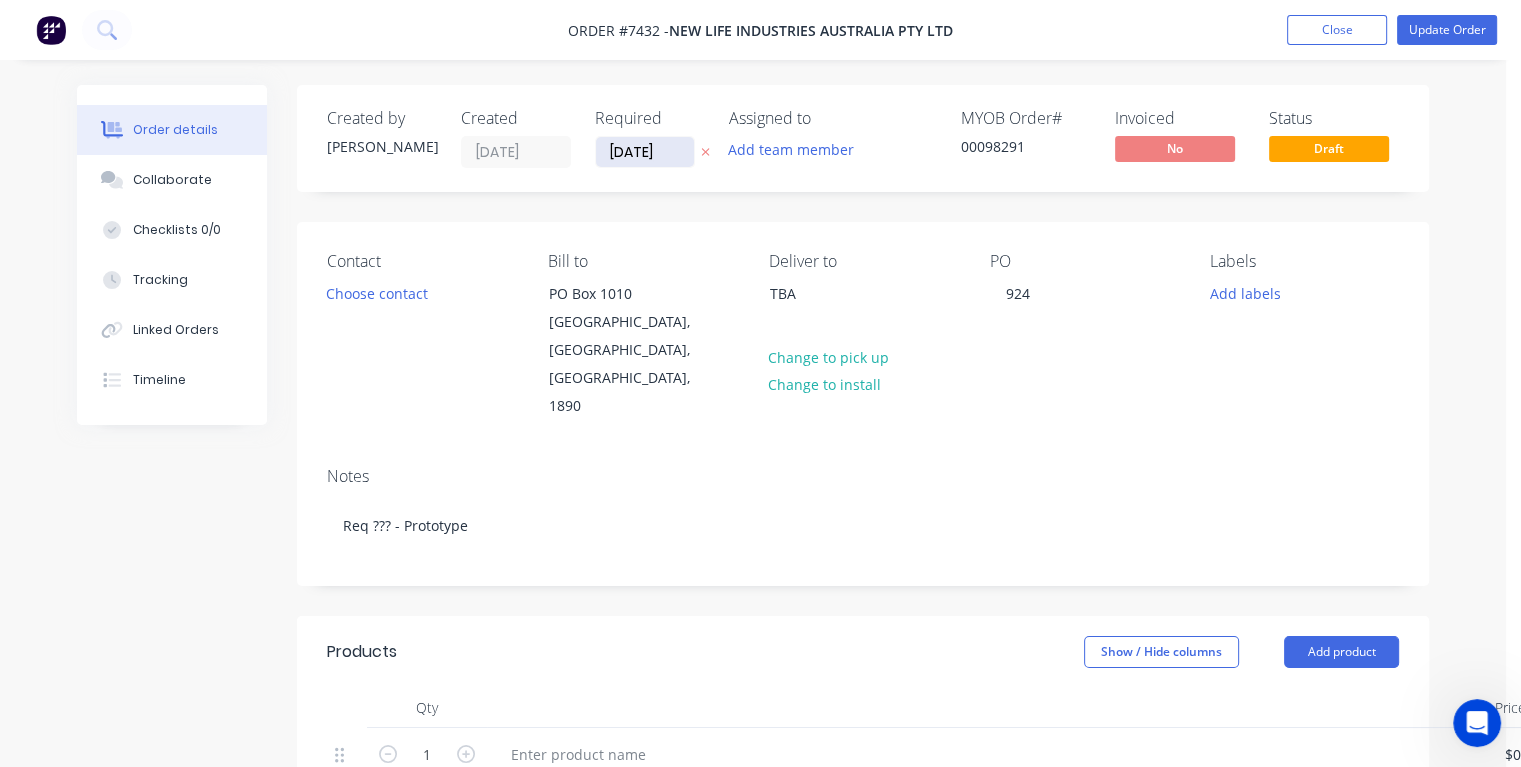 drag, startPoint x: 666, startPoint y: 151, endPoint x: 598, endPoint y: 160, distance: 68.593 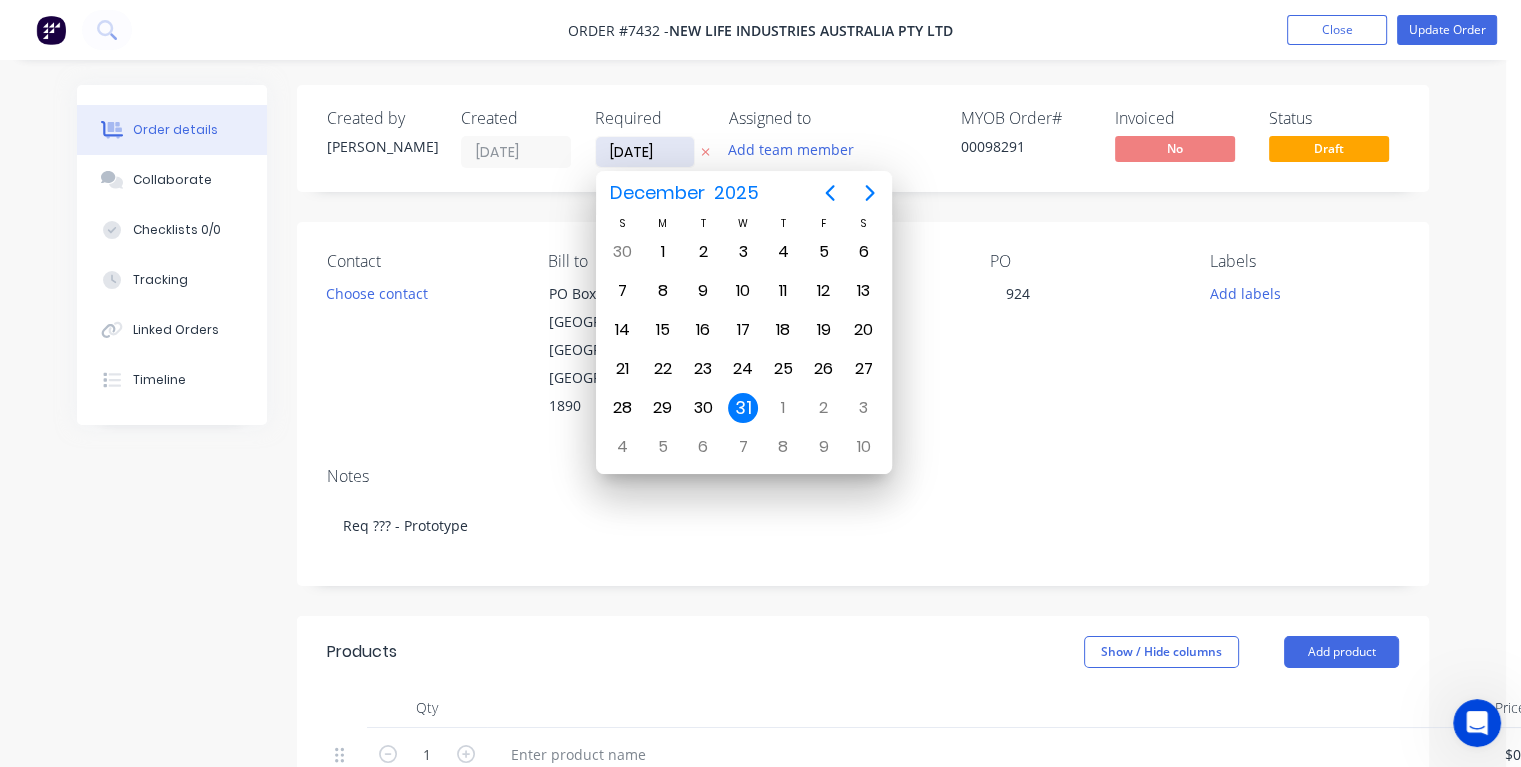 type on "[DATE]" 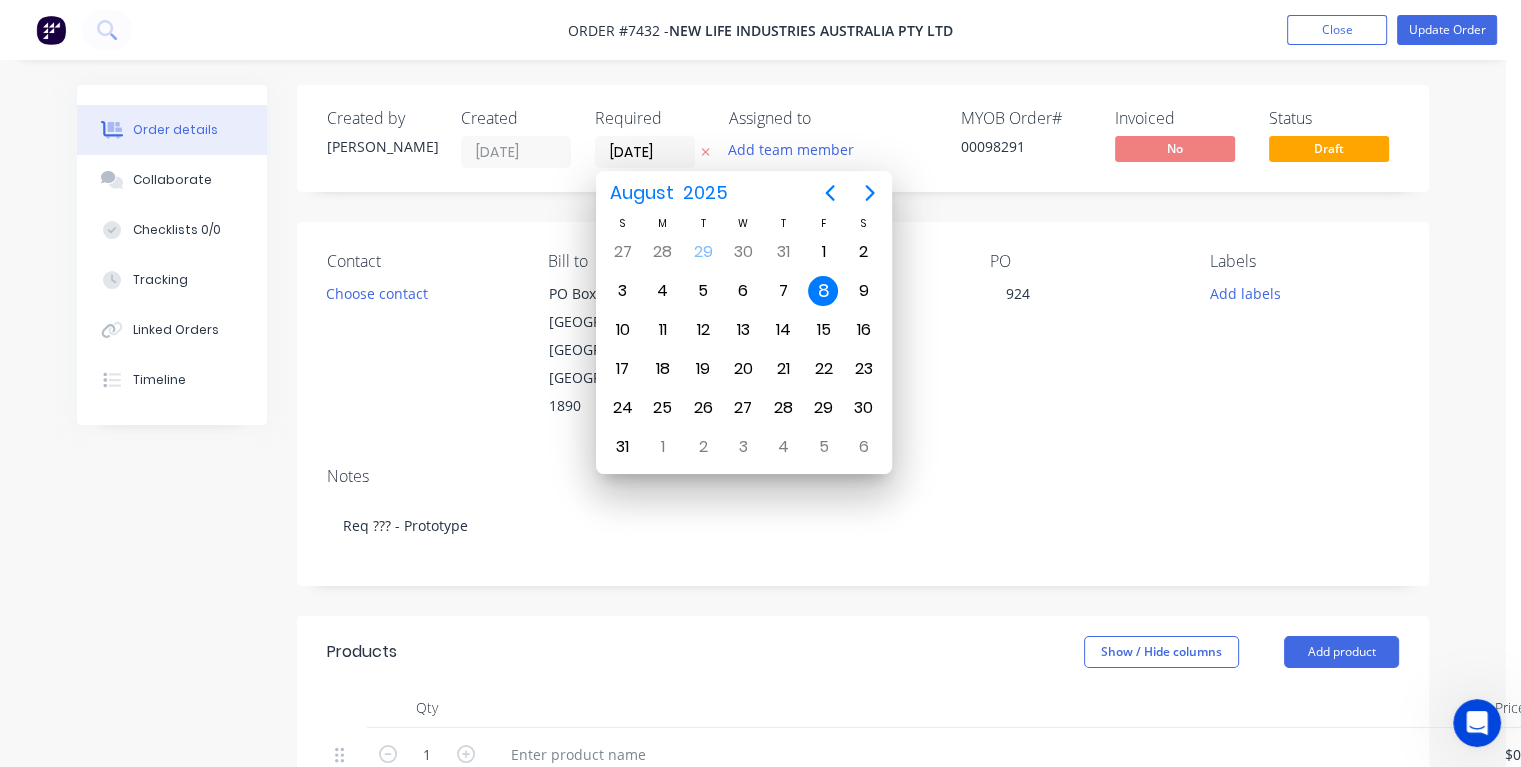 click on "8" at bounding box center [823, 291] 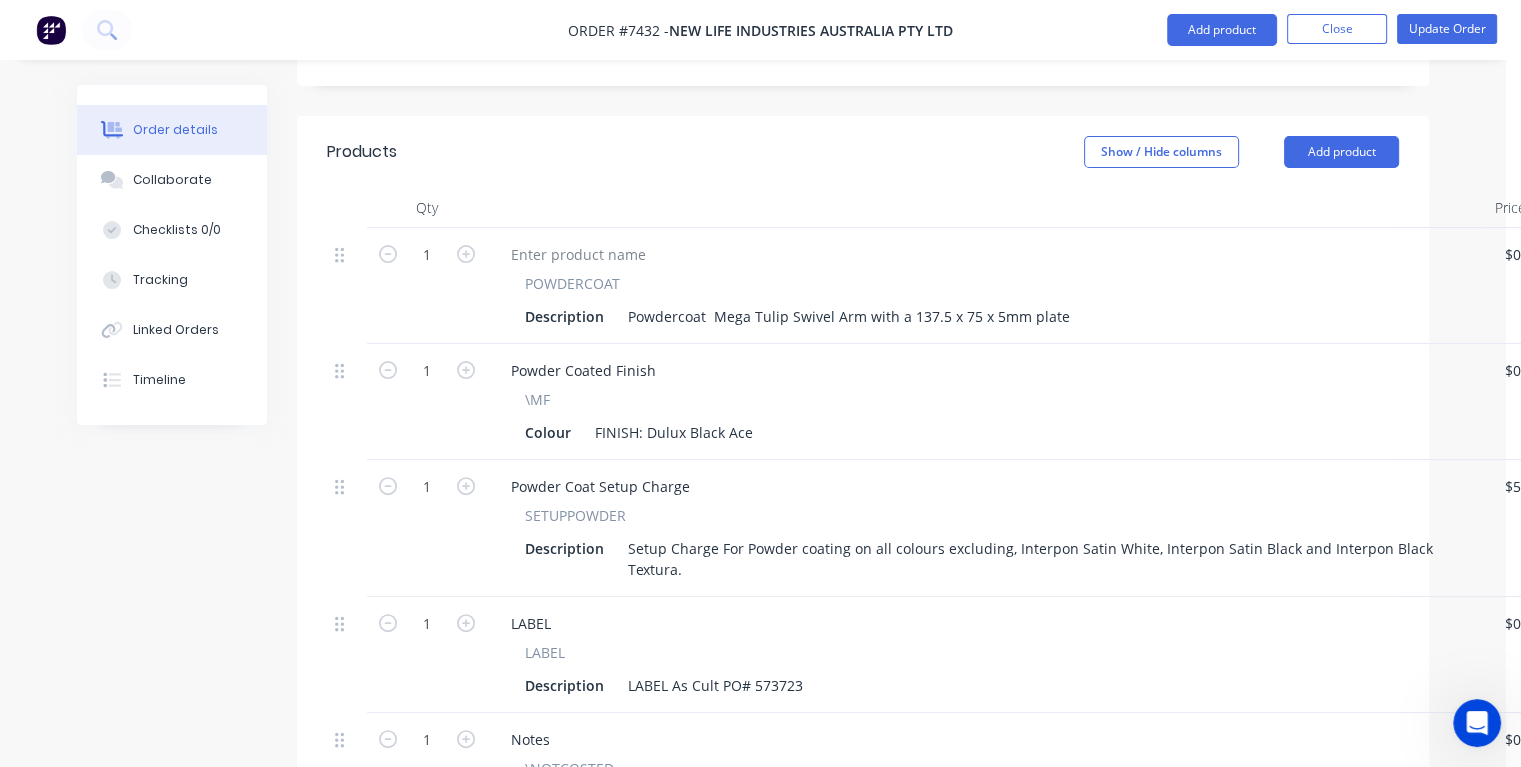 scroll, scrollTop: 900, scrollLeft: 0, axis: vertical 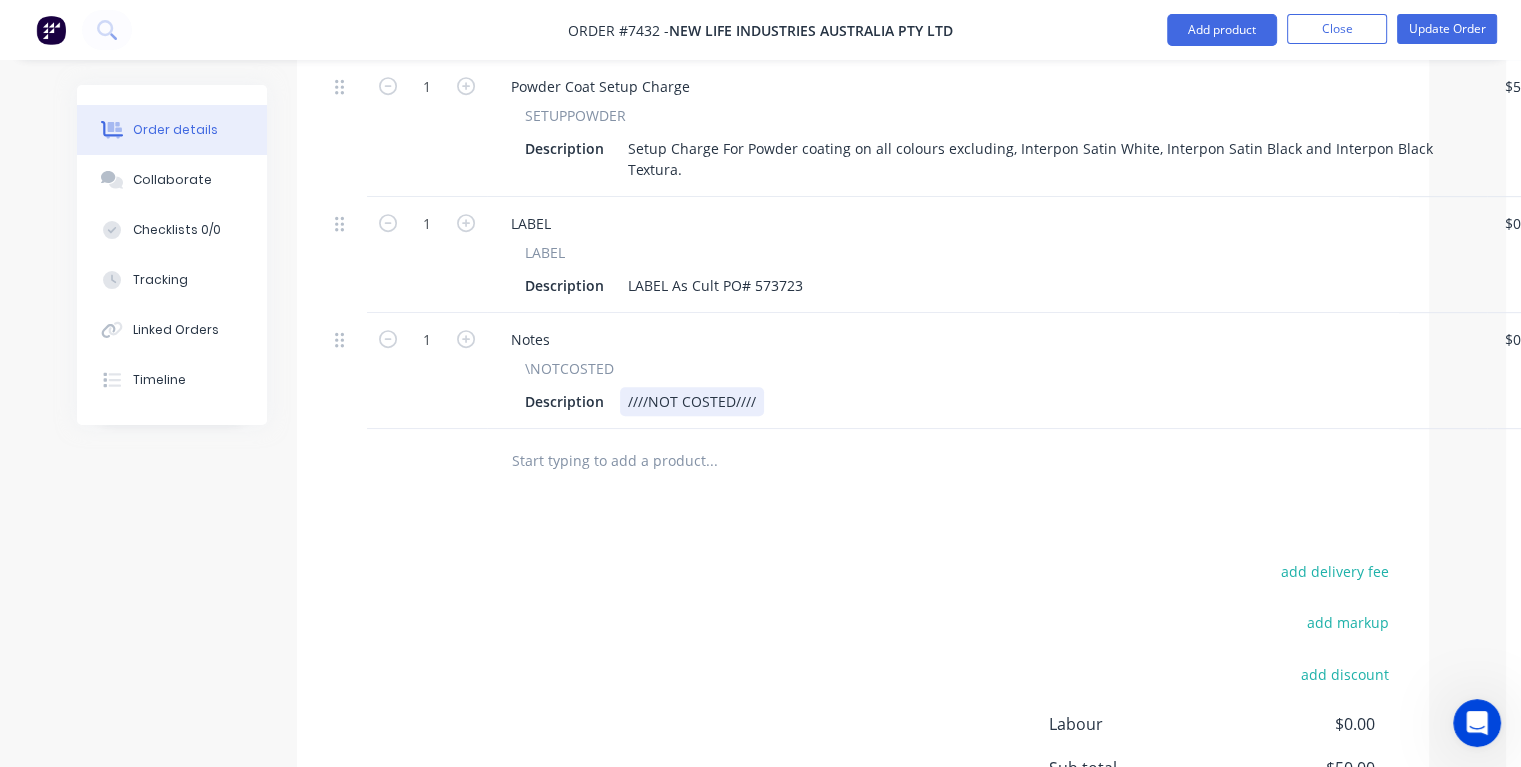 click on "Description ////NOT COSTED////" at bounding box center [983, 401] 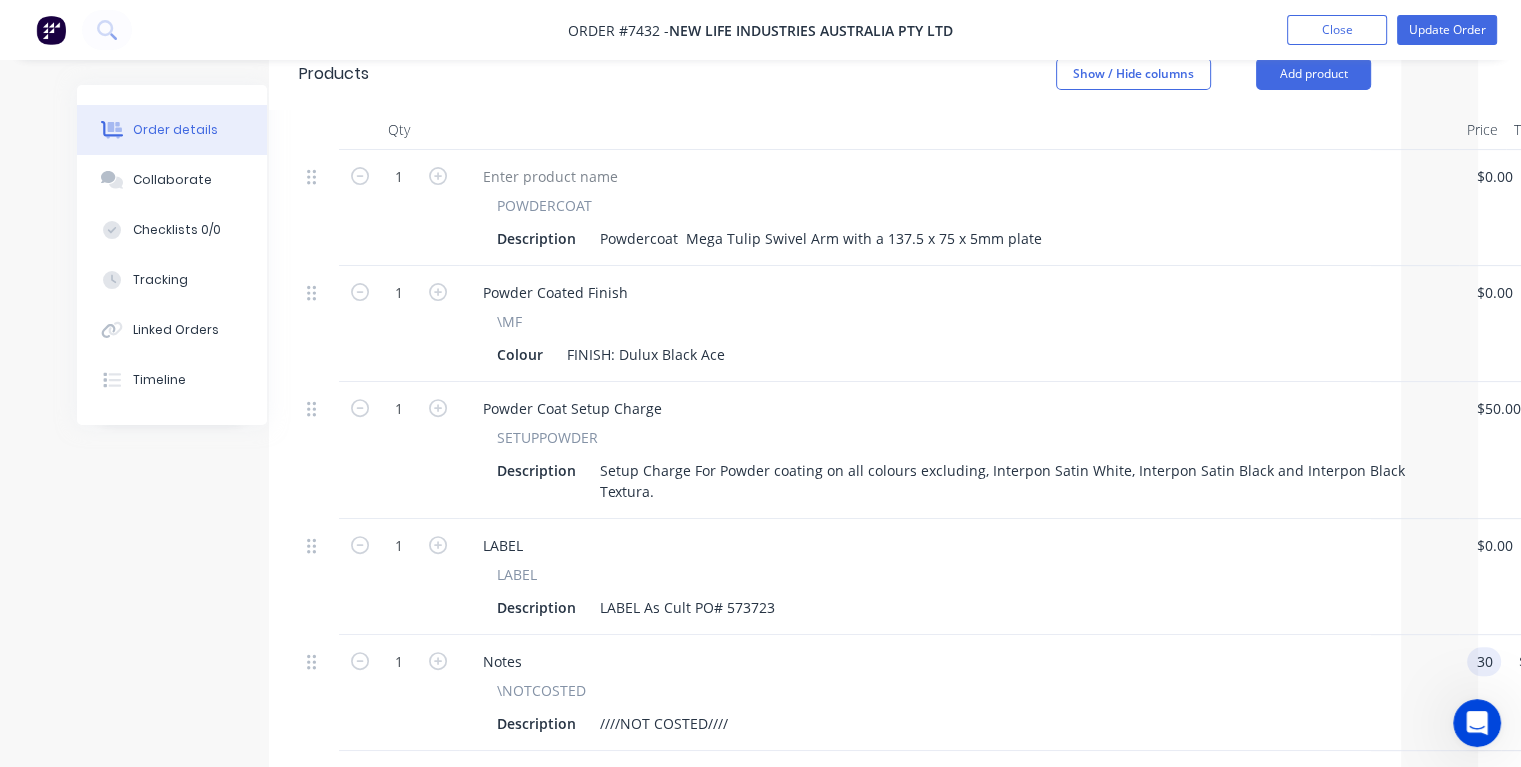 scroll, scrollTop: 834, scrollLeft: 28, axis: both 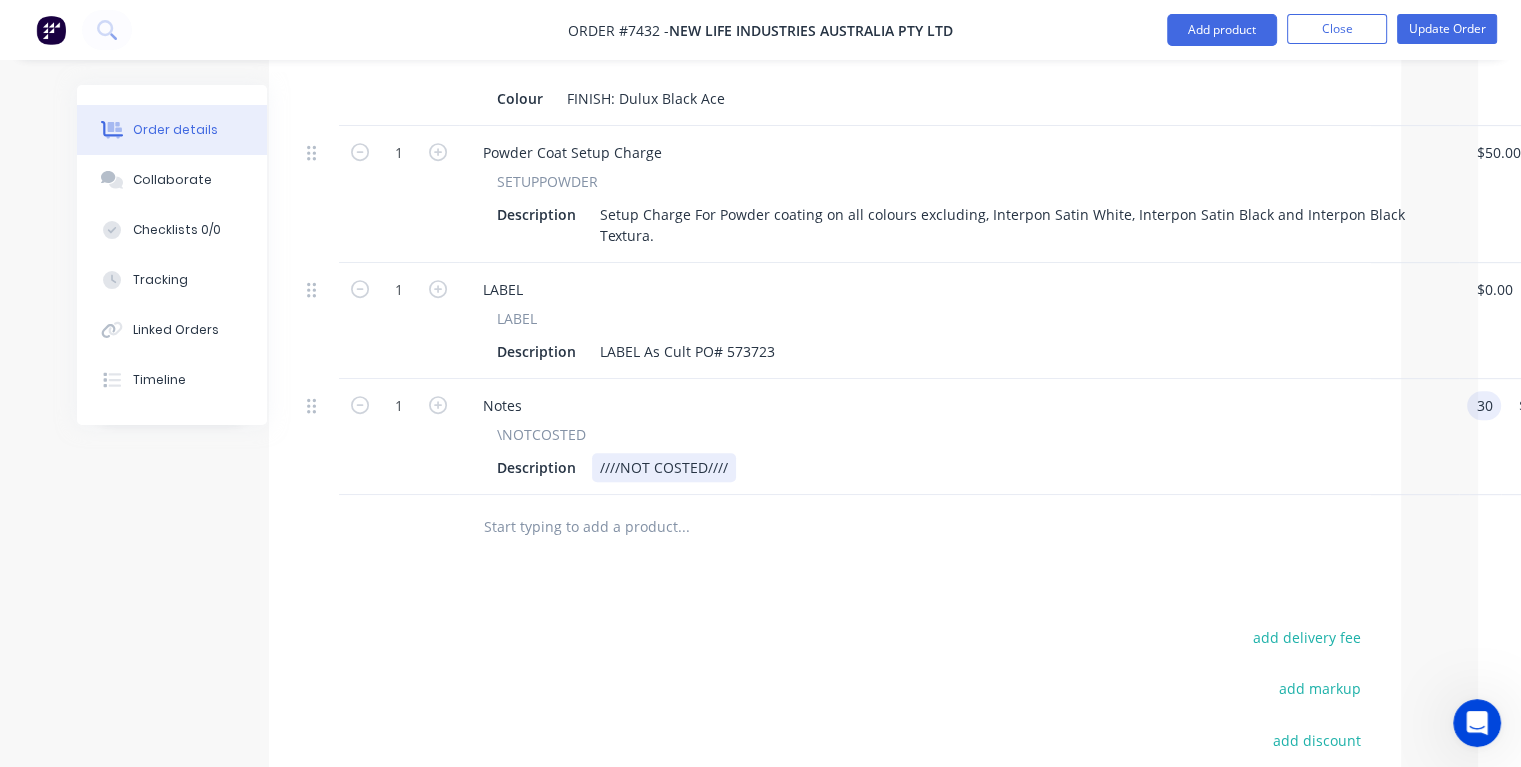 type on "$30.00" 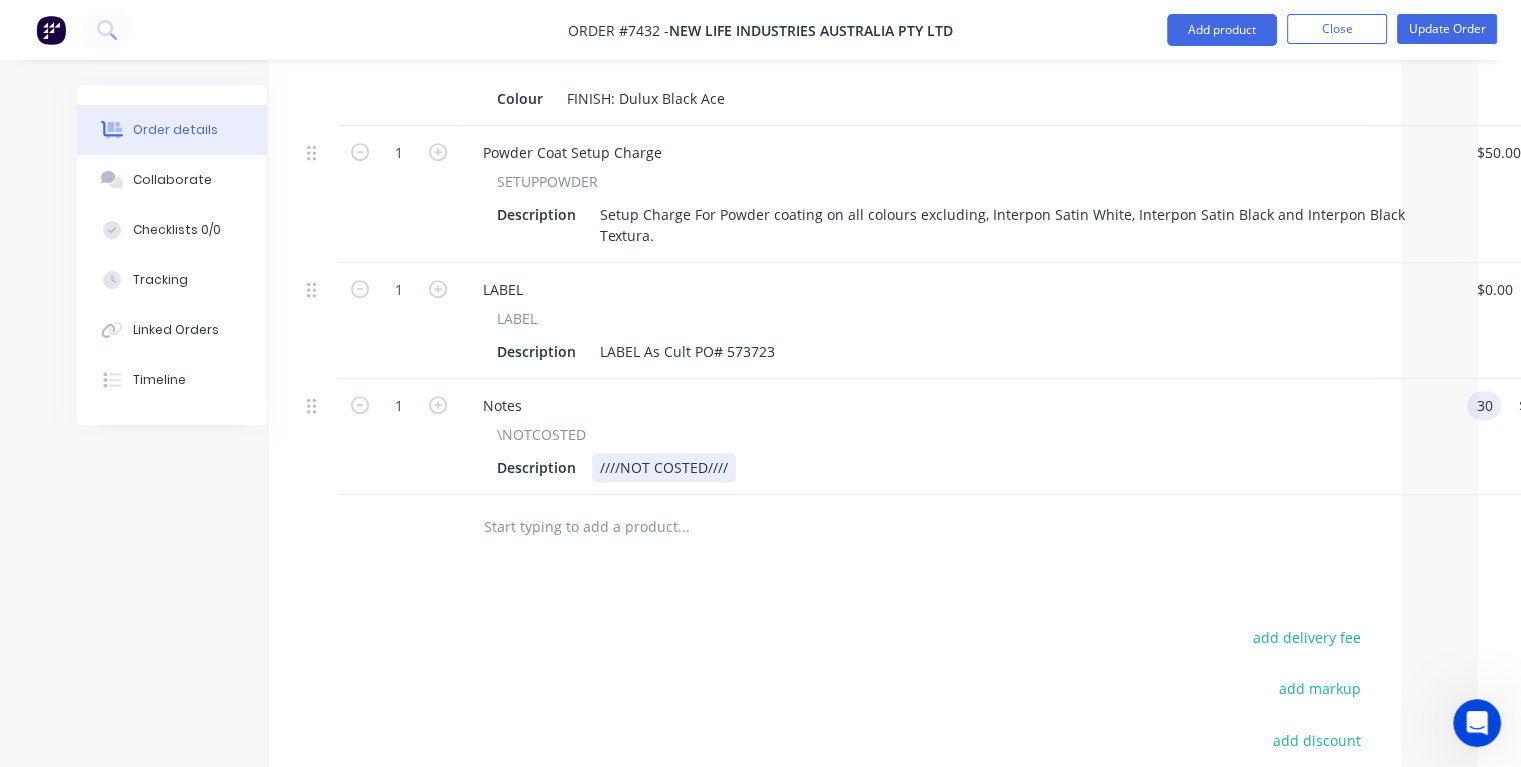 type on "$30.00" 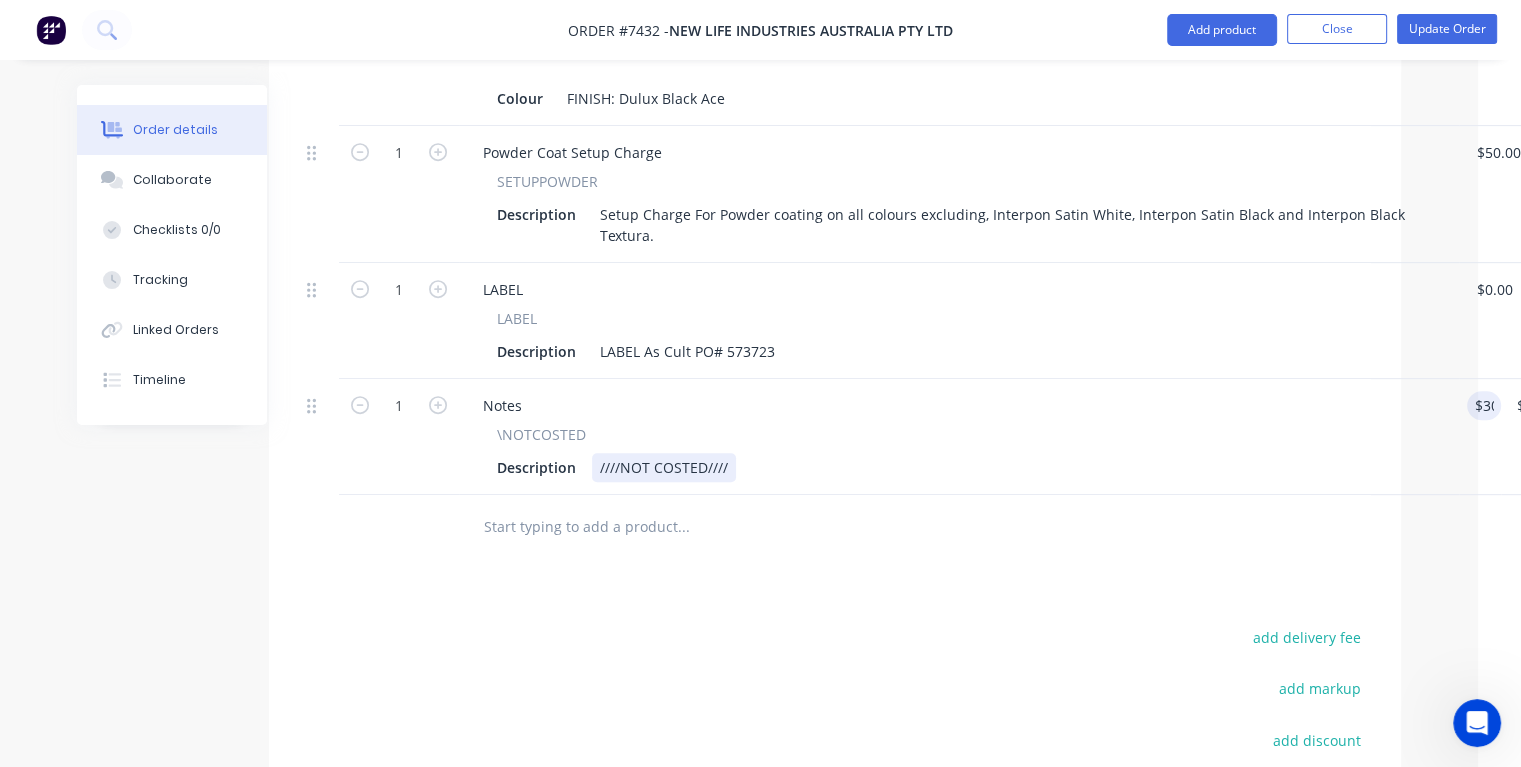 click on "Description ////NOT COSTED////" at bounding box center (955, 467) 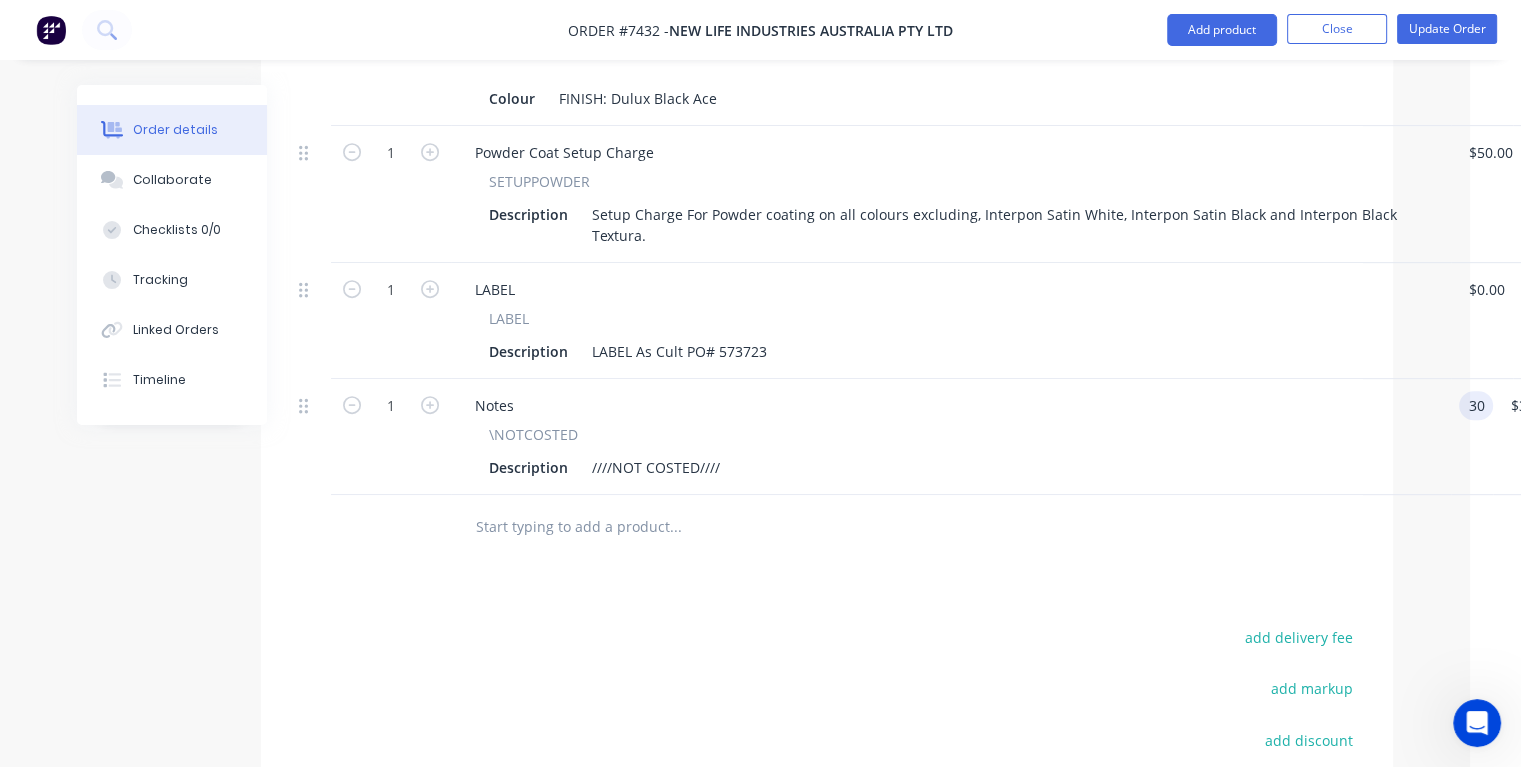 type on "$30.00" 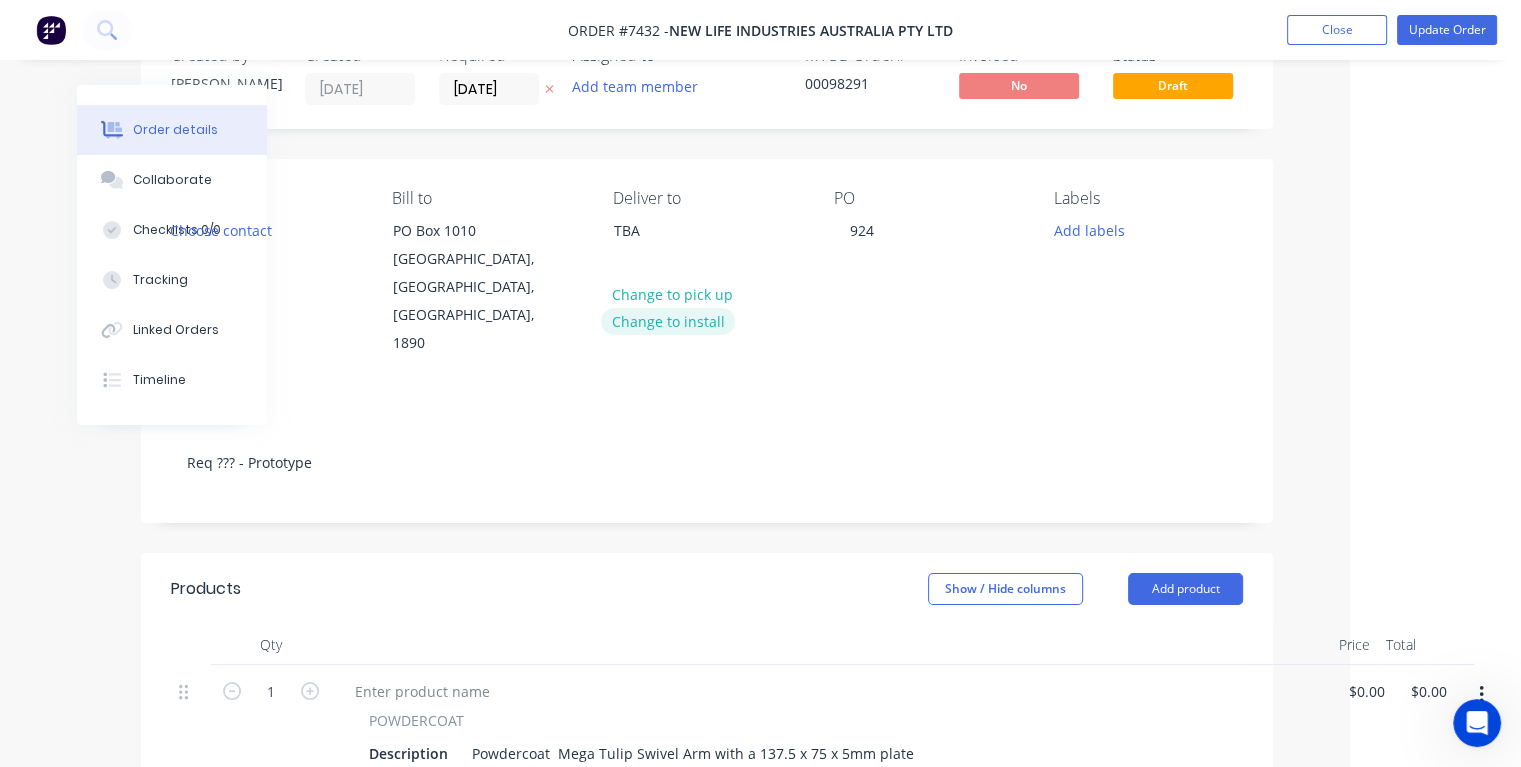 scroll, scrollTop: 0, scrollLeft: 156, axis: horizontal 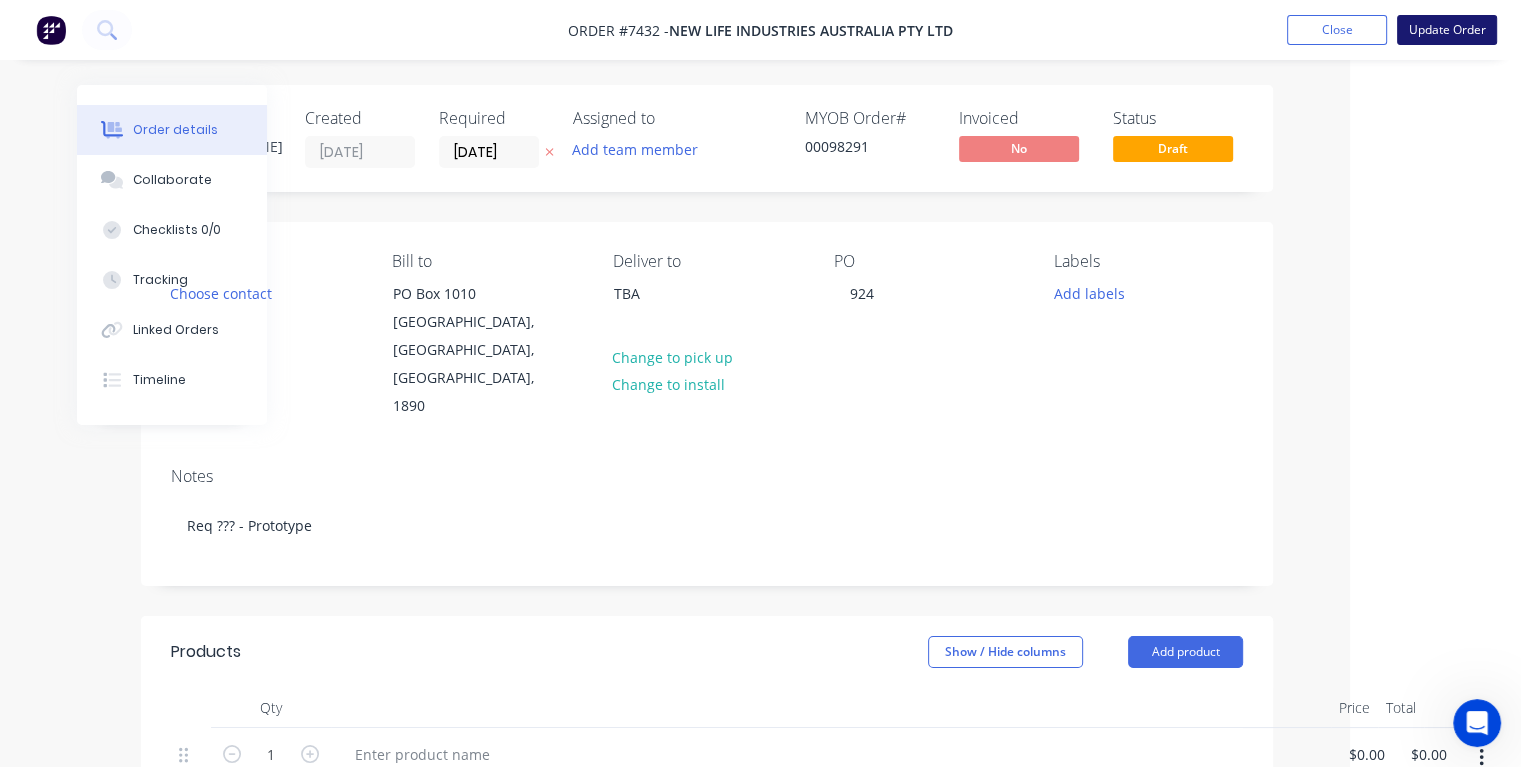 type on "$30.00" 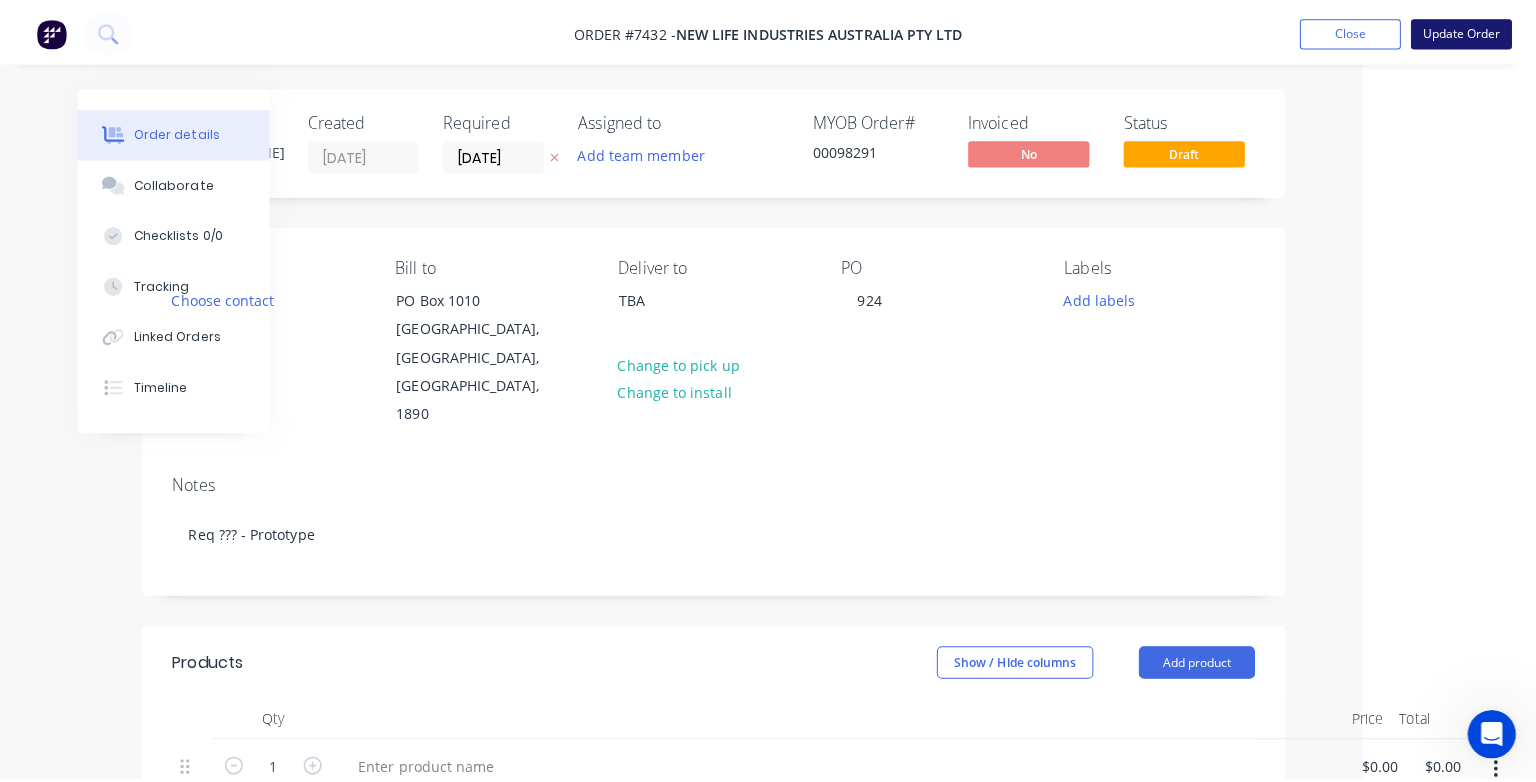 scroll, scrollTop: 0, scrollLeft: 148, axis: horizontal 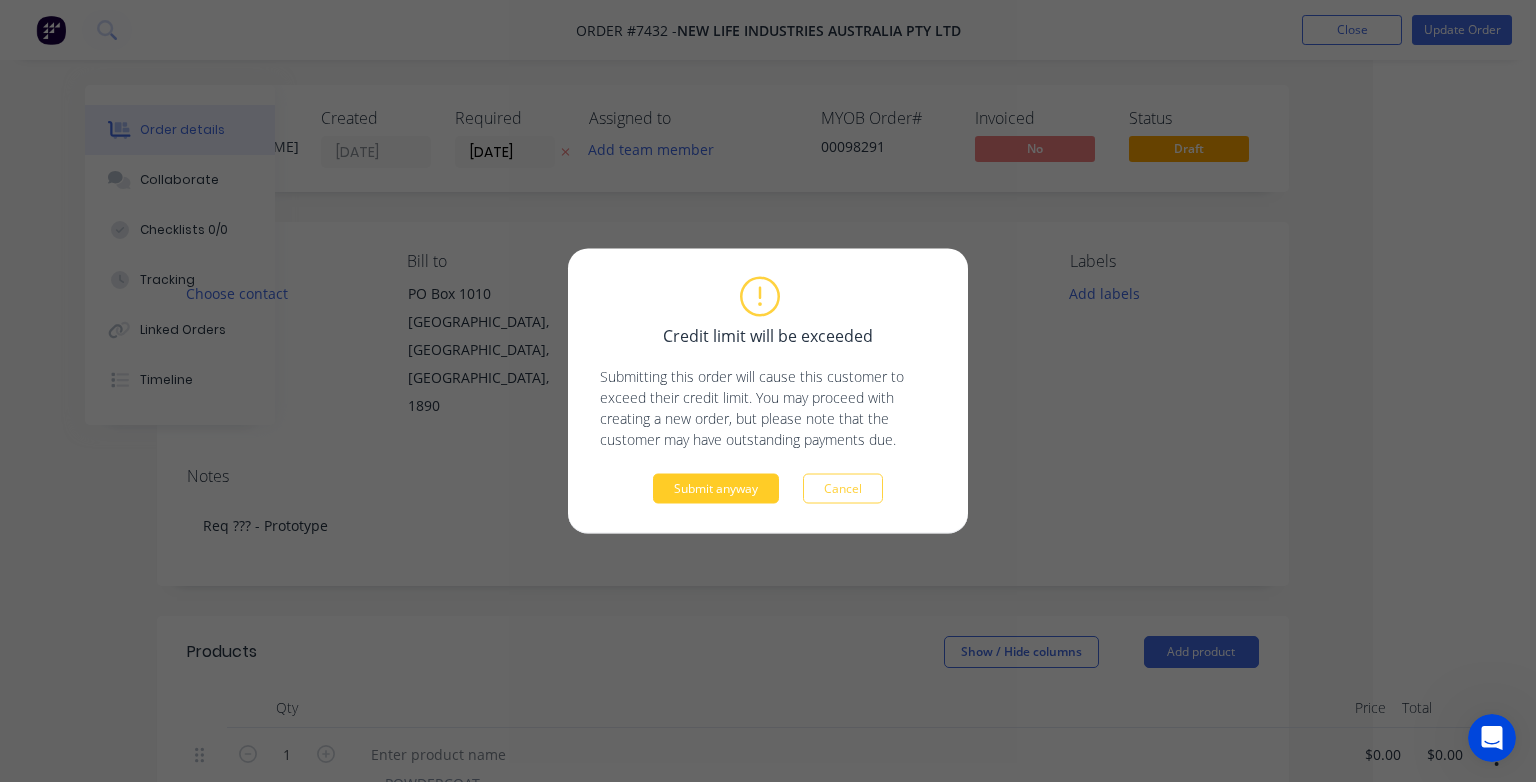 click on "Submit anyway" at bounding box center [716, 489] 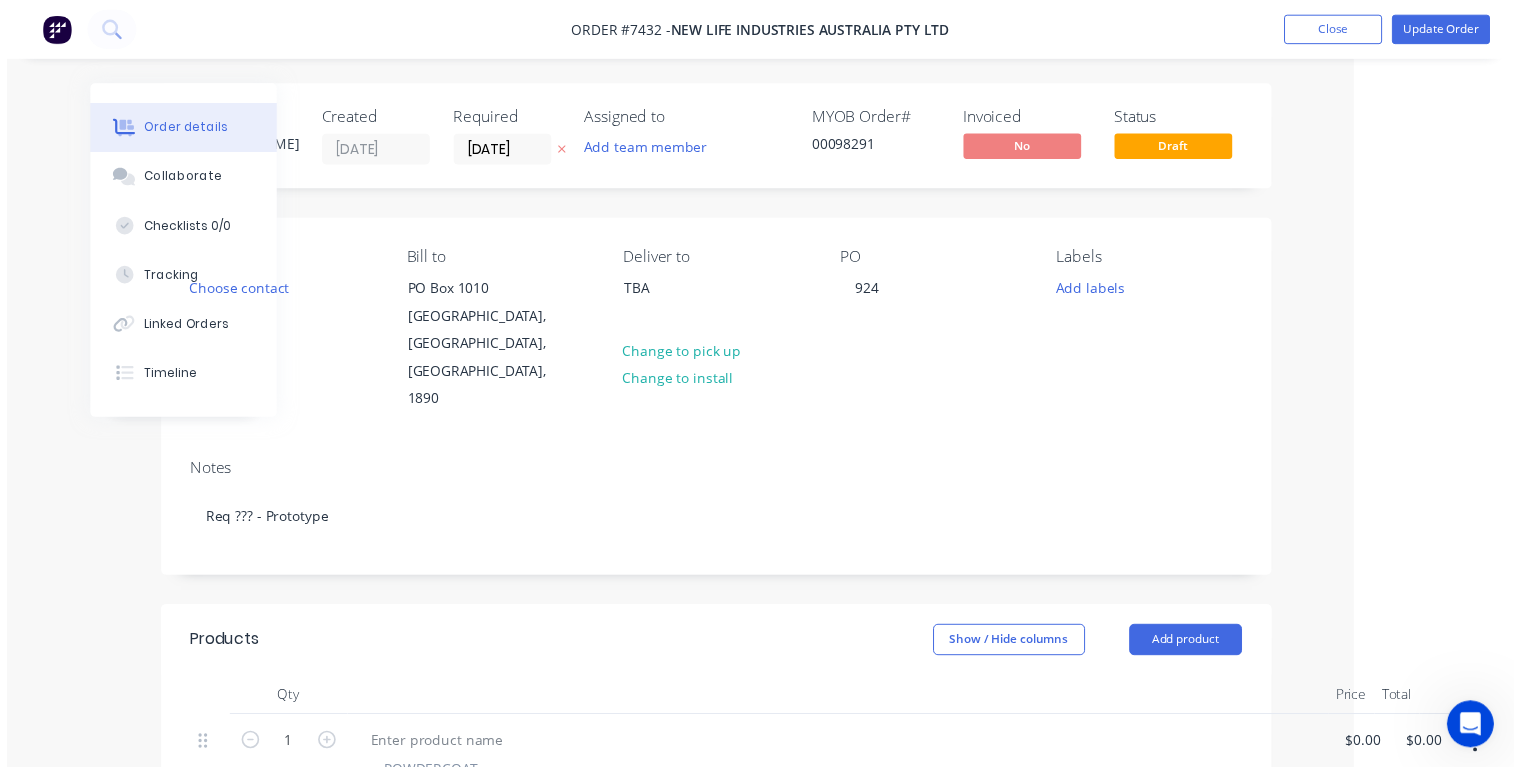 scroll, scrollTop: 0, scrollLeft: 108, axis: horizontal 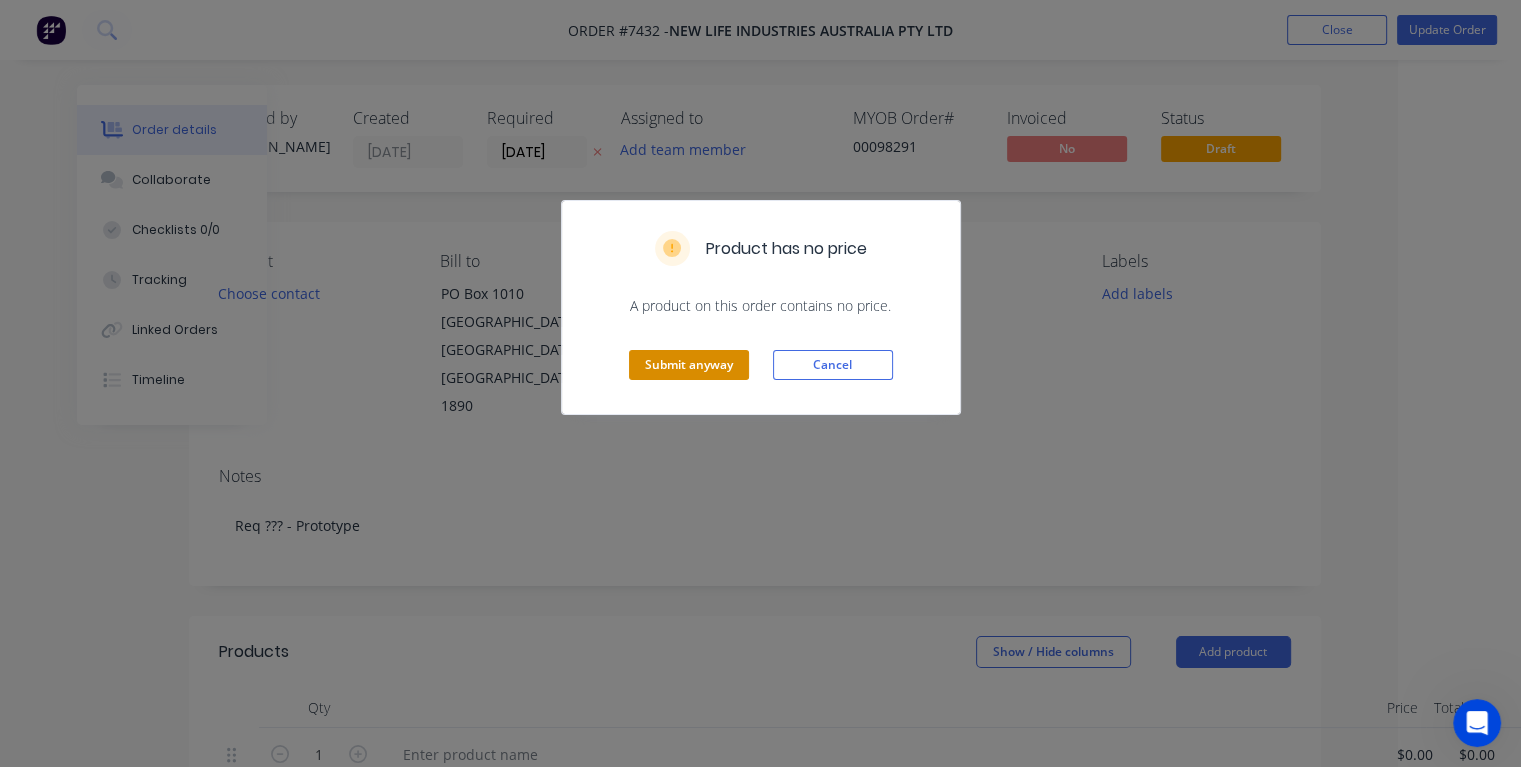 click on "Submit anyway" at bounding box center [689, 365] 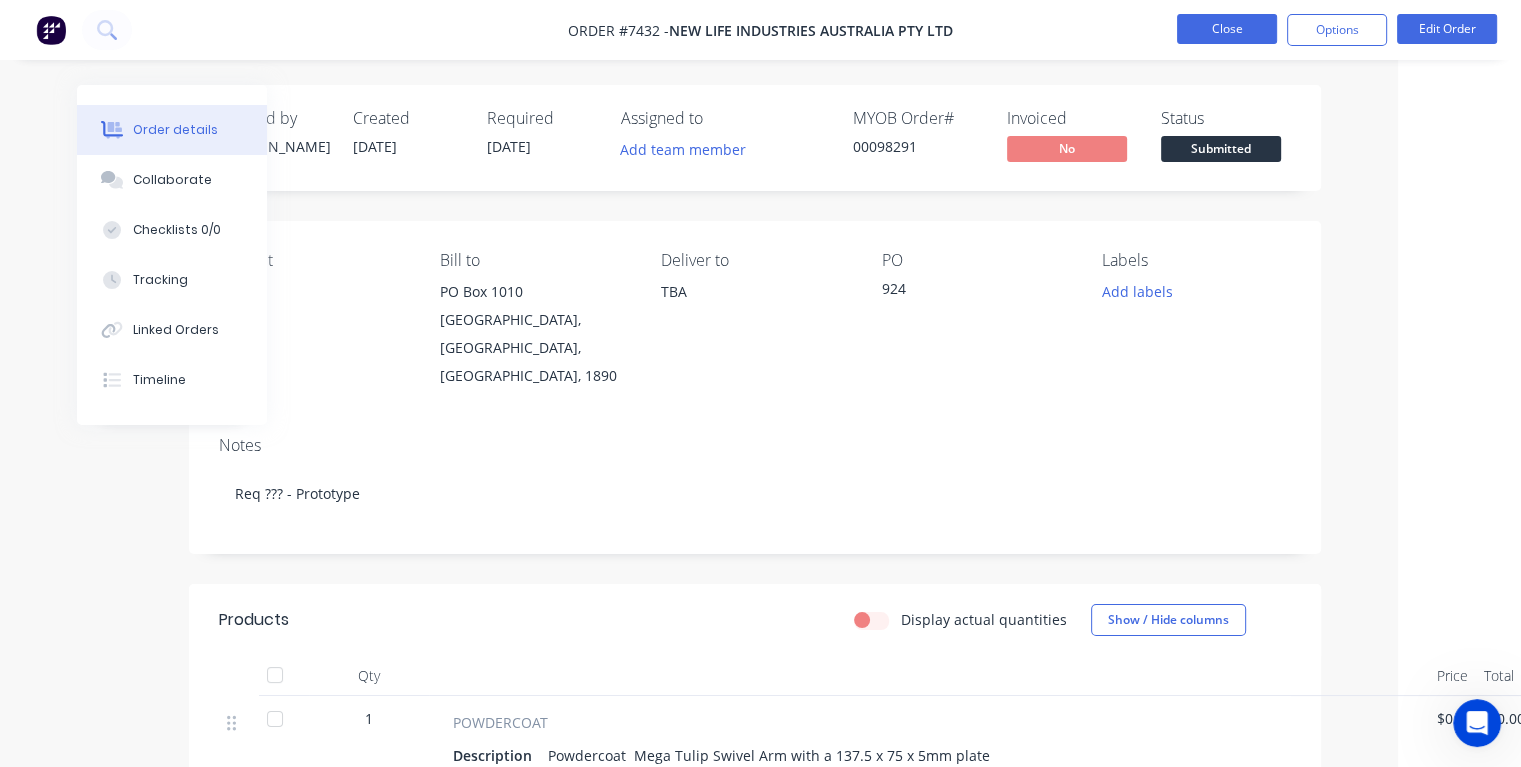 click on "Close" at bounding box center [1227, 29] 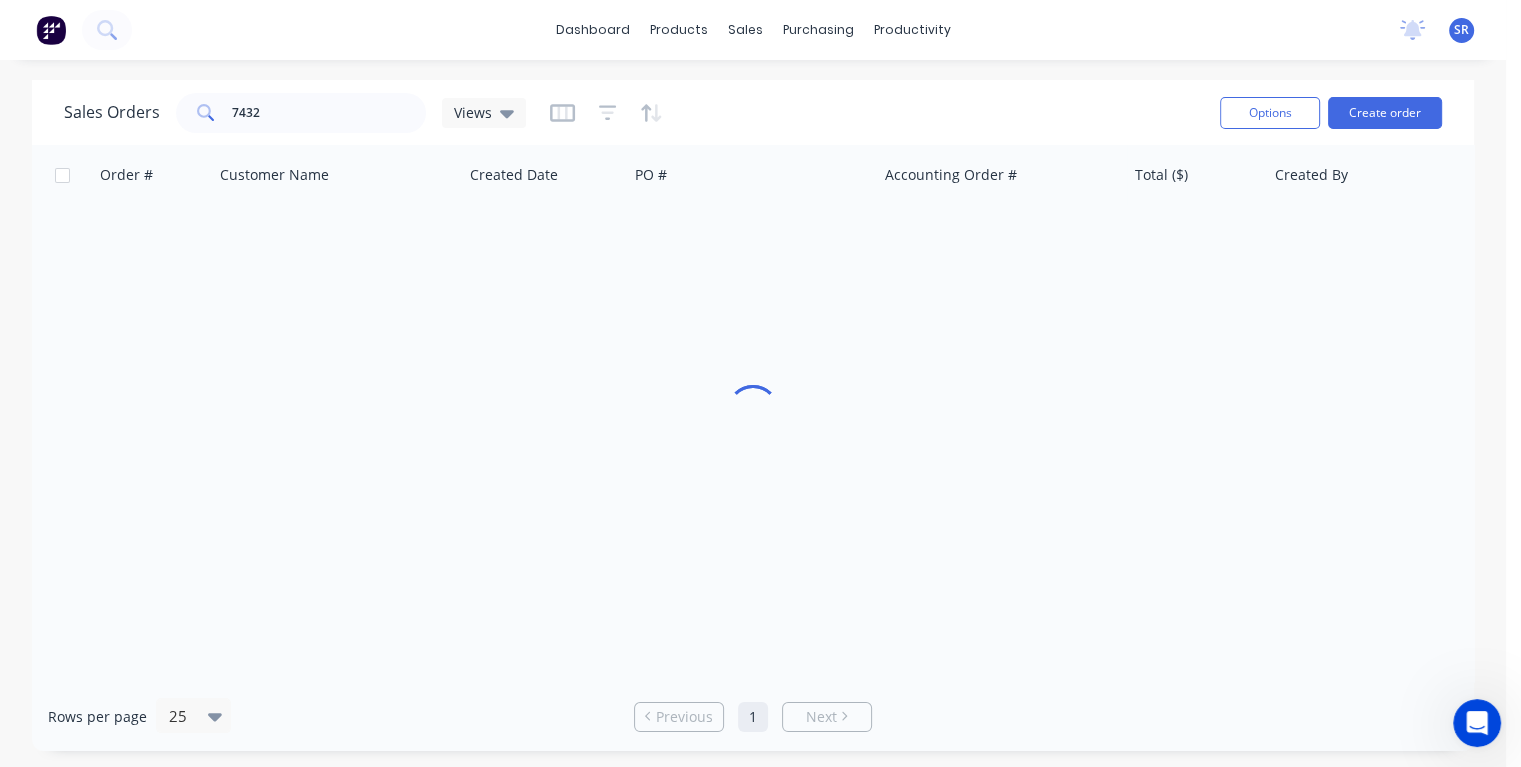 scroll, scrollTop: 0, scrollLeft: 0, axis: both 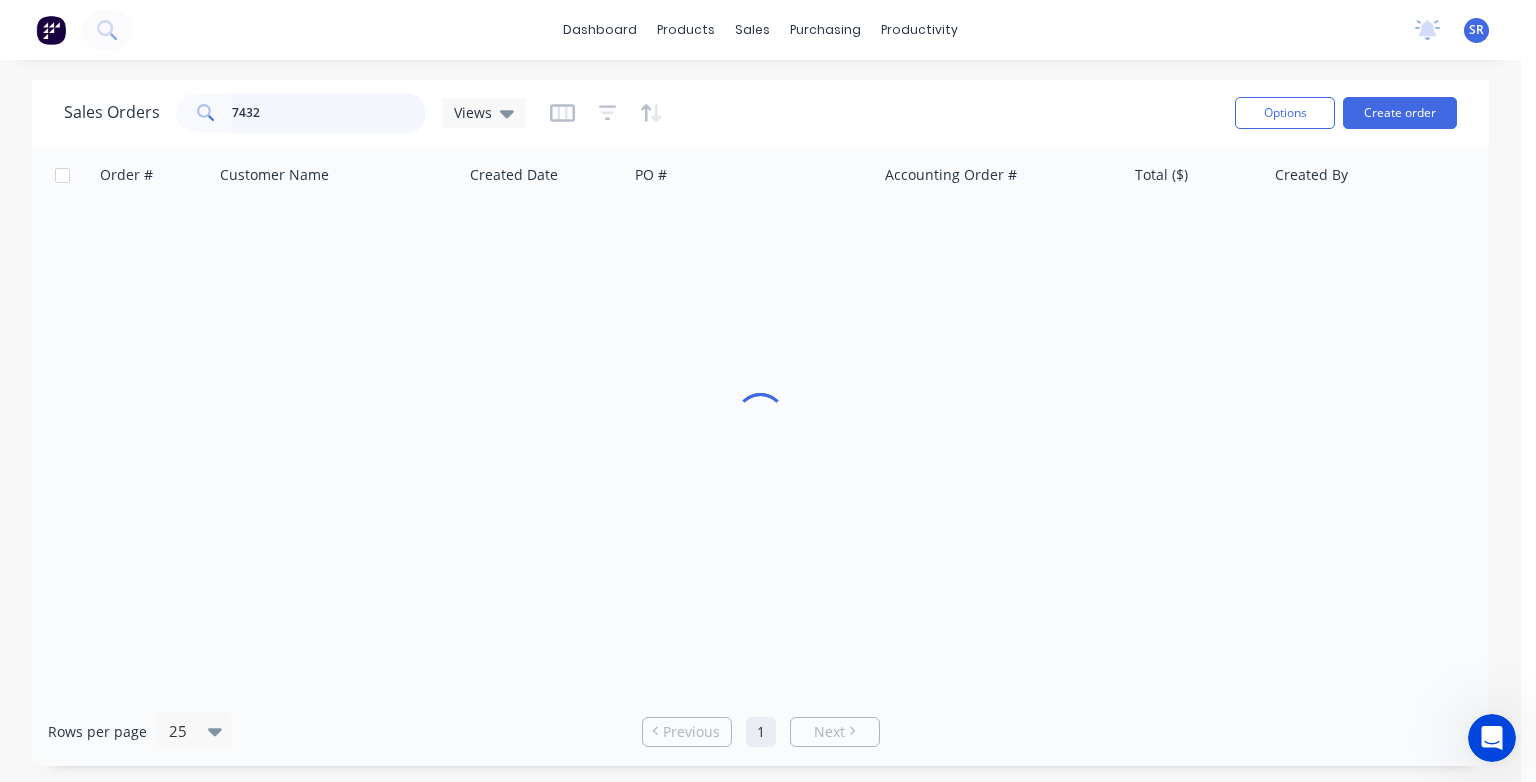 click on "7432" at bounding box center [329, 113] 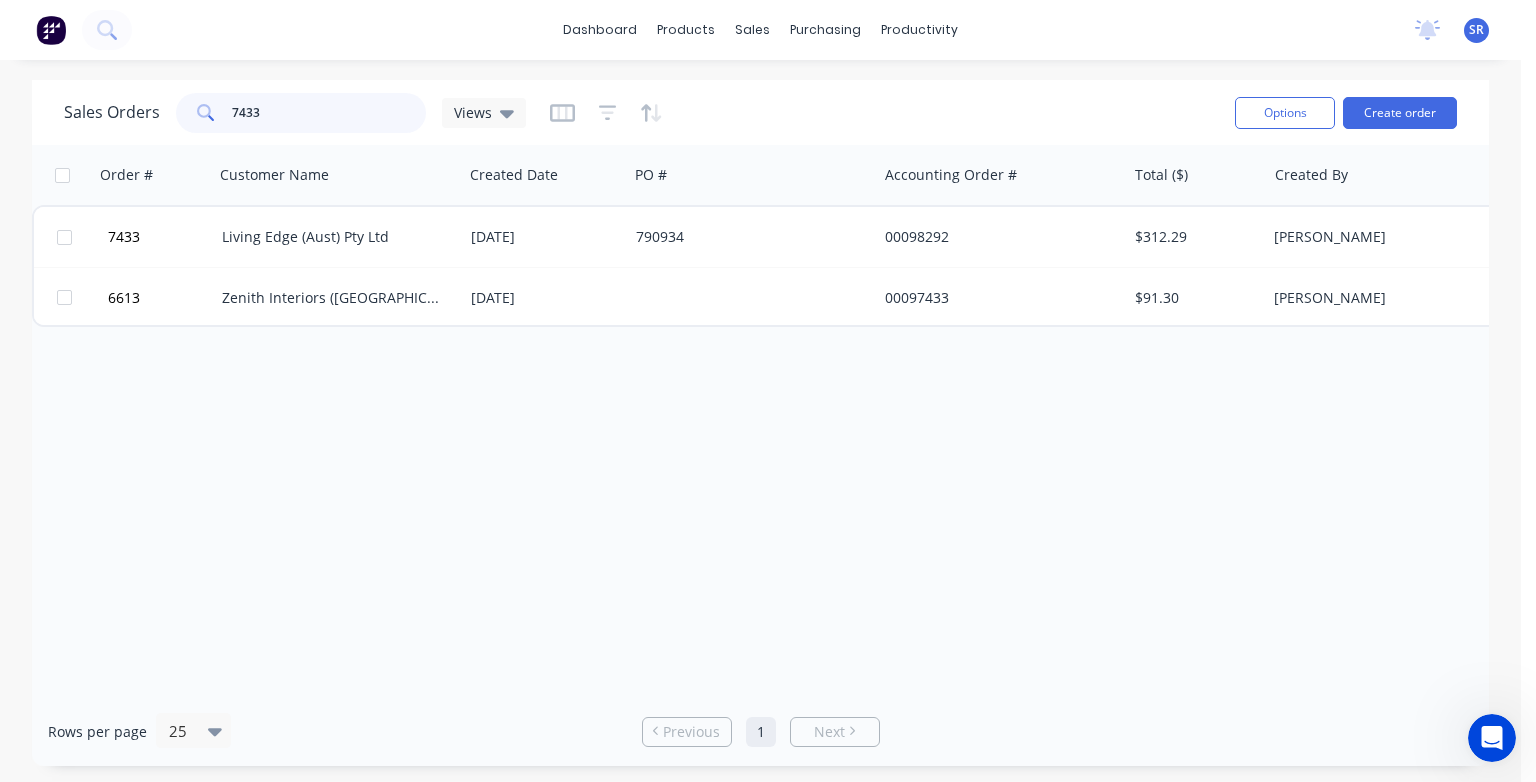 type on "7433" 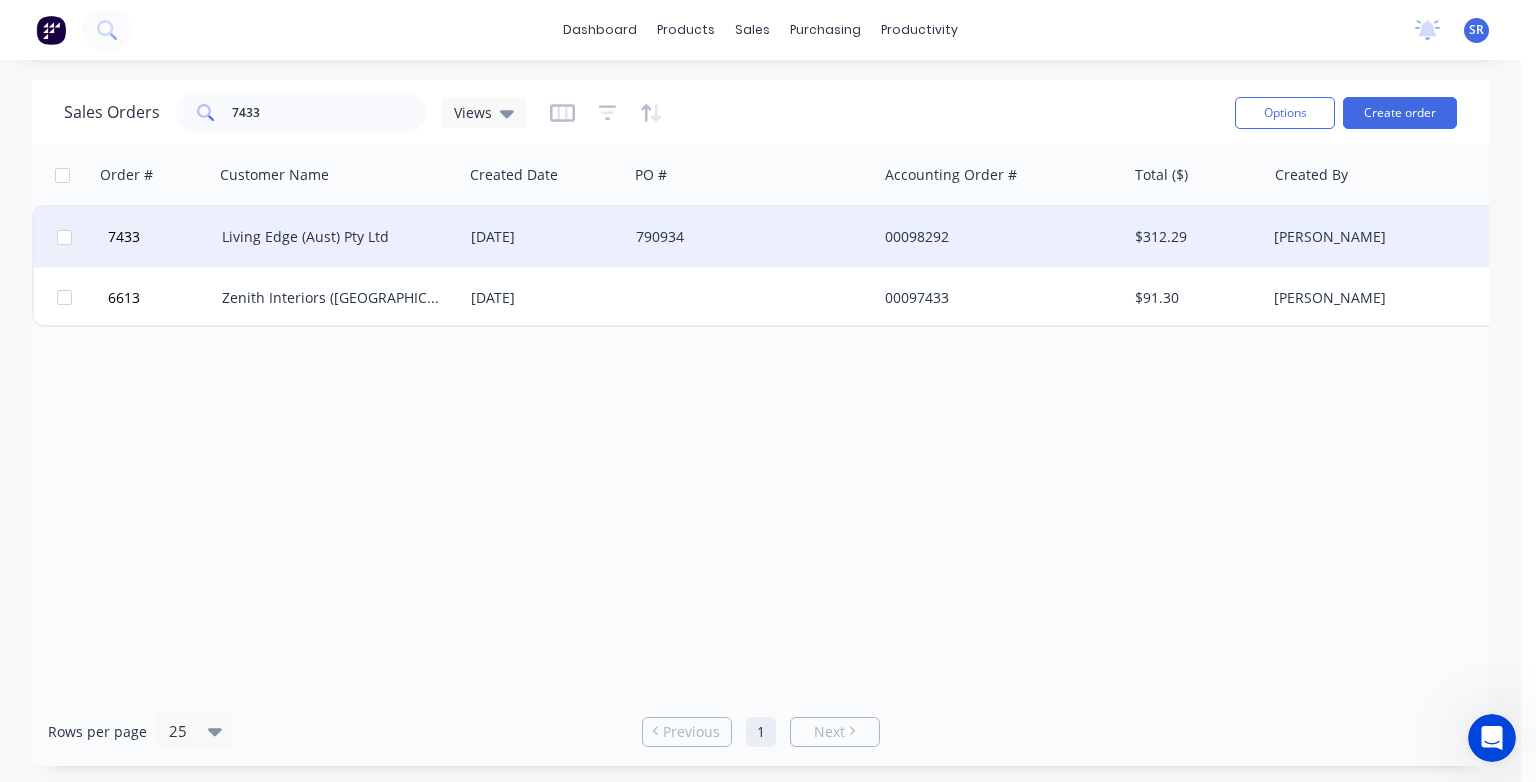 click on "Living Edge (Aust) Pty Ltd" at bounding box center (333, 237) 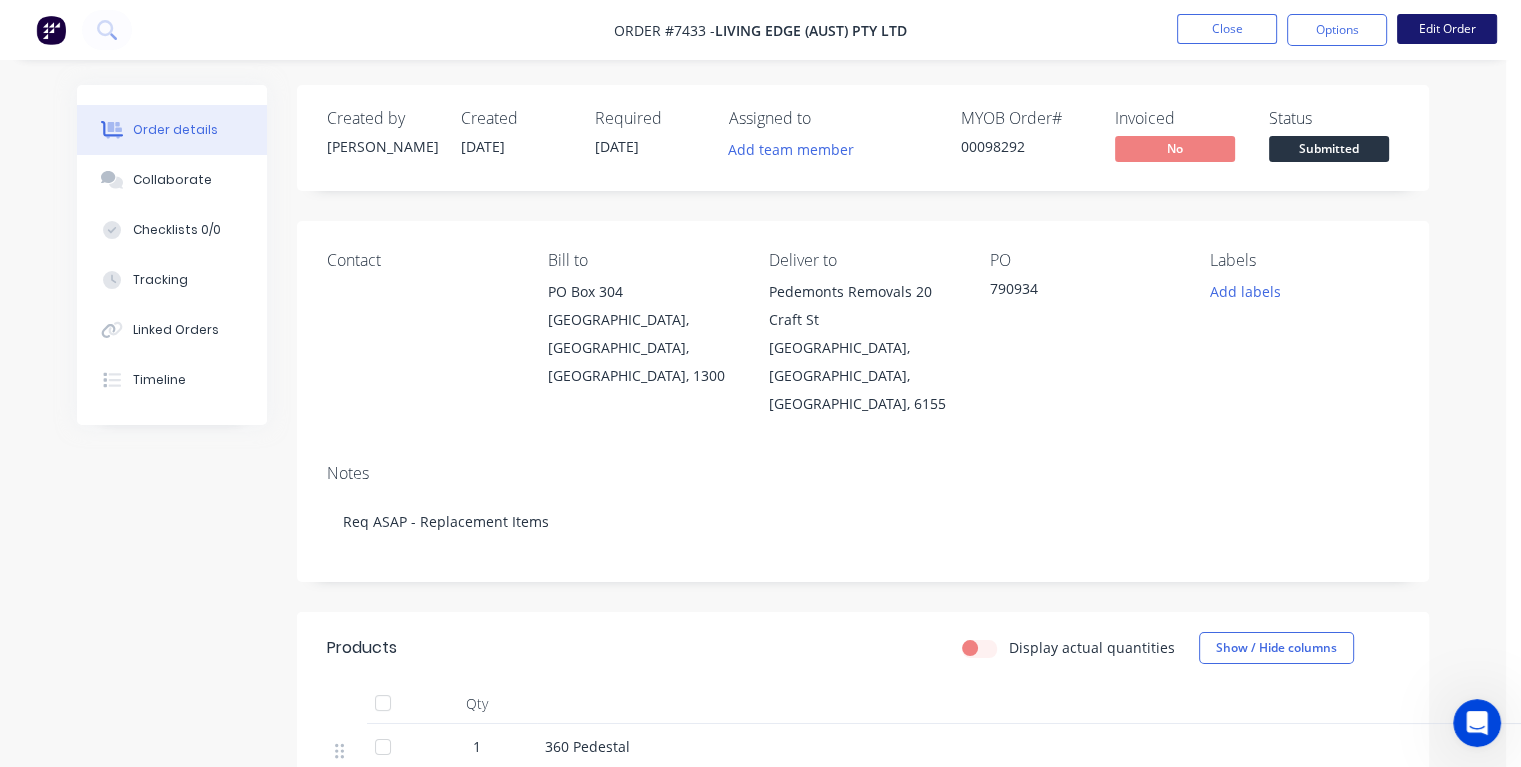 click on "Edit Order" at bounding box center (1447, 29) 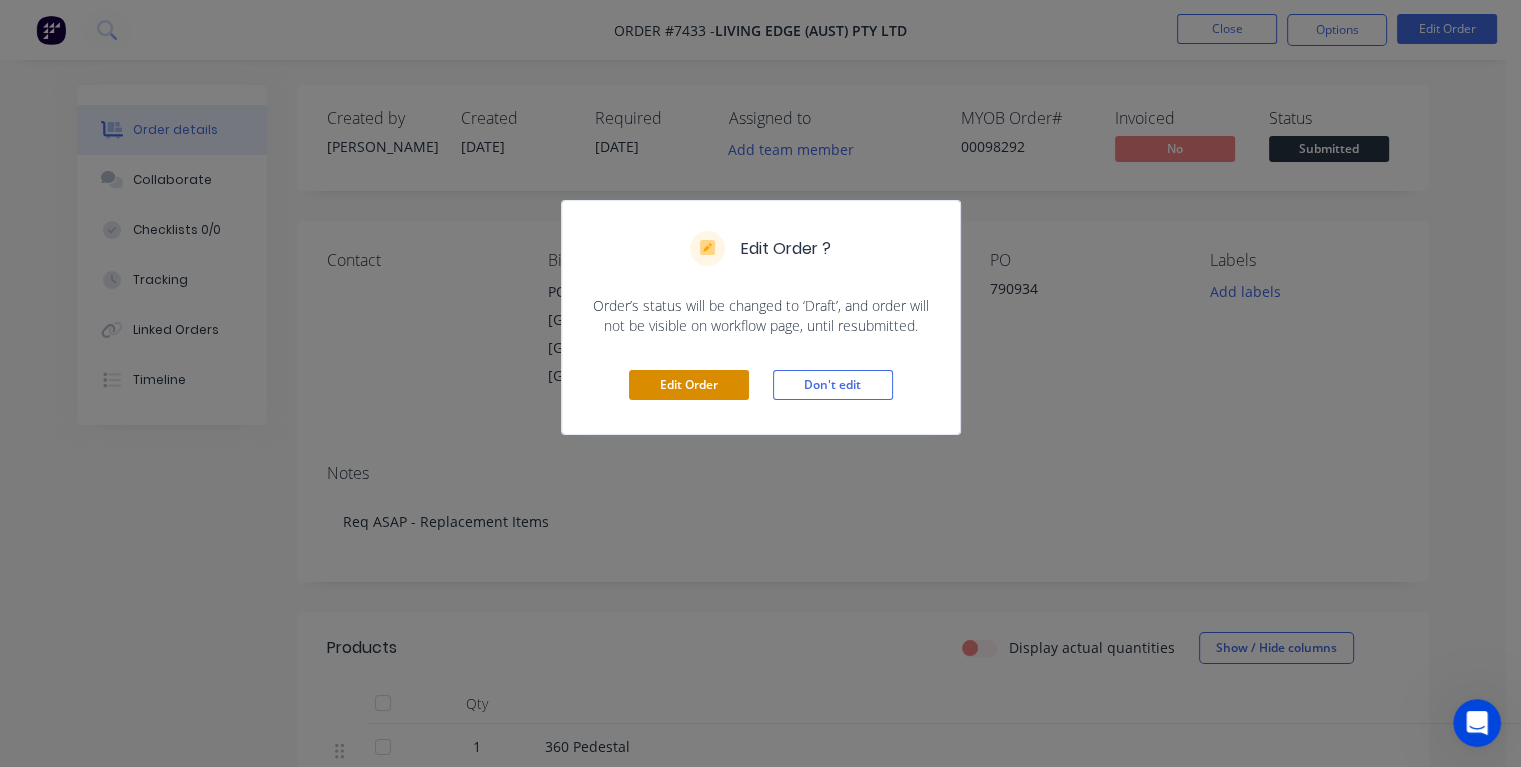 click on "Edit Order" at bounding box center (689, 385) 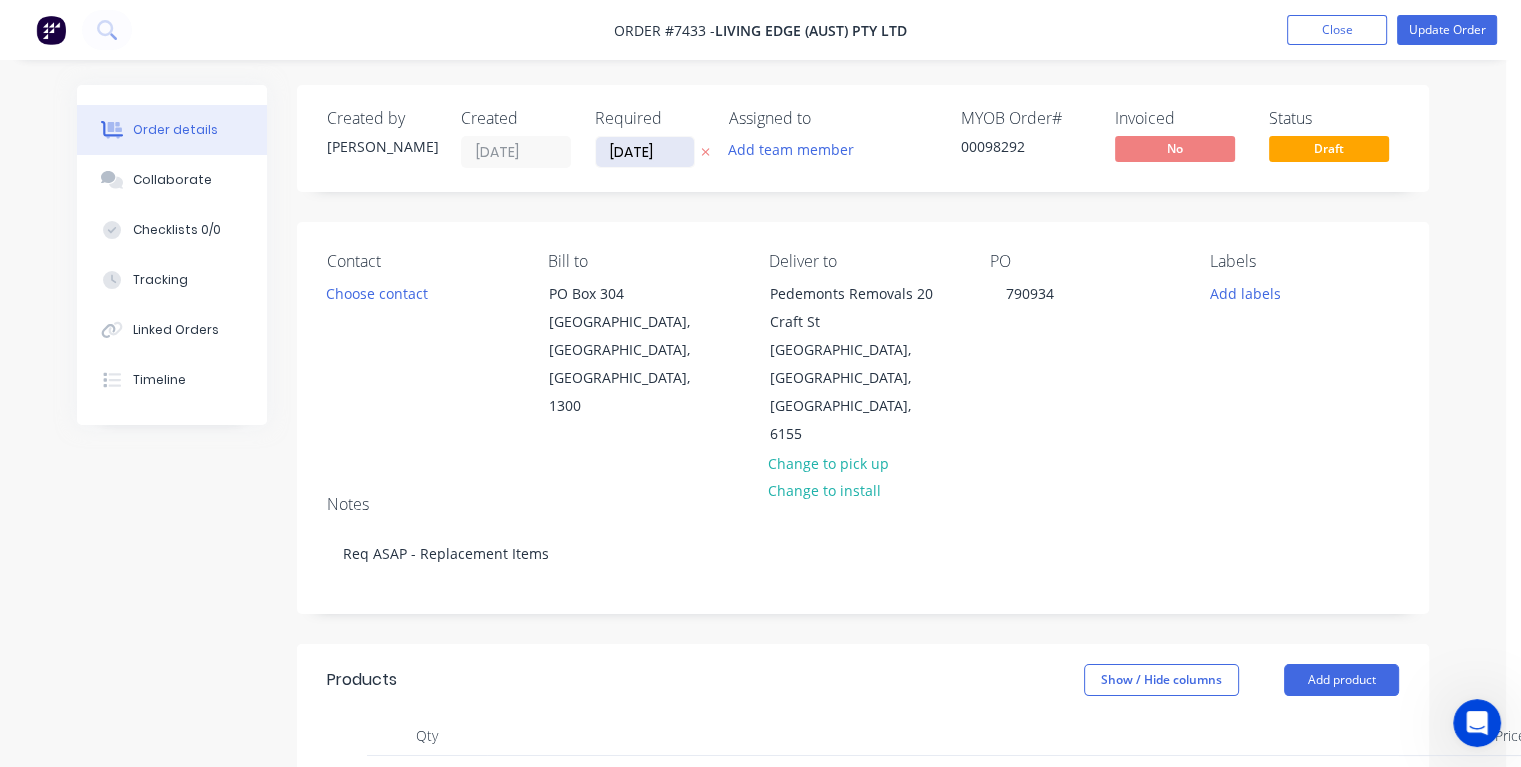 click on "[DATE]" at bounding box center (645, 152) 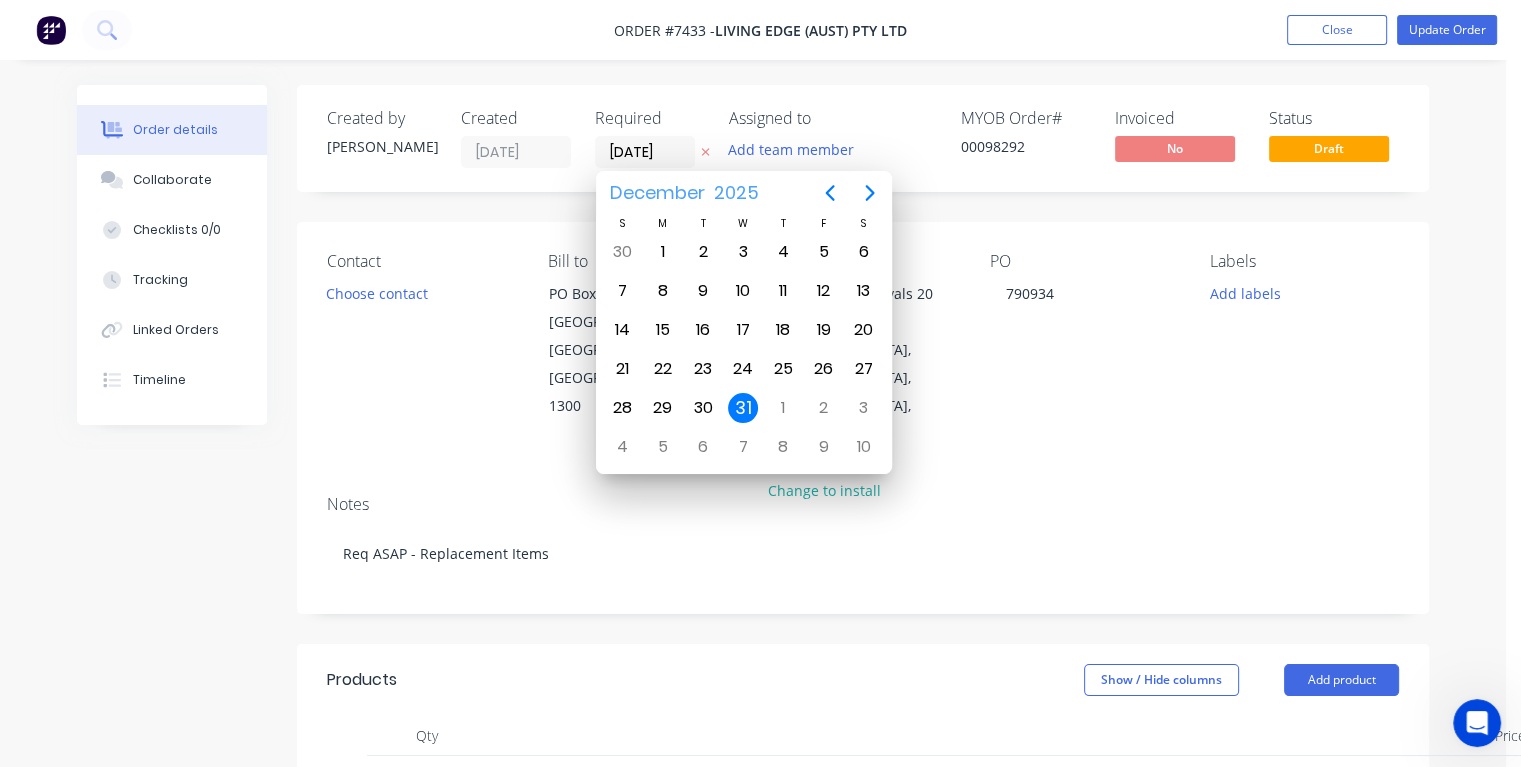 type on "[DATE]" 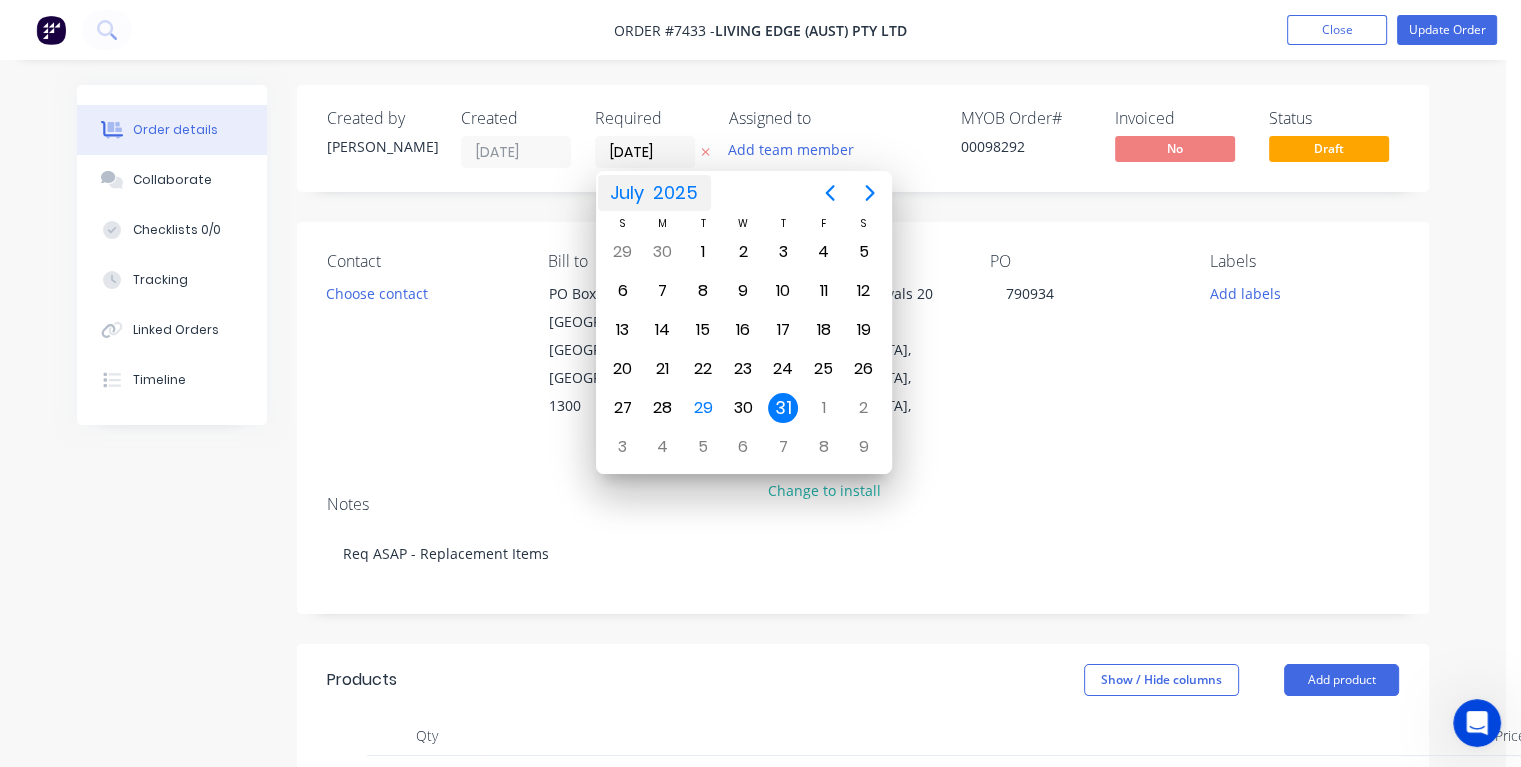 drag, startPoint x: 780, startPoint y: 399, endPoint x: 806, endPoint y: 401, distance: 26.076809 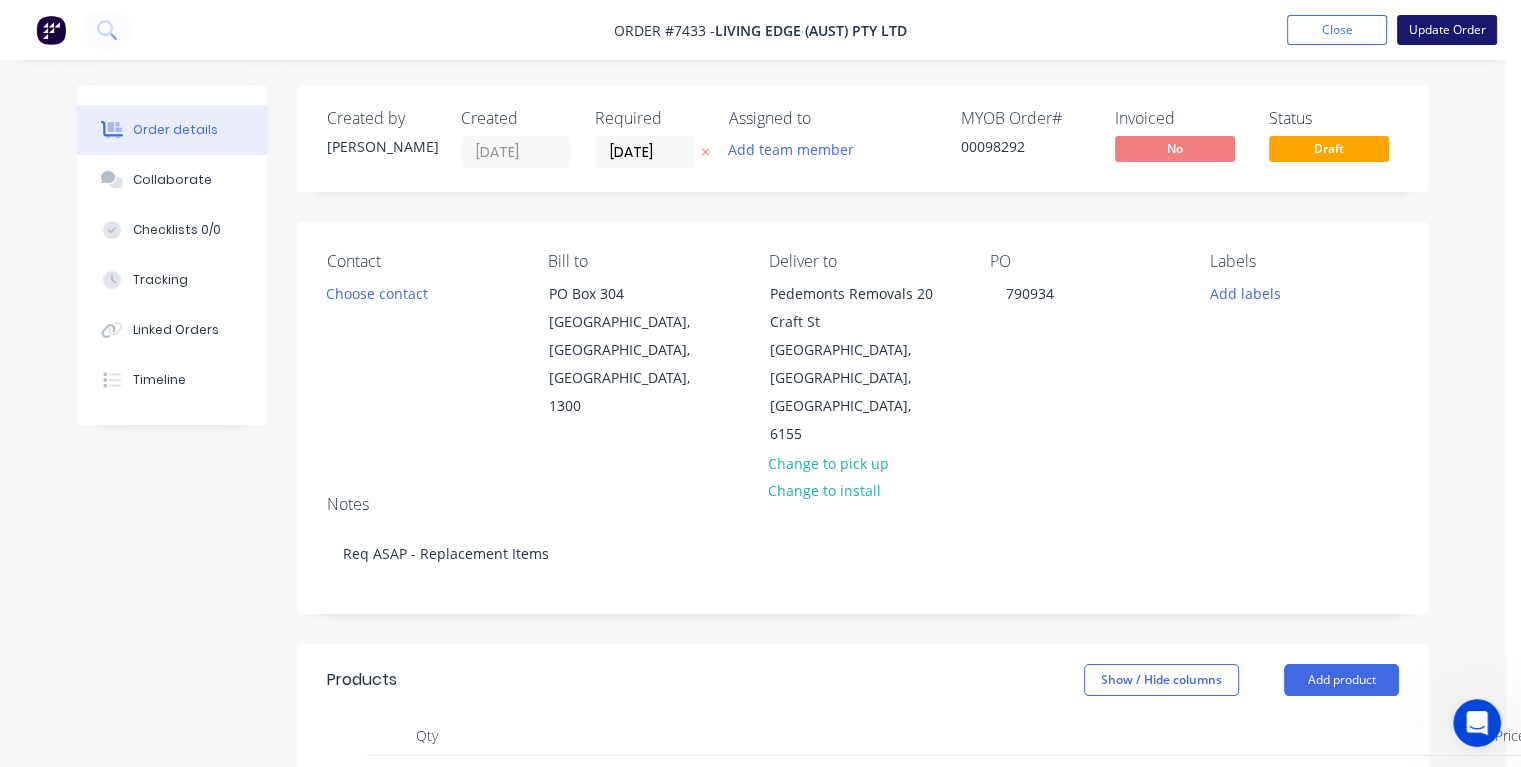 click on "Update Order" at bounding box center (1447, 30) 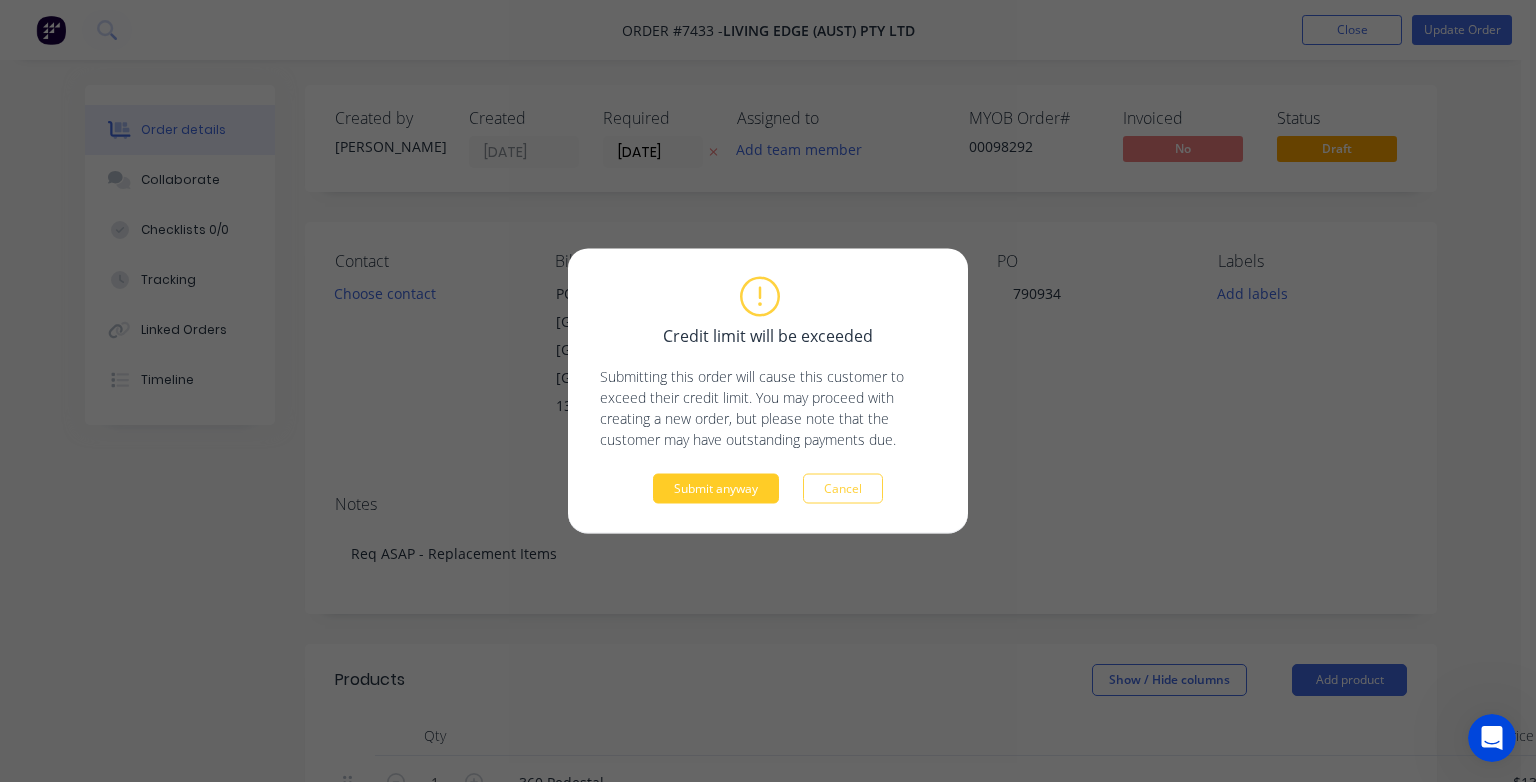click on "Submit anyway" at bounding box center [716, 489] 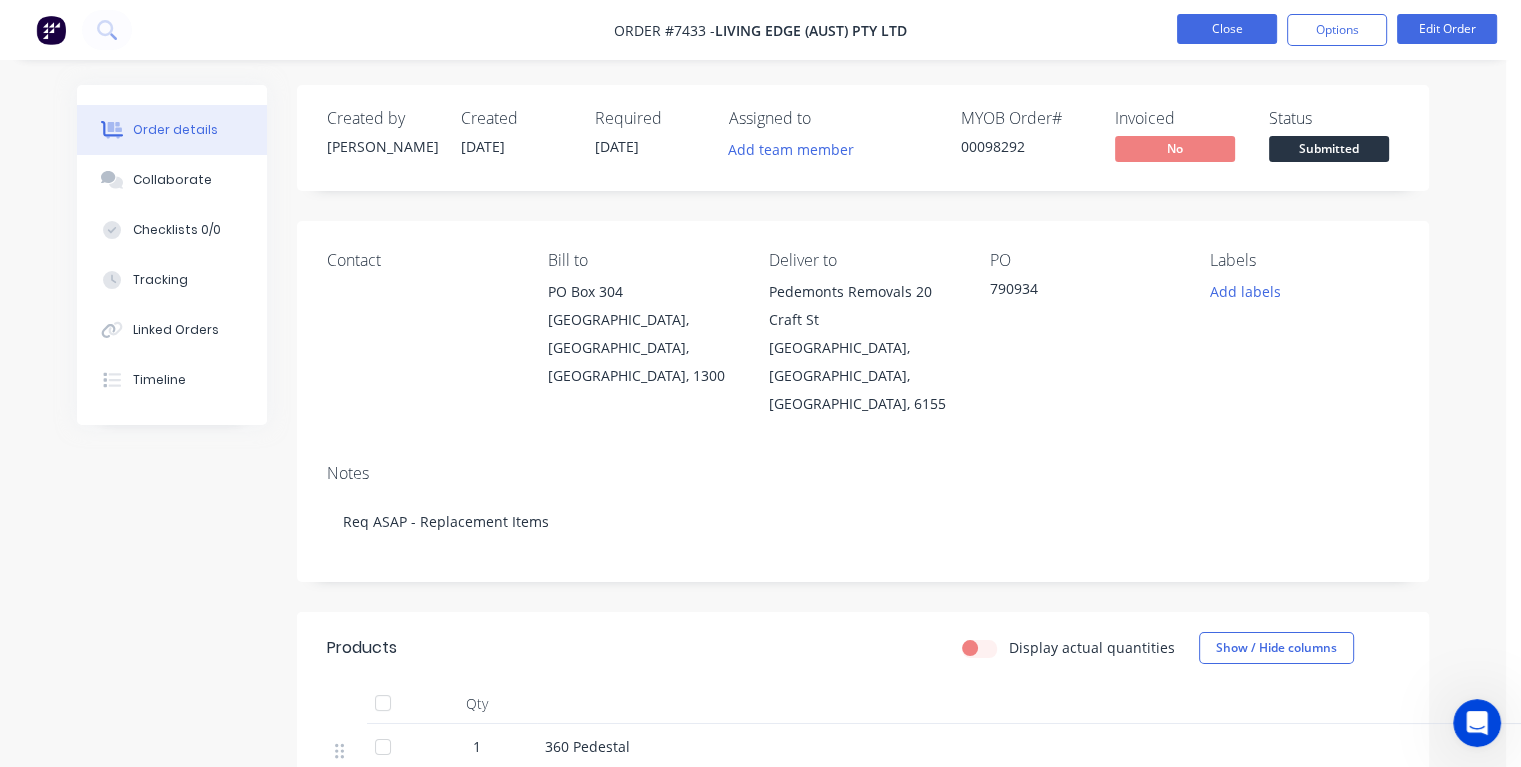 click on "Close" at bounding box center (1227, 29) 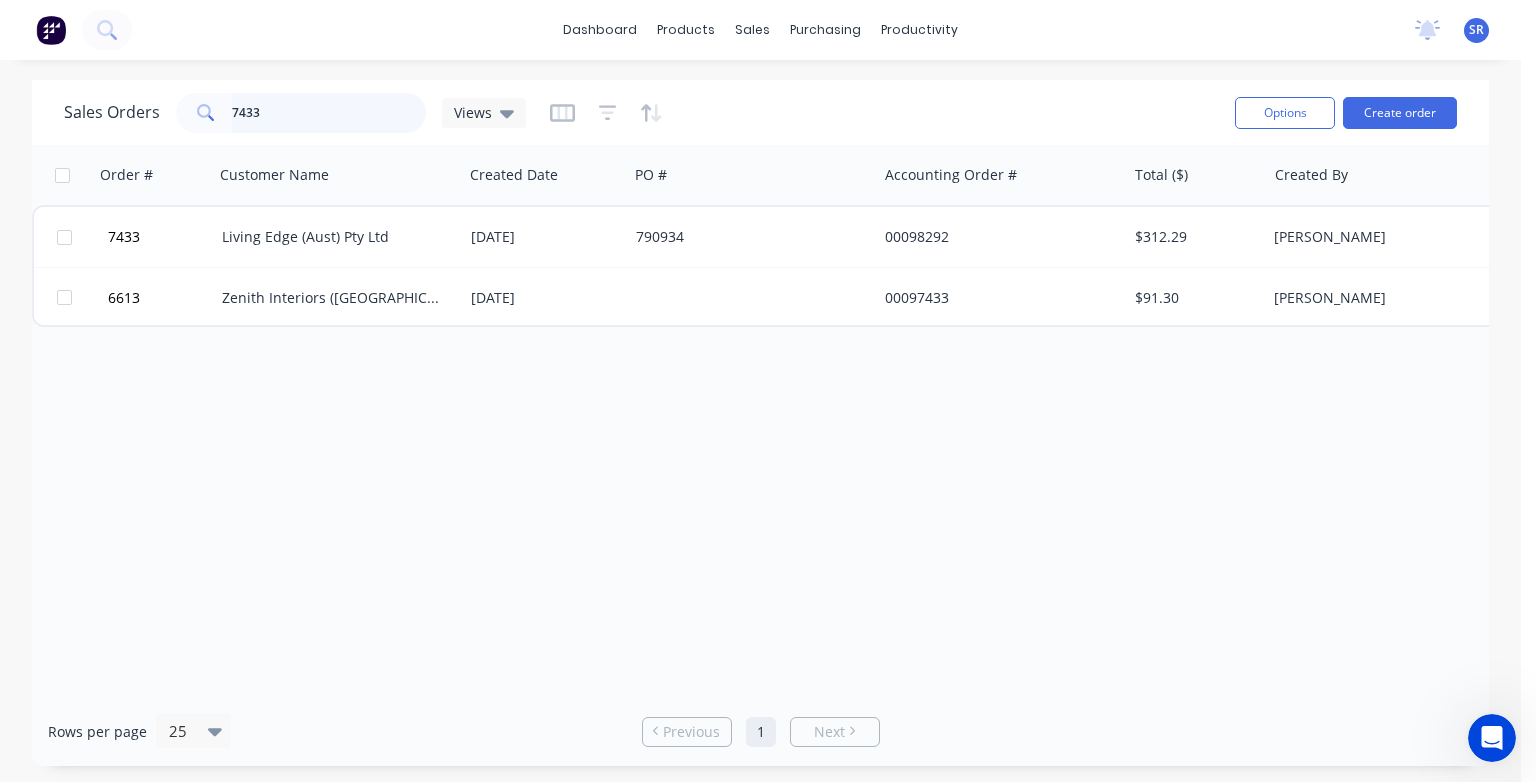 click on "7433" at bounding box center [329, 113] 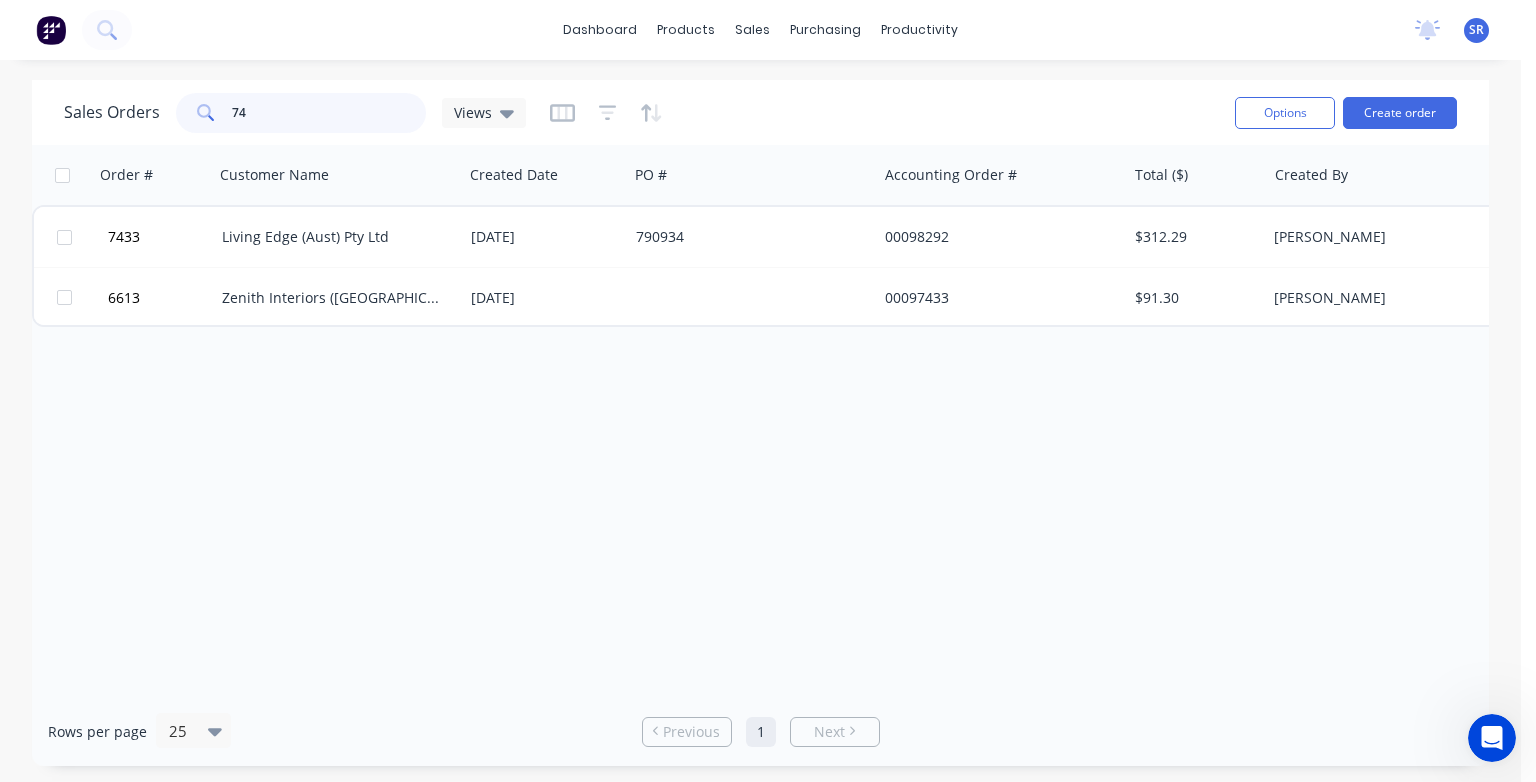 type on "7" 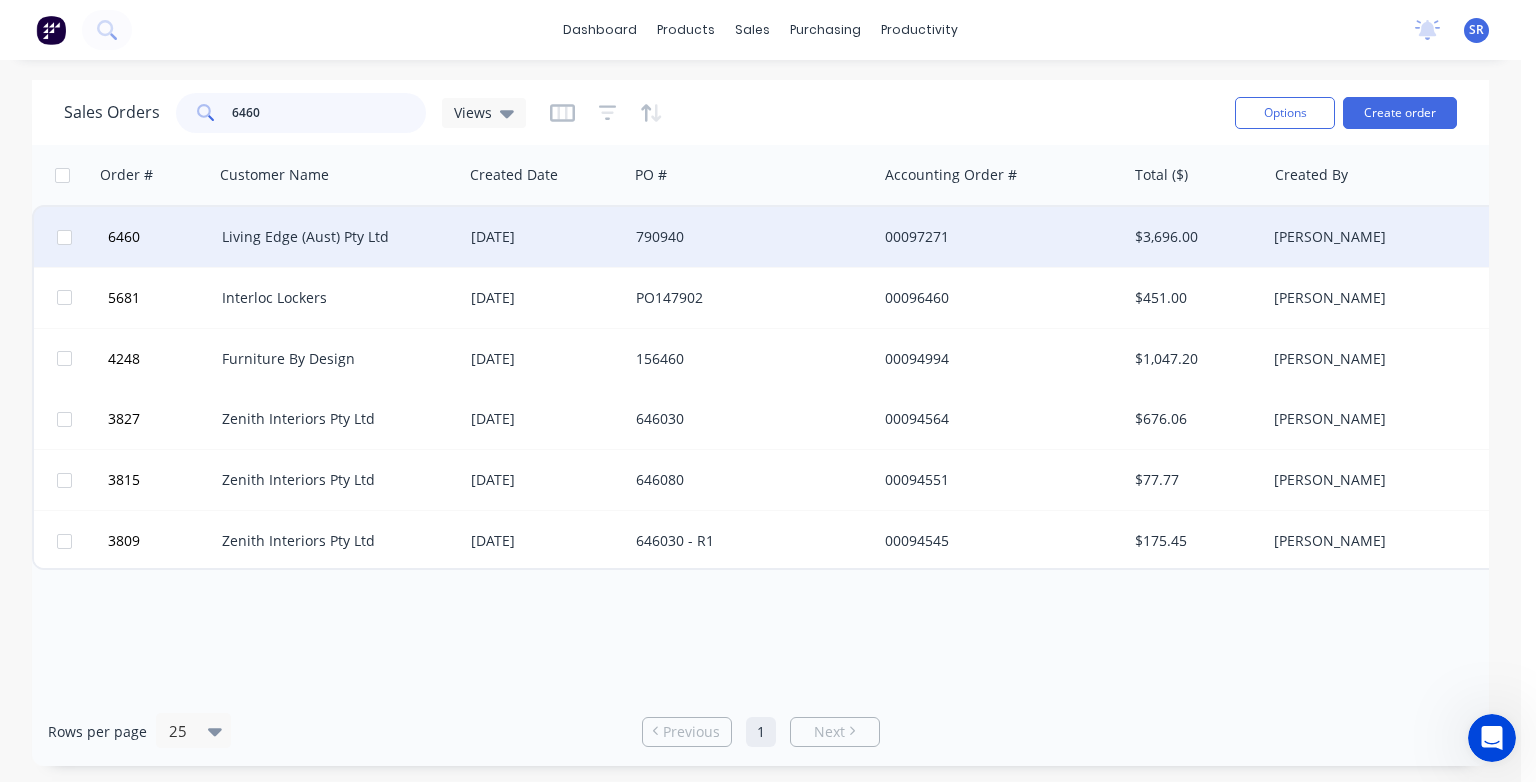 type on "6460" 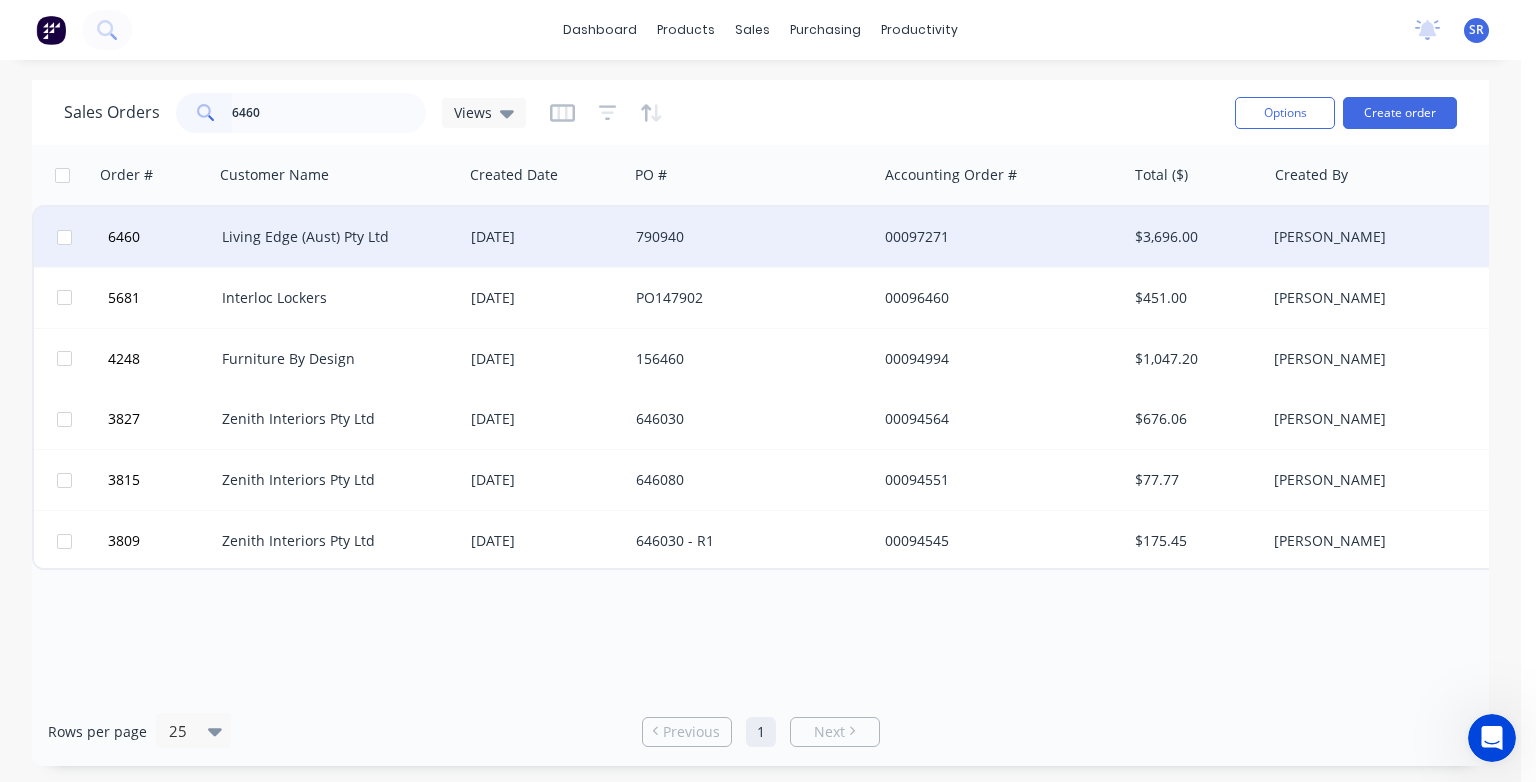 click on "Living Edge (Aust) Pty Ltd" at bounding box center [333, 237] 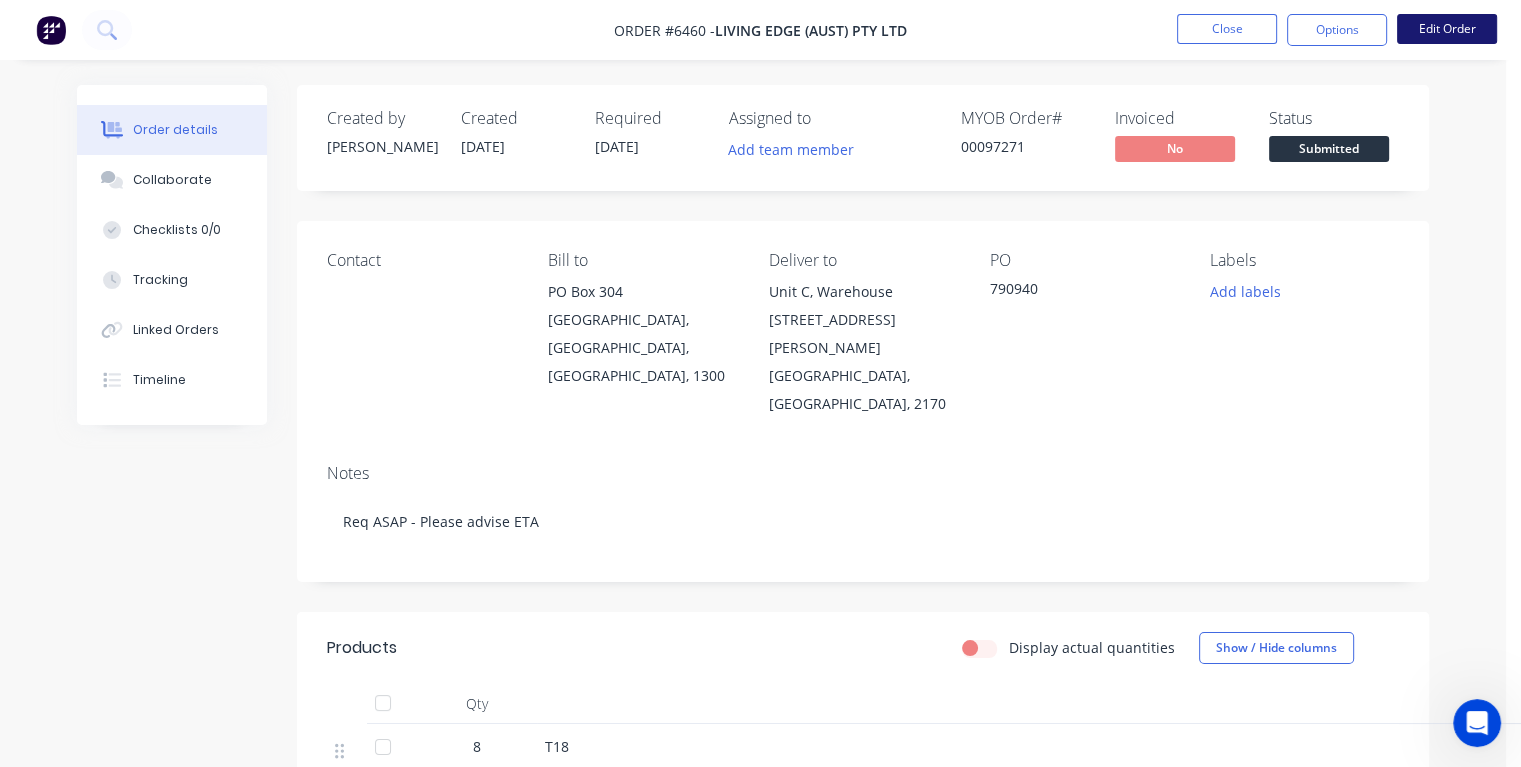 click on "Edit Order" at bounding box center (1447, 29) 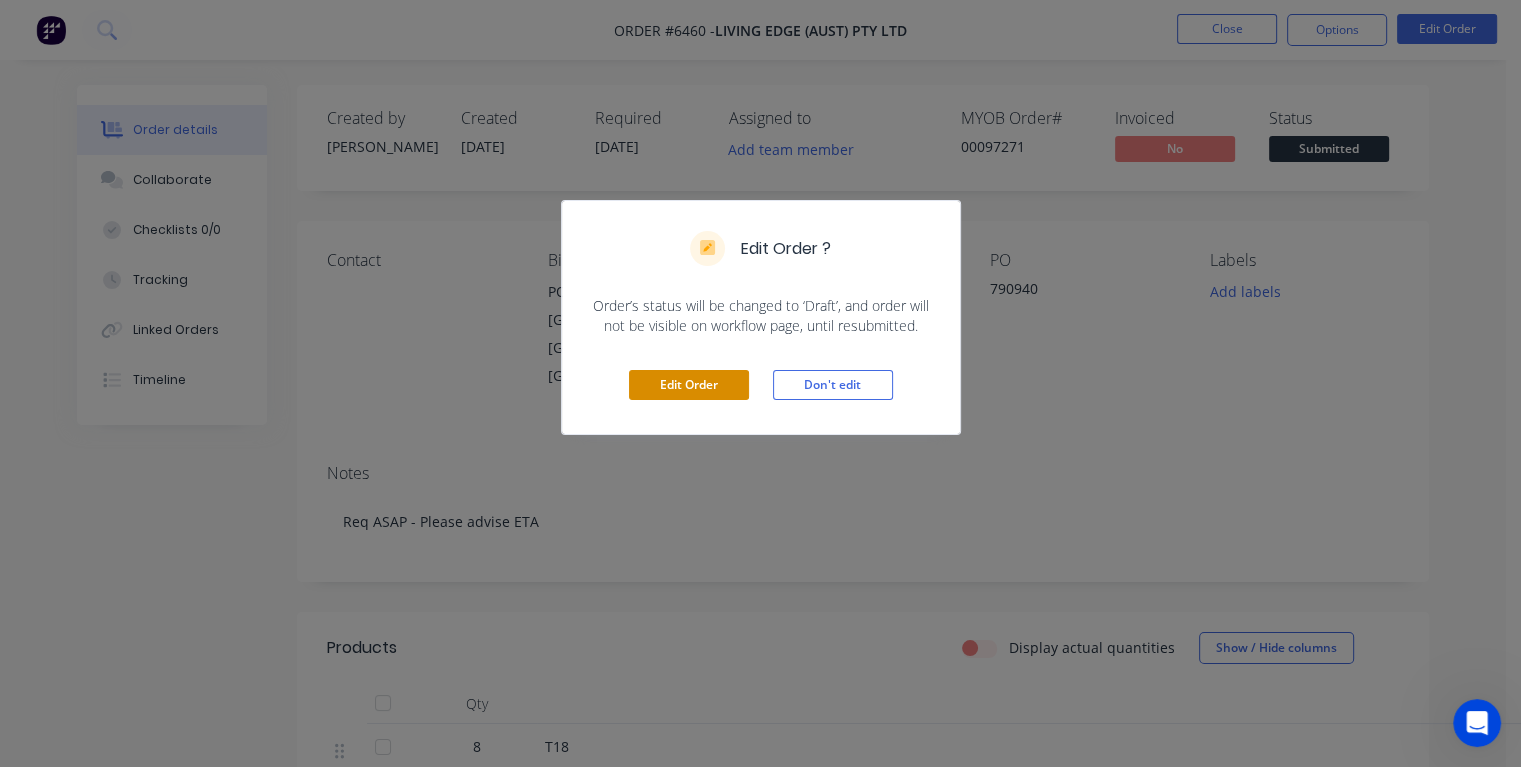 click on "Edit Order" at bounding box center (689, 385) 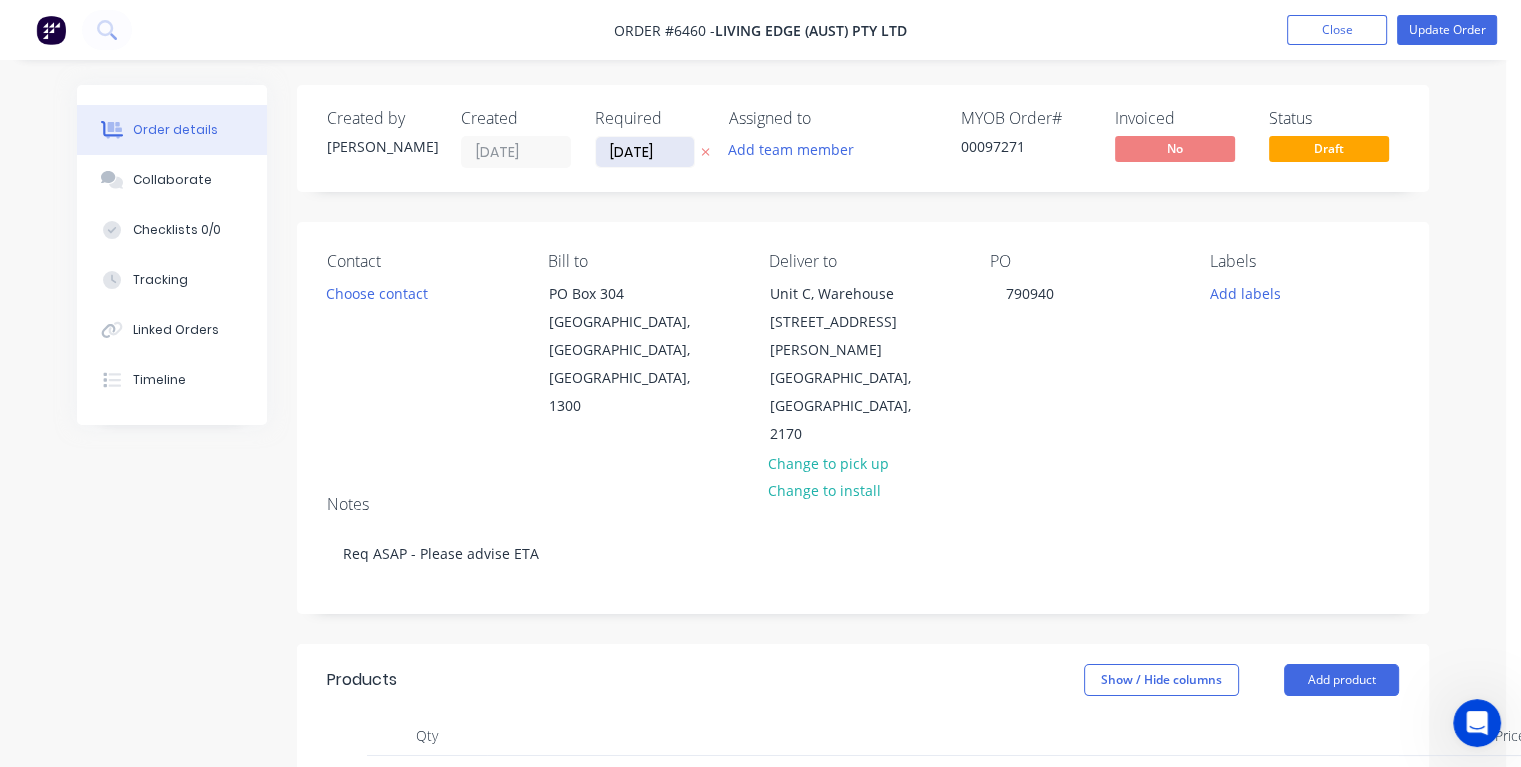 drag, startPoint x: 662, startPoint y: 151, endPoint x: 608, endPoint y: 152, distance: 54.00926 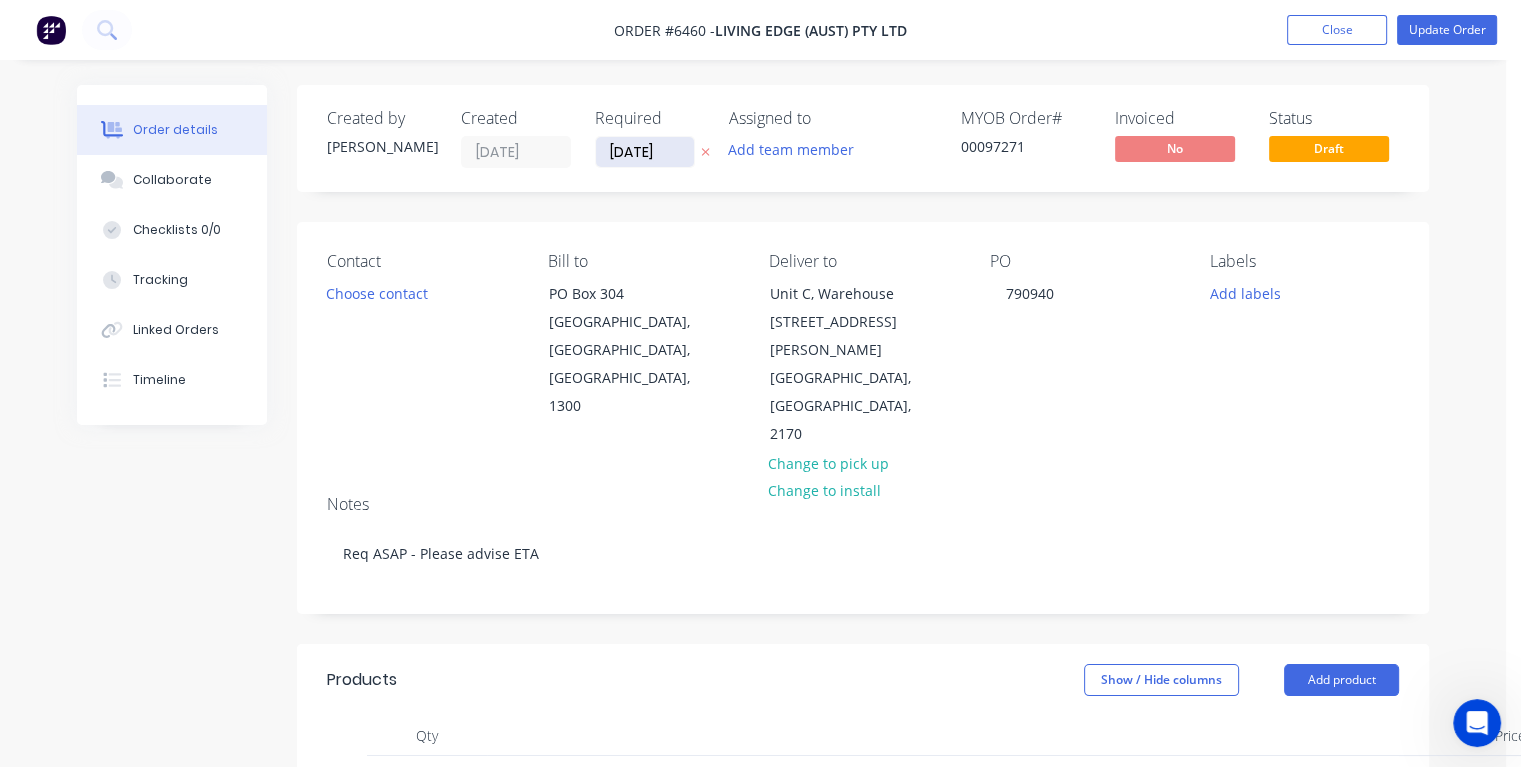 click on "[DATE]" at bounding box center (645, 152) 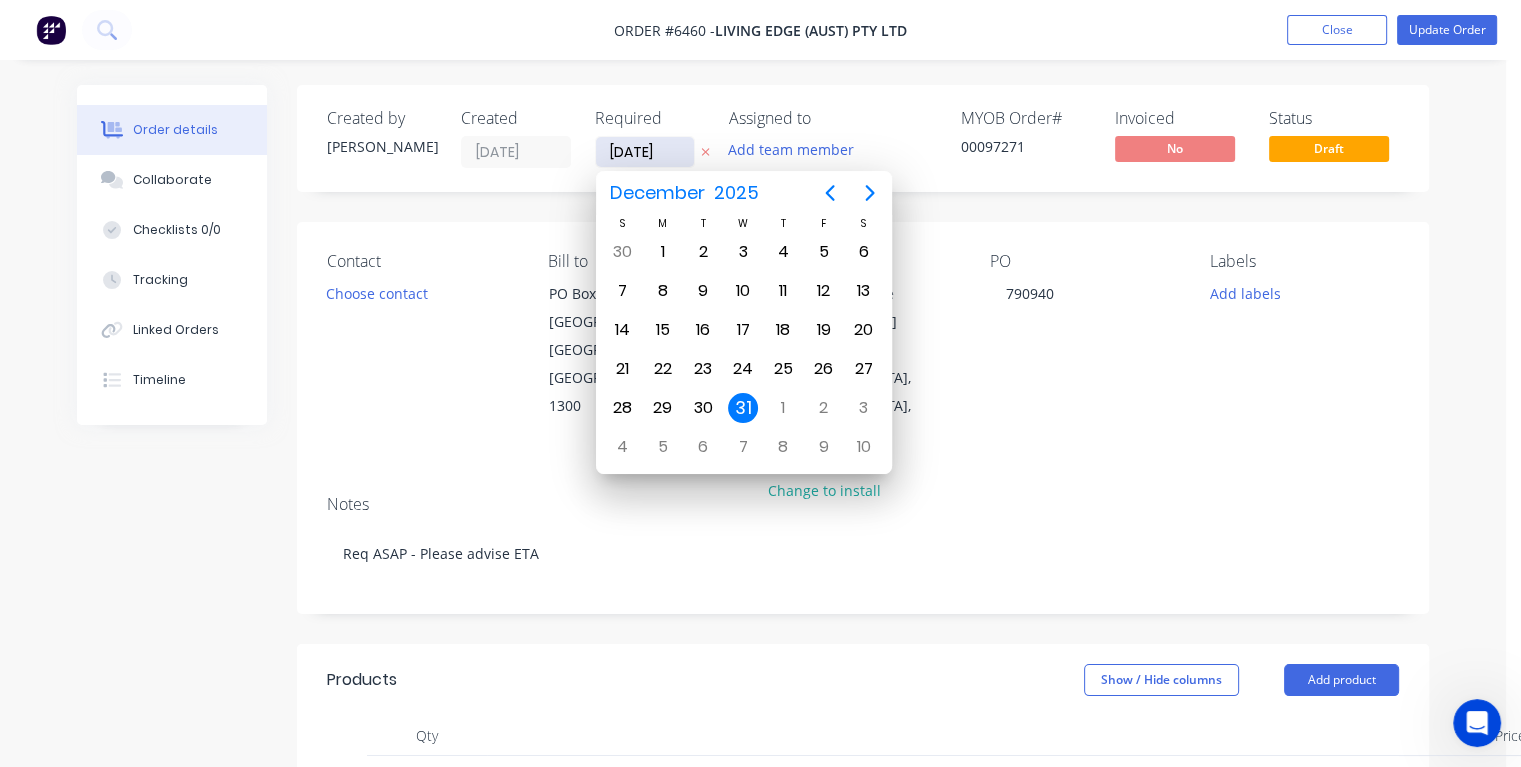 type on "[DATE]" 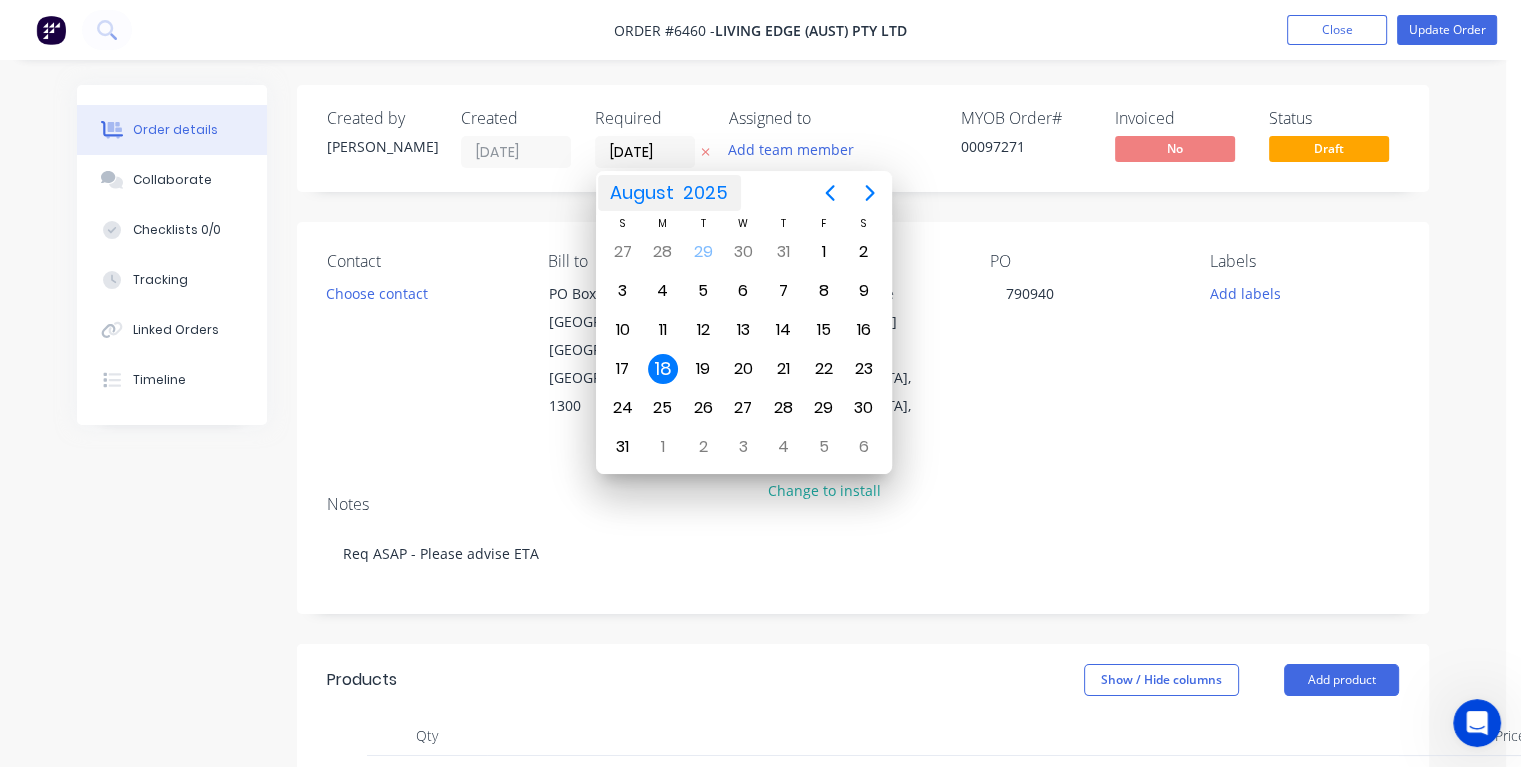 click on "18" at bounding box center [663, 369] 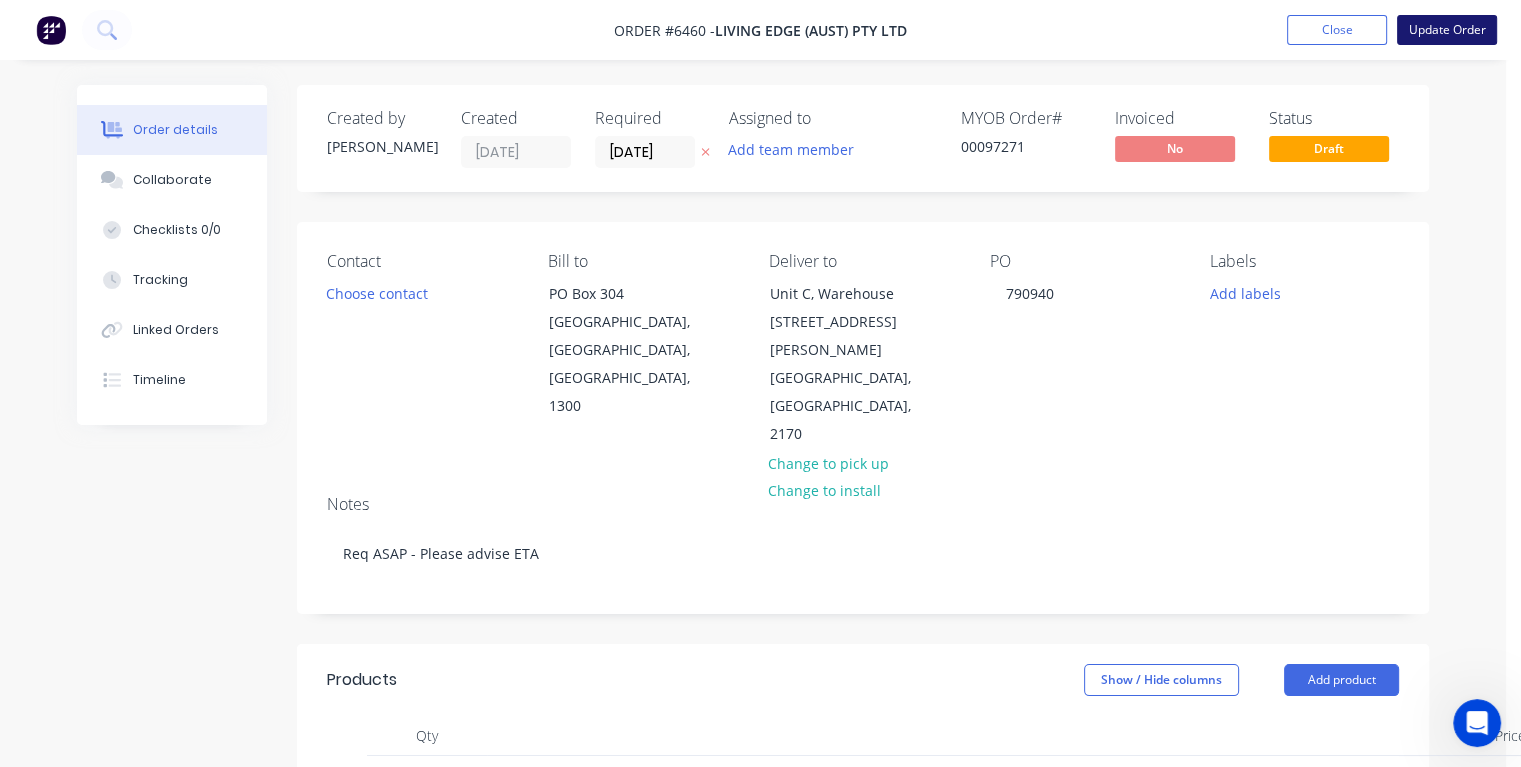 click on "Update Order" at bounding box center [1447, 30] 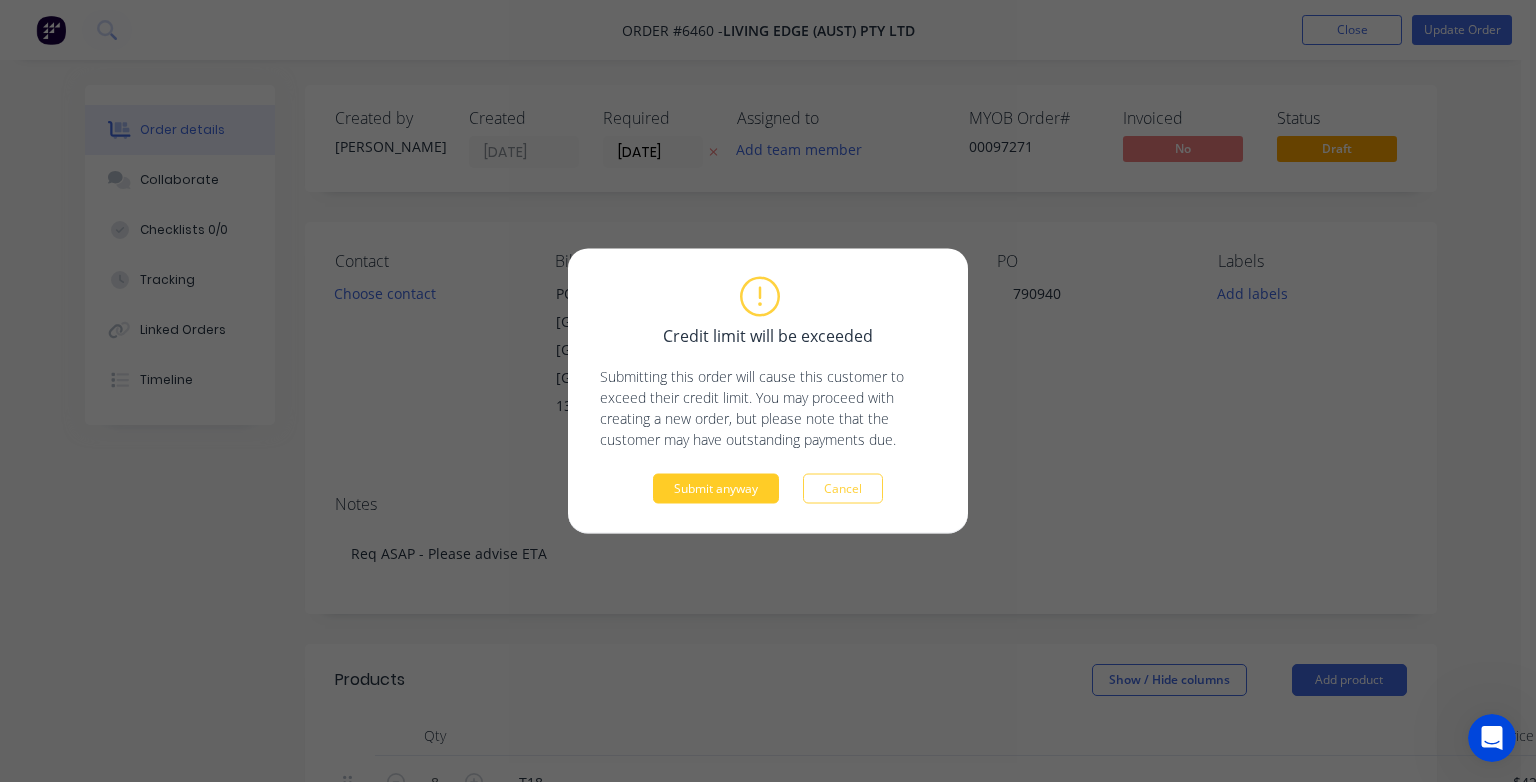 click on "Submit anyway" at bounding box center (716, 489) 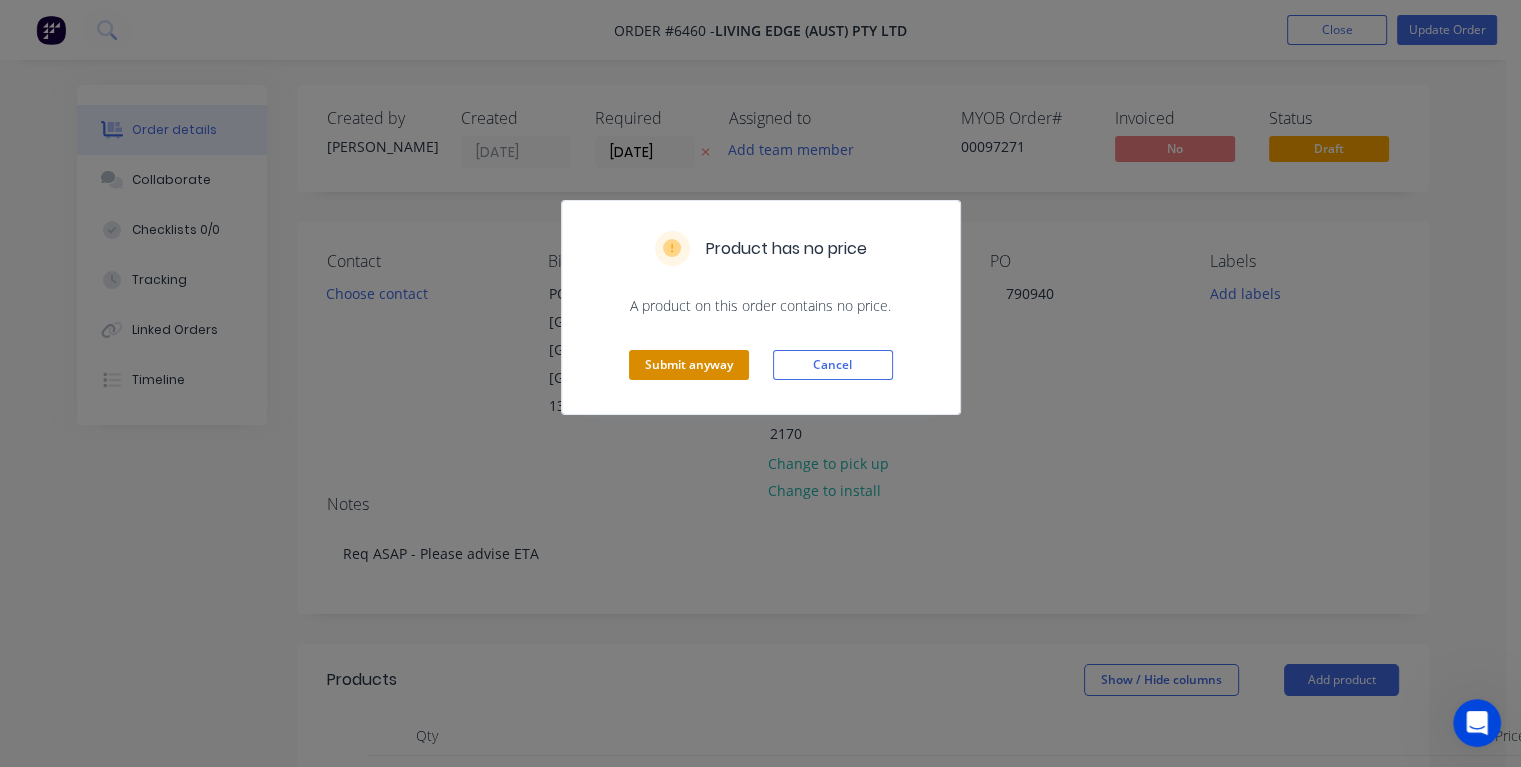 click on "Submit anyway" at bounding box center [689, 365] 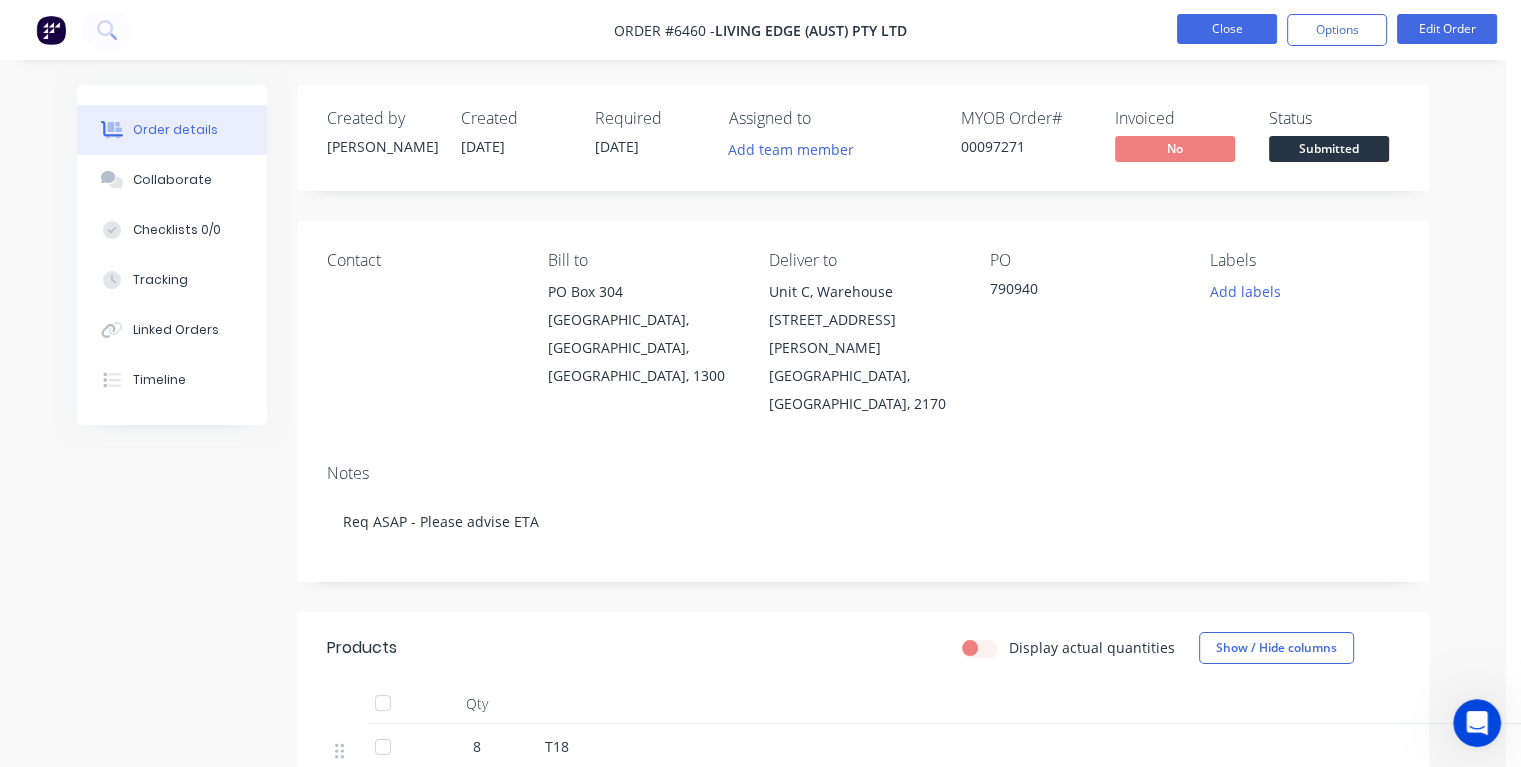 click on "Close" at bounding box center [1227, 29] 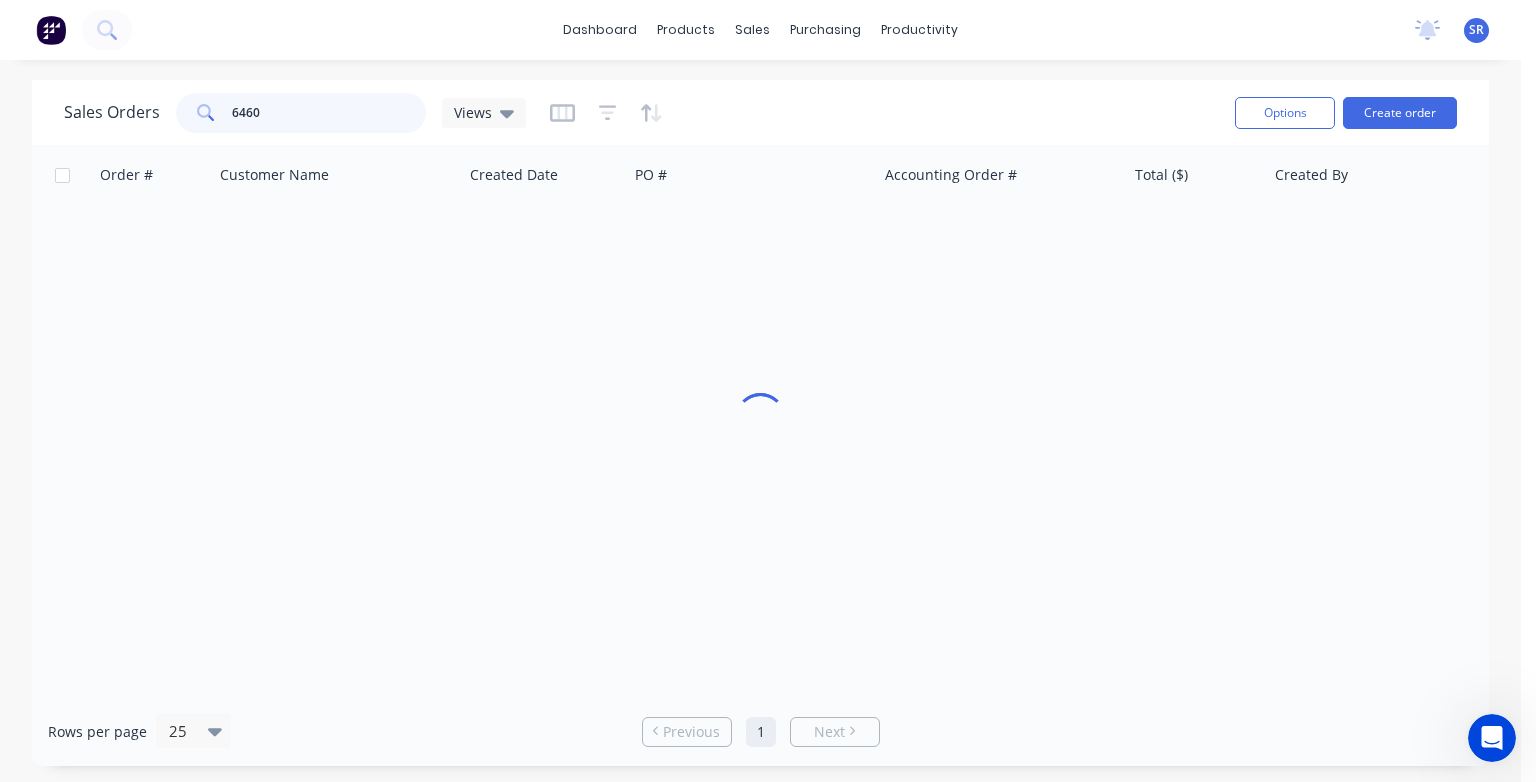 click on "6460" at bounding box center [329, 113] 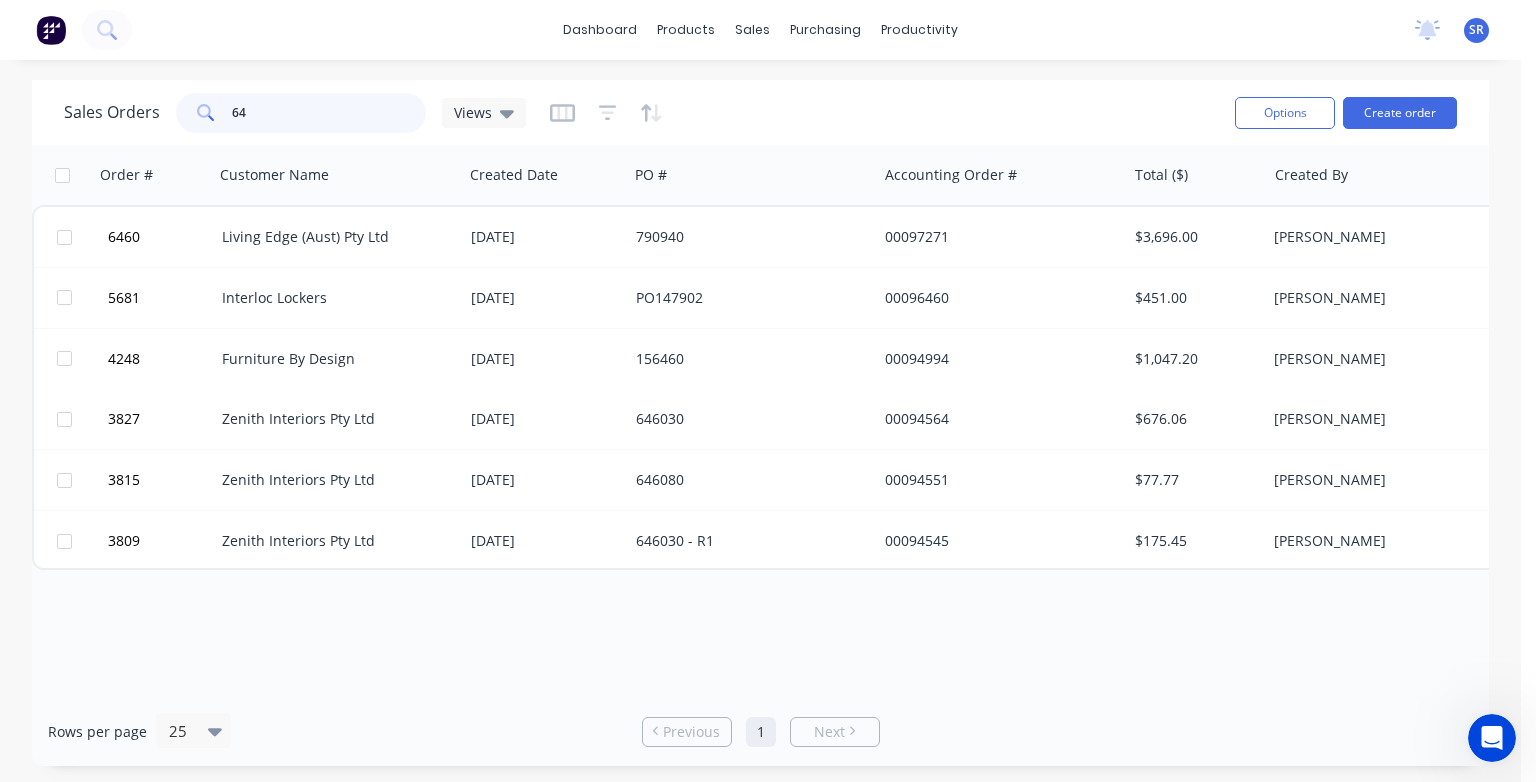 type on "6" 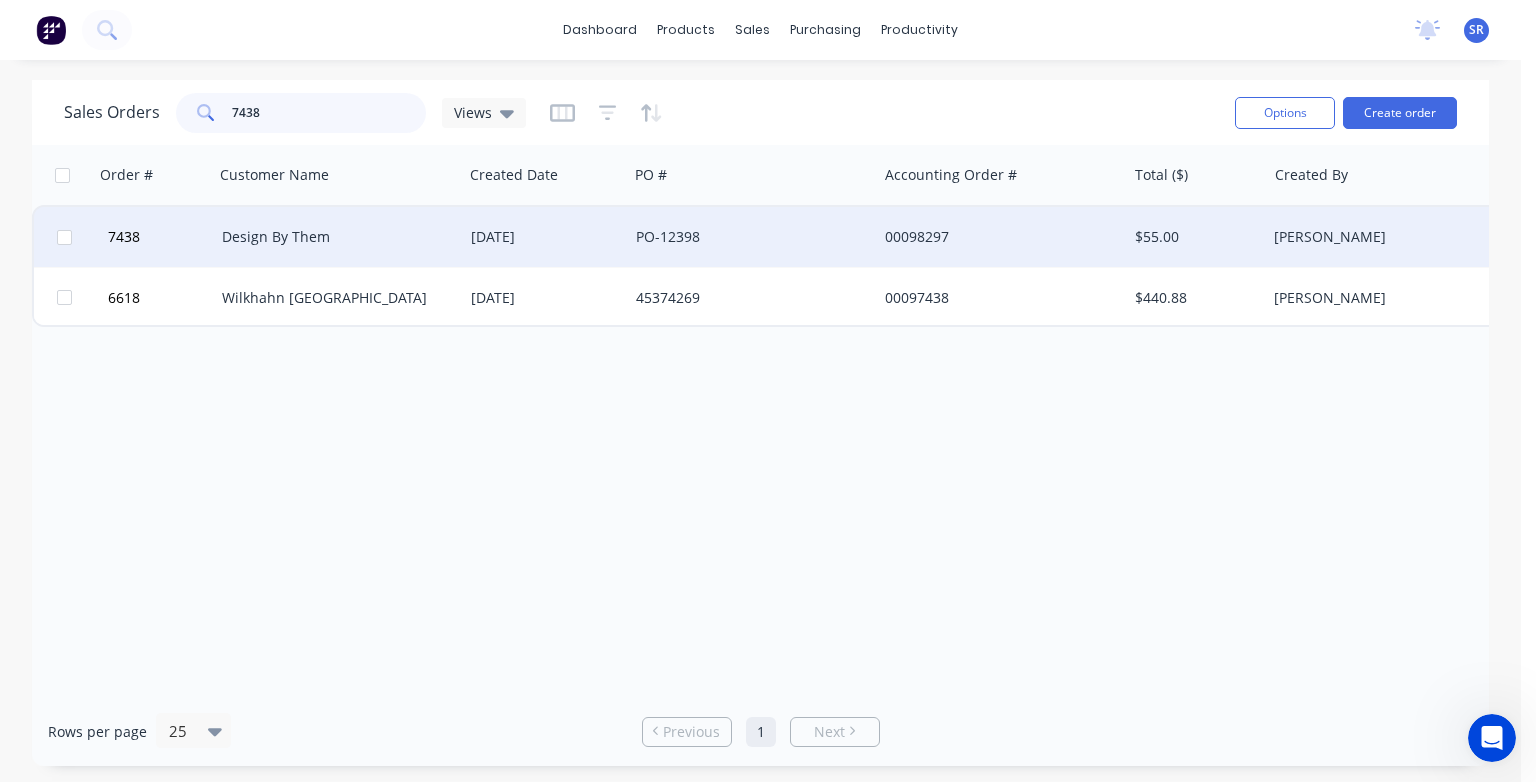 type on "7438" 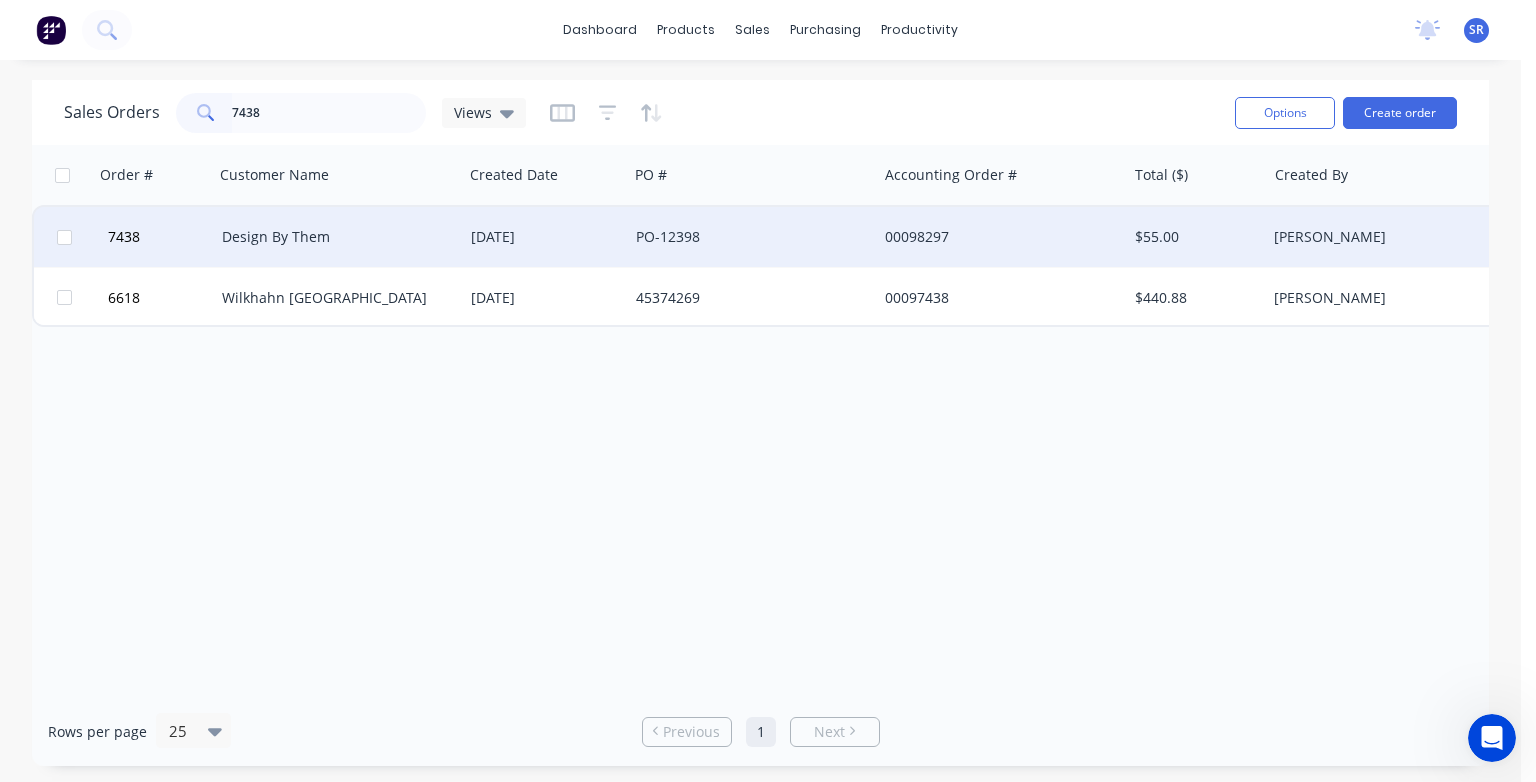 click on "Design By Them" at bounding box center (333, 237) 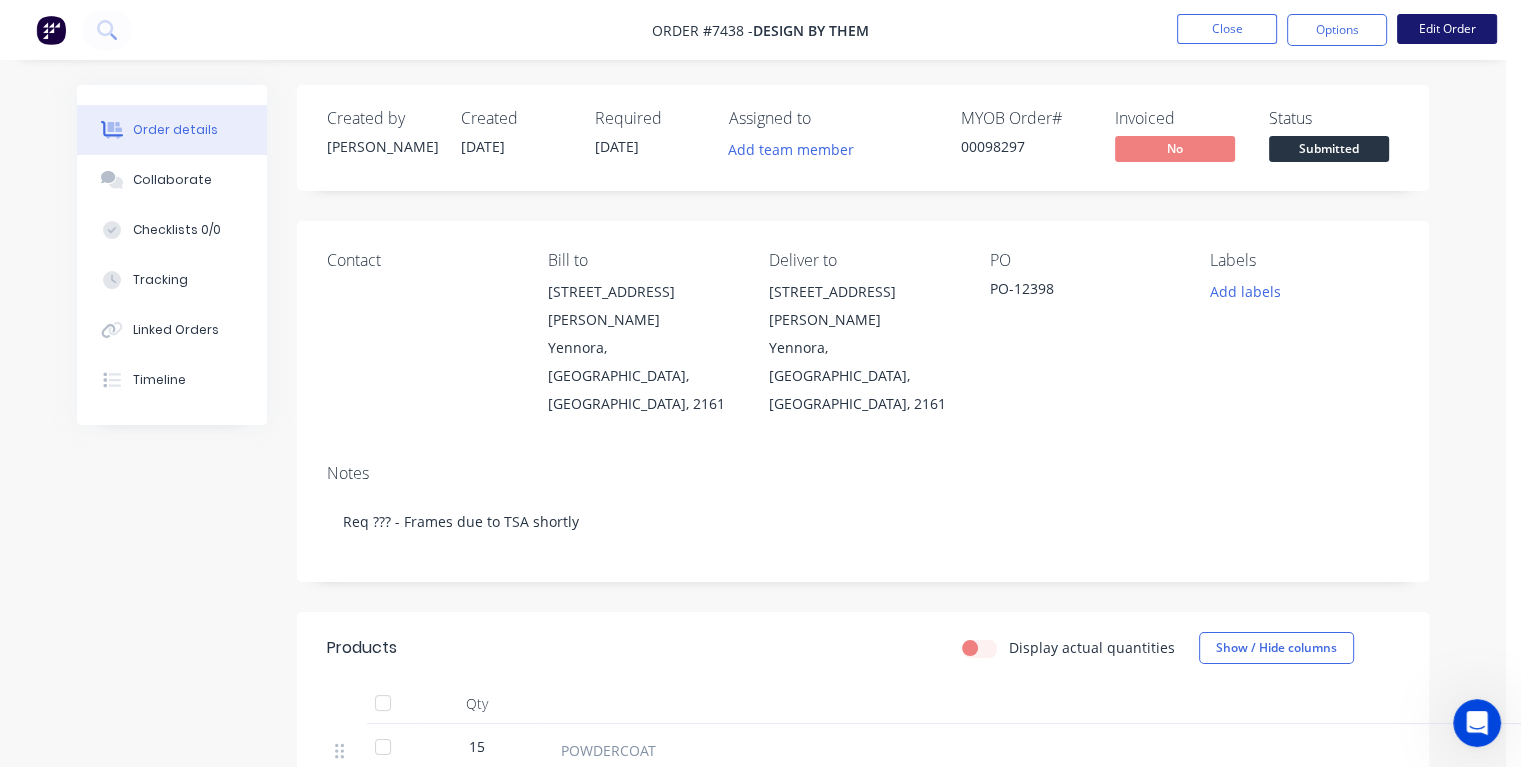 click on "Edit Order" at bounding box center (1447, 29) 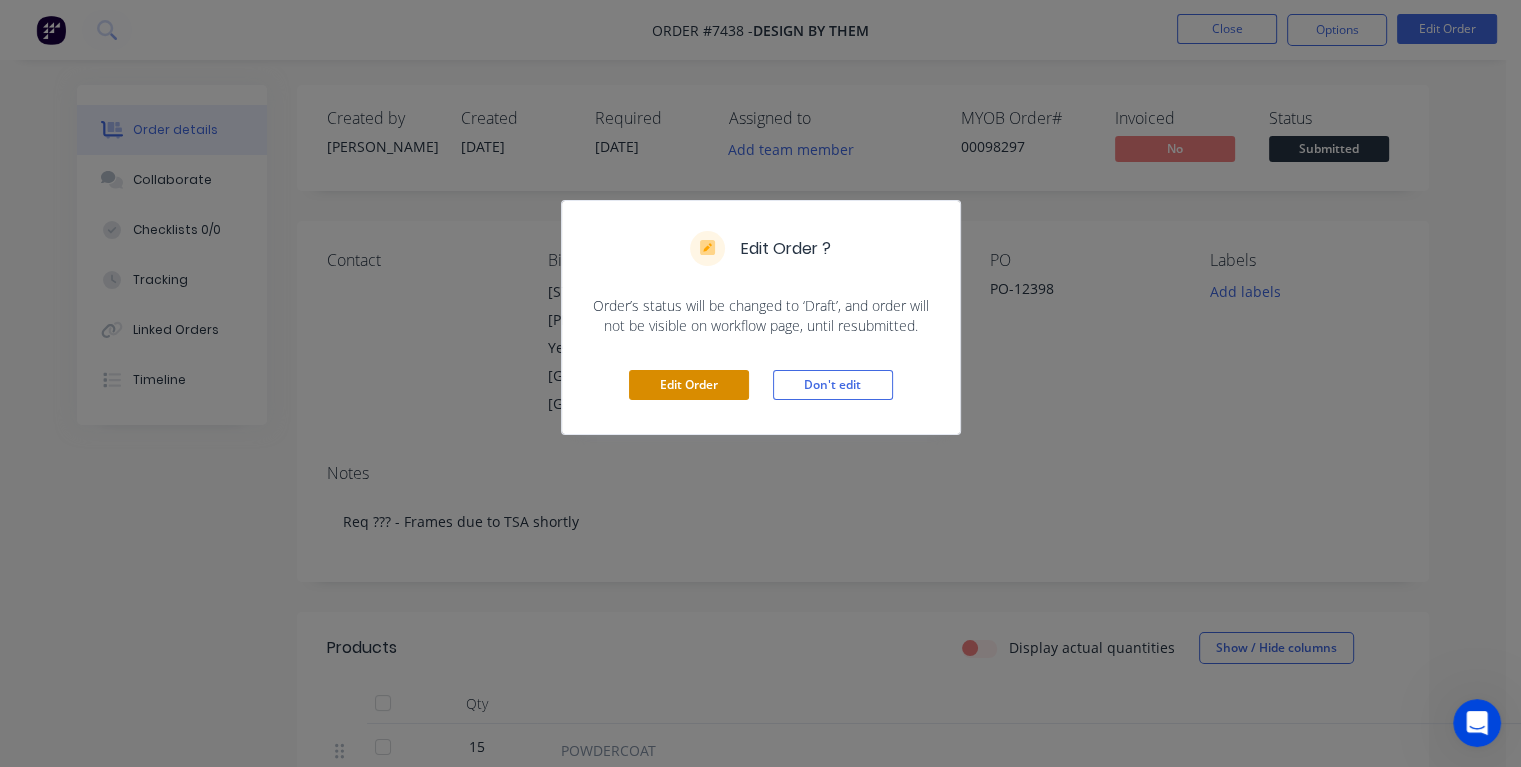 click on "Edit Order" at bounding box center (689, 385) 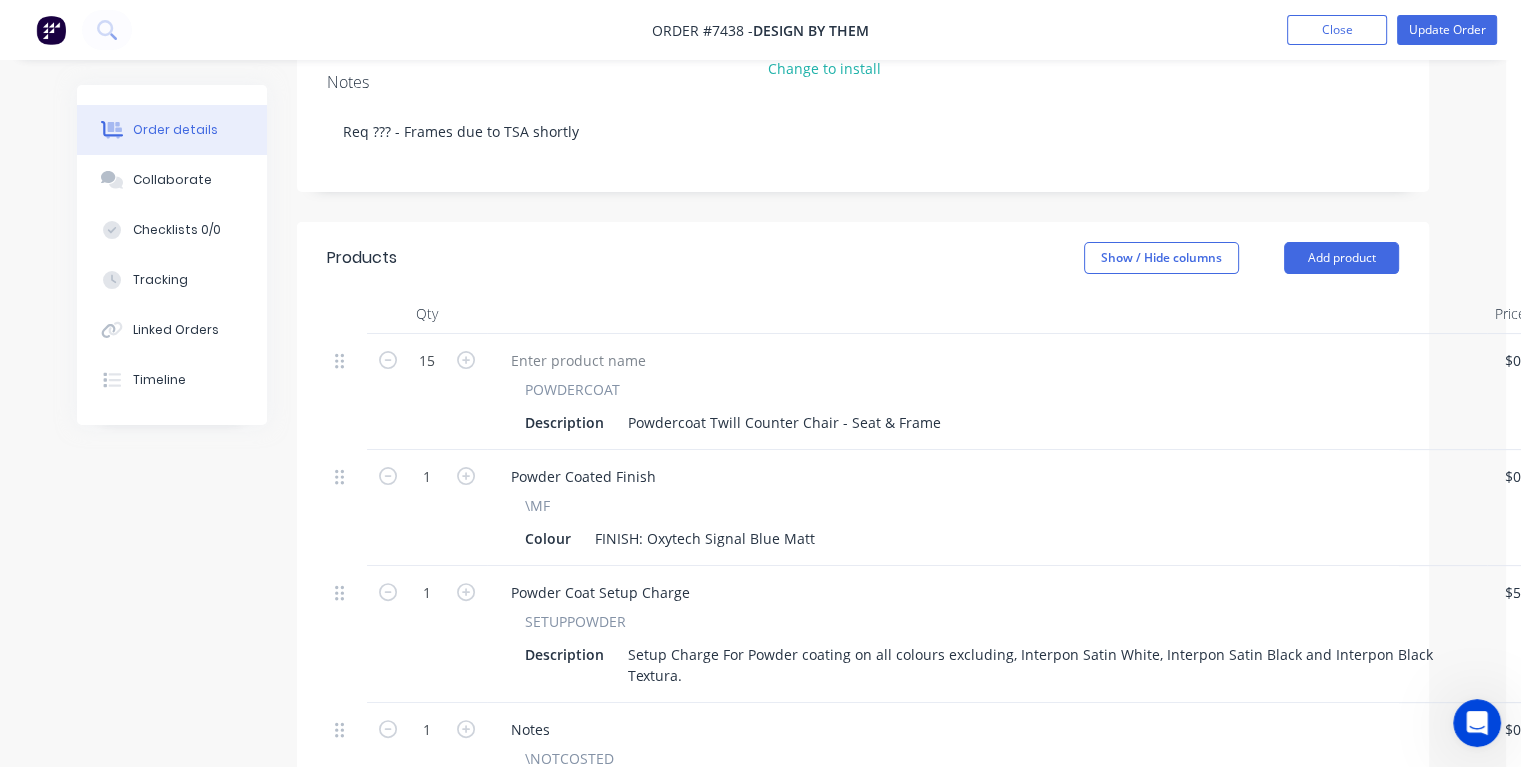scroll, scrollTop: 500, scrollLeft: 0, axis: vertical 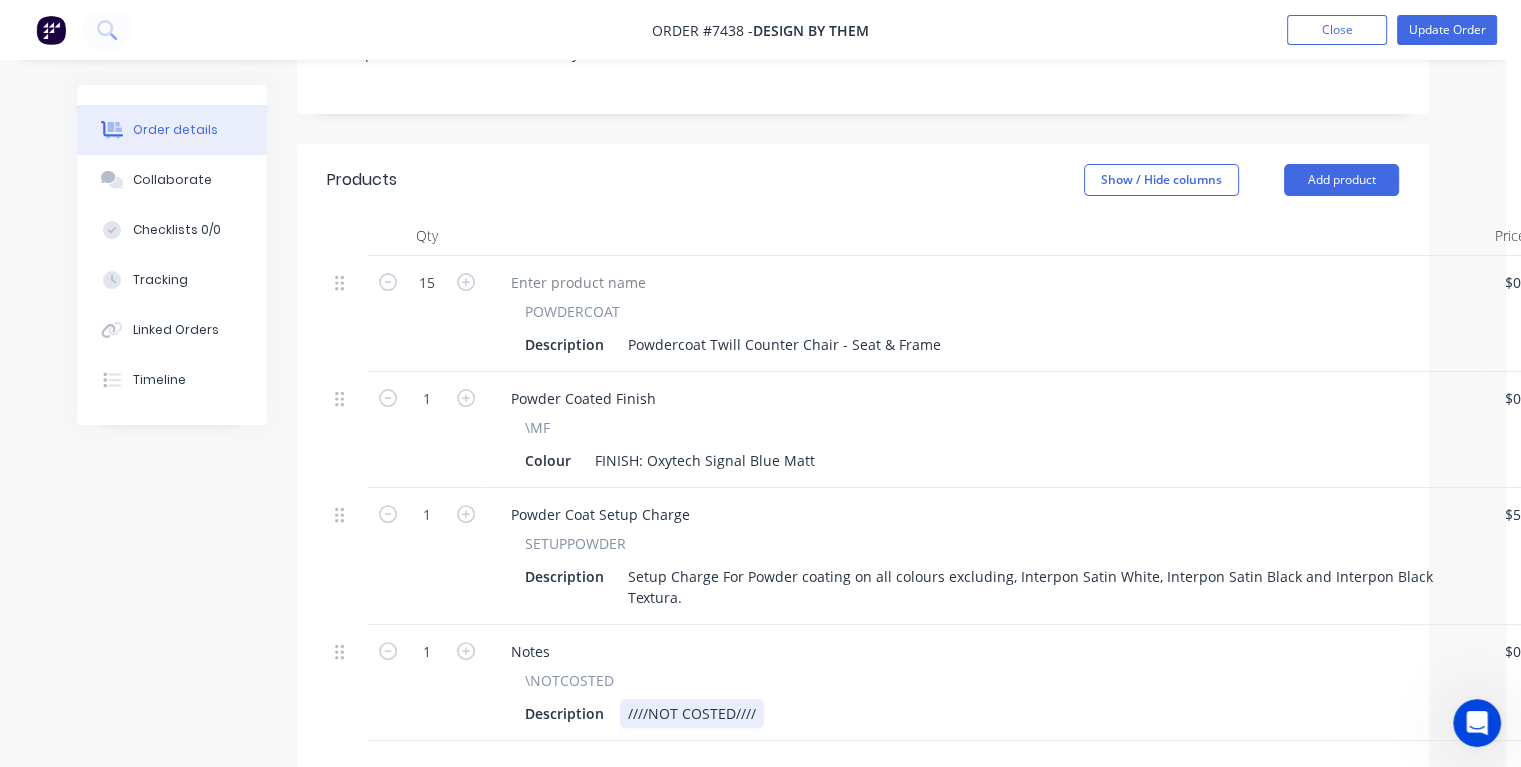 drag, startPoint x: 769, startPoint y: 623, endPoint x: 778, endPoint y: 641, distance: 20.12461 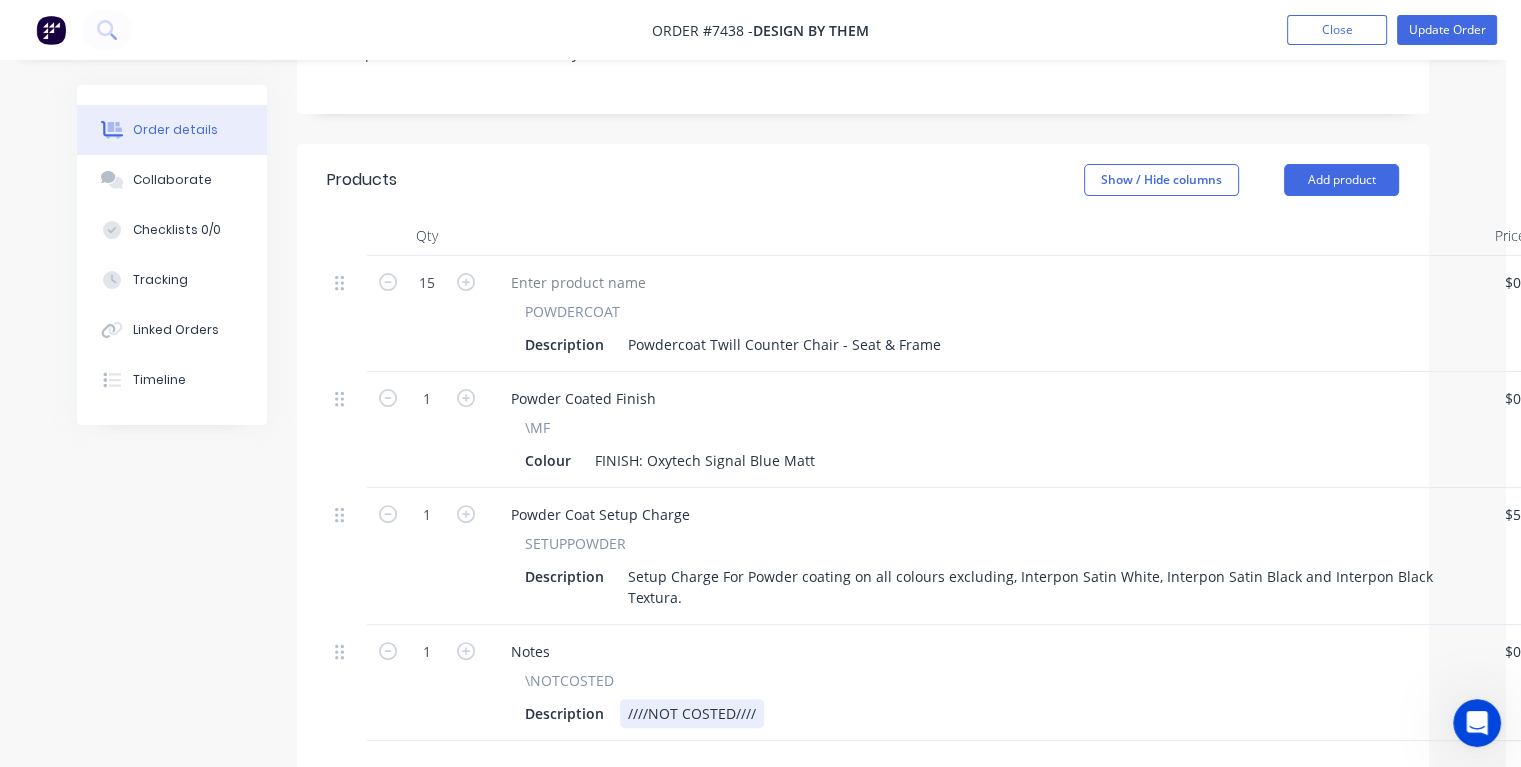 click on "Description ////NOT COSTED////" at bounding box center (983, 713) 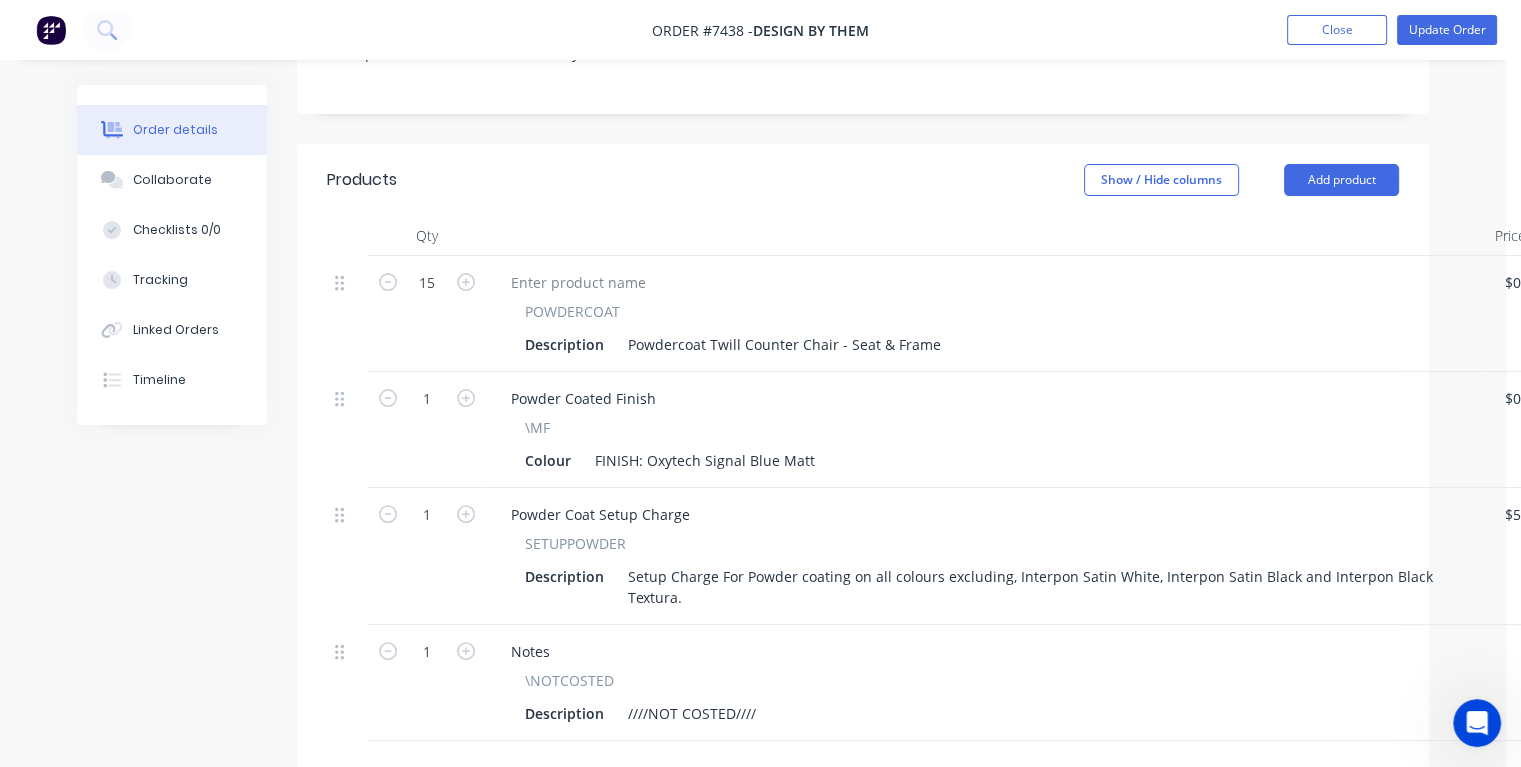 scroll, scrollTop: 500, scrollLeft: 28, axis: both 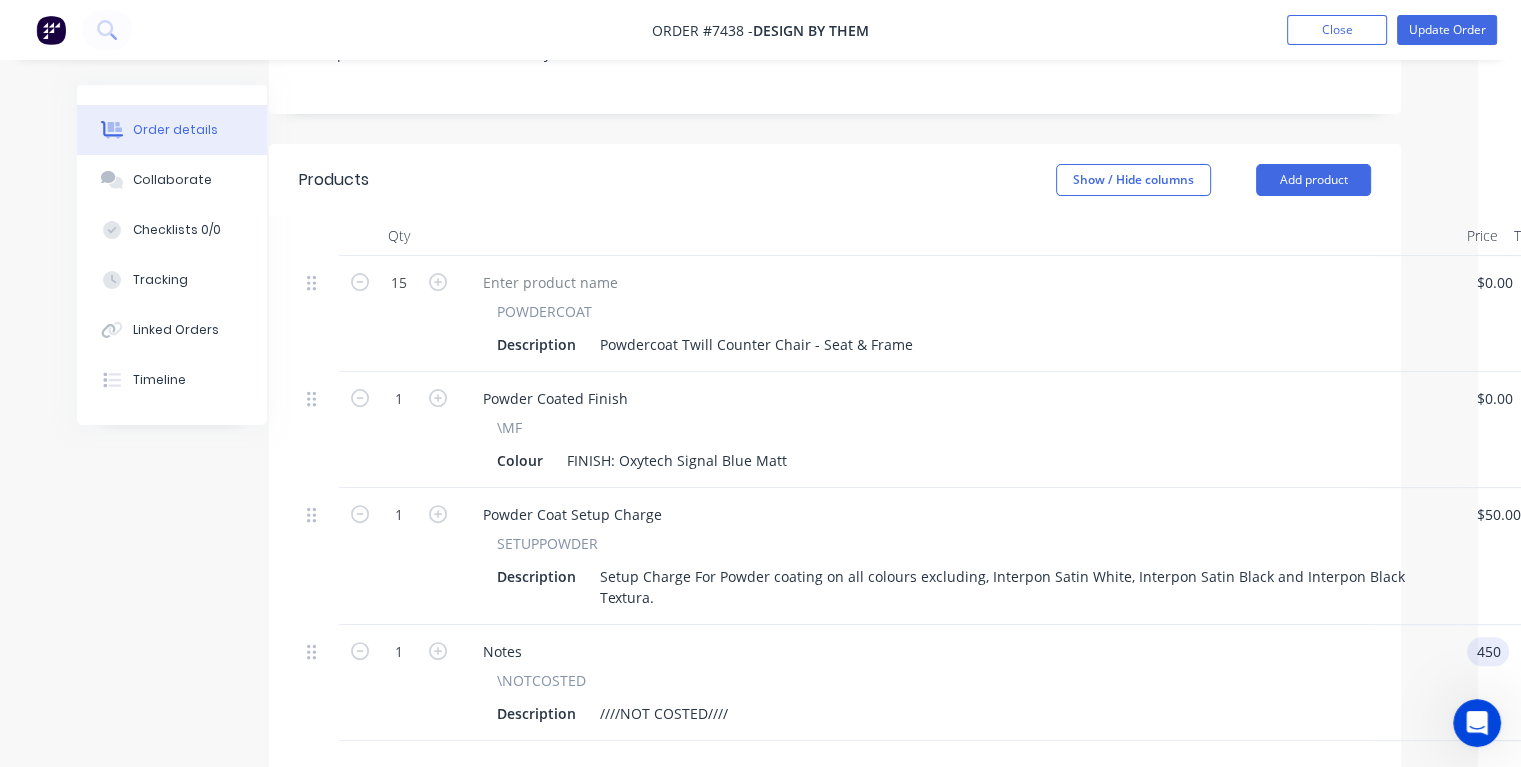type on "$450.00" 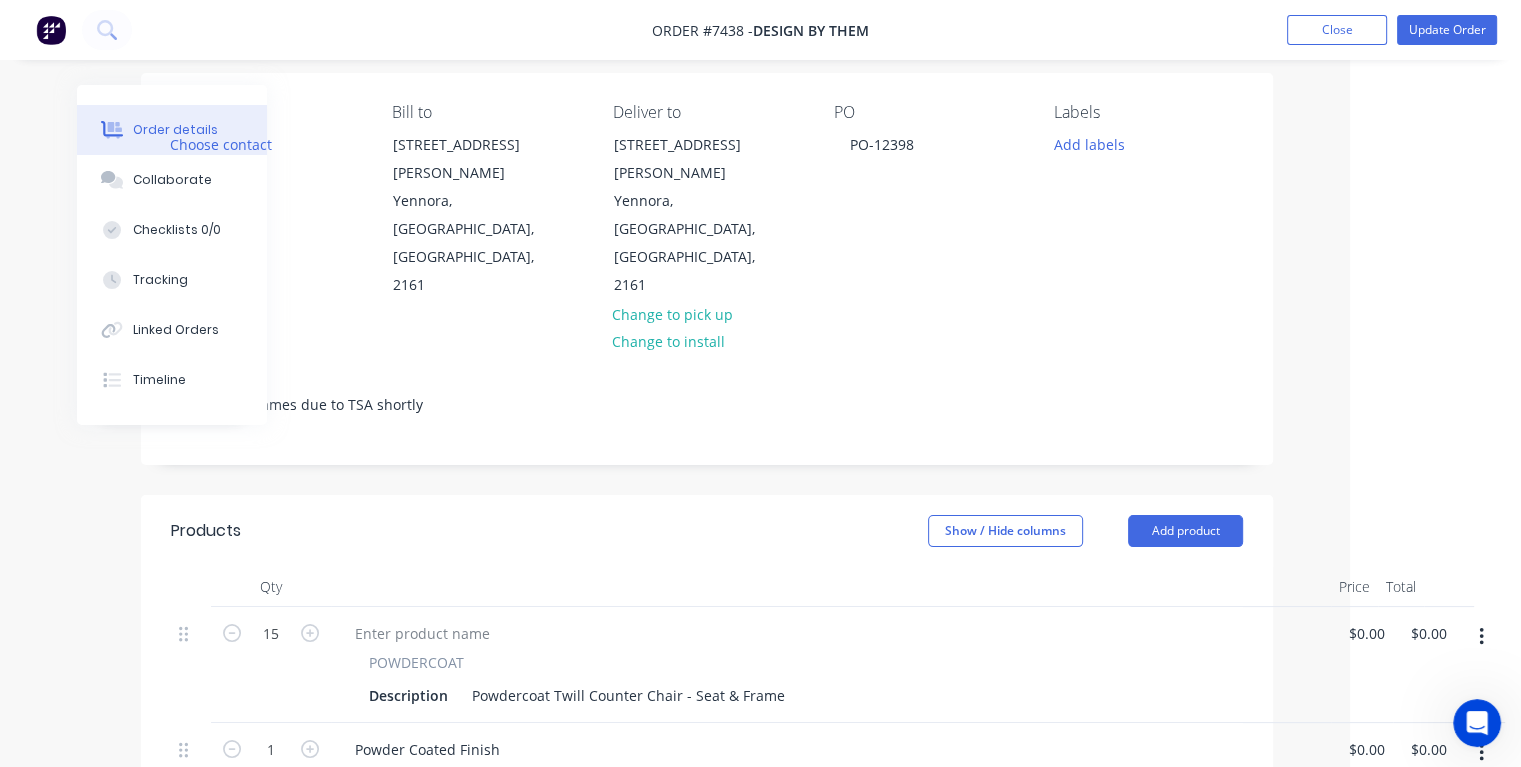 scroll, scrollTop: 0, scrollLeft: 156, axis: horizontal 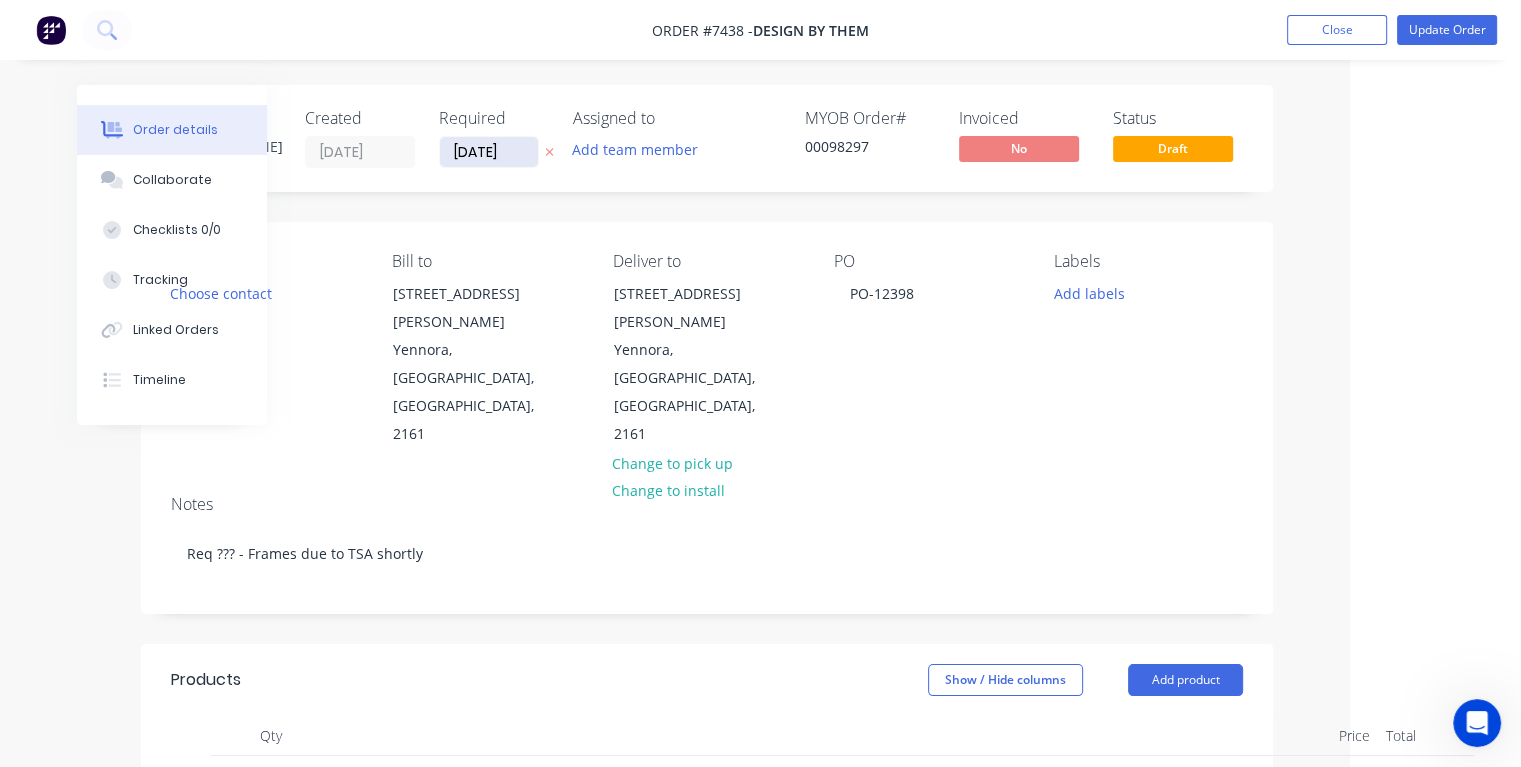 type on "$450.00" 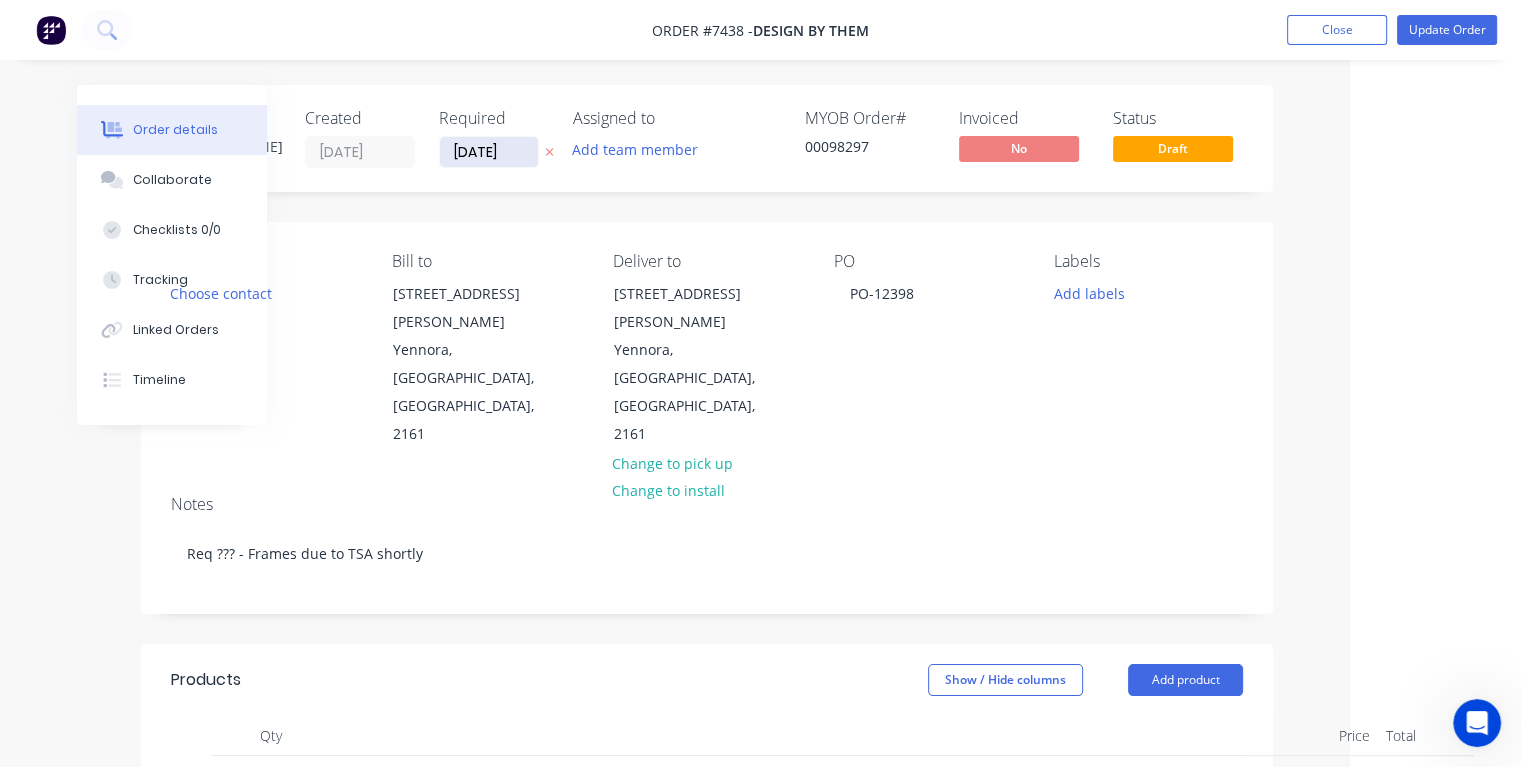 drag, startPoint x: 525, startPoint y: 154, endPoint x: 444, endPoint y: 157, distance: 81.055534 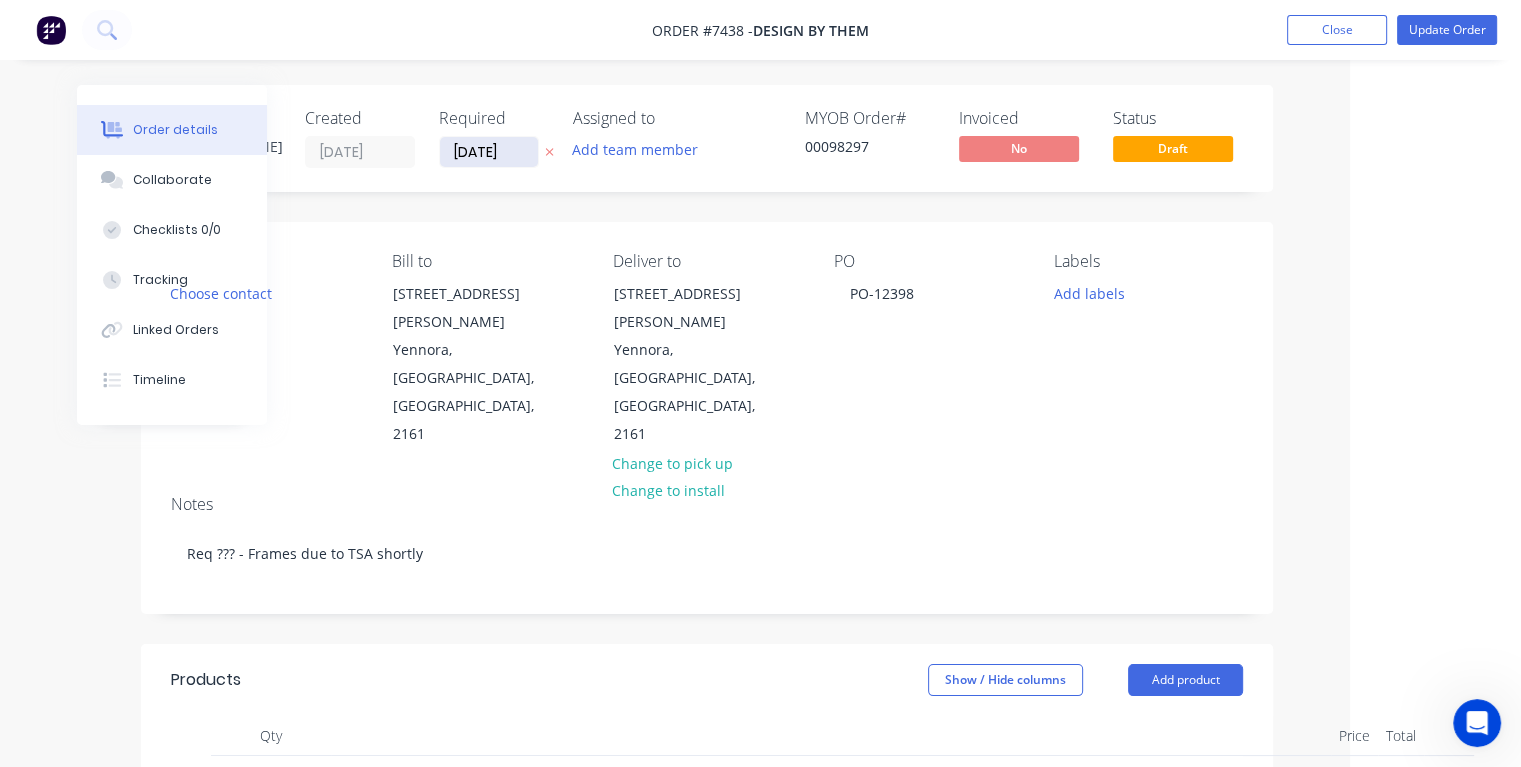 click on "[DATE]" at bounding box center [489, 152] 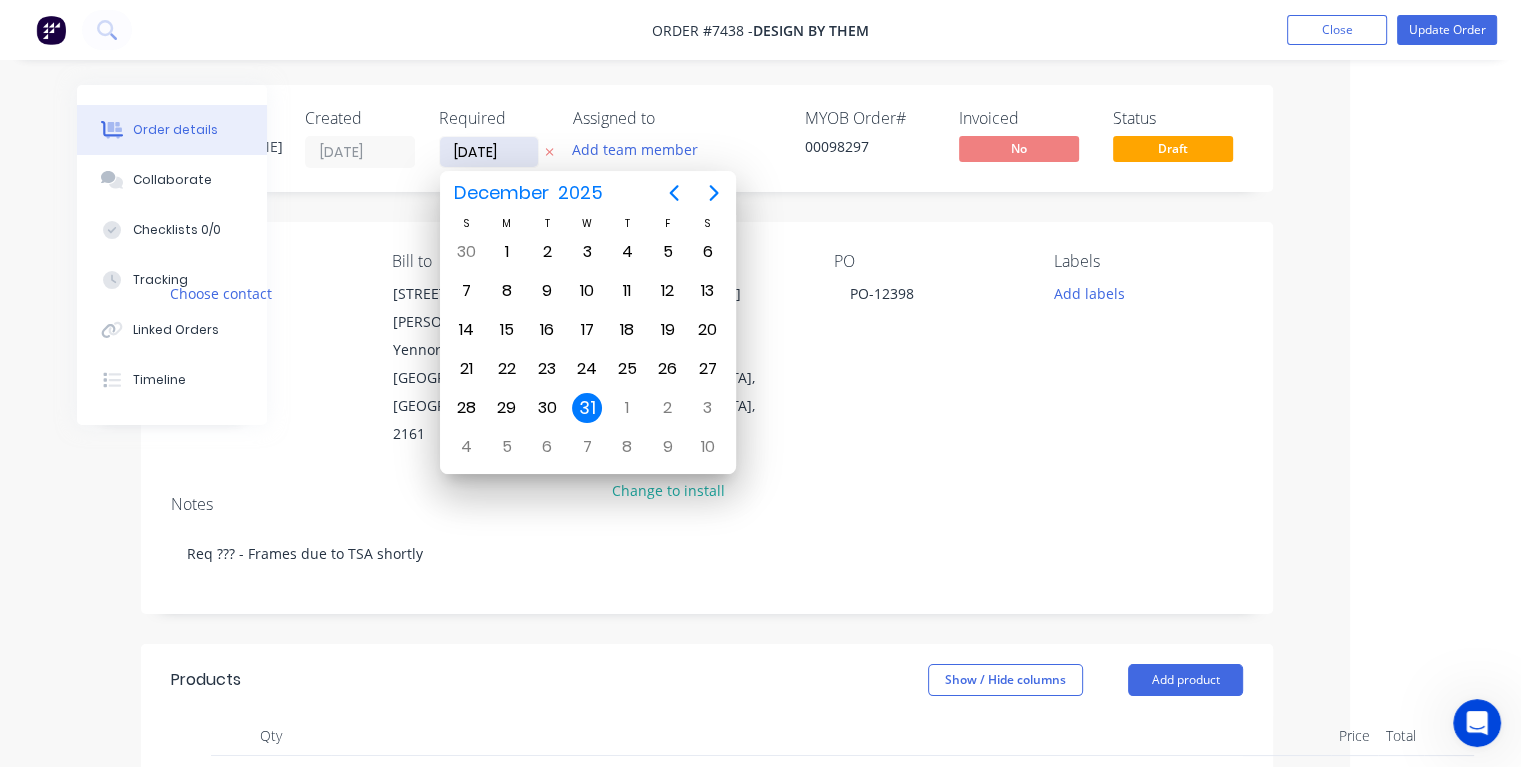 type on "[DATE]" 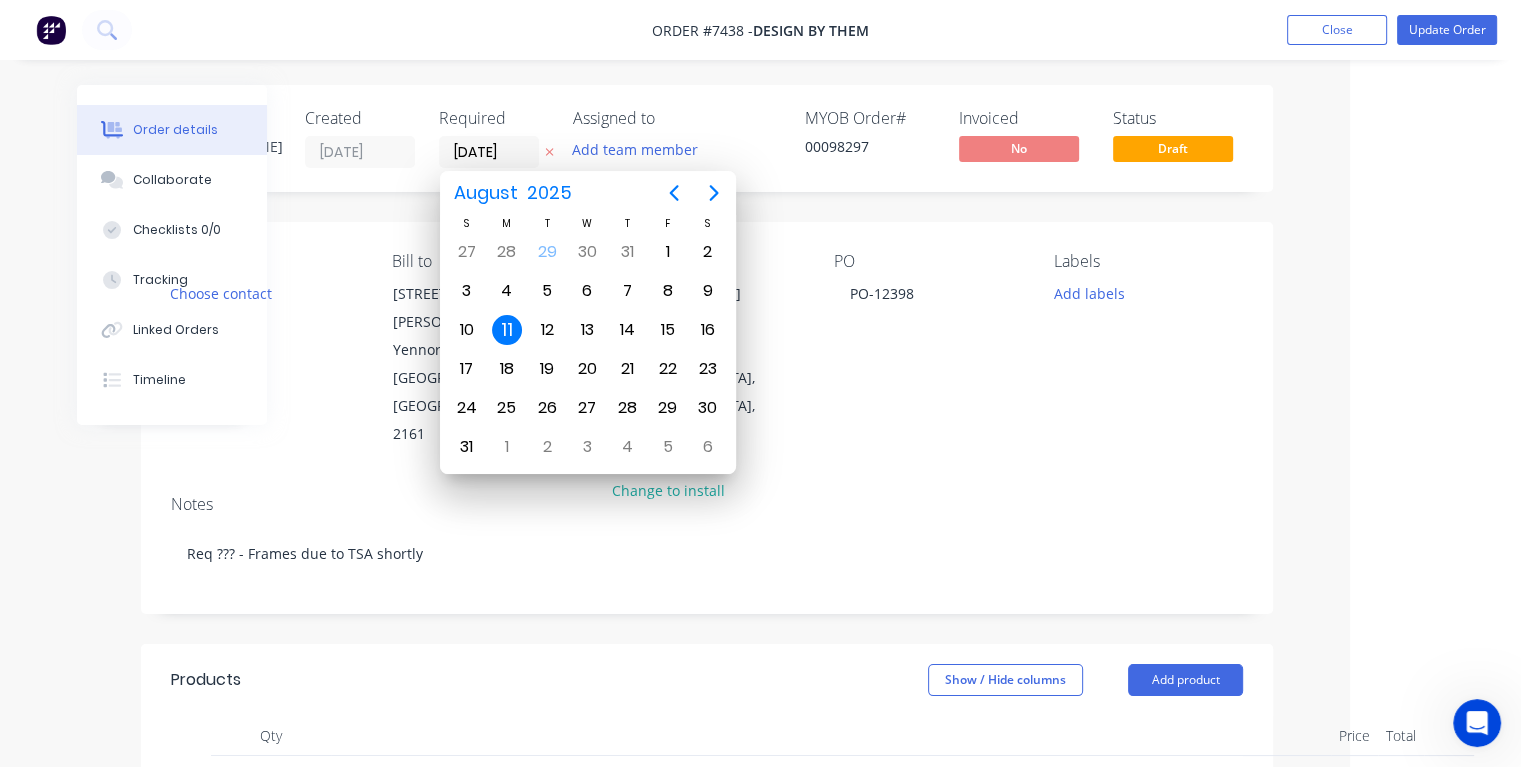 click on "11" at bounding box center (507, 330) 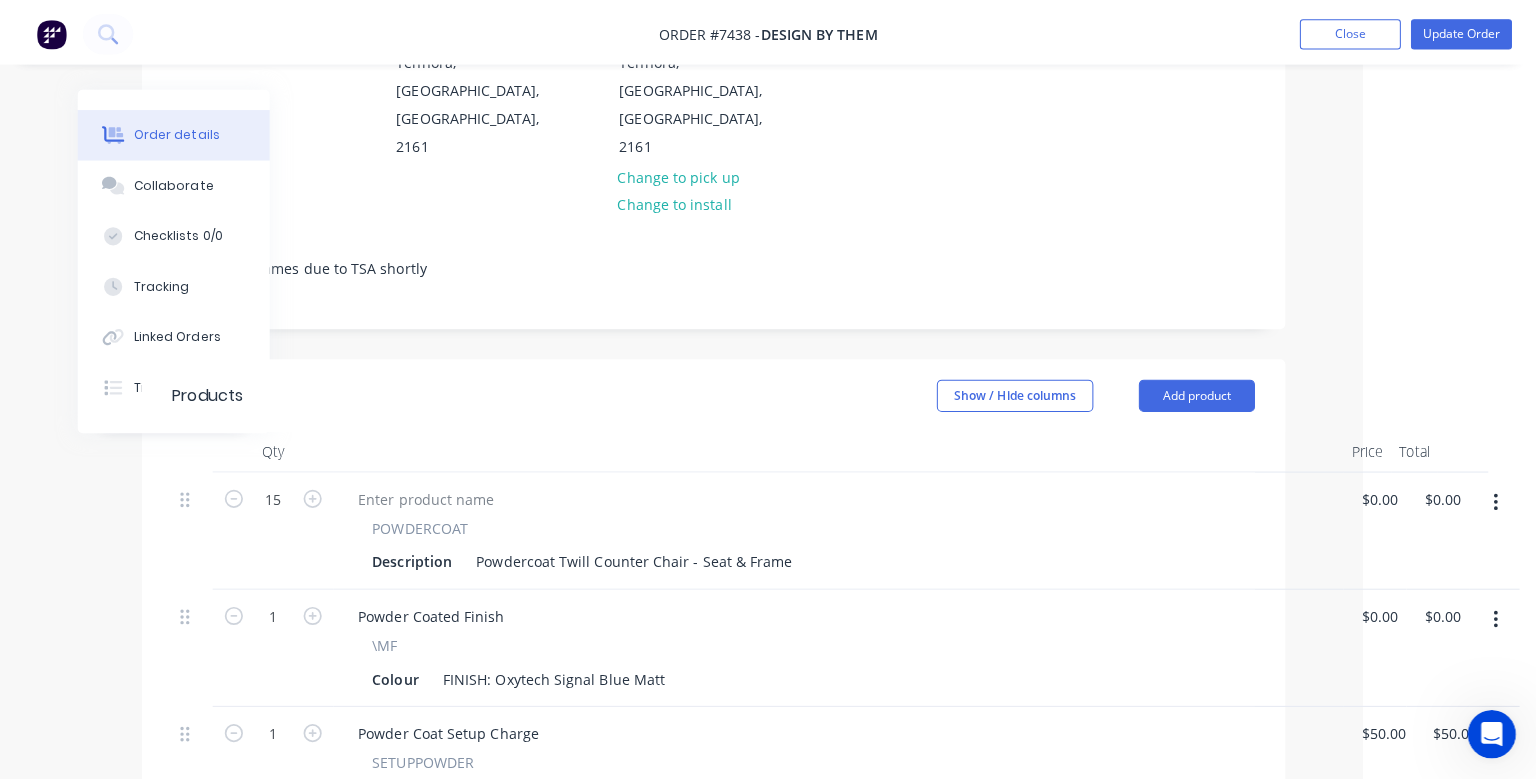 scroll, scrollTop: 0, scrollLeft: 156, axis: horizontal 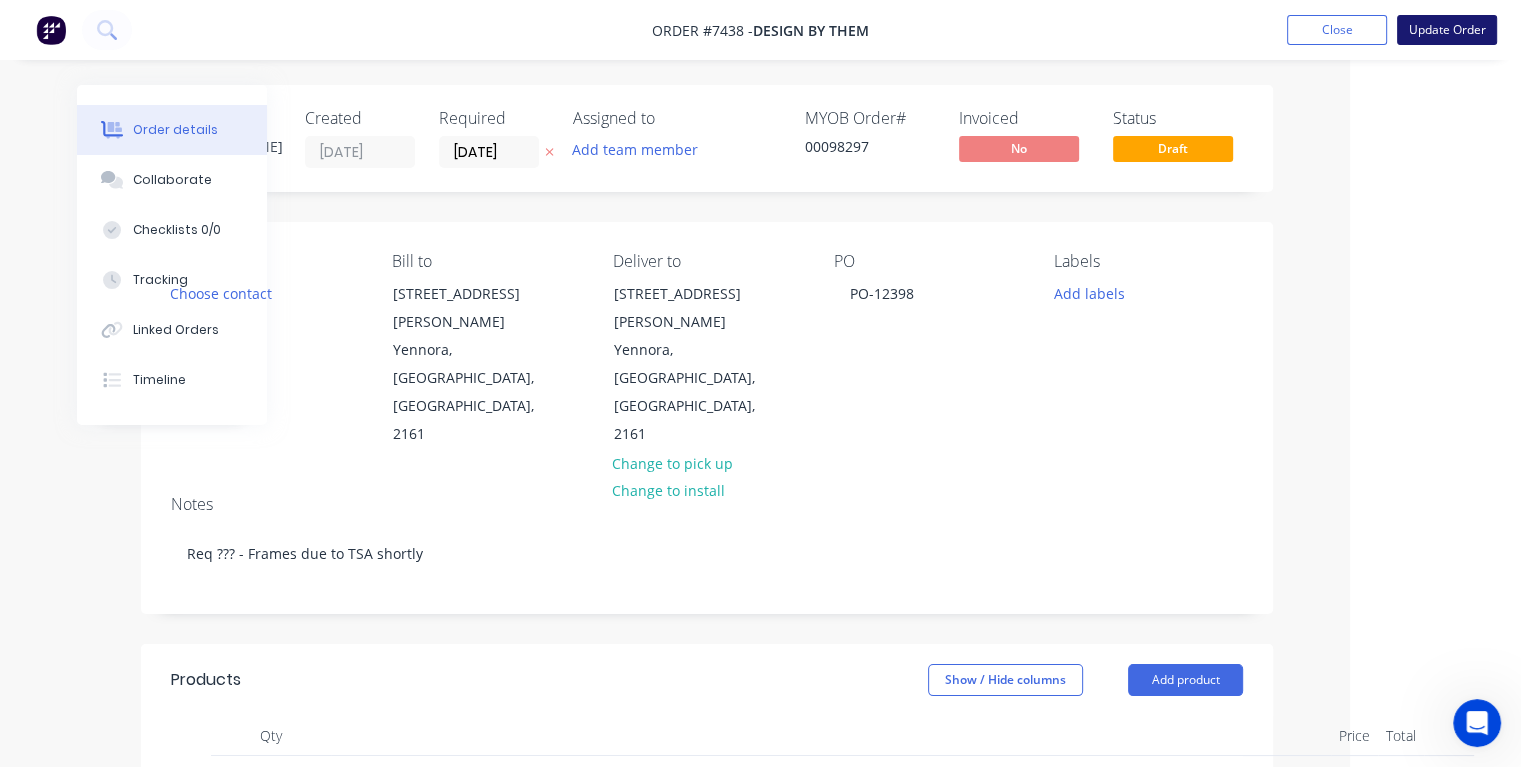 click on "Update Order" at bounding box center (1447, 30) 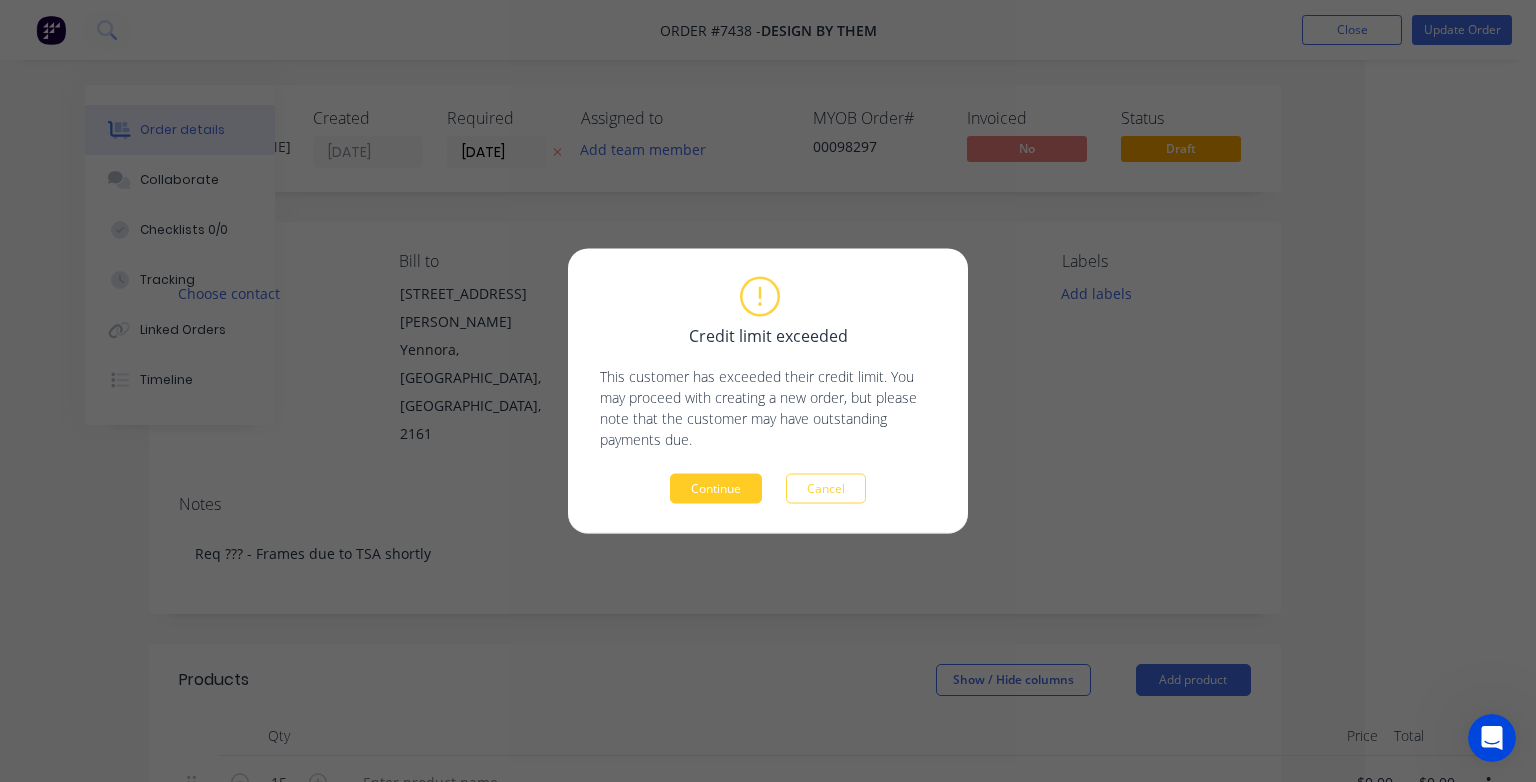 click on "Continue" at bounding box center [716, 489] 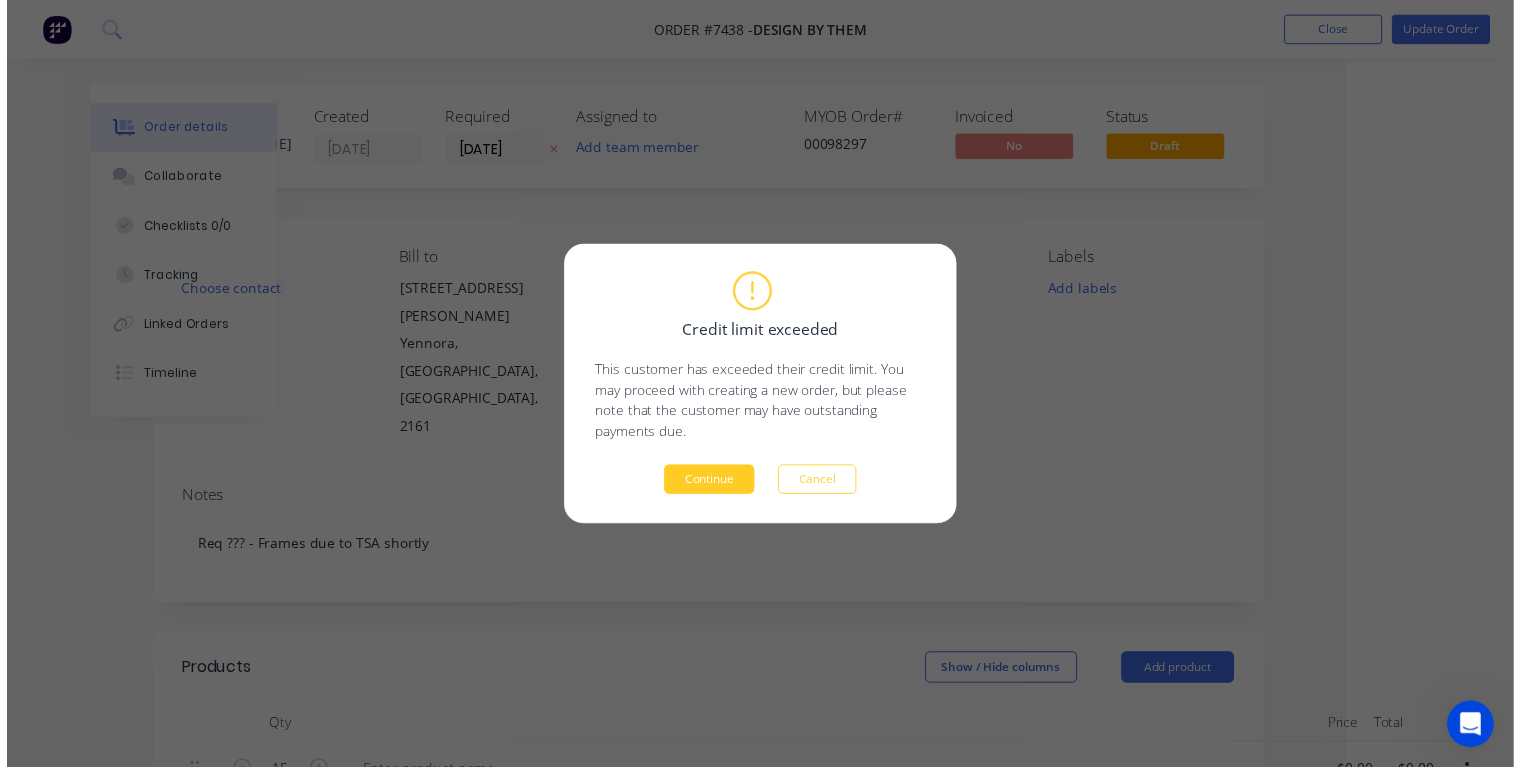 scroll, scrollTop: 0, scrollLeft: 108, axis: horizontal 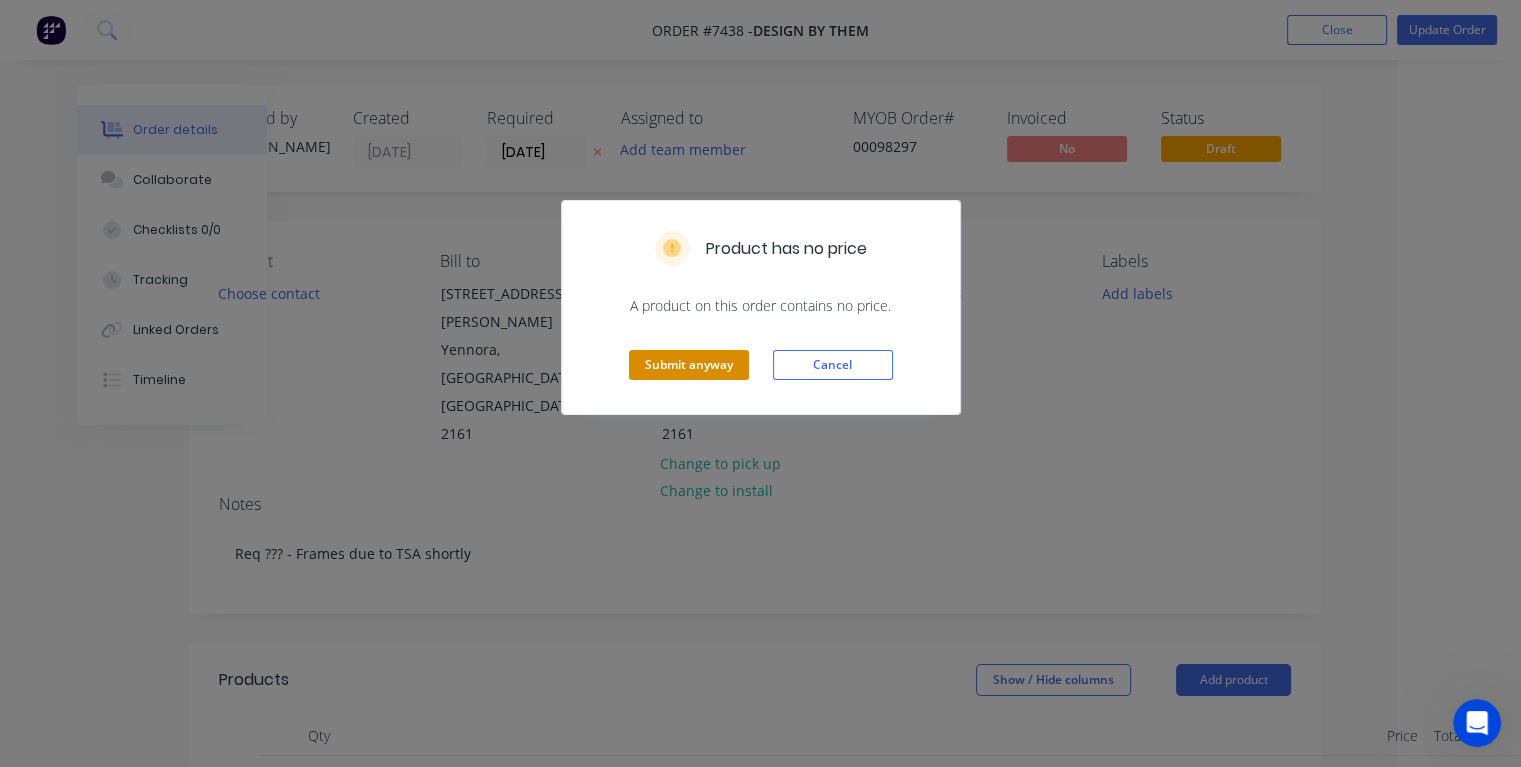 click on "Submit anyway" at bounding box center [689, 365] 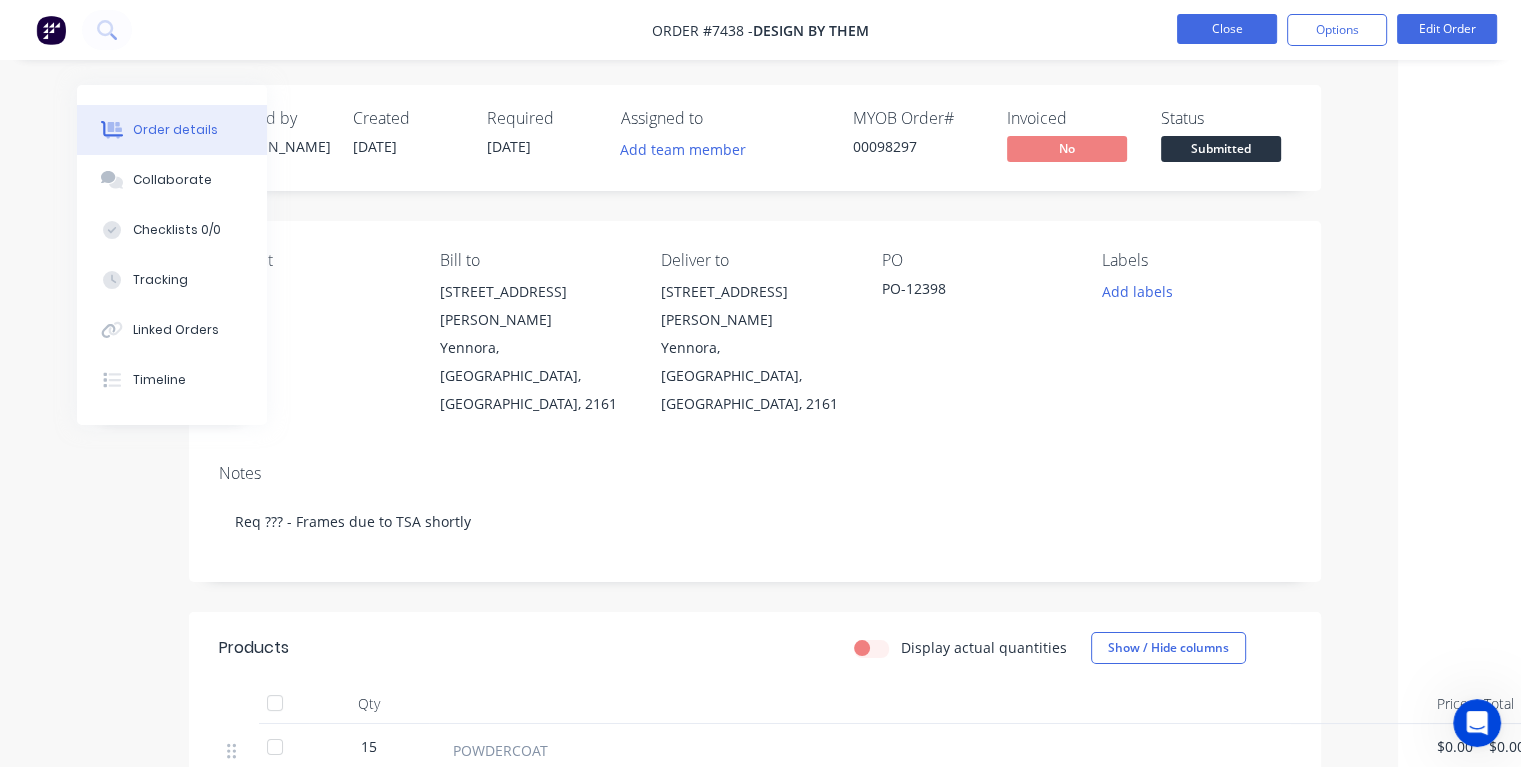 click on "Close" at bounding box center [1227, 29] 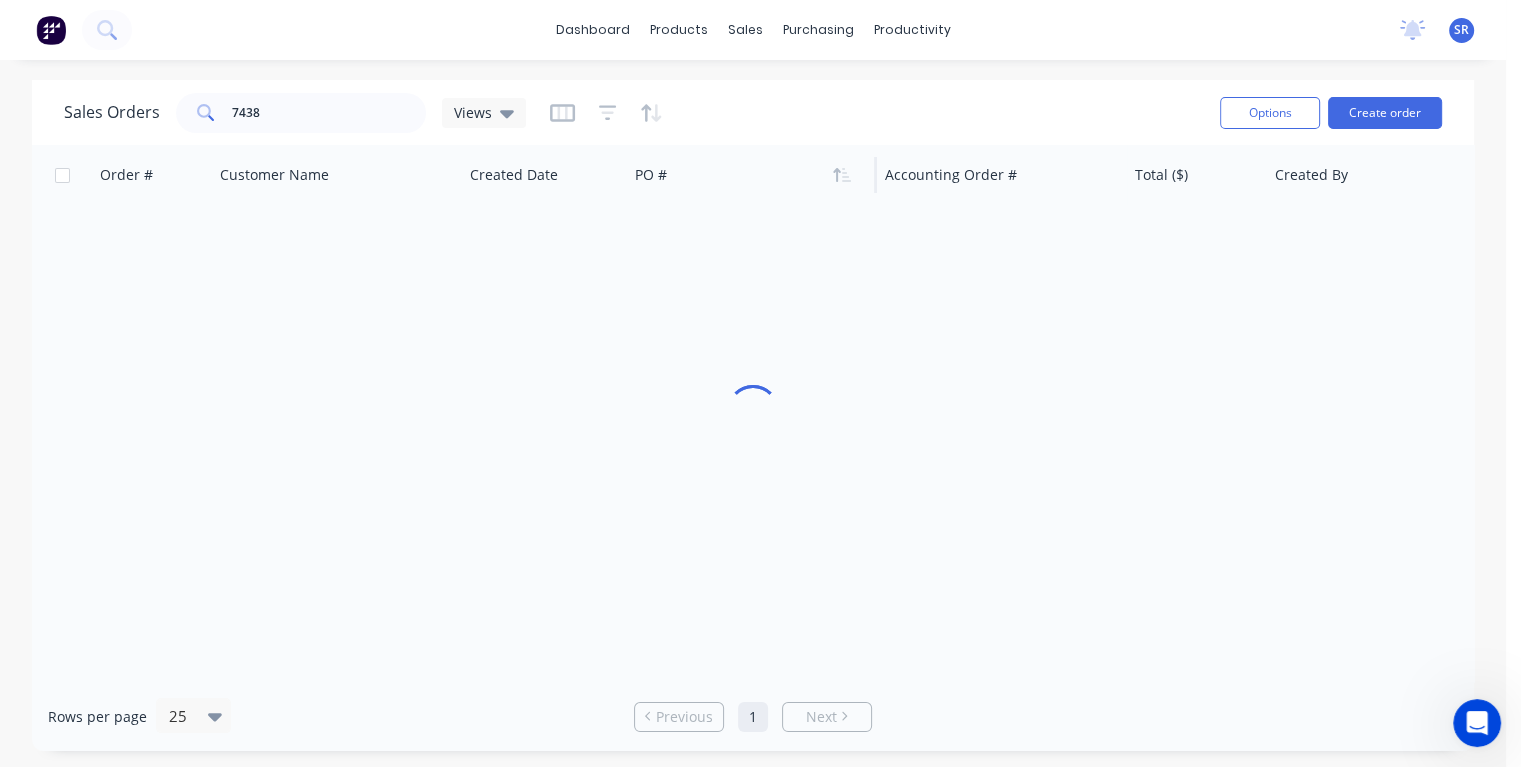 scroll, scrollTop: 0, scrollLeft: 0, axis: both 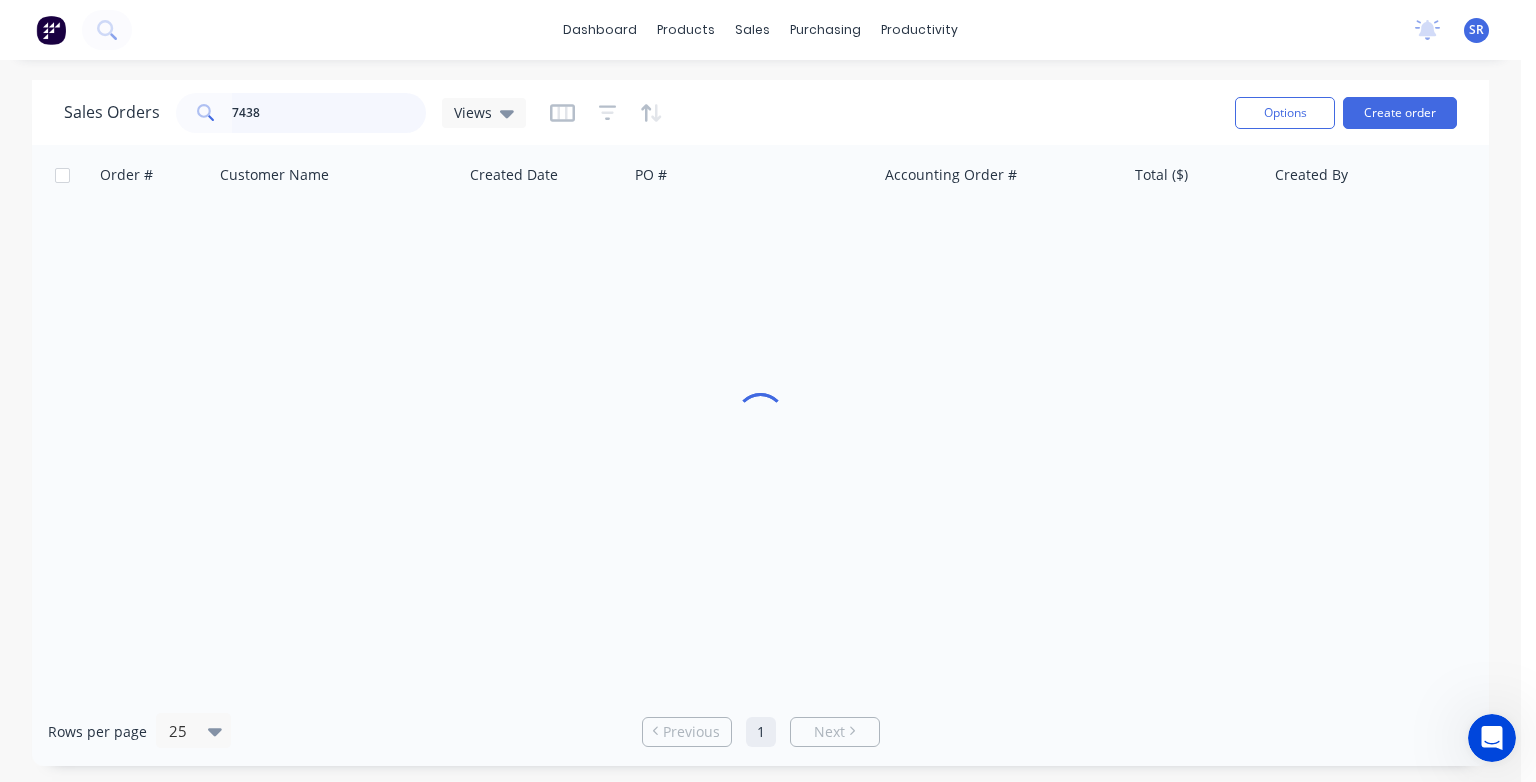 click on "7438" at bounding box center [329, 113] 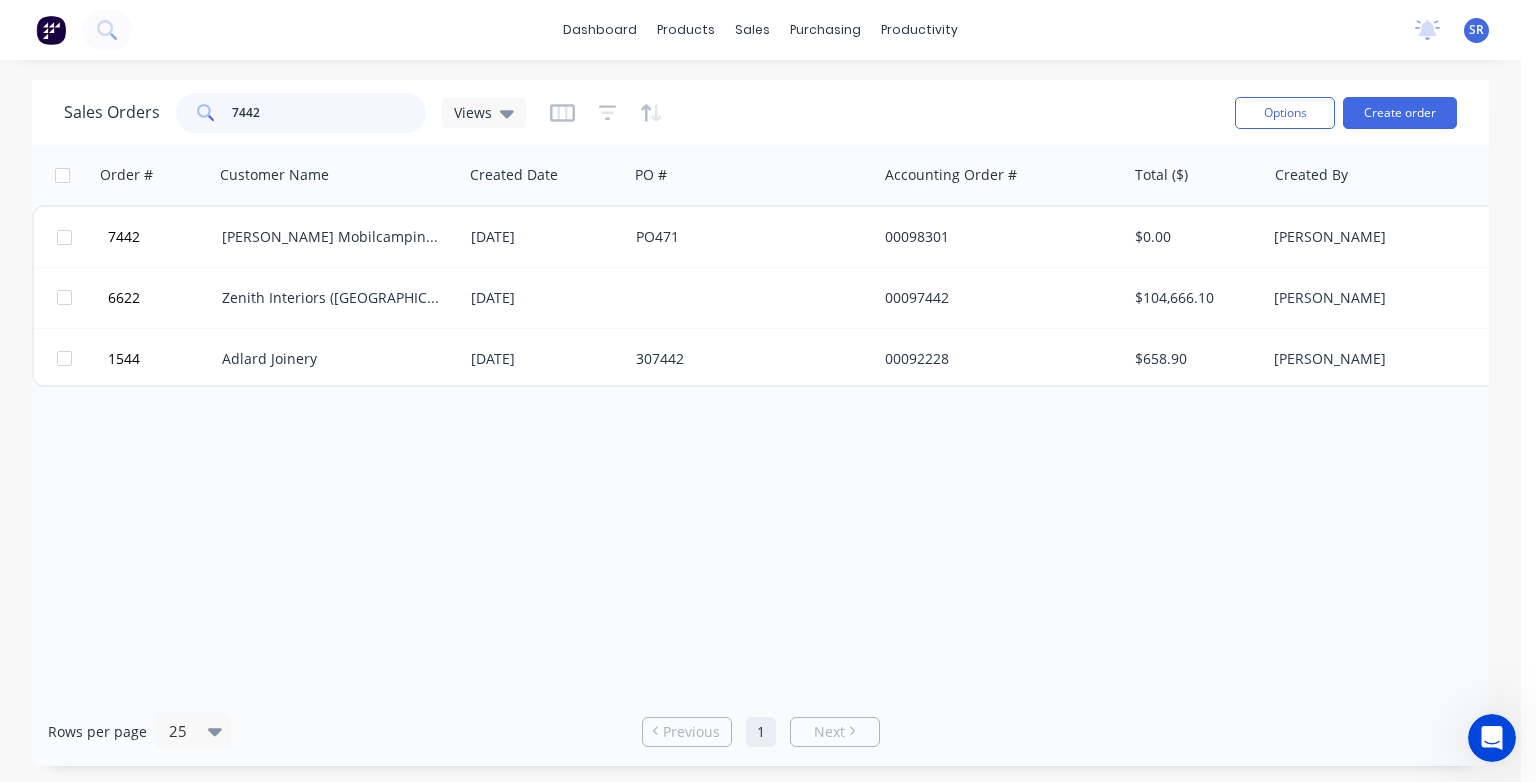 type on "7442" 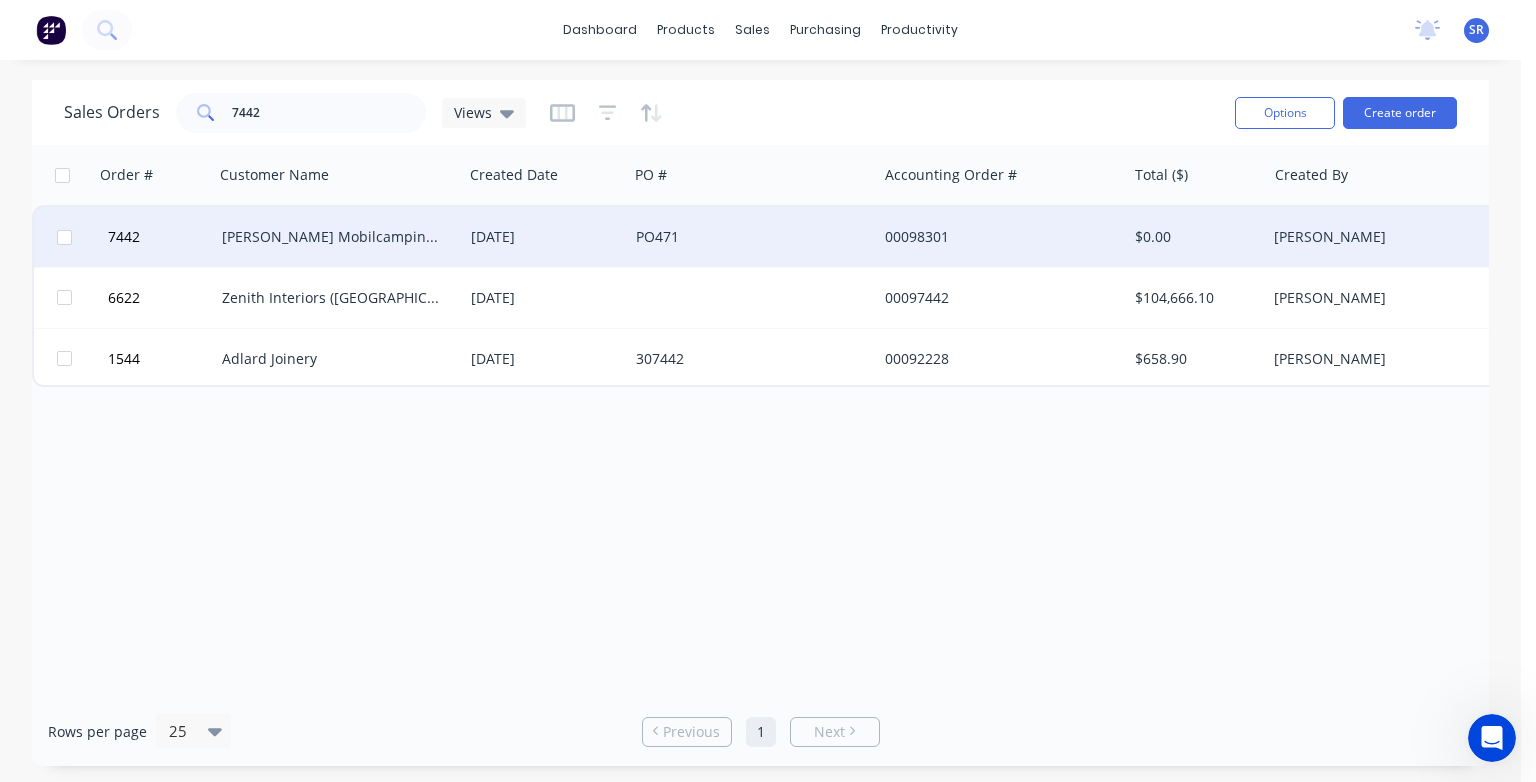 click on "[PERSON_NAME] Mobilcamping [GEOGRAPHIC_DATA]" at bounding box center [333, 237] 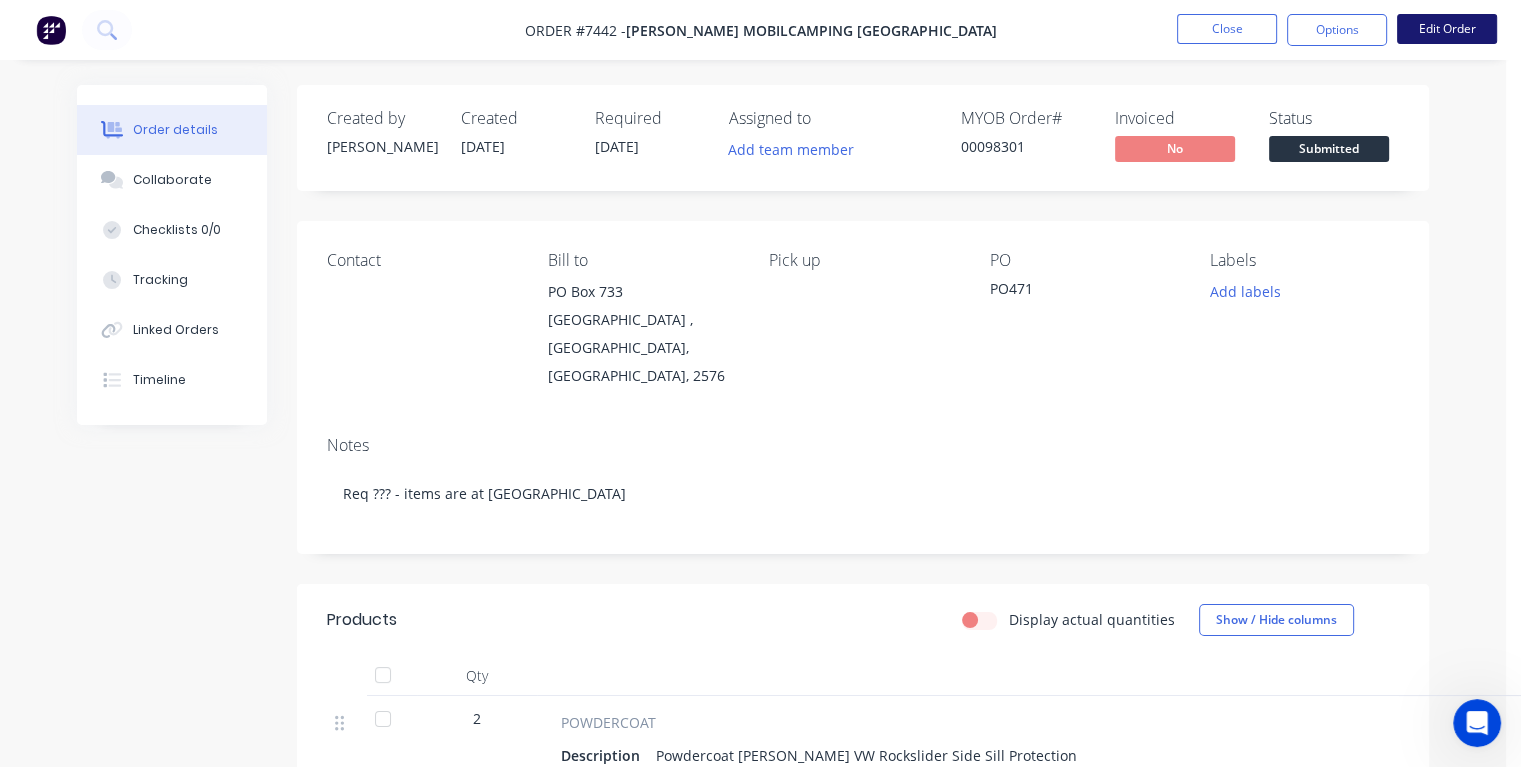 click on "Edit Order" at bounding box center [1447, 29] 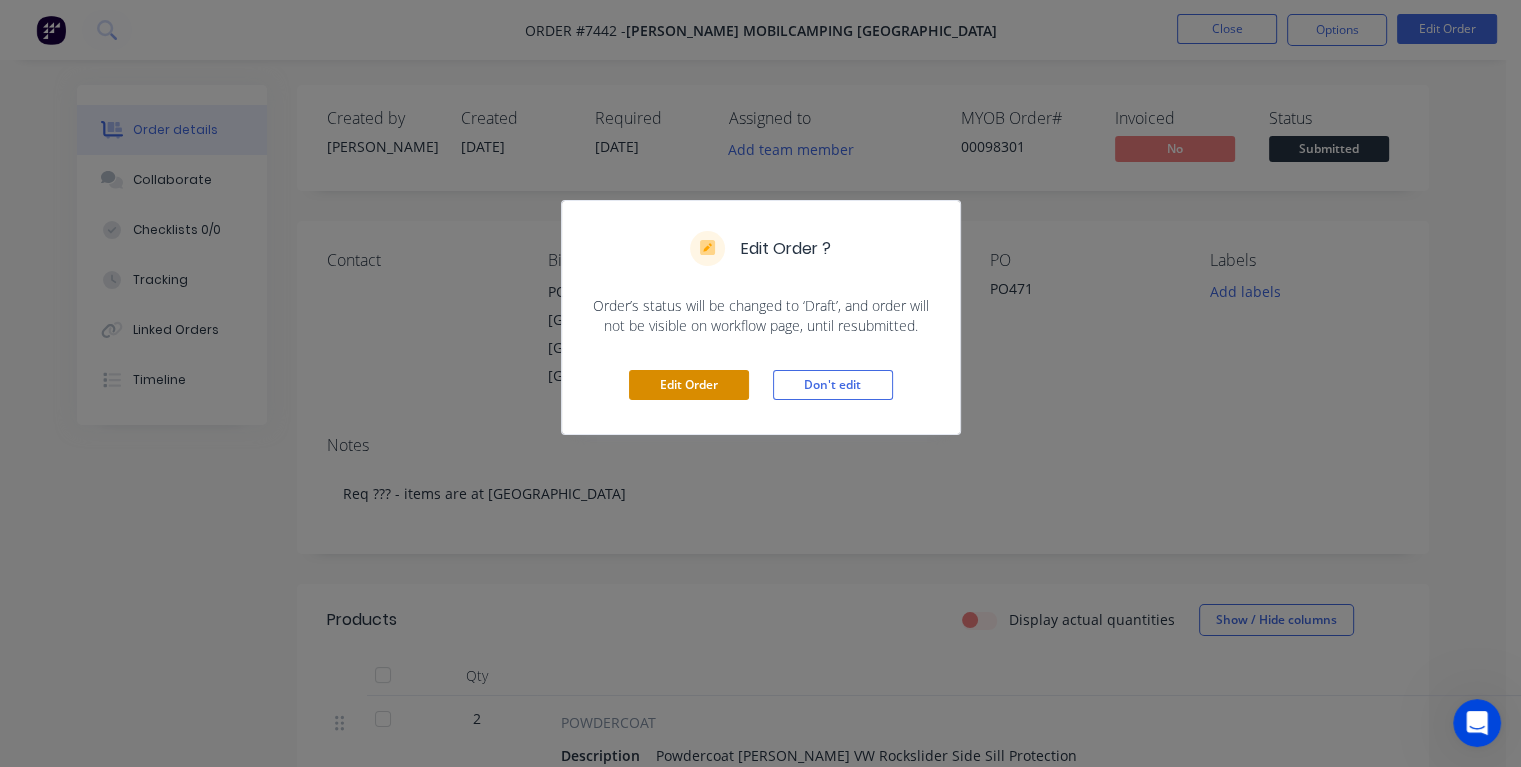 click on "Edit Order" at bounding box center (689, 385) 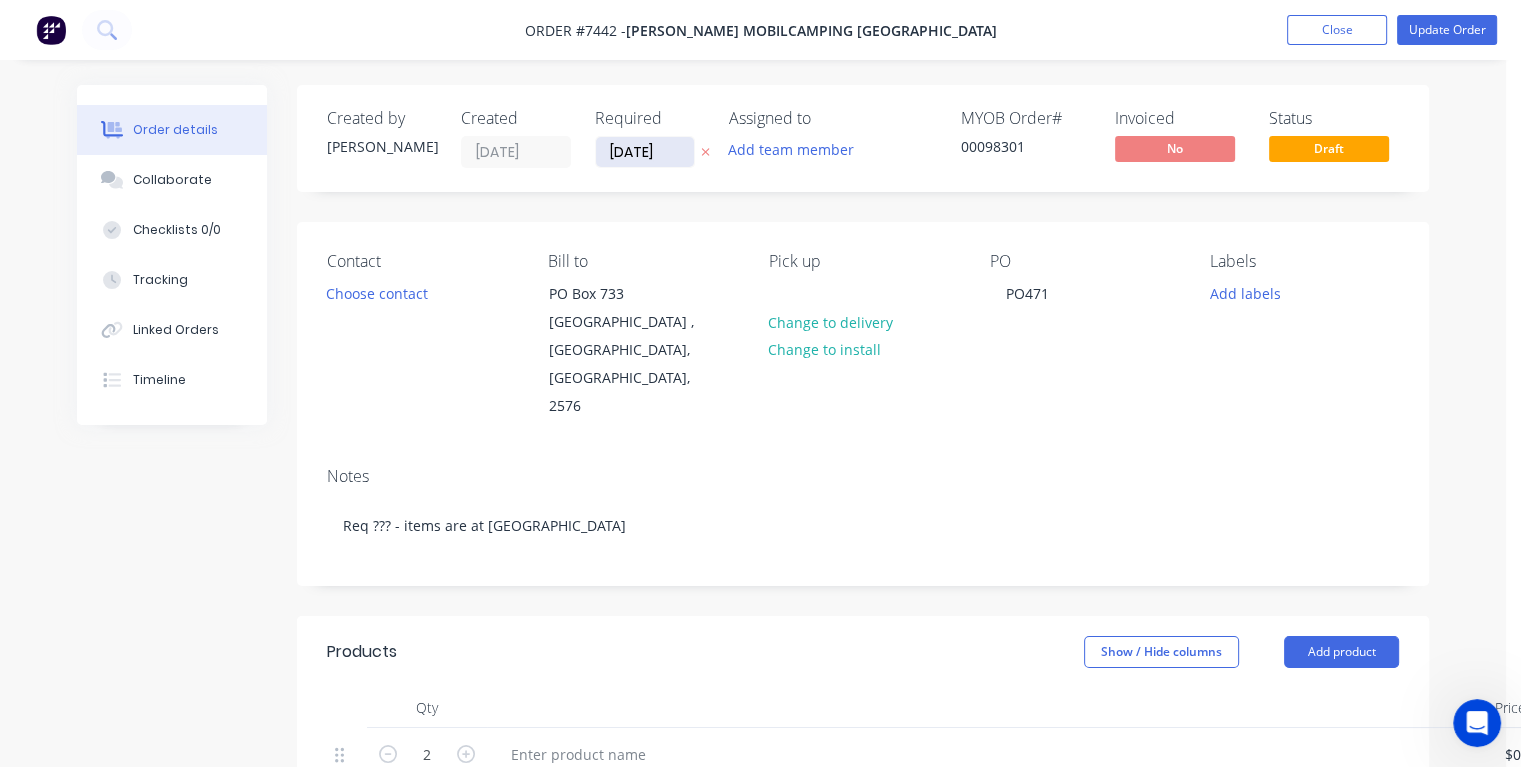 drag, startPoint x: 661, startPoint y: 146, endPoint x: 598, endPoint y: 154, distance: 63.505905 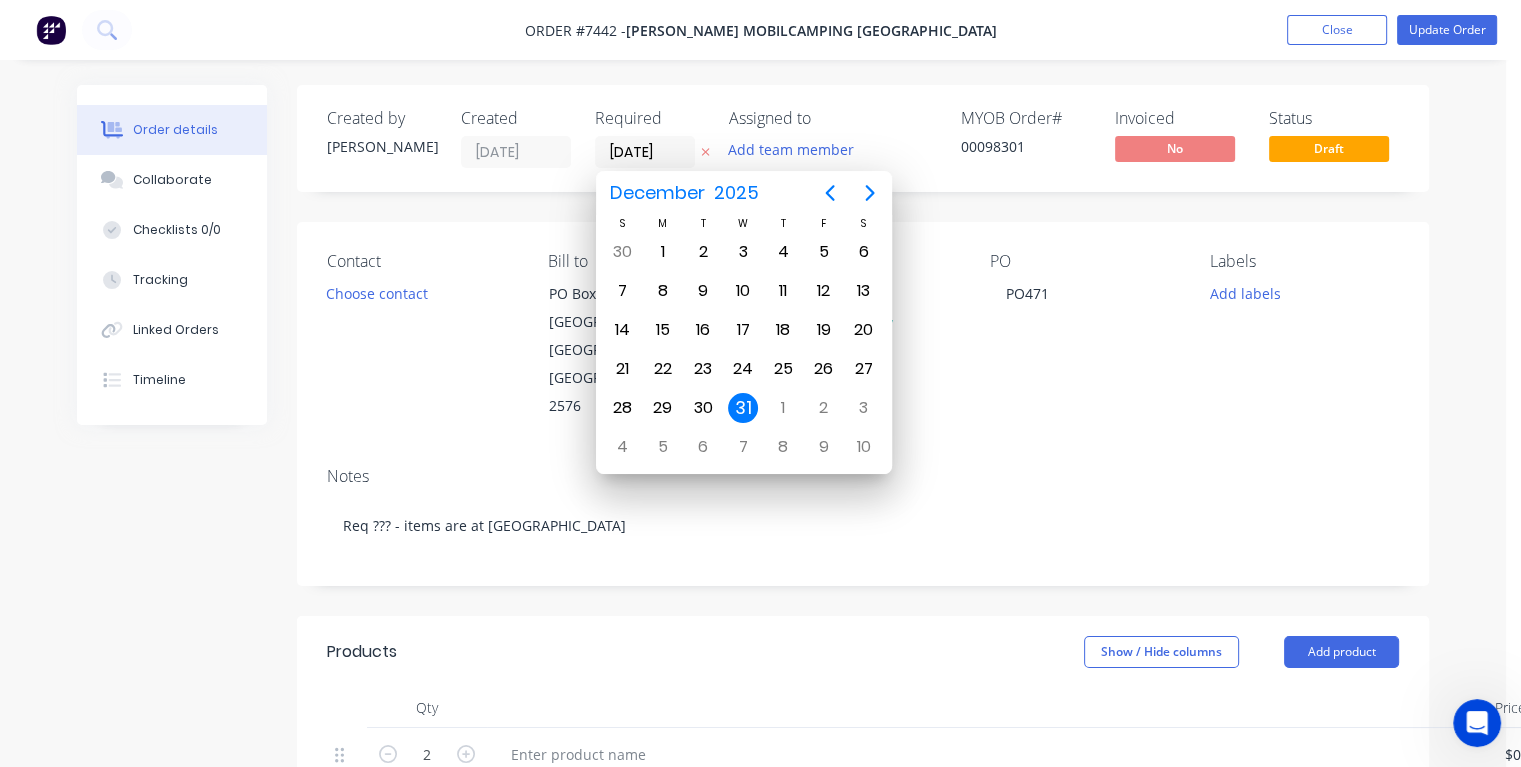 type on "[DATE]" 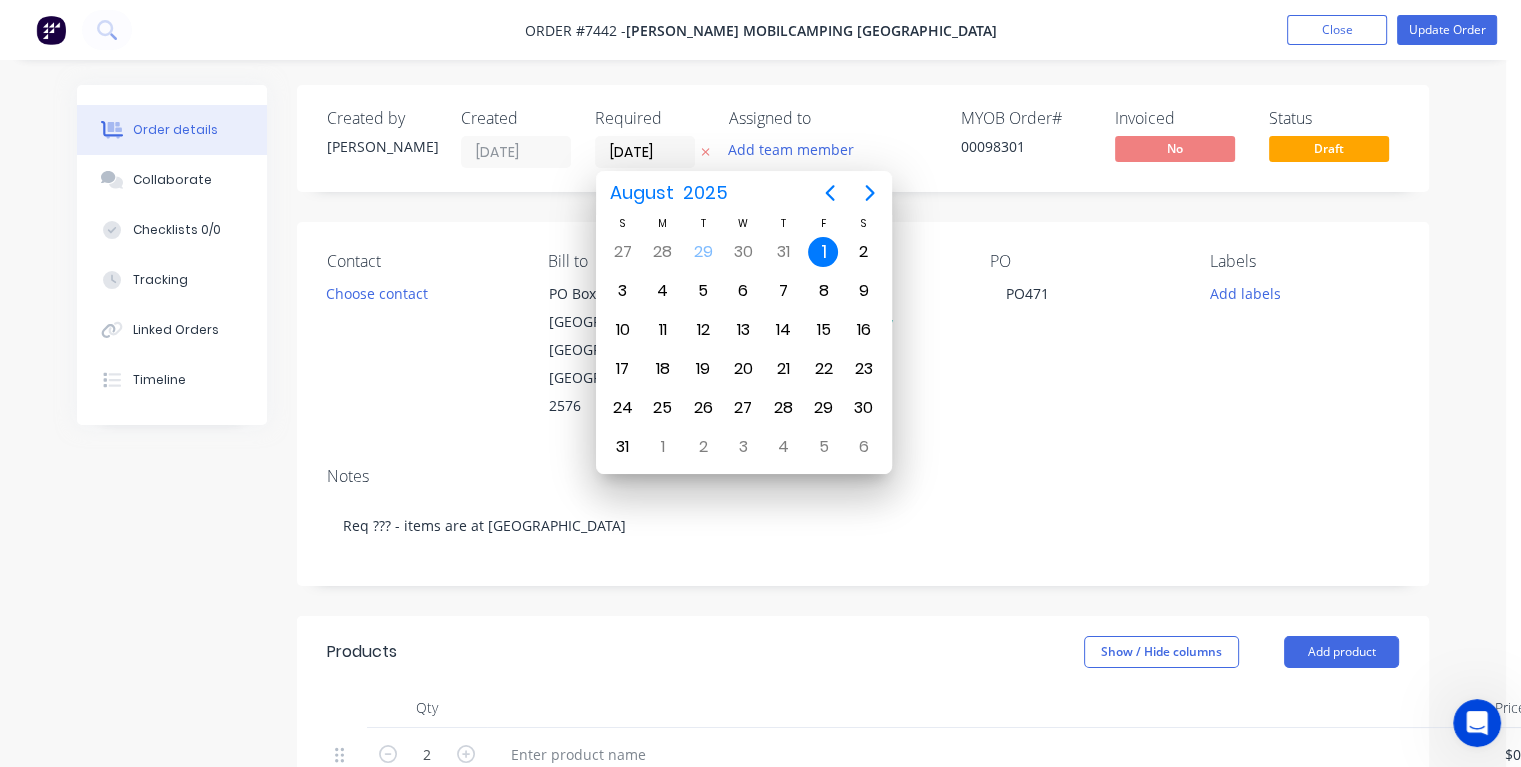 click on "1" at bounding box center (823, 252) 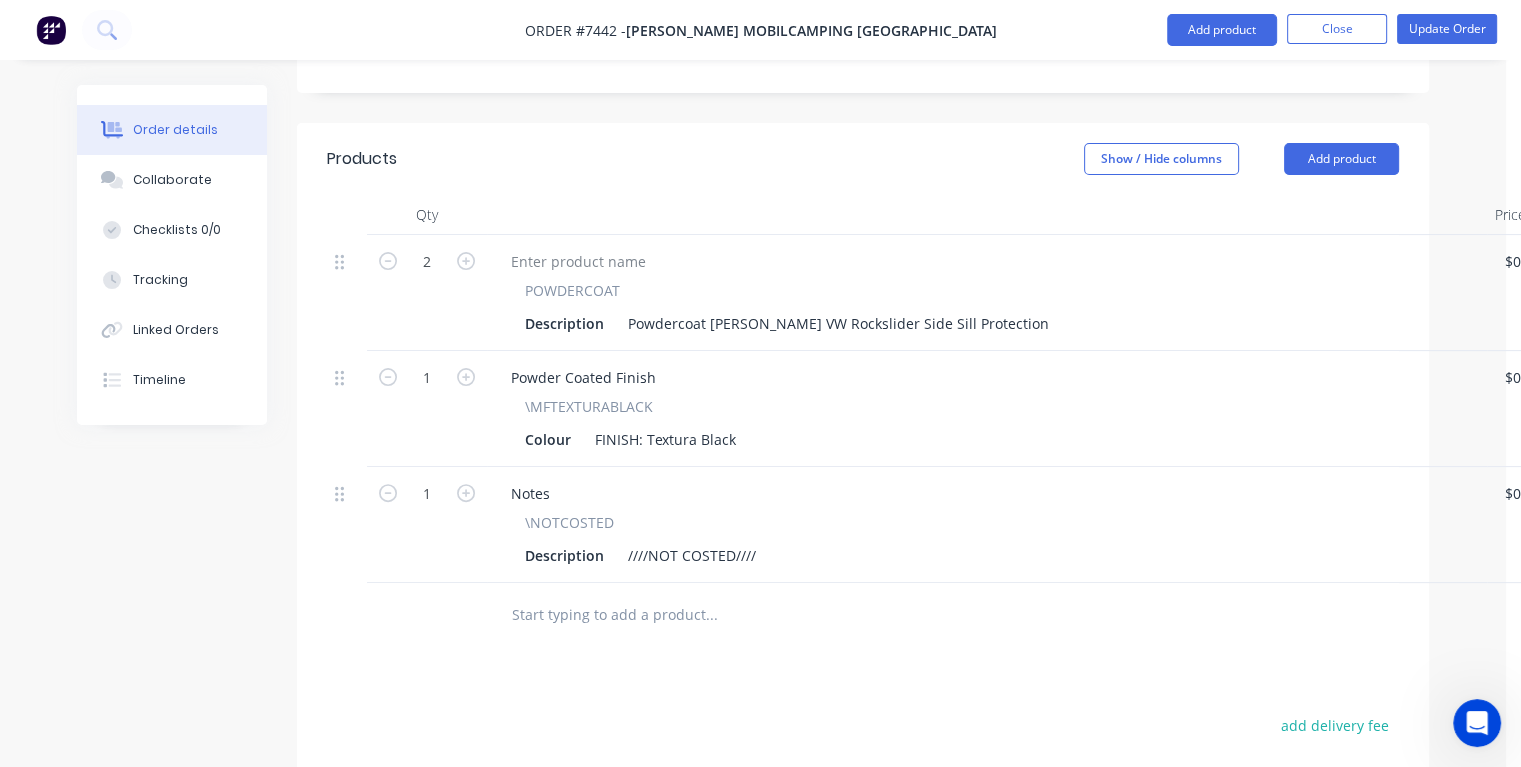 scroll, scrollTop: 700, scrollLeft: 0, axis: vertical 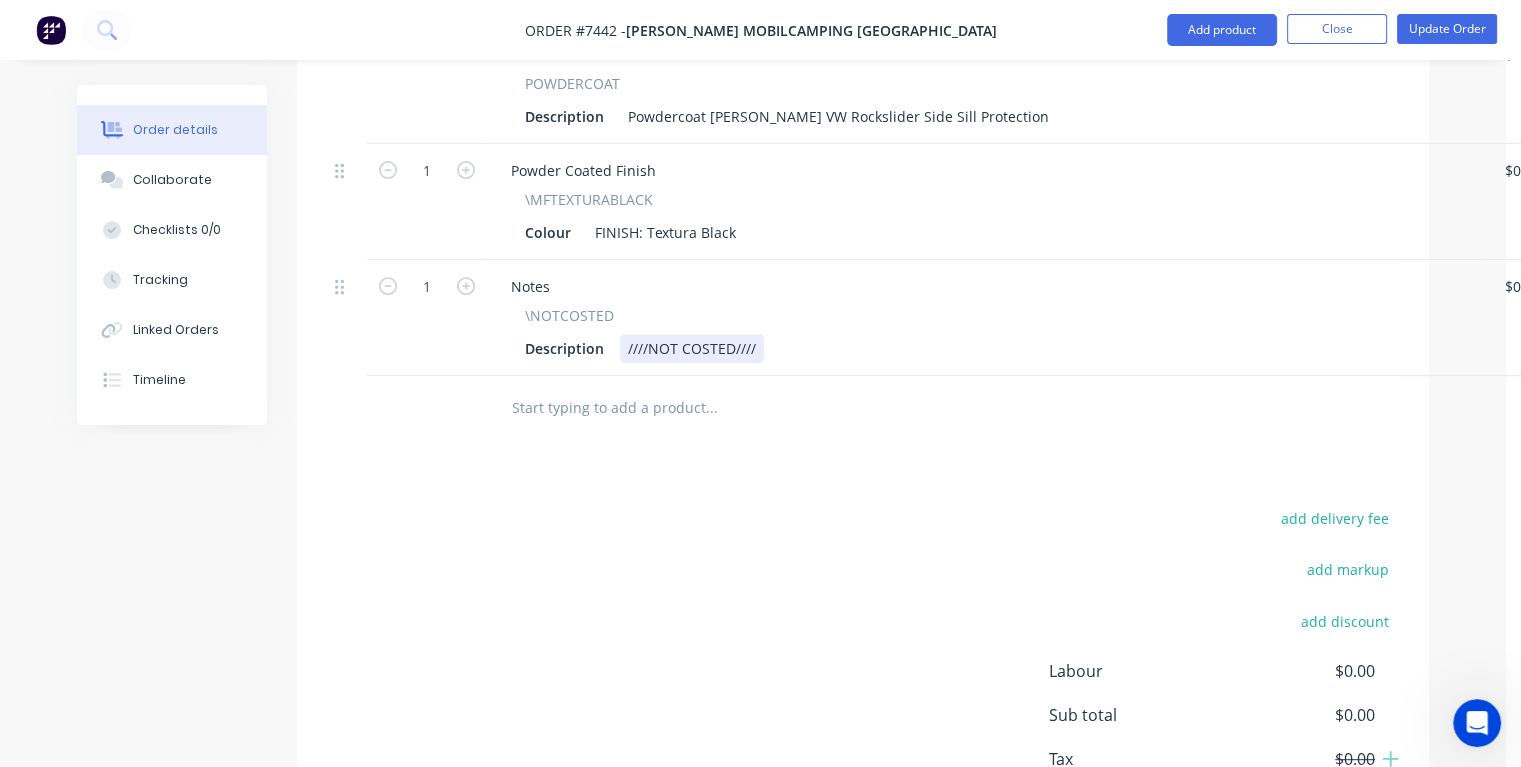 click on "Description ////NOT COSTED////" at bounding box center [983, 348] 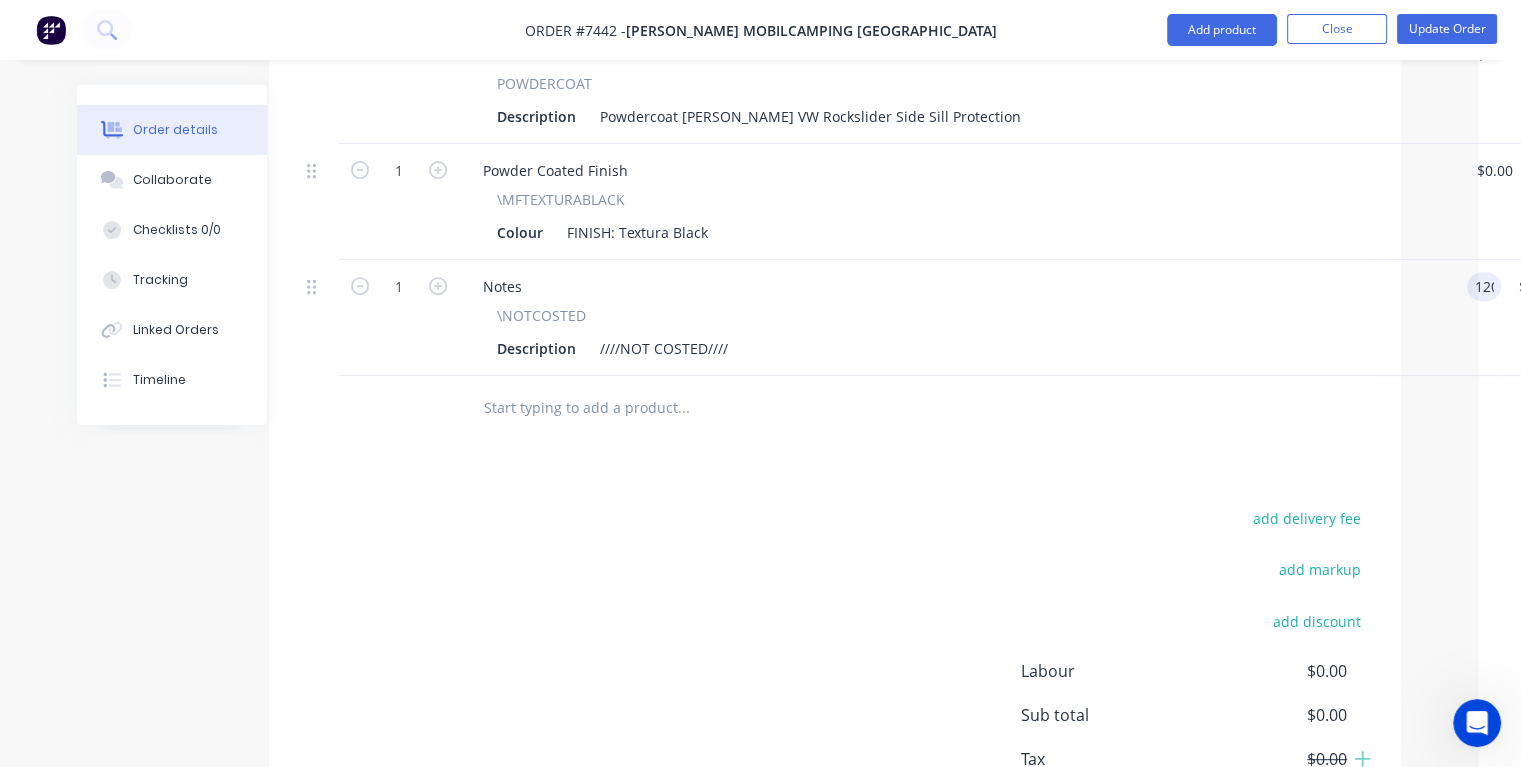 type on "$120.00" 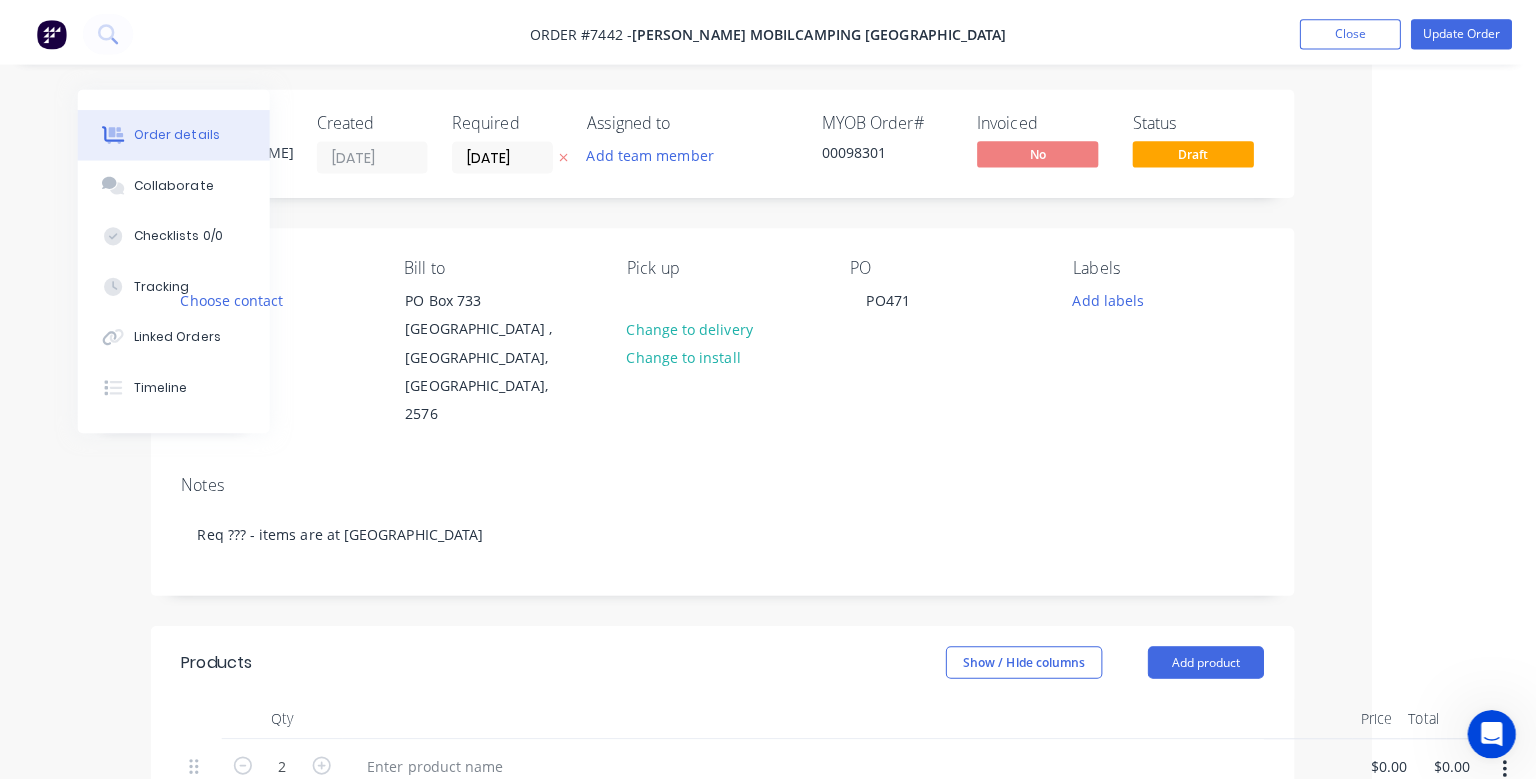 scroll, scrollTop: 0, scrollLeft: 148, axis: horizontal 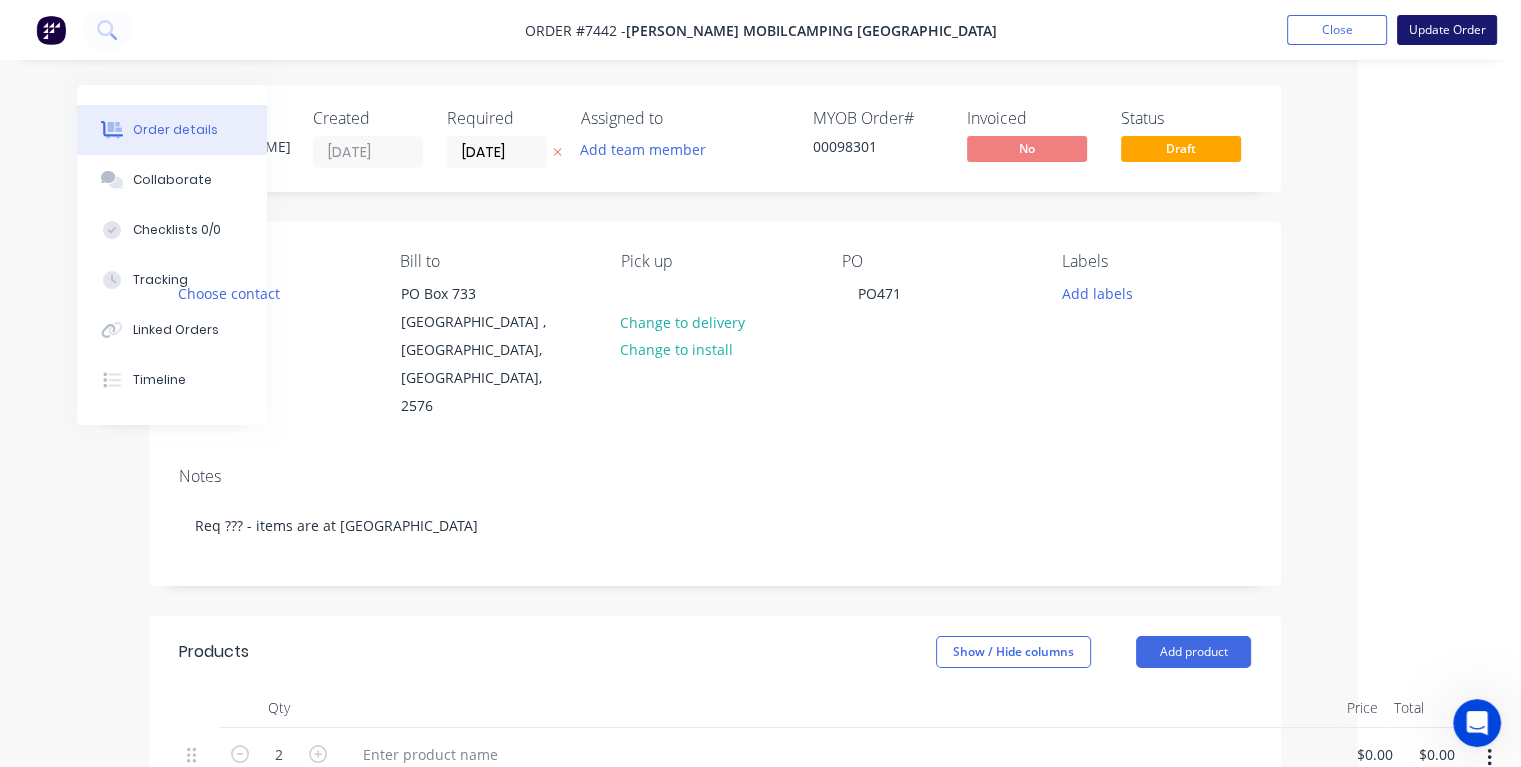 click on "Update Order" at bounding box center (1447, 30) 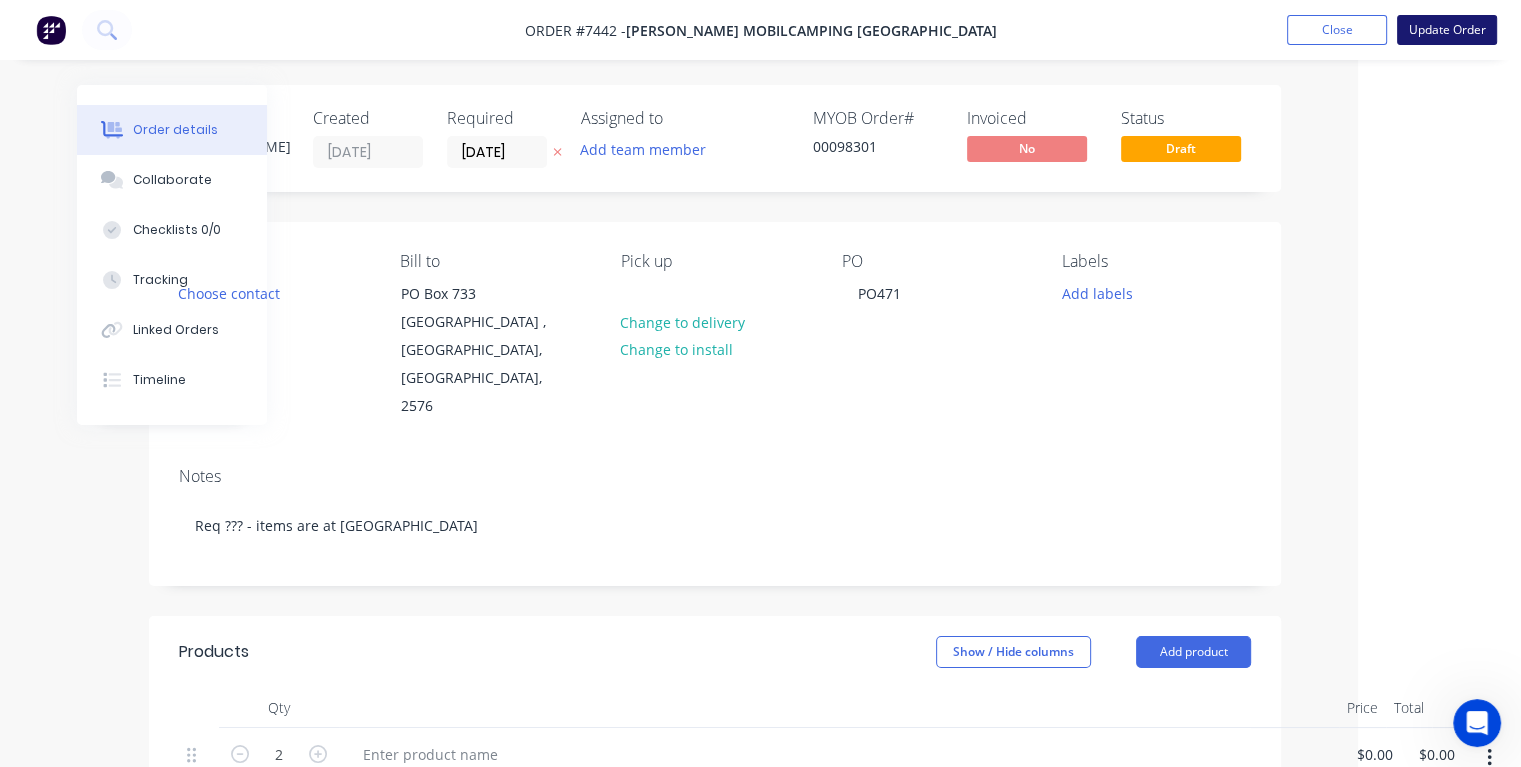 type on "$120.00" 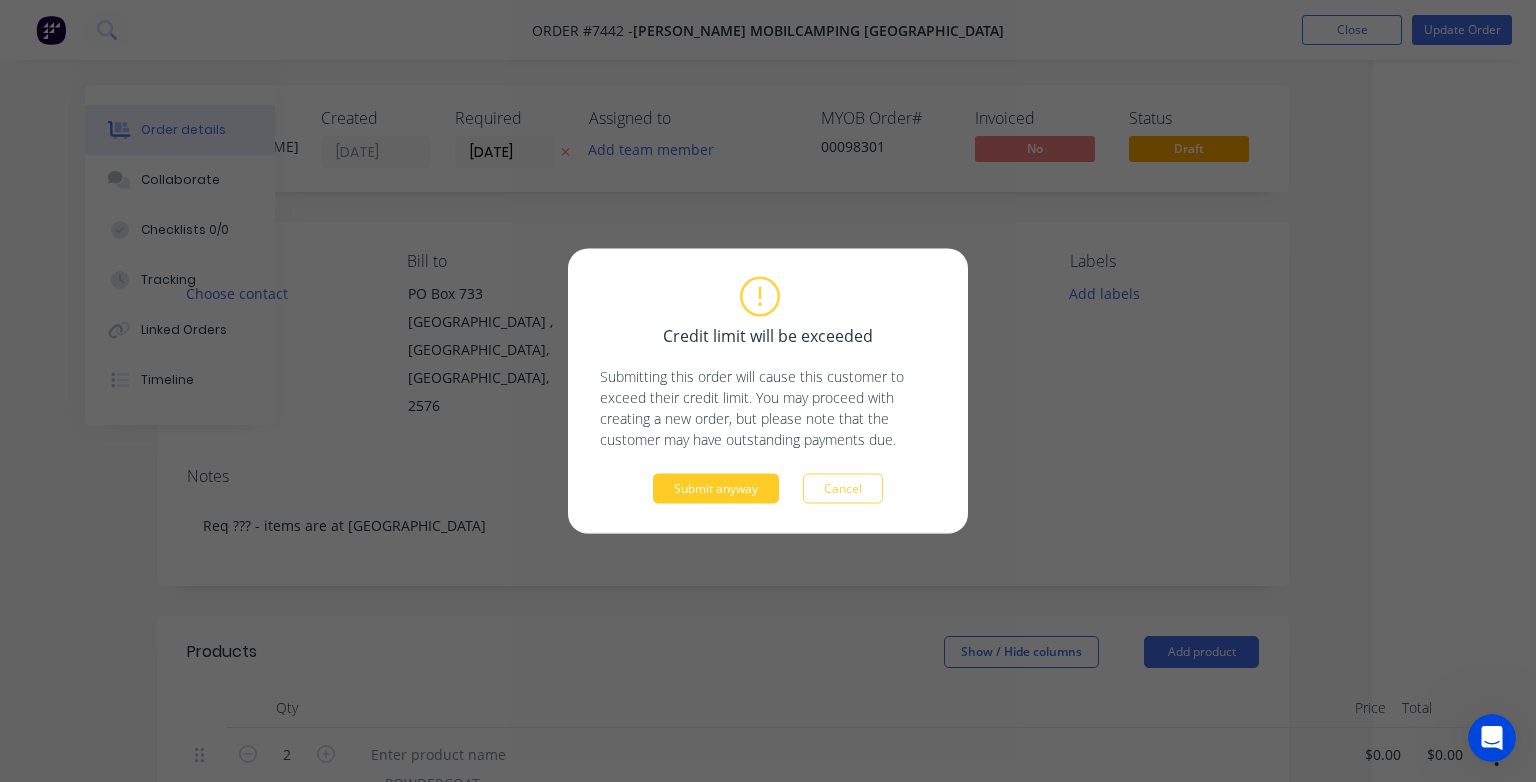 click on "Submit anyway" at bounding box center [716, 489] 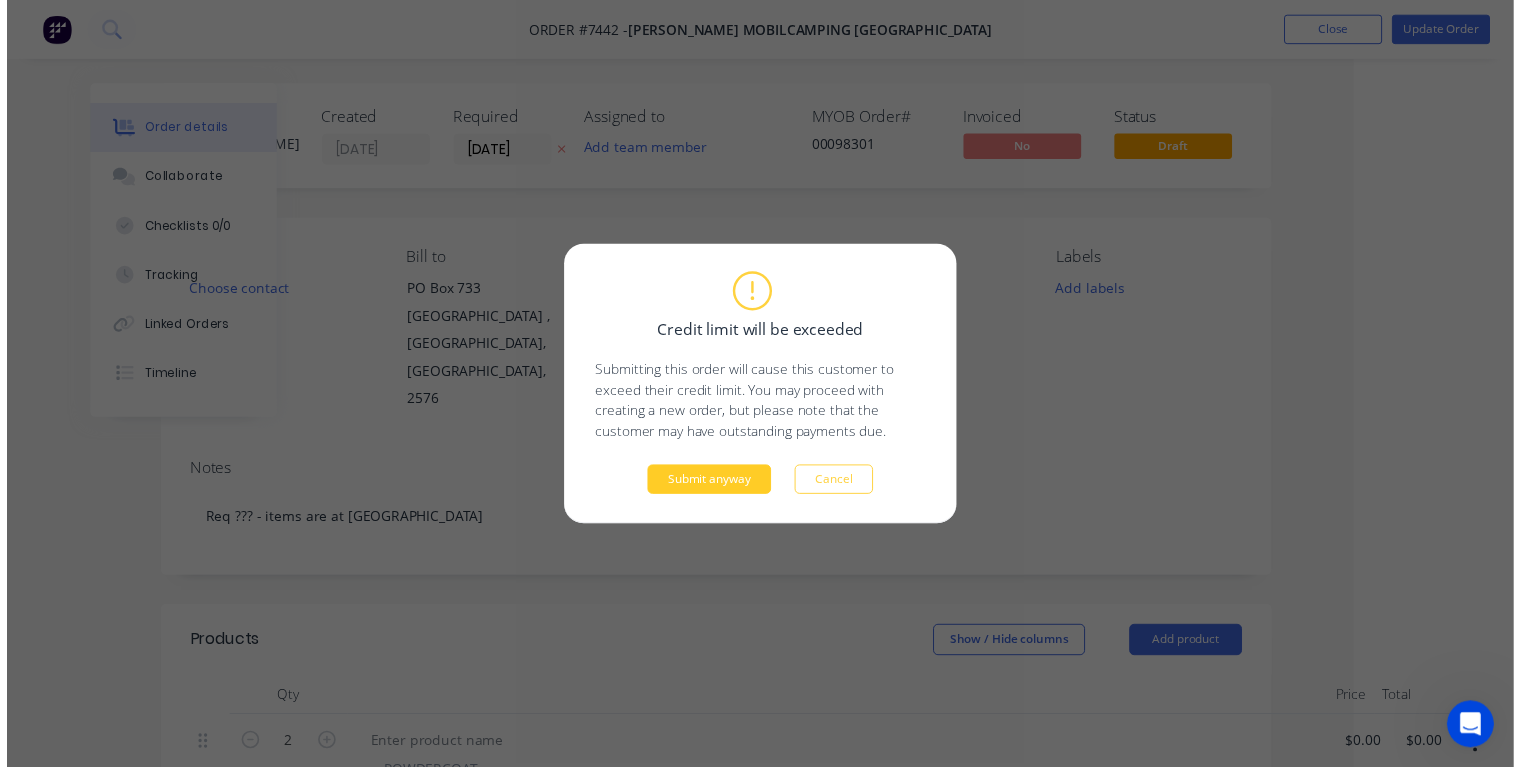 scroll, scrollTop: 0, scrollLeft: 108, axis: horizontal 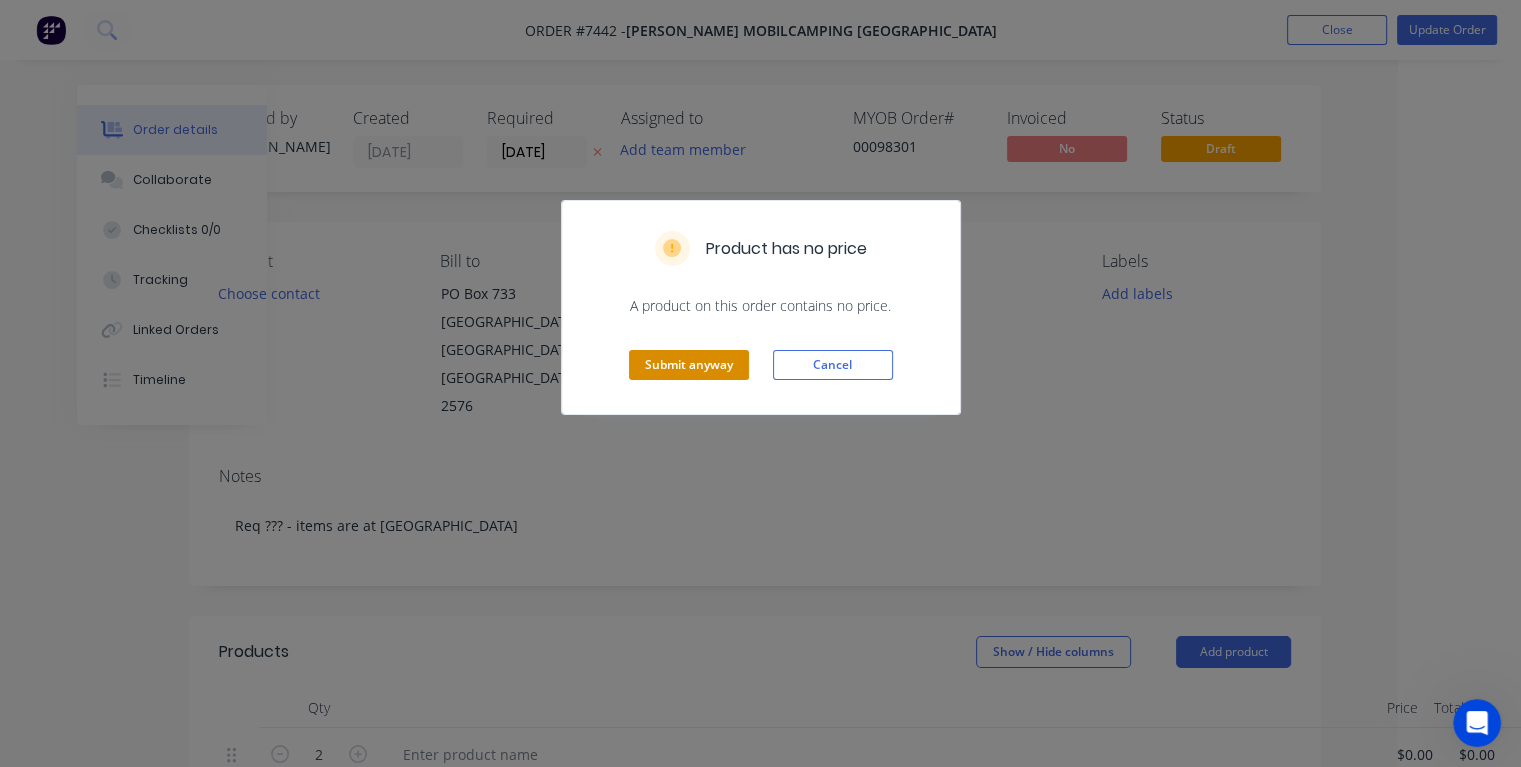 click on "Submit anyway" at bounding box center (689, 365) 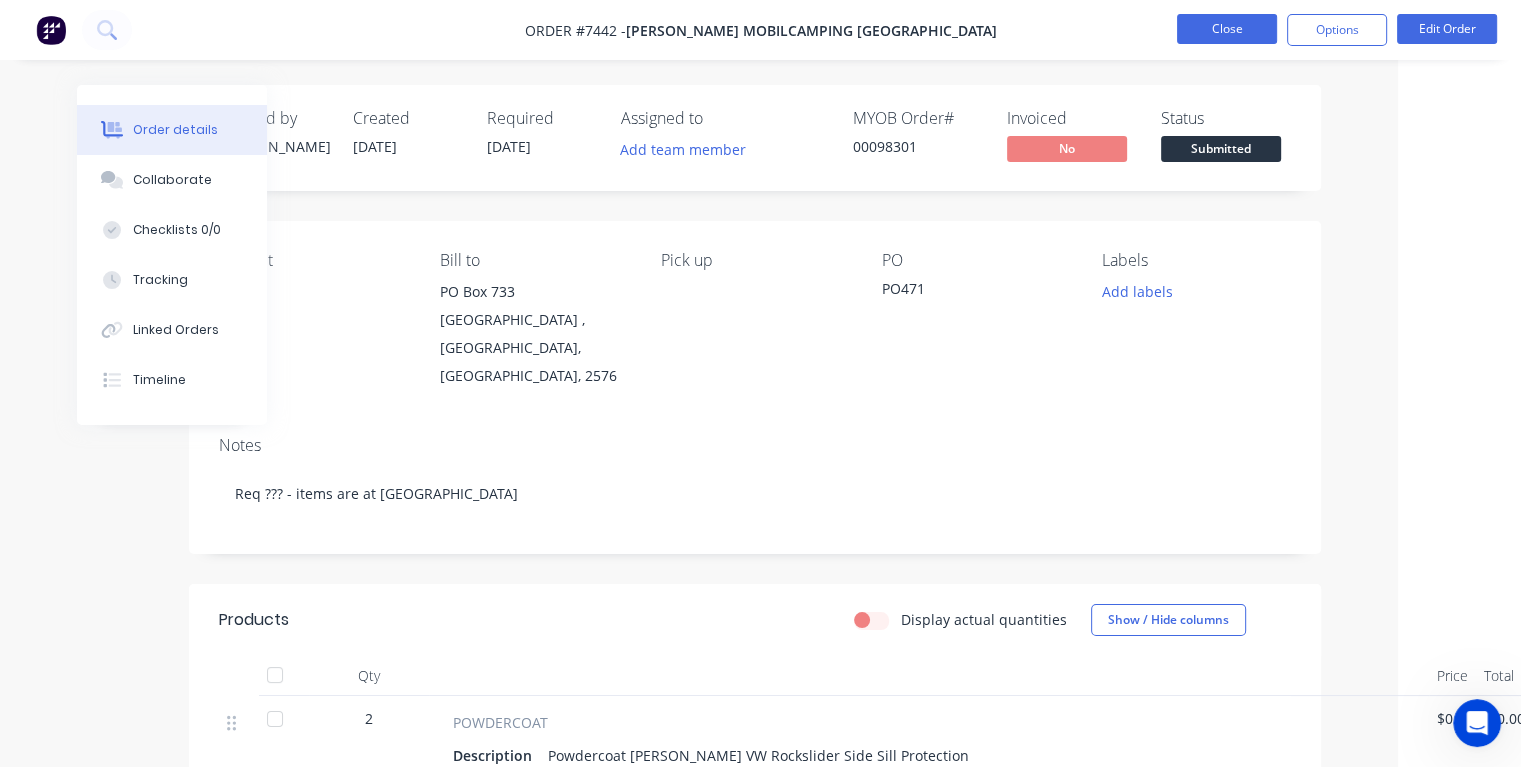 click on "Close" at bounding box center [1227, 29] 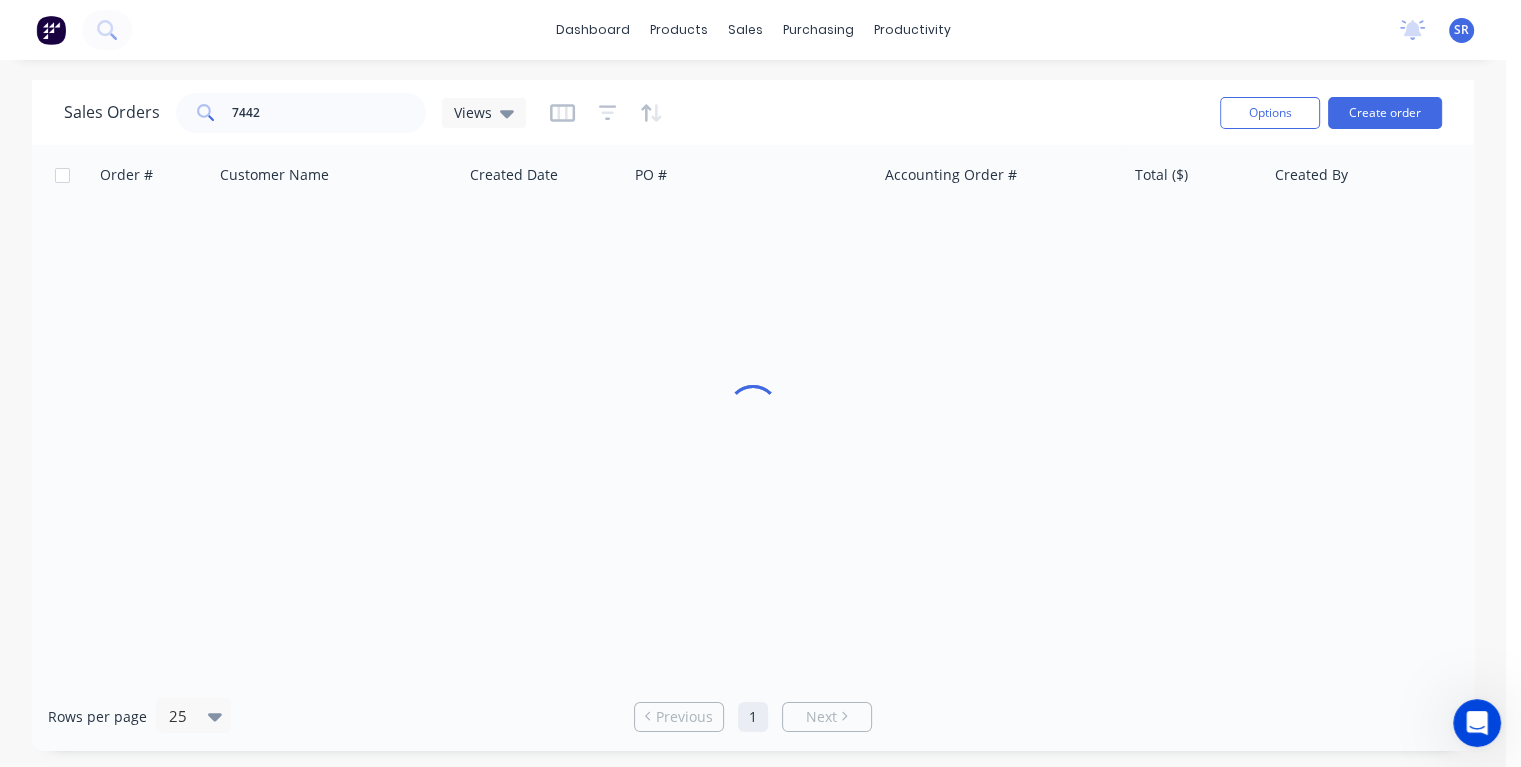 scroll, scrollTop: 0, scrollLeft: 0, axis: both 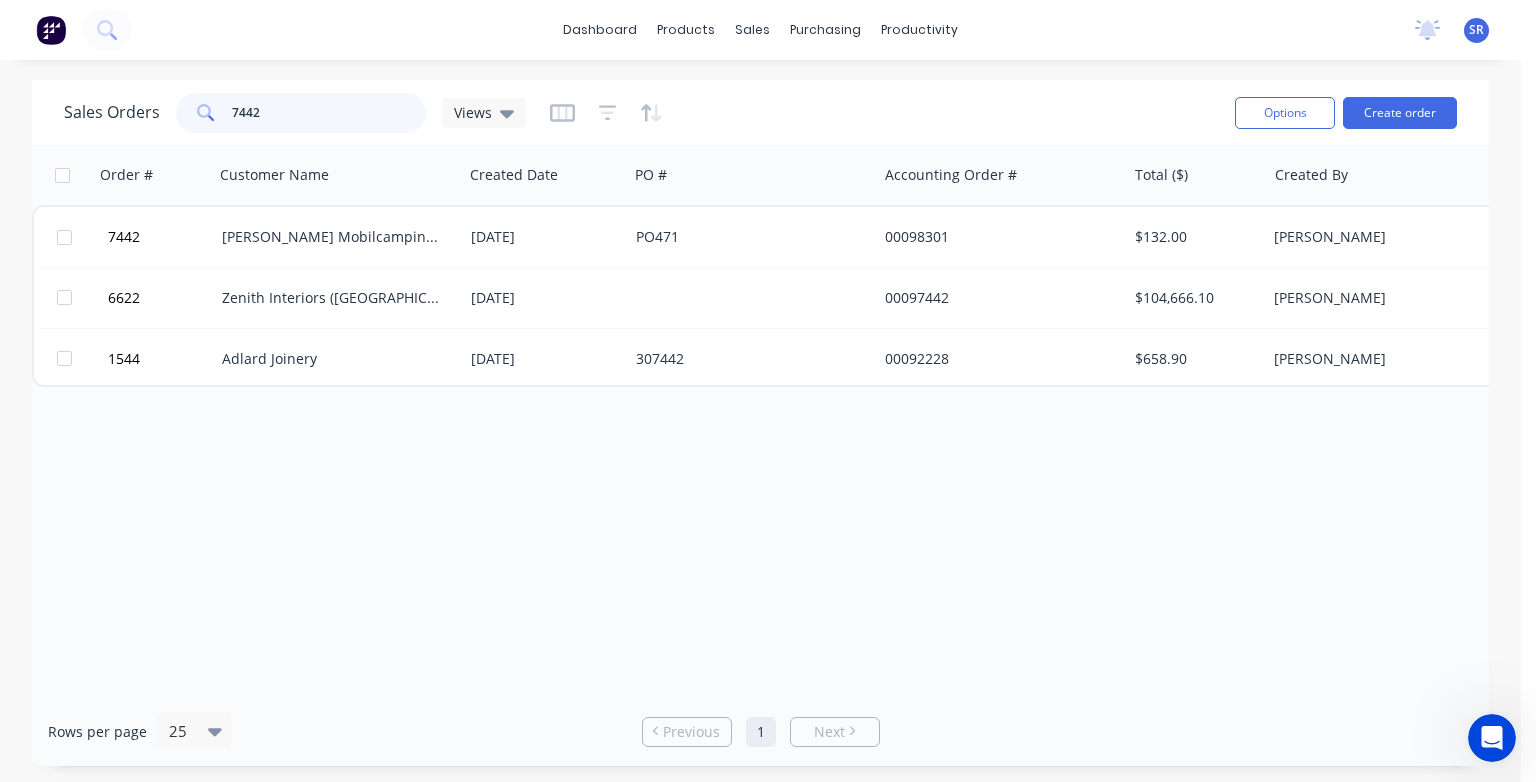 drag, startPoint x: 268, startPoint y: 99, endPoint x: 277, endPoint y: 117, distance: 20.12461 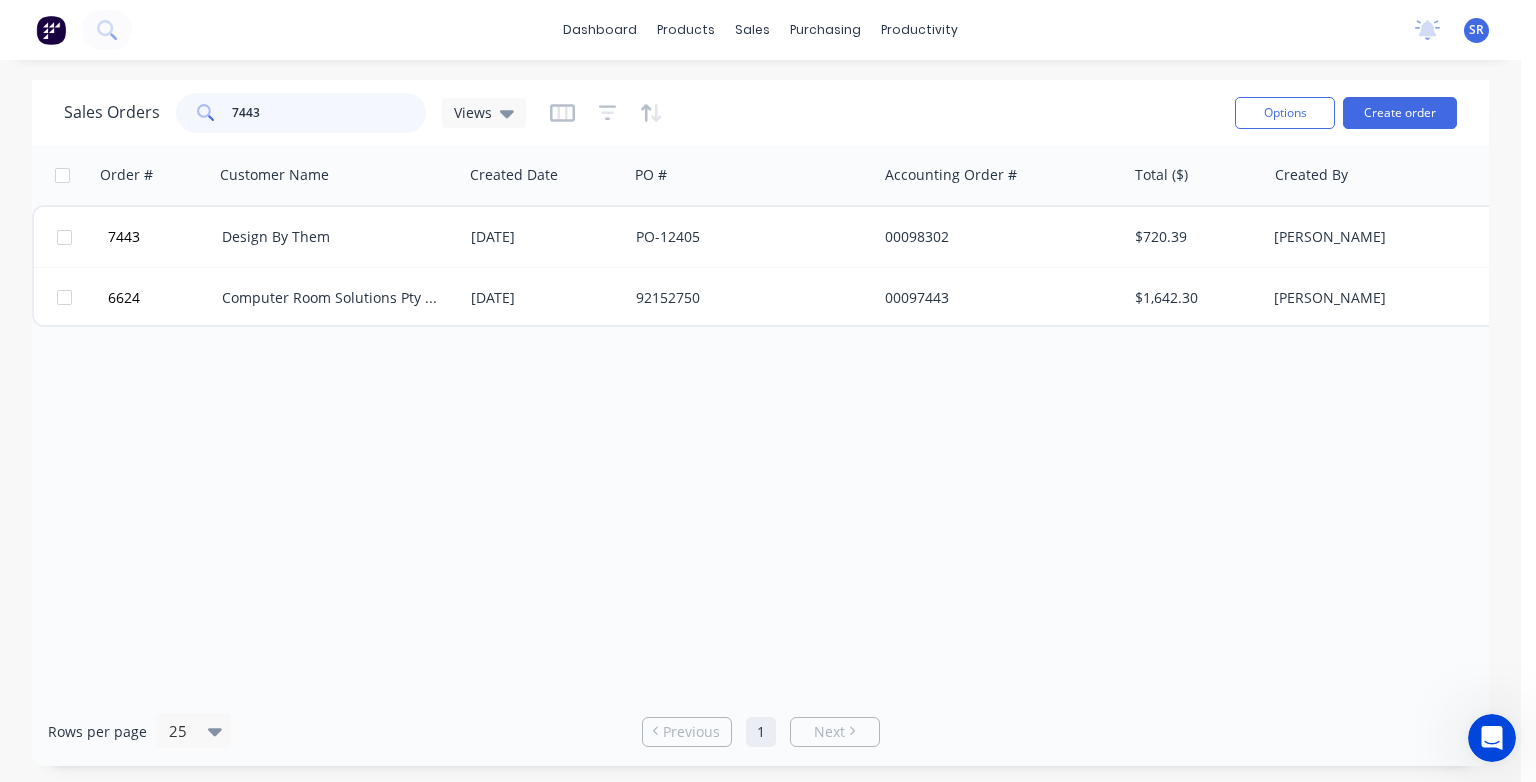 type on "7443" 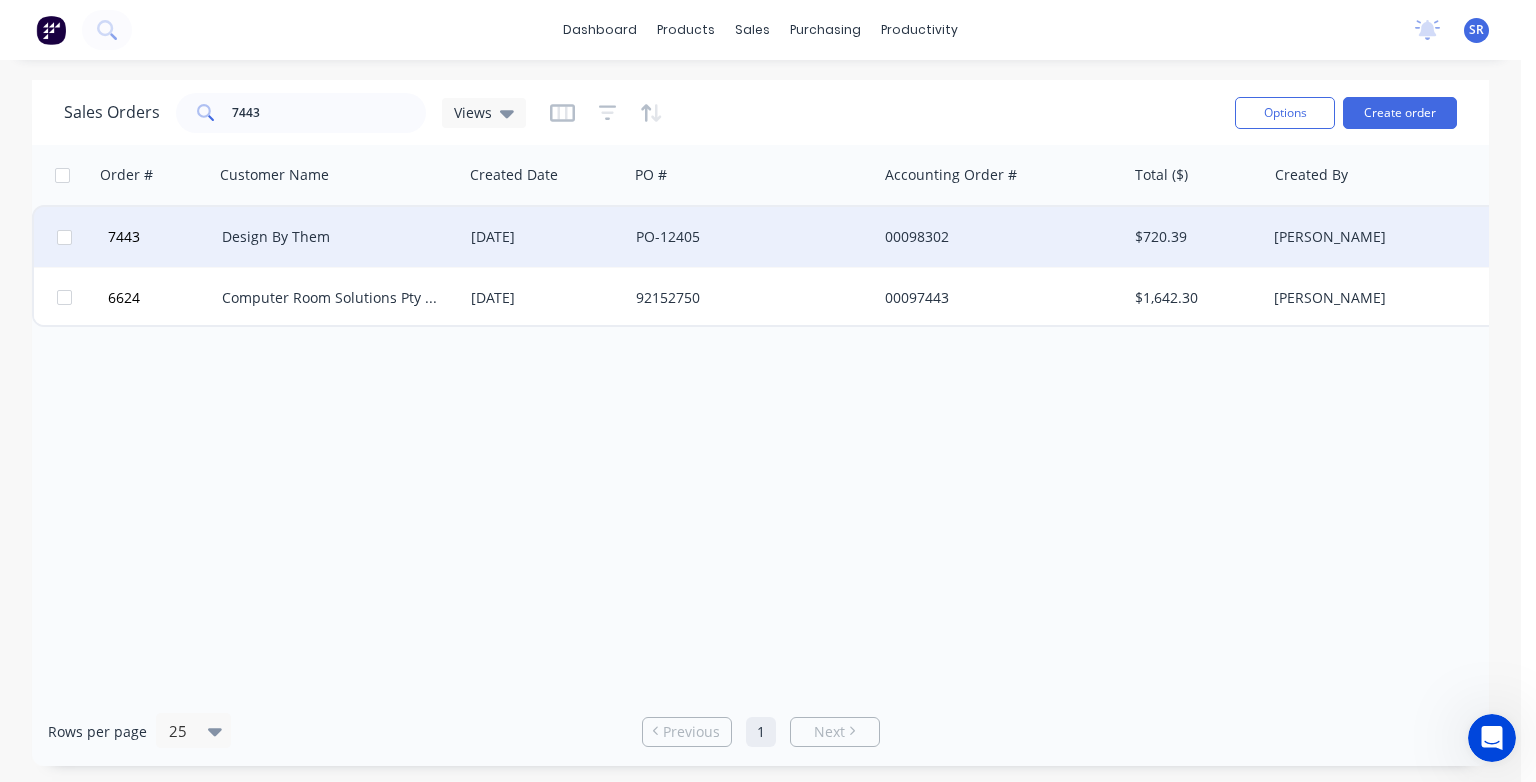 click on "Design By Them" at bounding box center (333, 237) 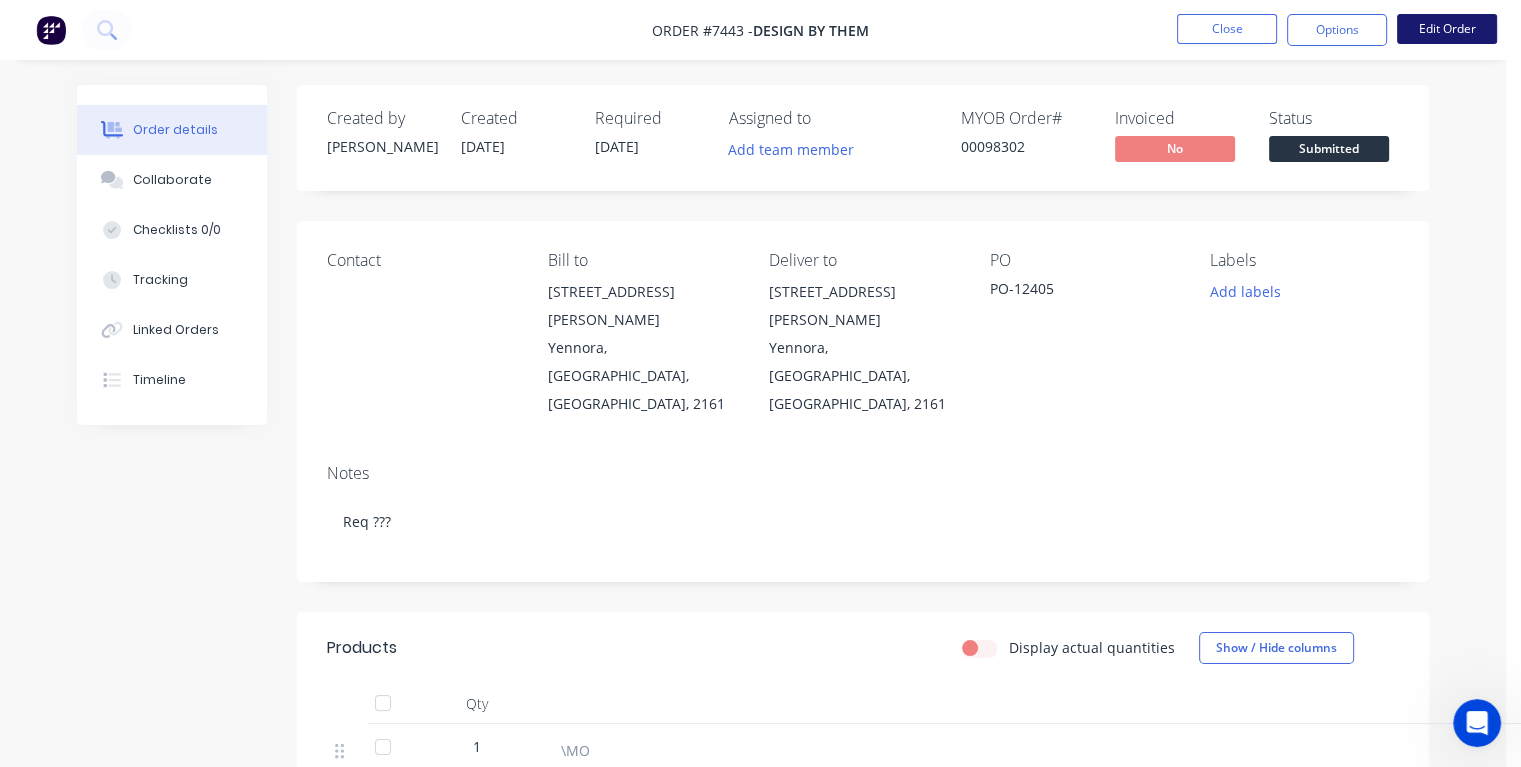 click on "Edit Order" at bounding box center (1447, 29) 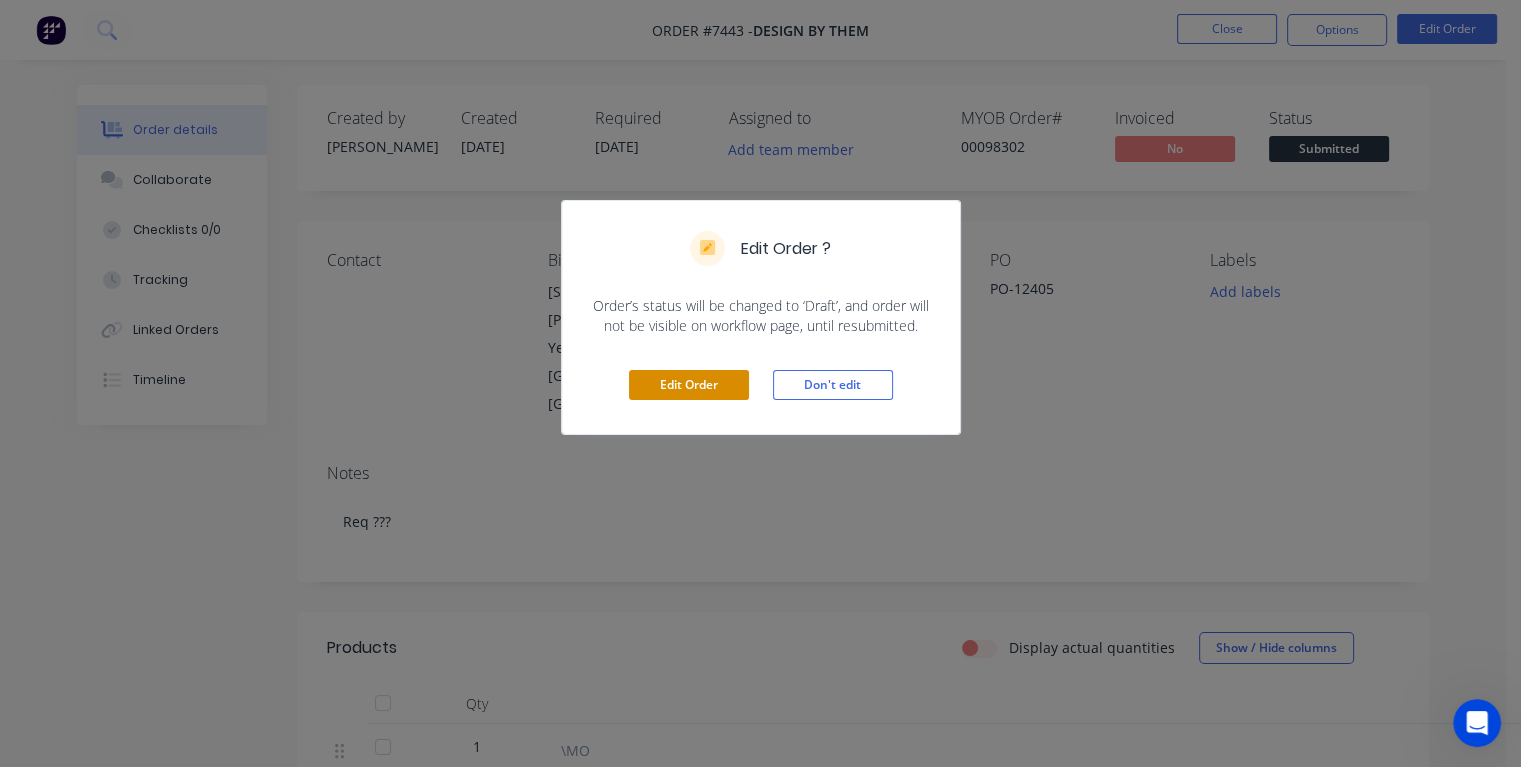 click on "Edit Order" at bounding box center [689, 385] 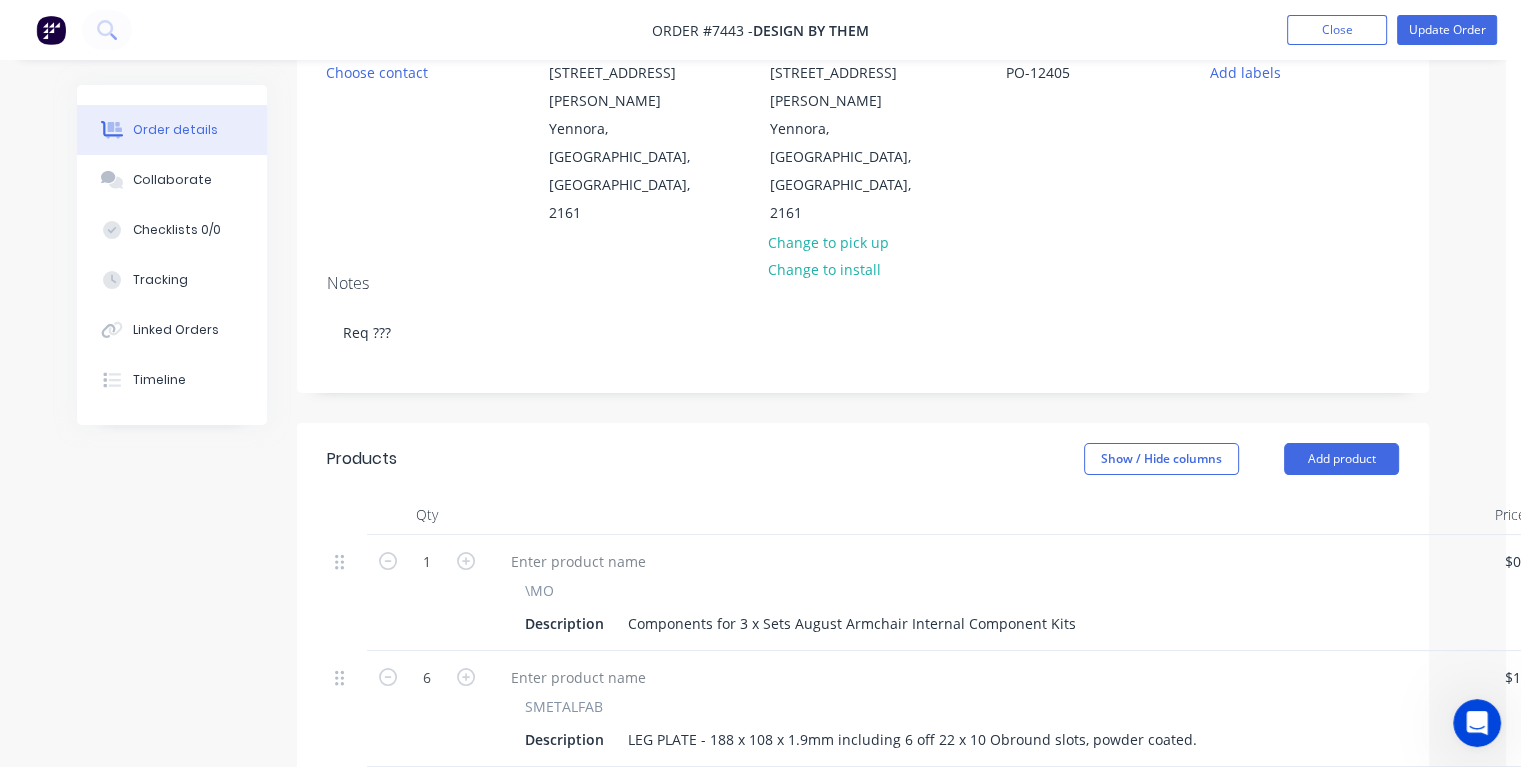 scroll, scrollTop: 0, scrollLeft: 0, axis: both 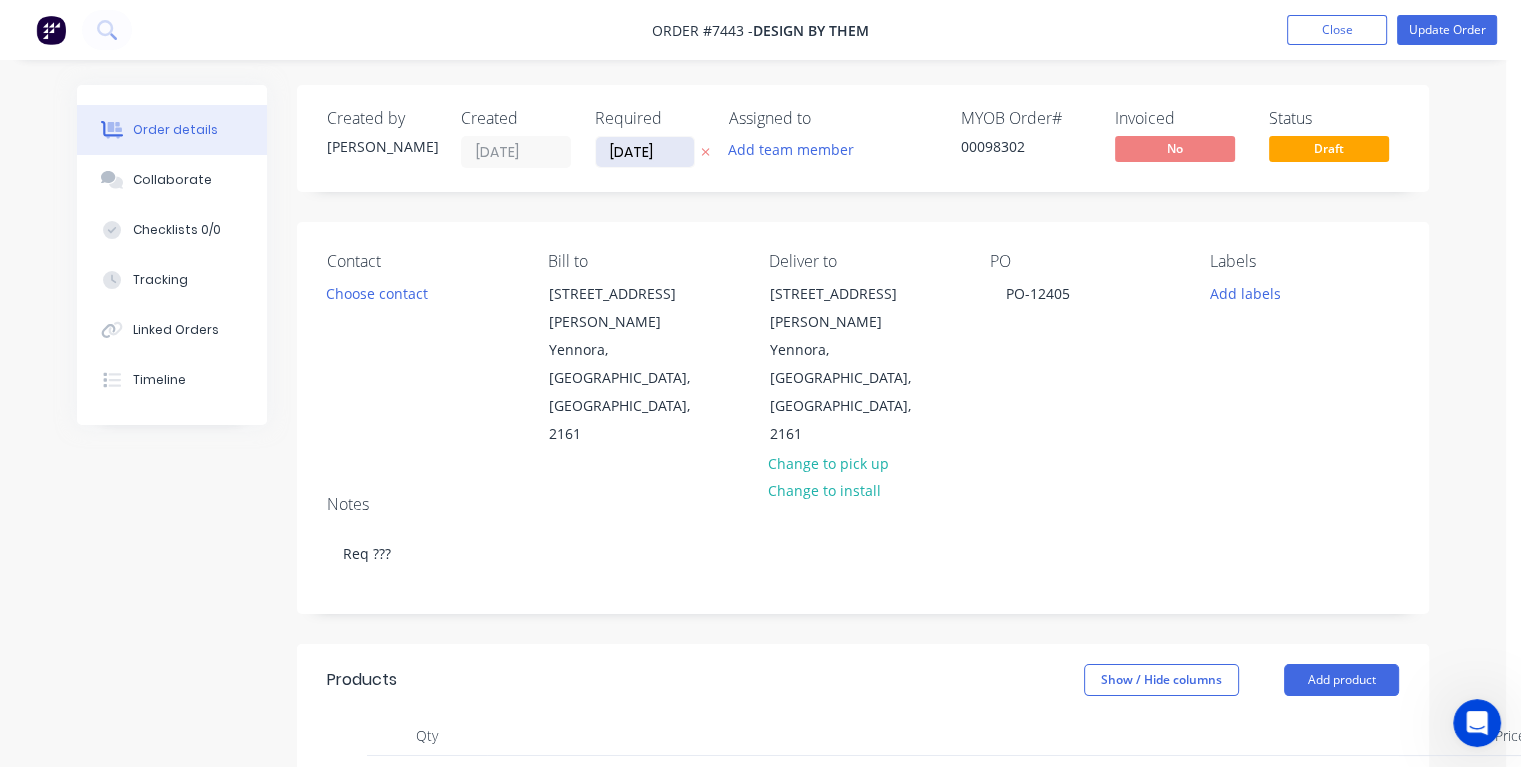 drag, startPoint x: 674, startPoint y: 151, endPoint x: 600, endPoint y: 154, distance: 74.06078 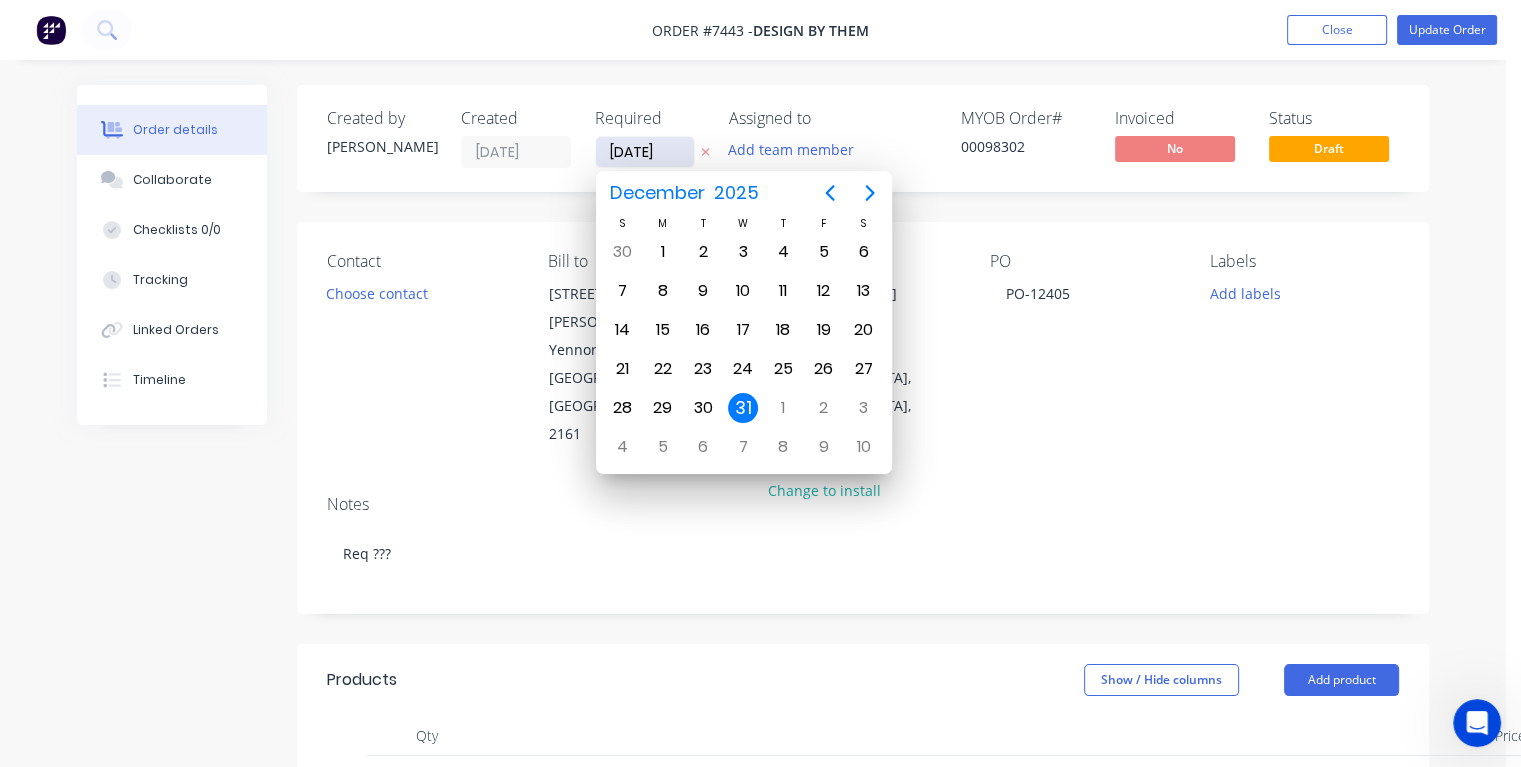 type on "[DATE]" 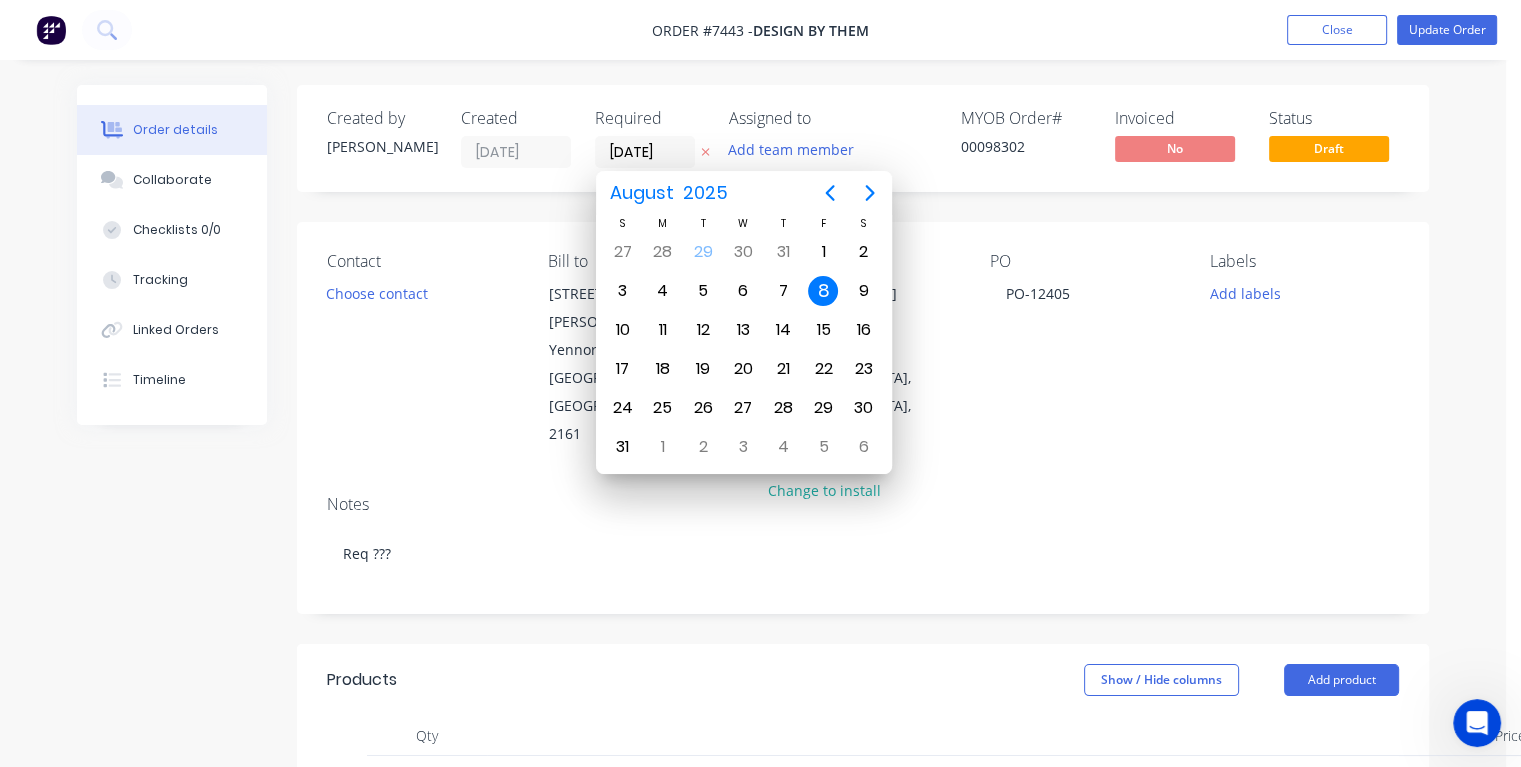 click on "8" at bounding box center (823, 291) 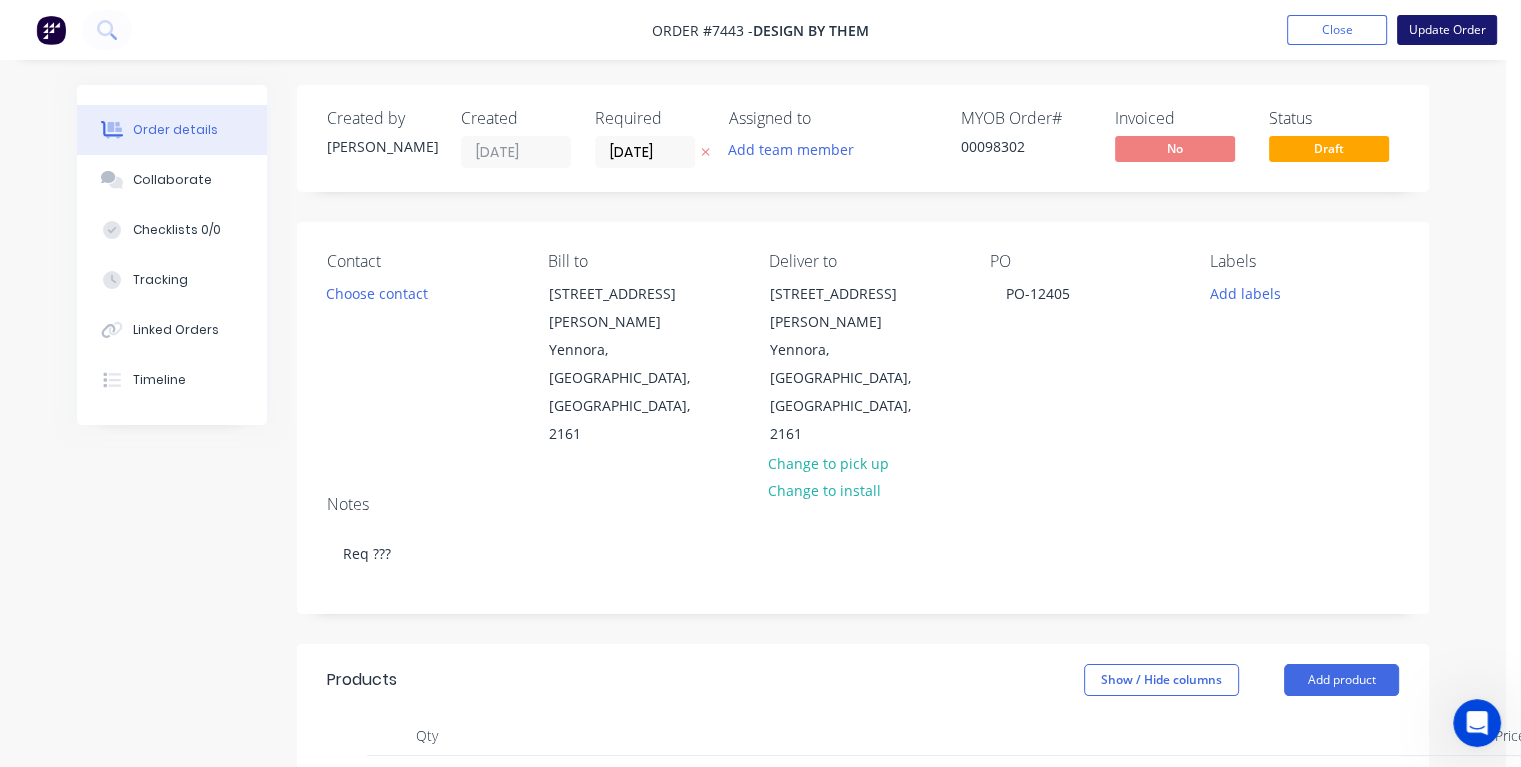 click on "Update Order" at bounding box center [1447, 30] 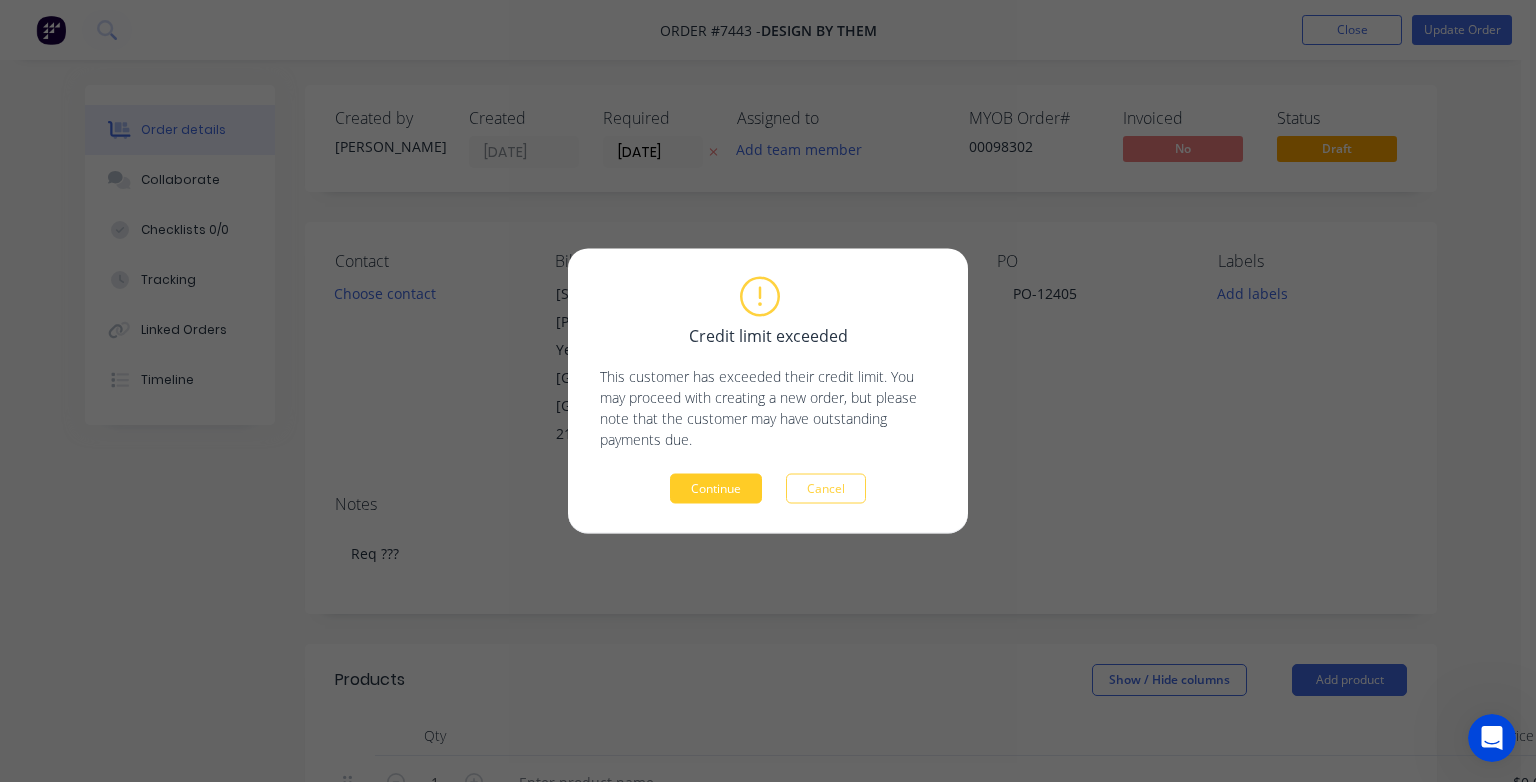 click on "Continue" at bounding box center [716, 489] 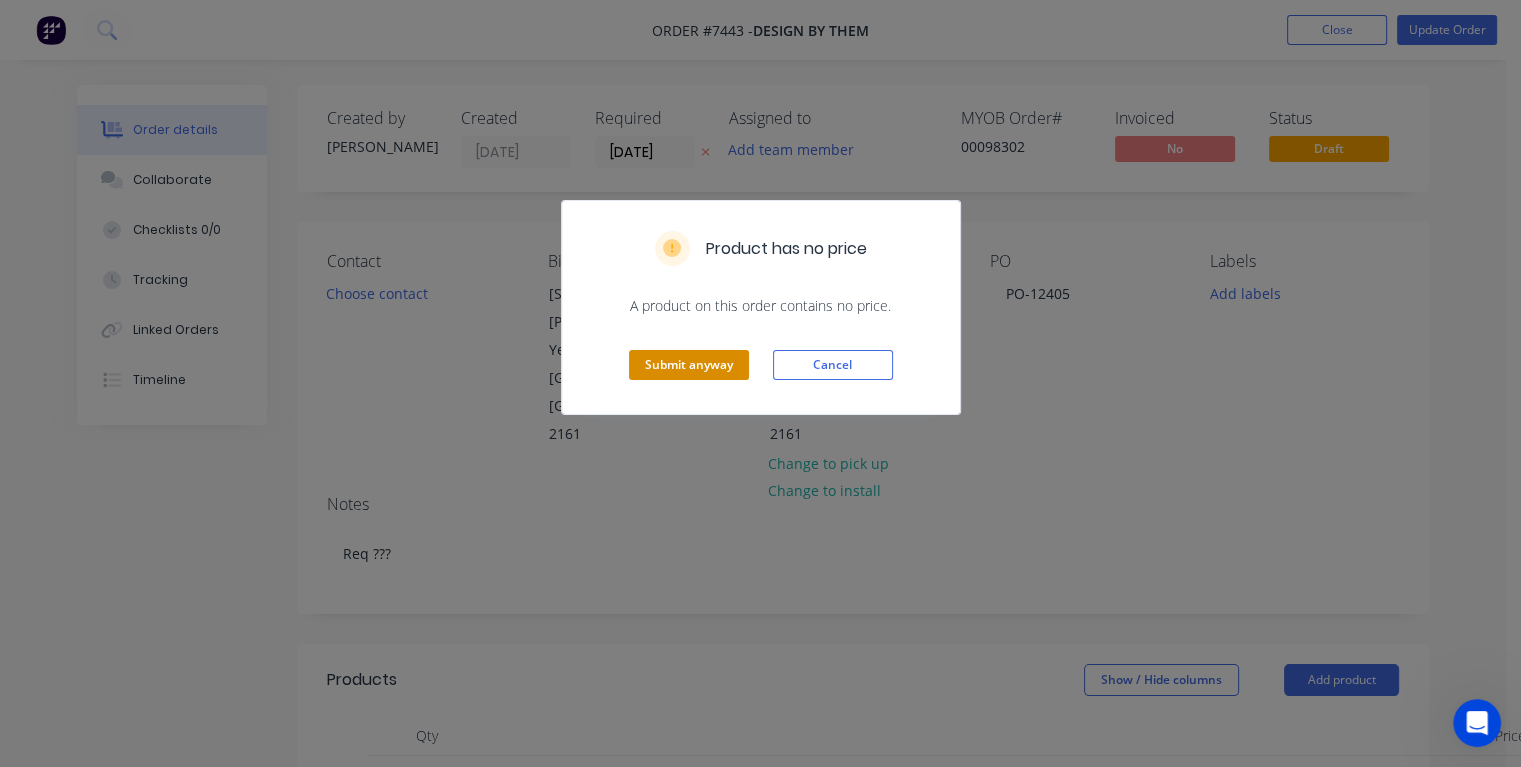 click on "Submit anyway" at bounding box center (689, 365) 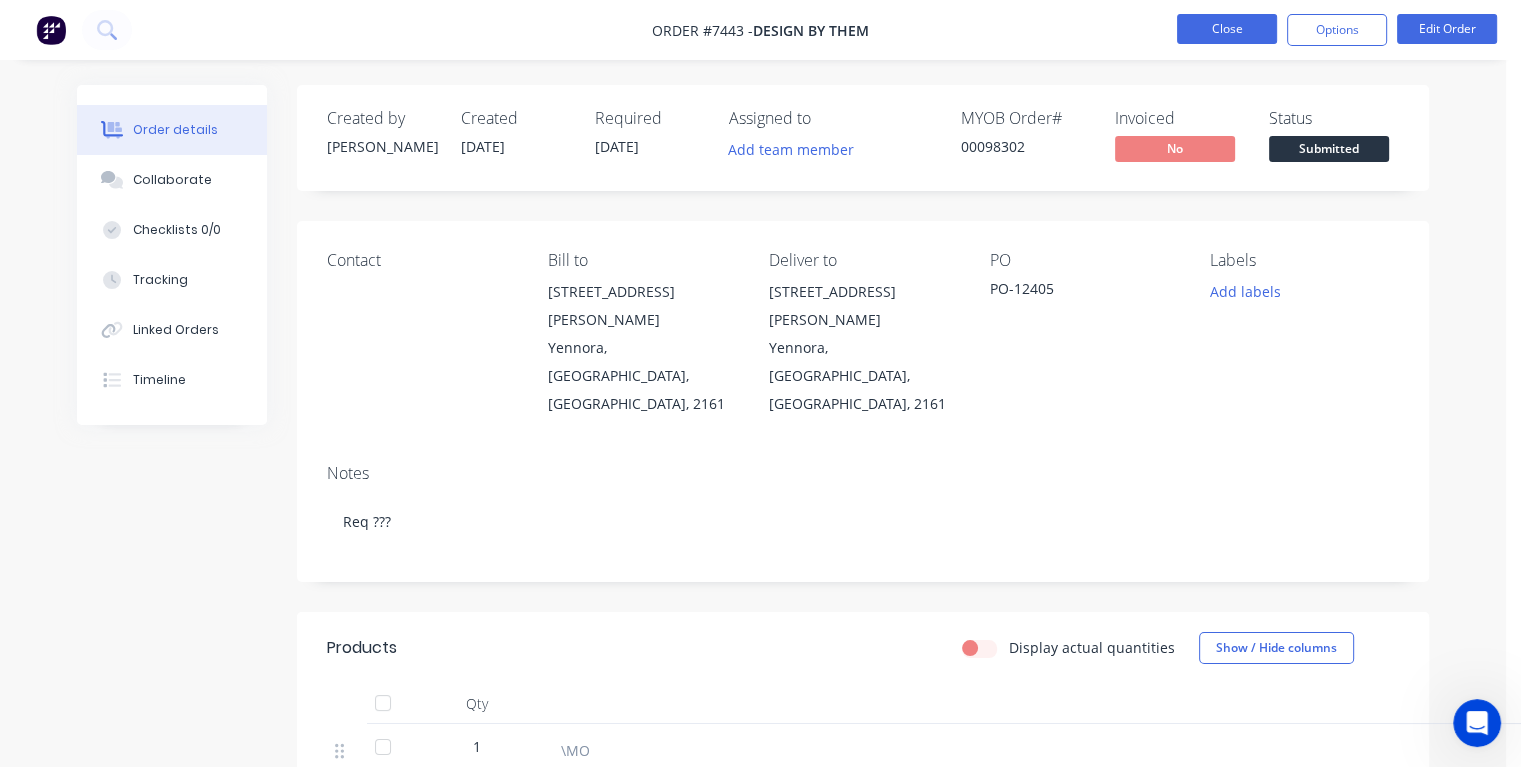 click on "Close" at bounding box center [1227, 29] 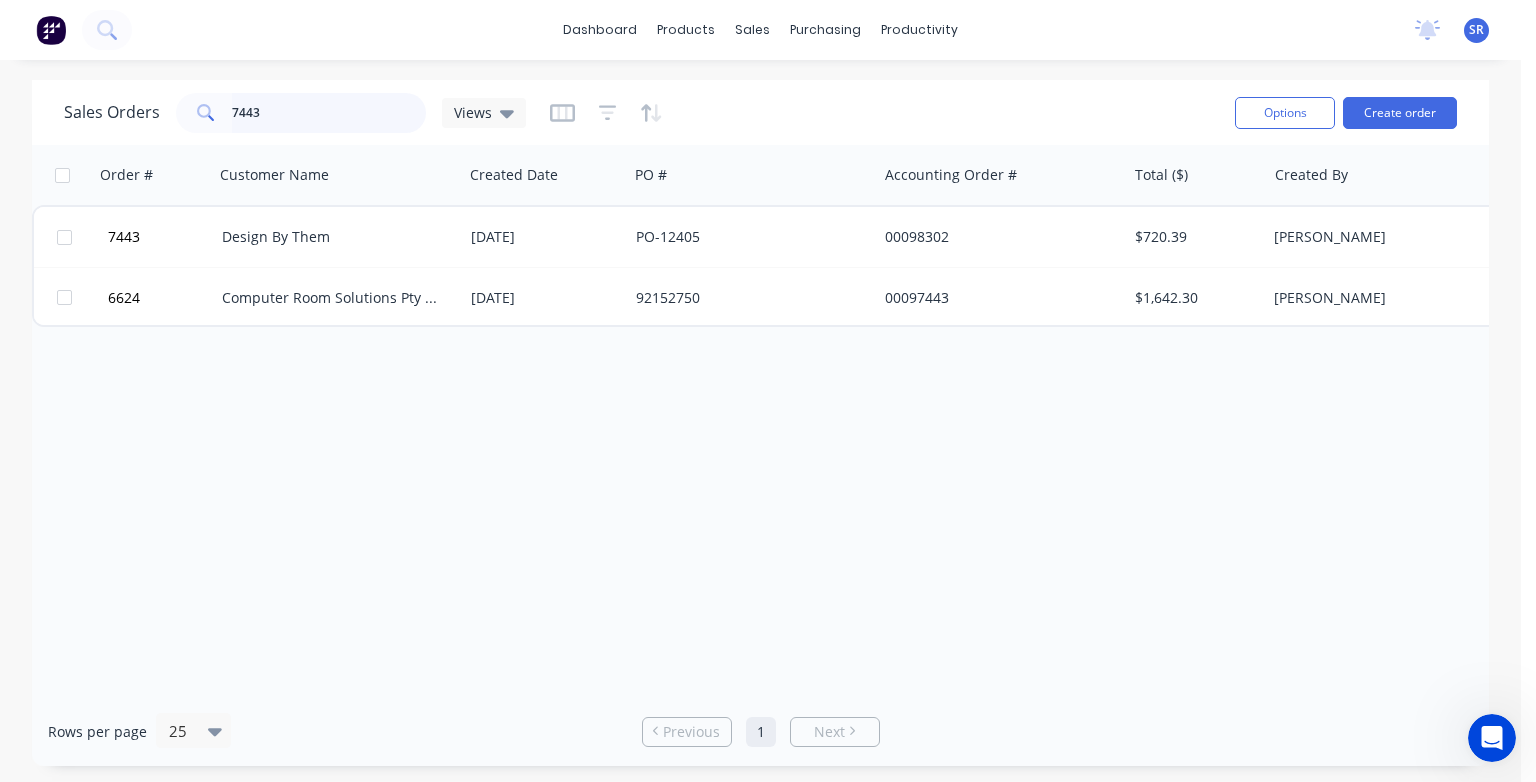drag, startPoint x: 279, startPoint y: 112, endPoint x: 335, endPoint y: 142, distance: 63.529522 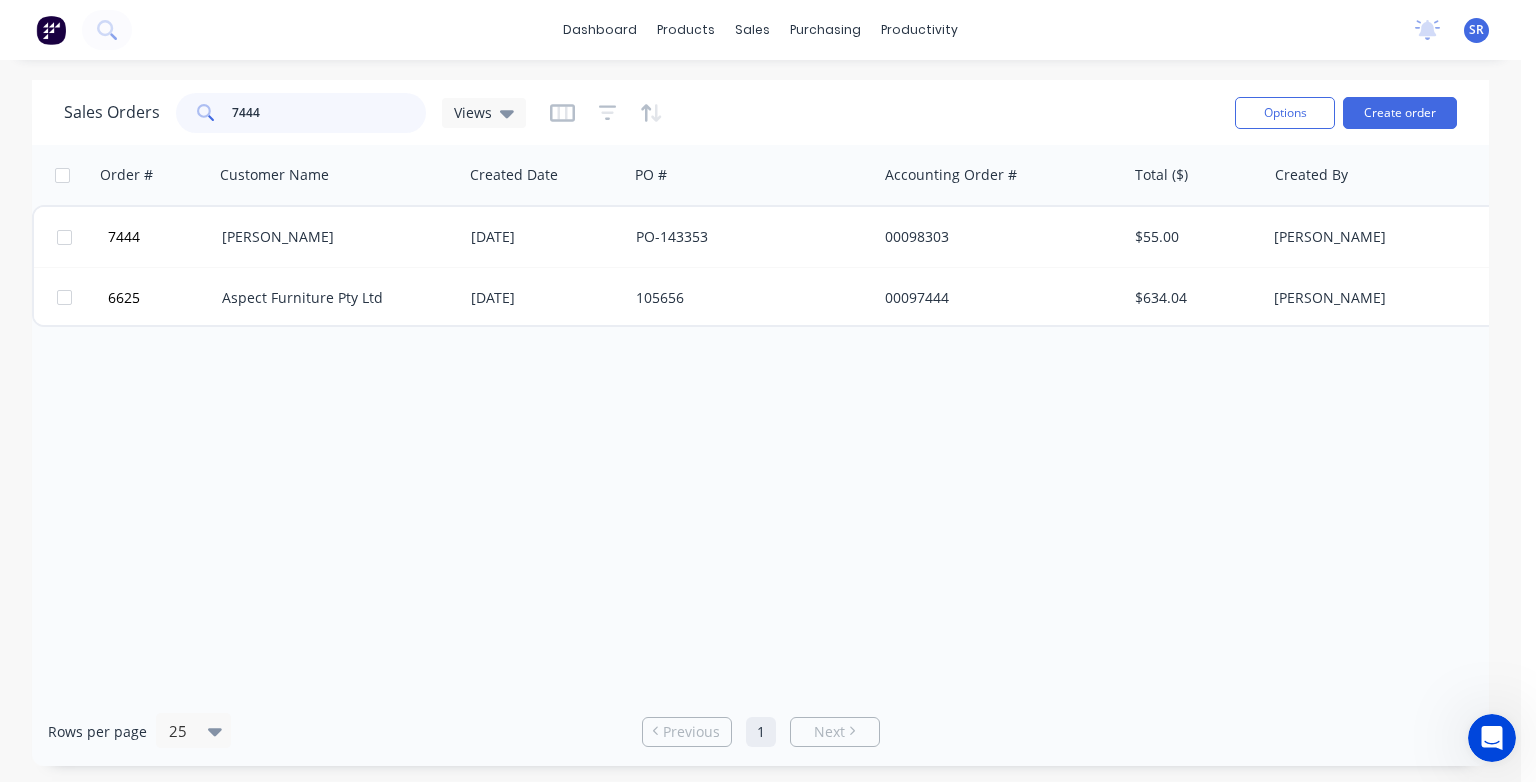 type on "7444" 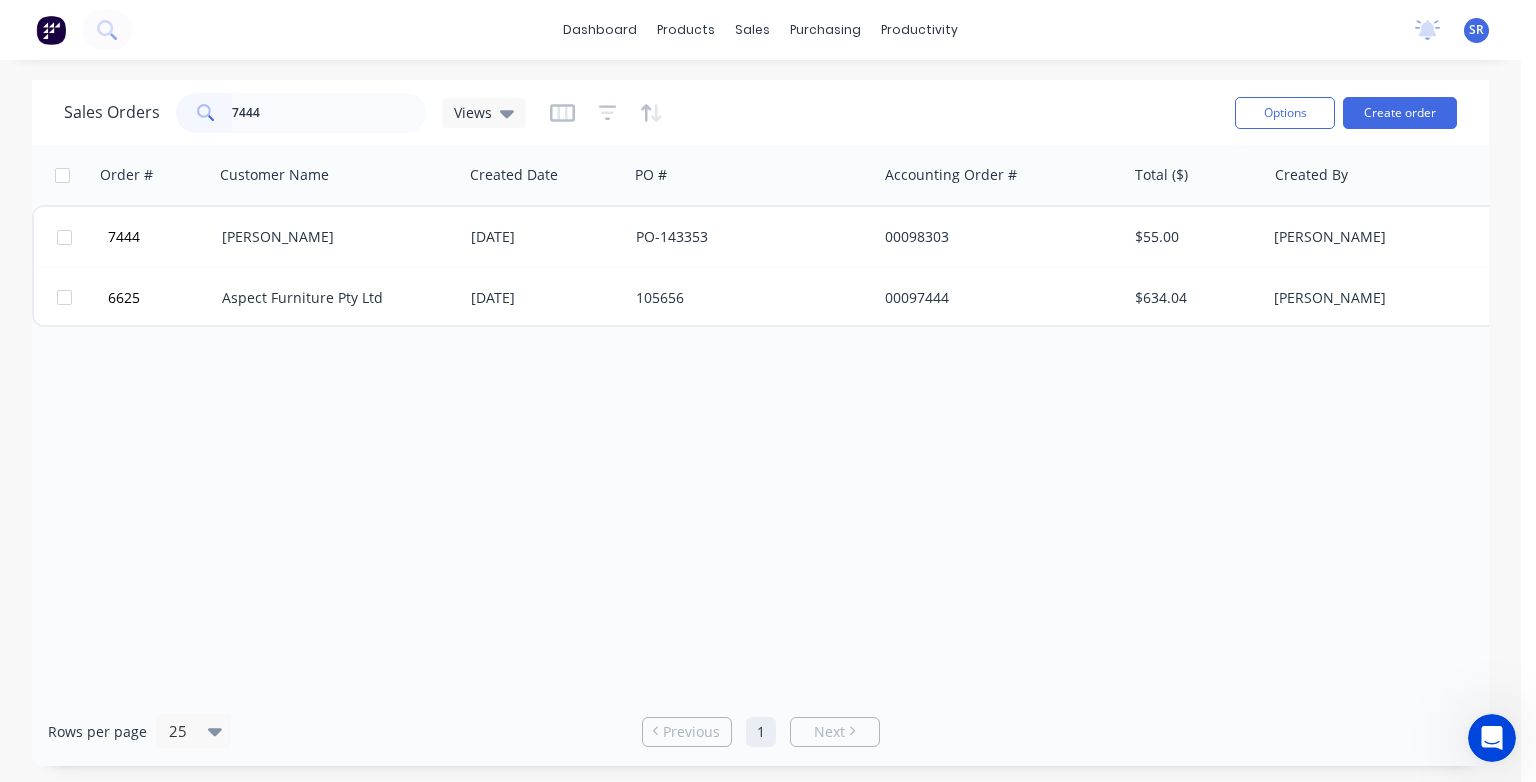 click on "[PERSON_NAME]" at bounding box center [333, 237] 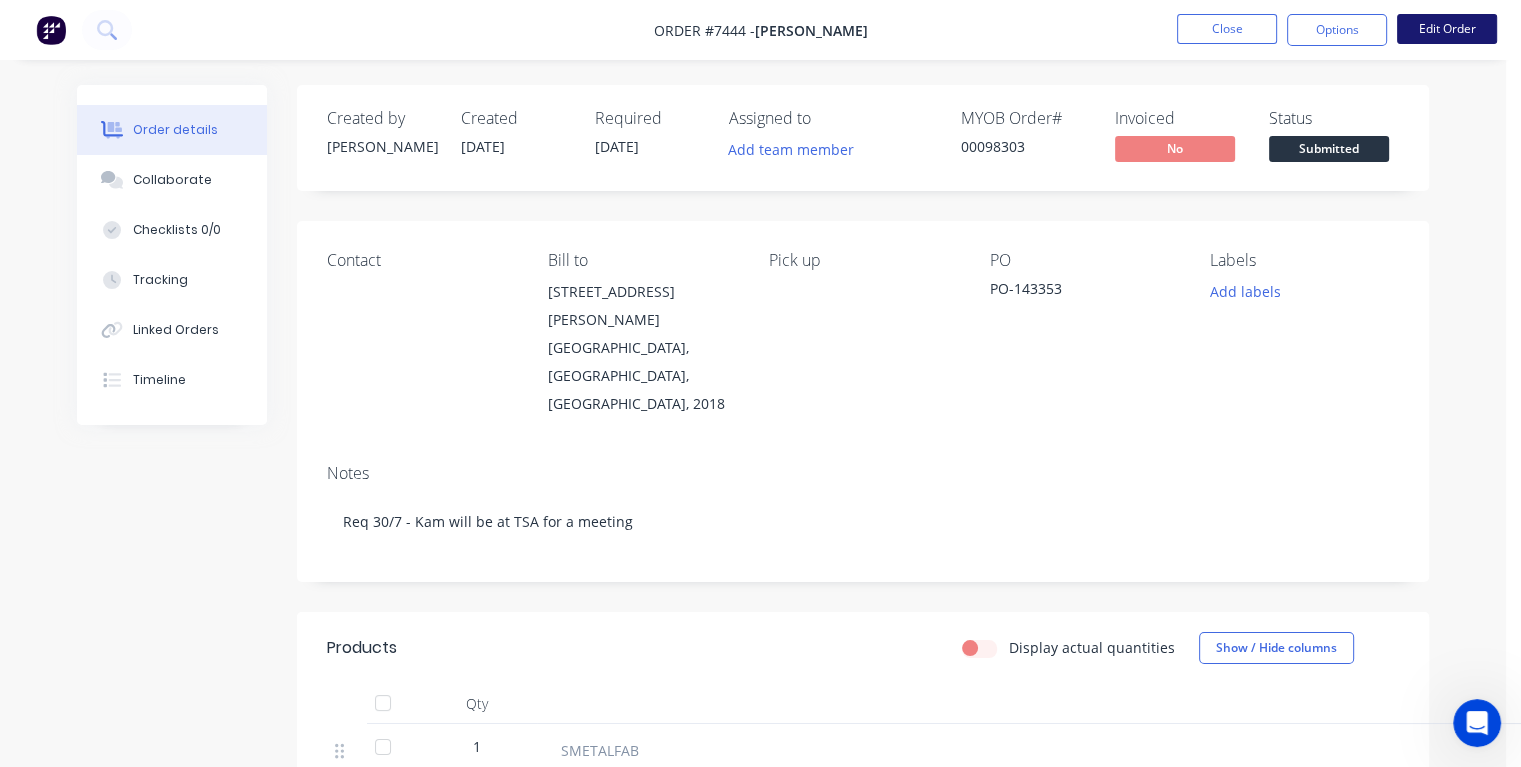 click on "Edit Order" at bounding box center (1447, 29) 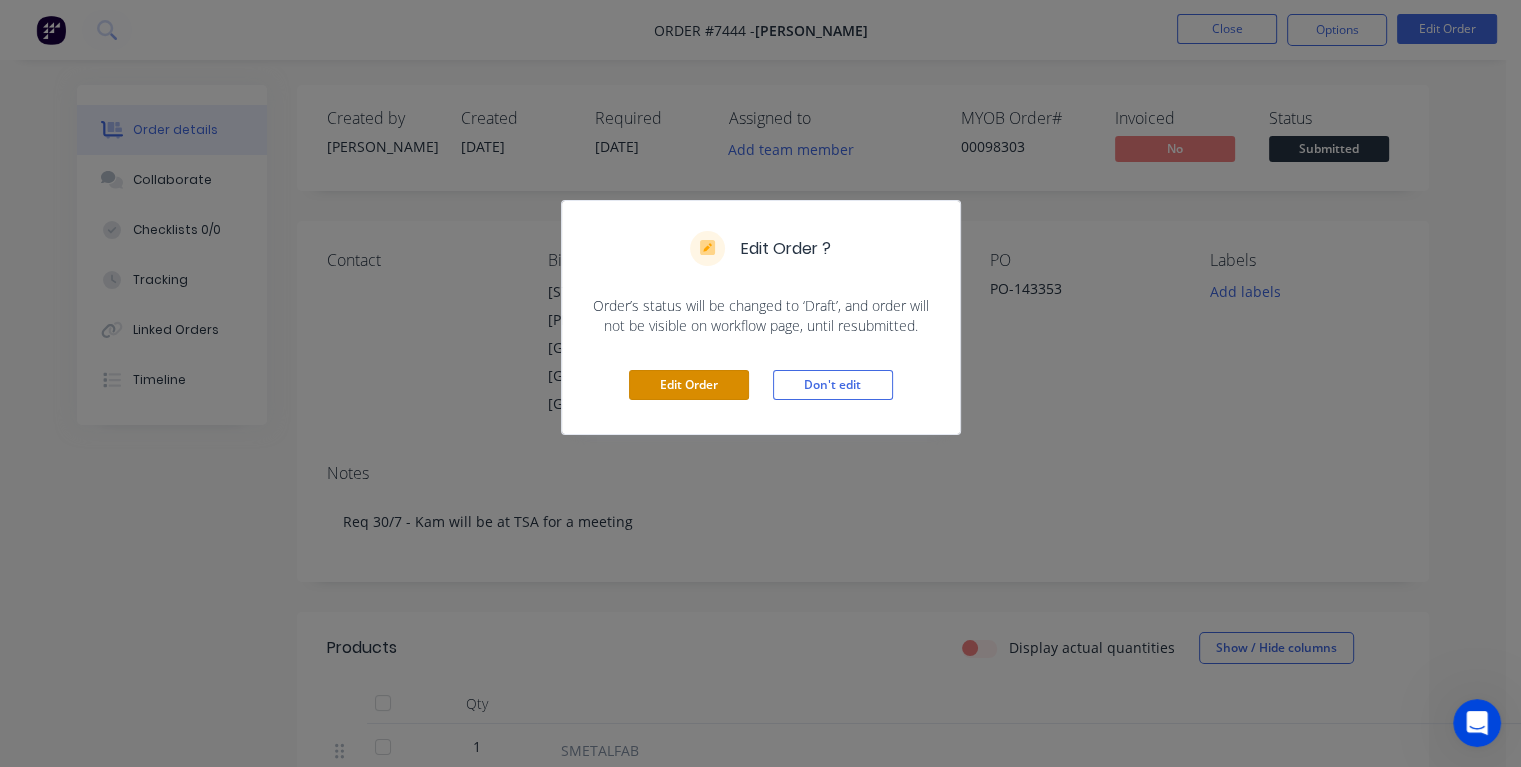 drag, startPoint x: 700, startPoint y: 392, endPoint x: 685, endPoint y: 386, distance: 16.155495 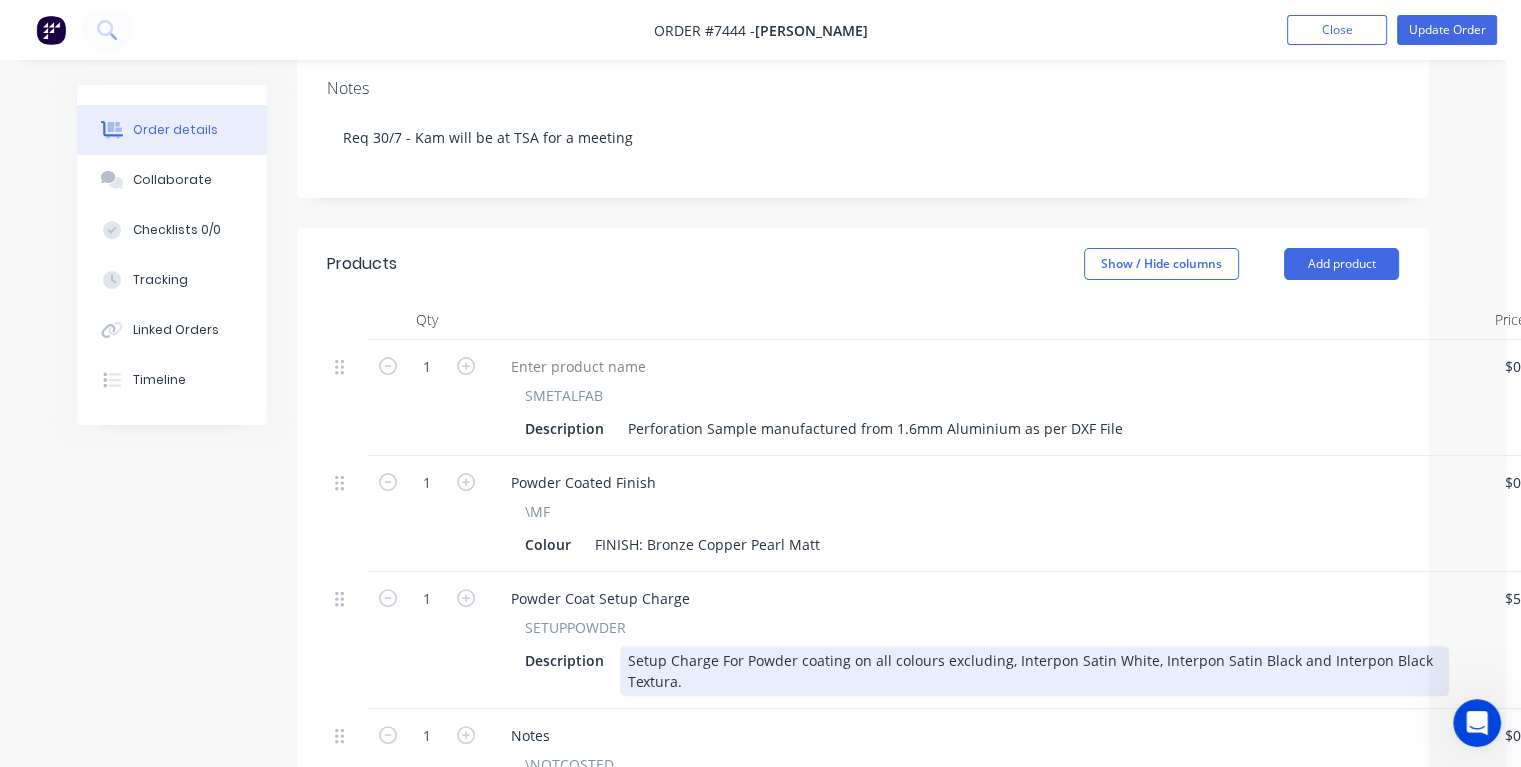 scroll, scrollTop: 600, scrollLeft: 0, axis: vertical 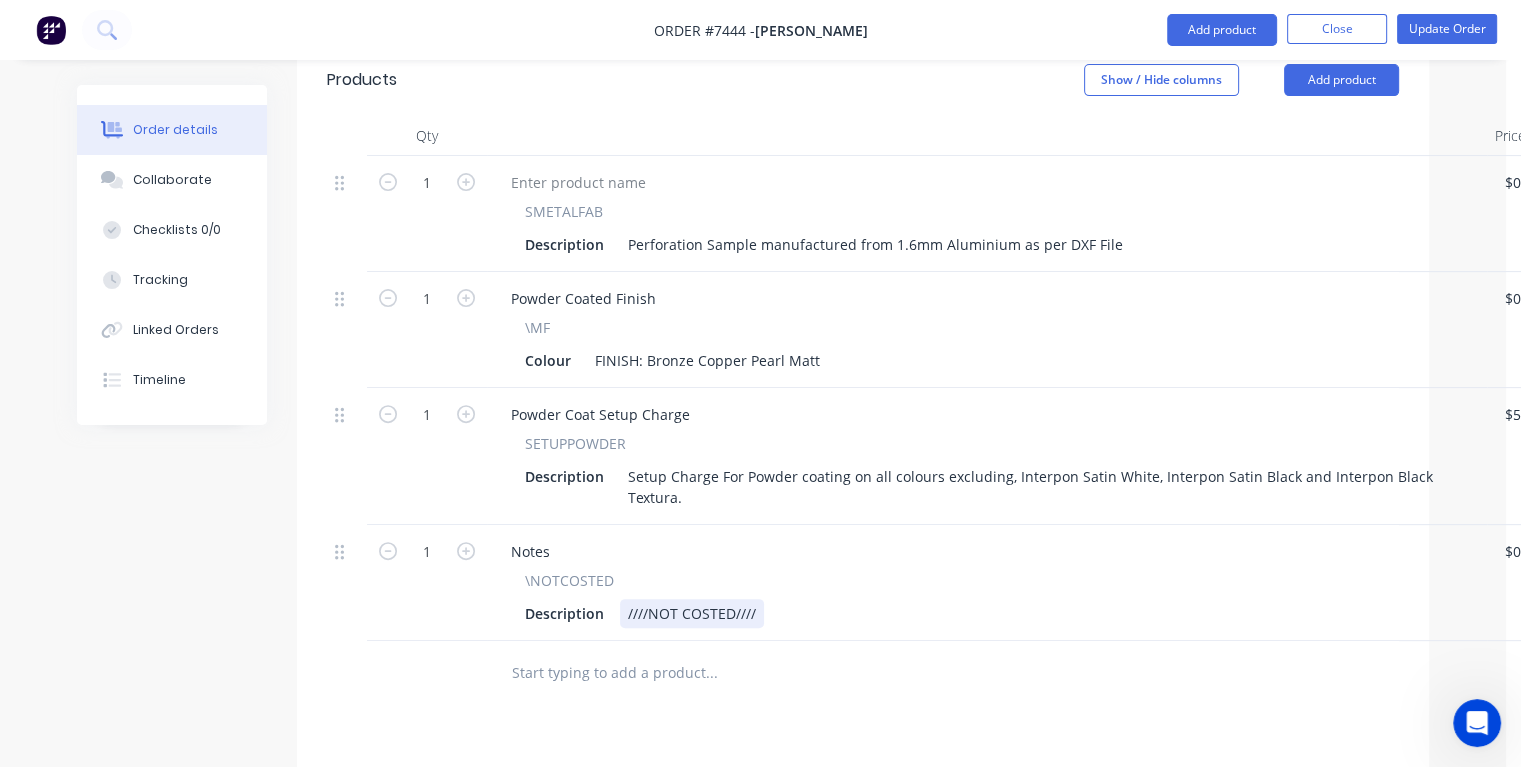 click on "Description ////NOT COSTED////" at bounding box center [983, 613] 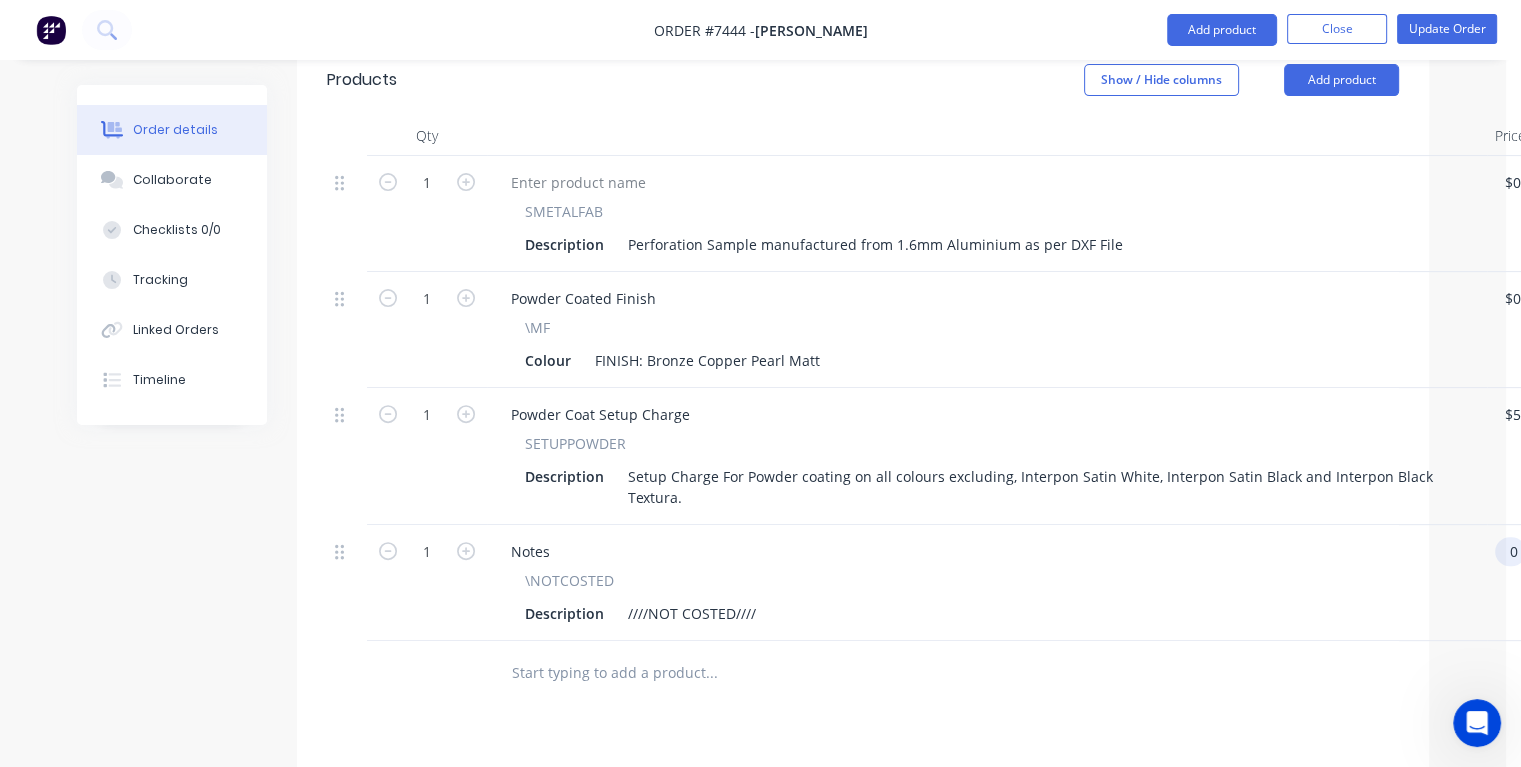 scroll, scrollTop: 600, scrollLeft: 28, axis: both 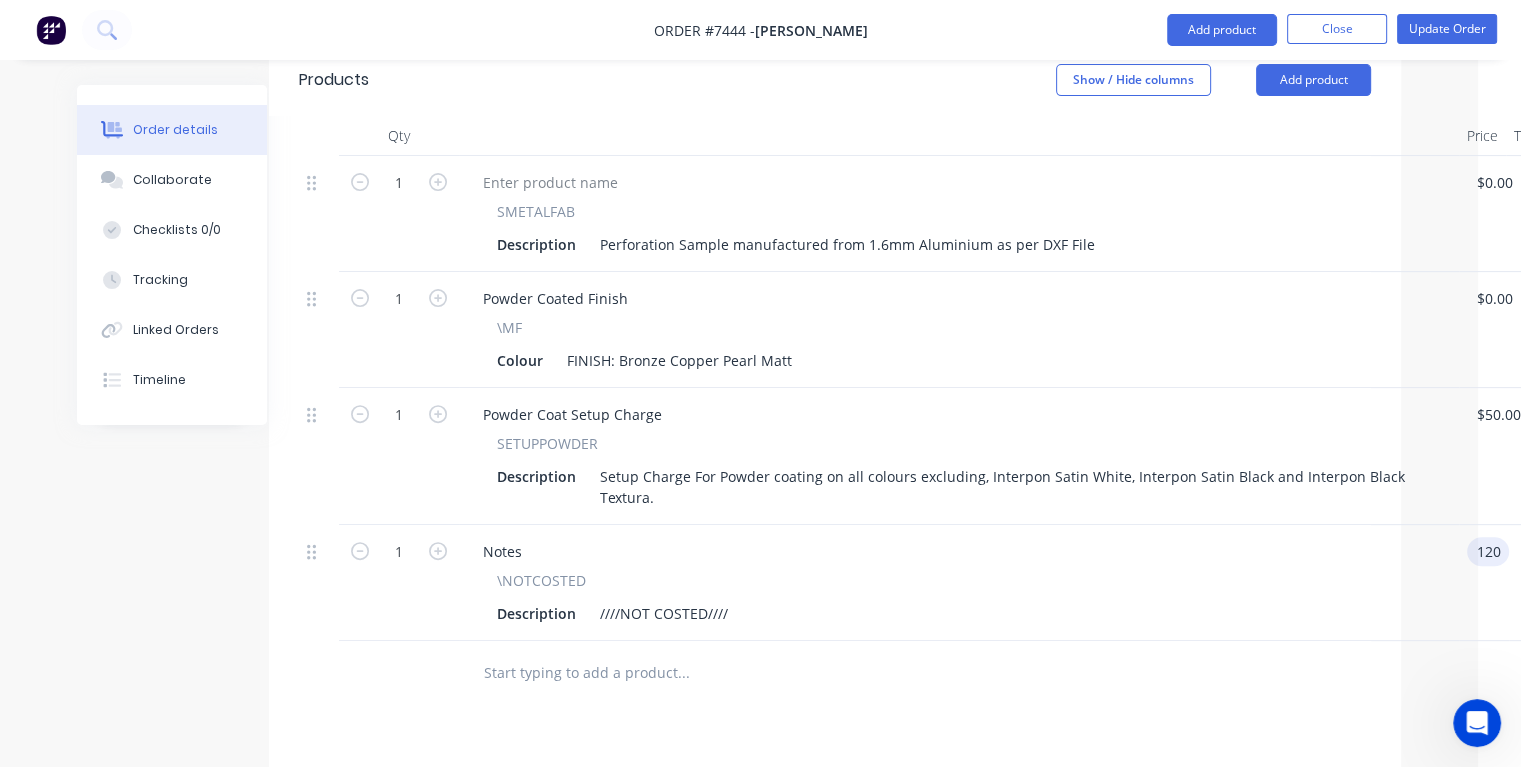 type on "$120.00" 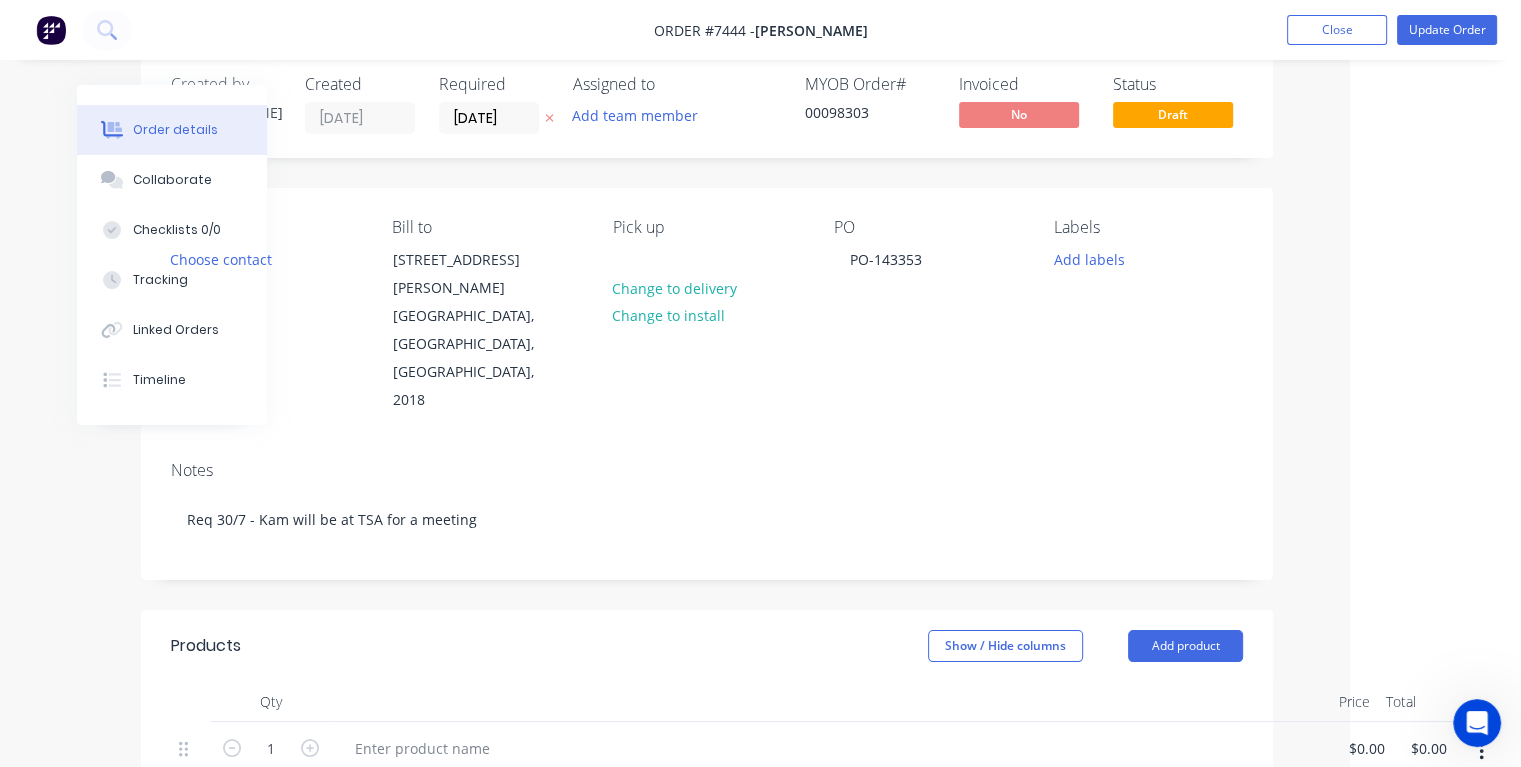 scroll, scrollTop: 0, scrollLeft: 156, axis: horizontal 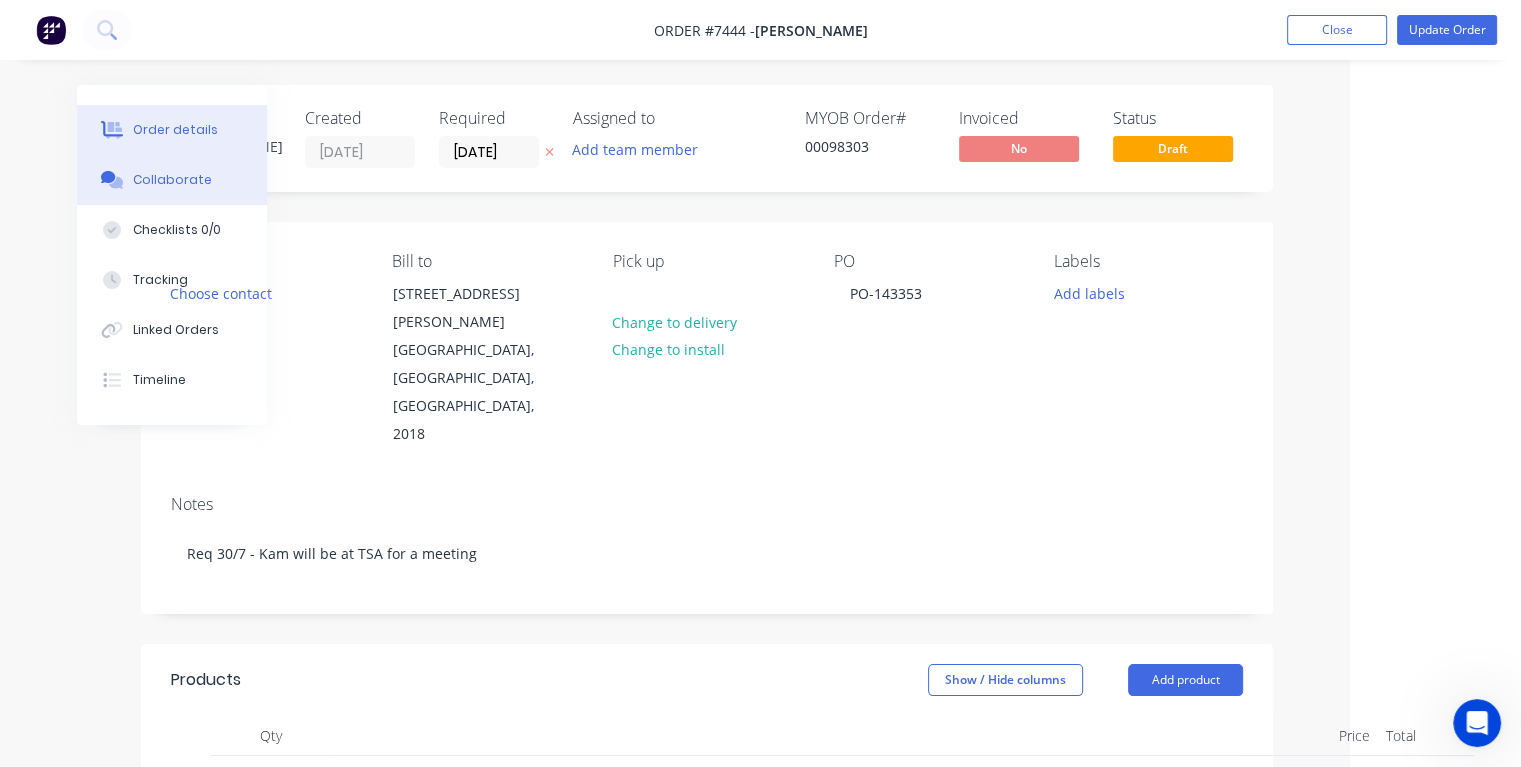 type on "$120.00" 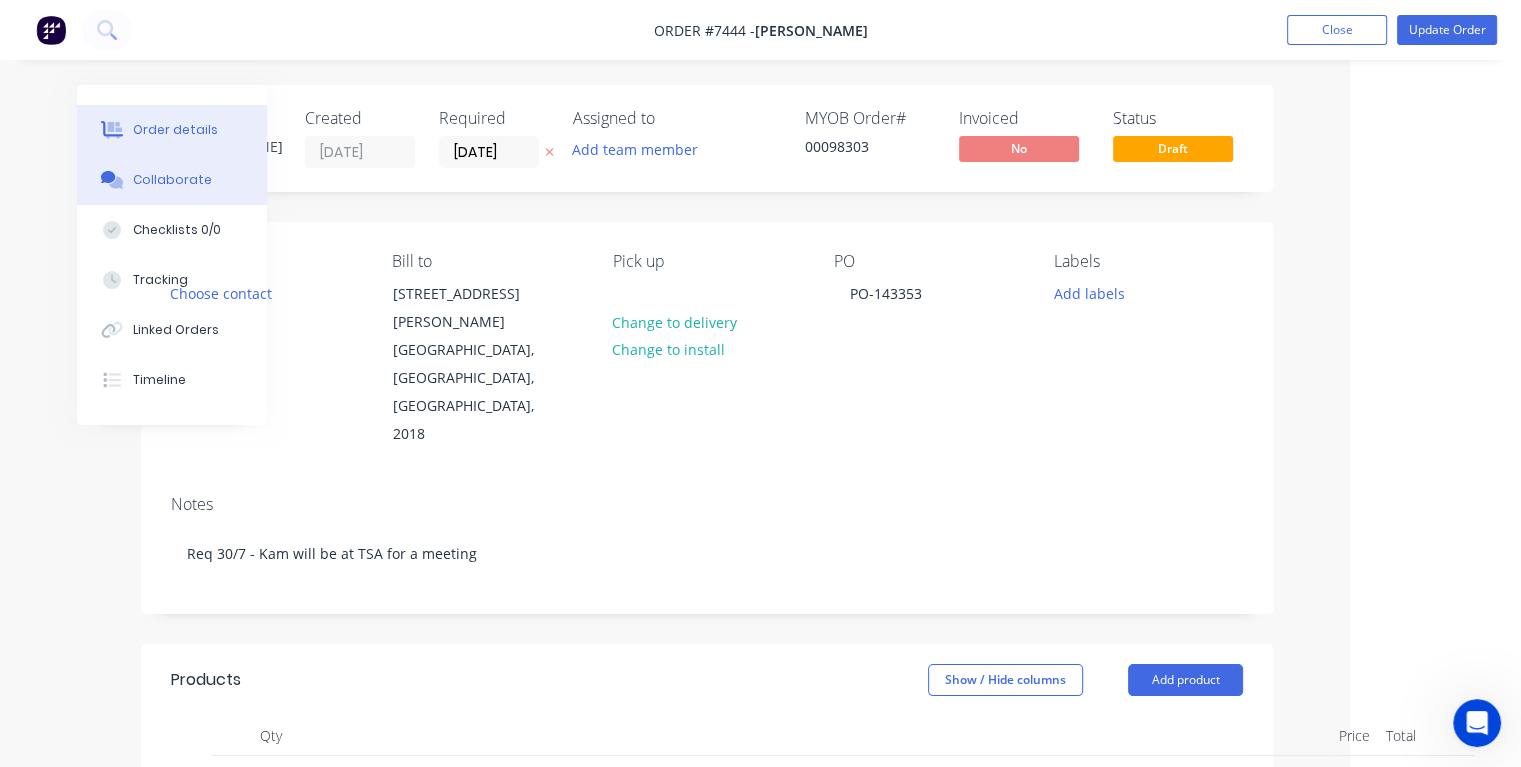click on "Collaborate" at bounding box center [172, 180] 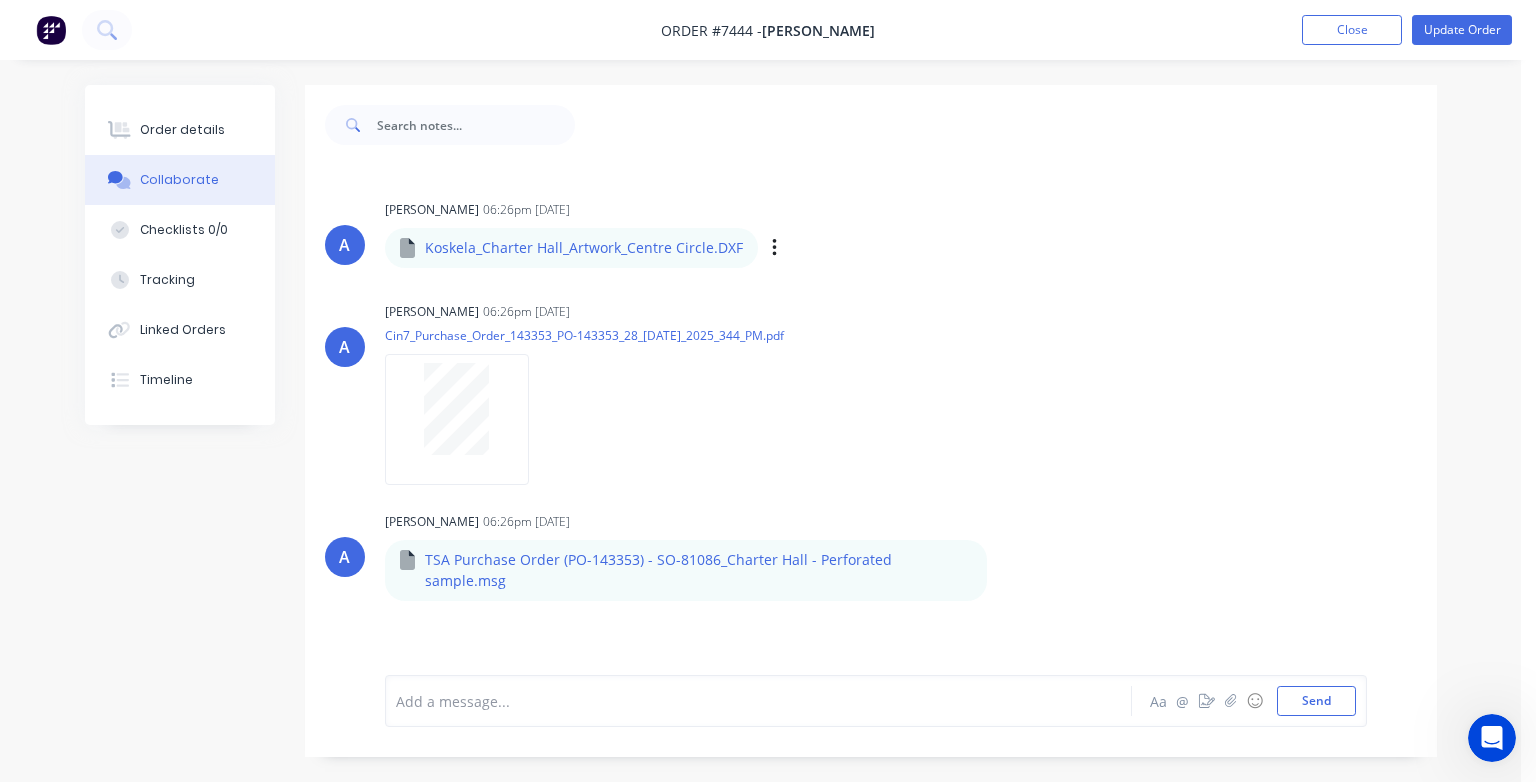 click on "Koskela_Charter Hall_Artwork_Centre Circle.DXF" at bounding box center (584, 248) 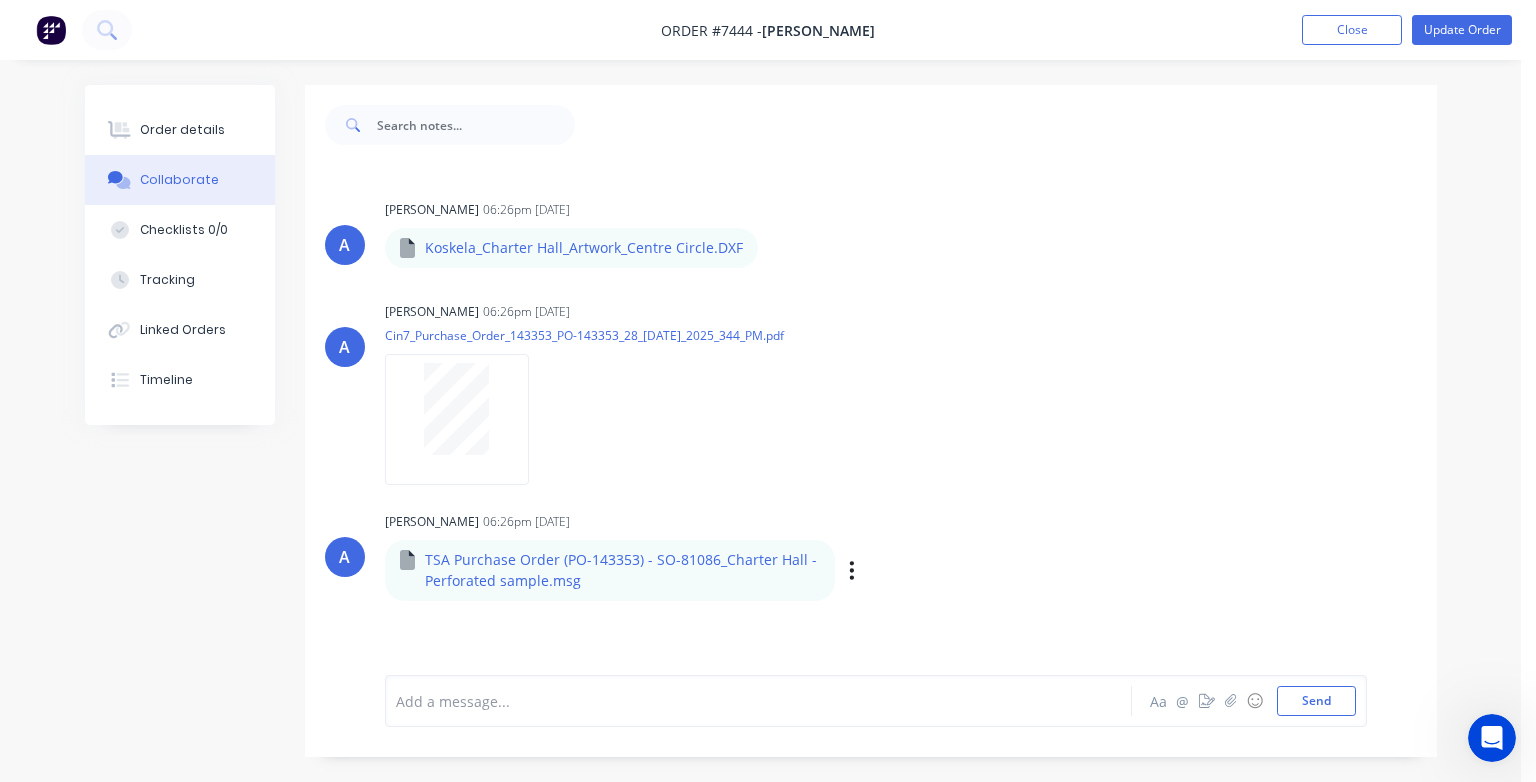click on "TSA Purchase Order (PO-143353) - SO-81086_Charter Hall - Perforated sample.msg" at bounding box center [623, 570] 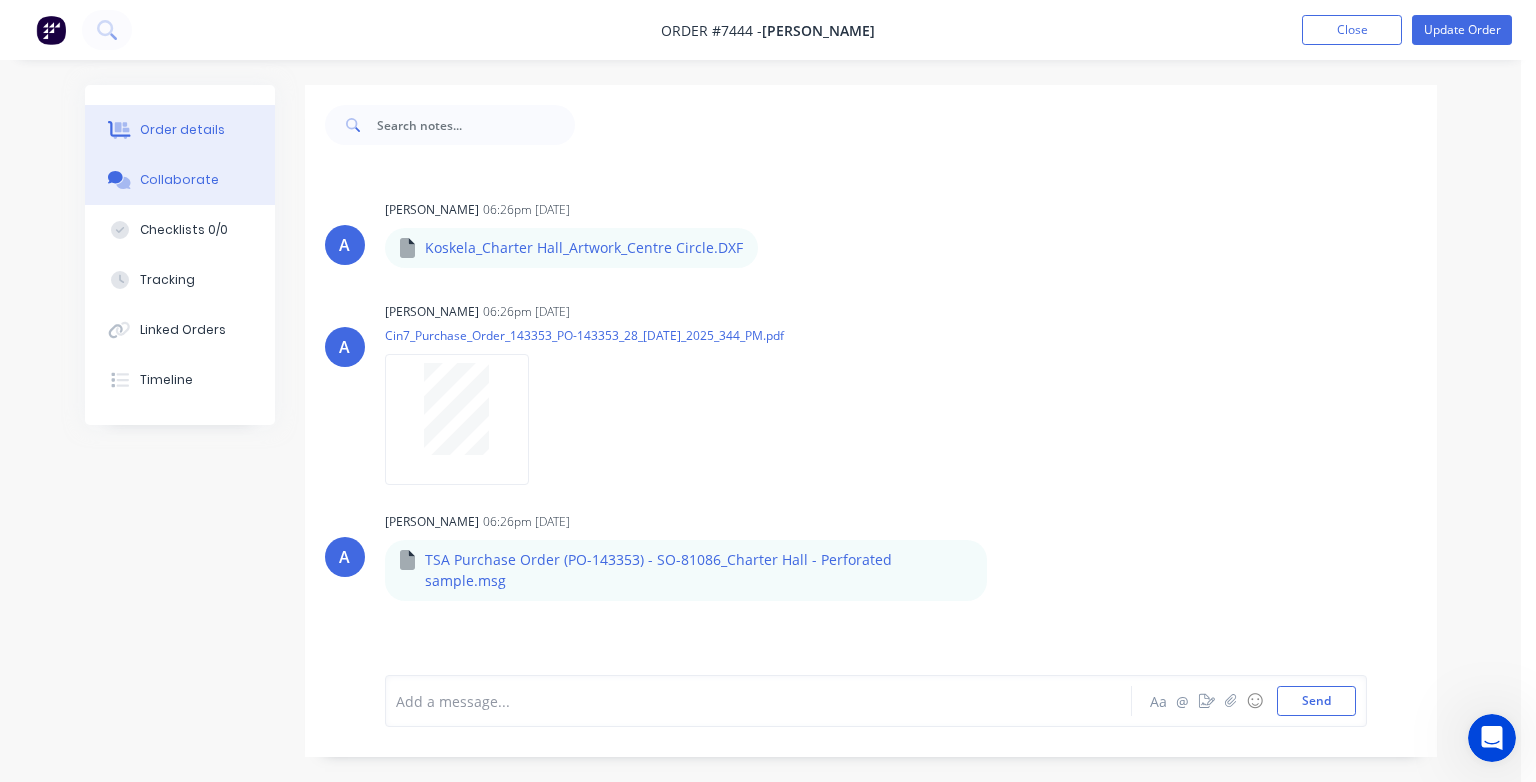 click on "Order details" at bounding box center [182, 130] 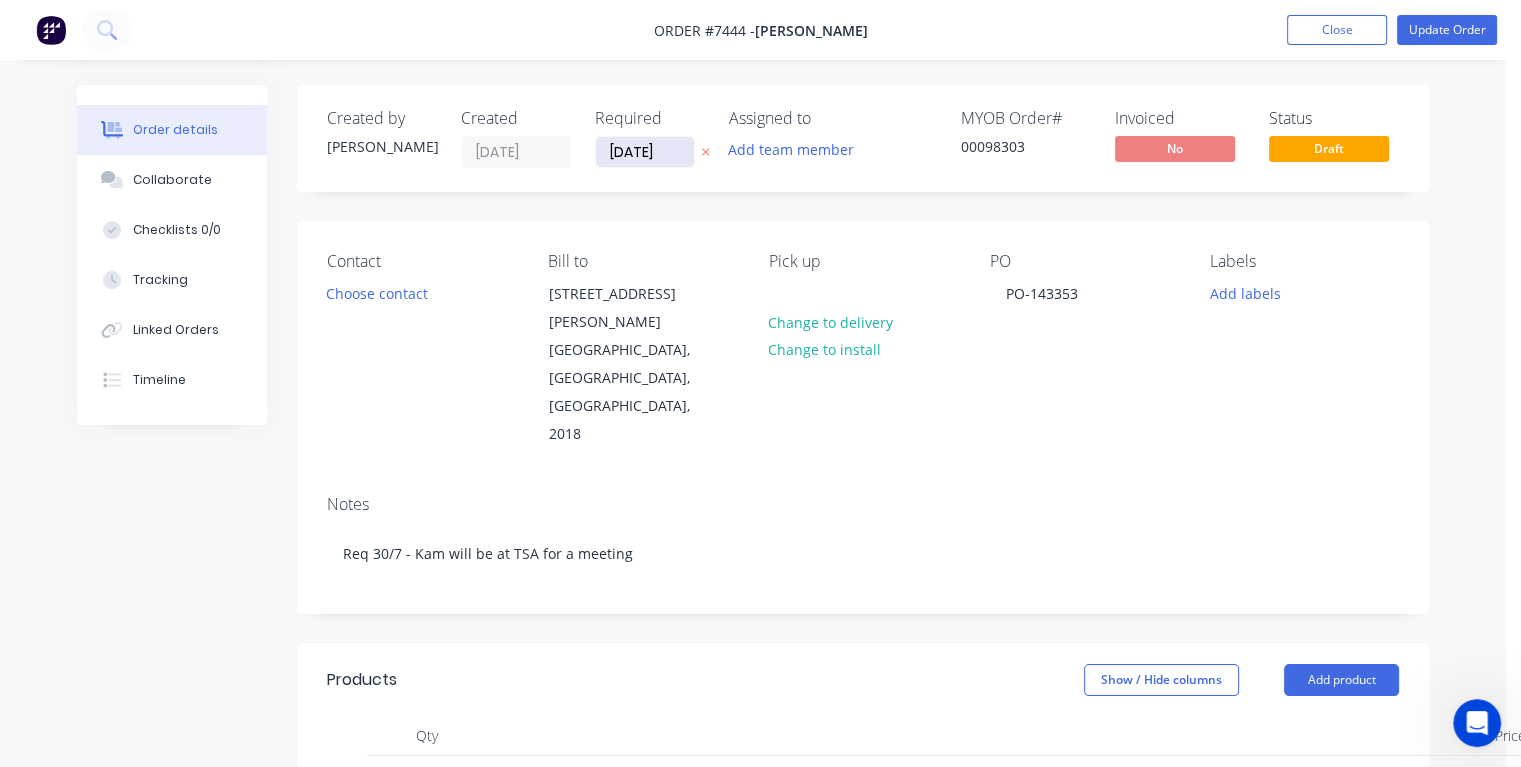 click on "[DATE]" at bounding box center [645, 152] 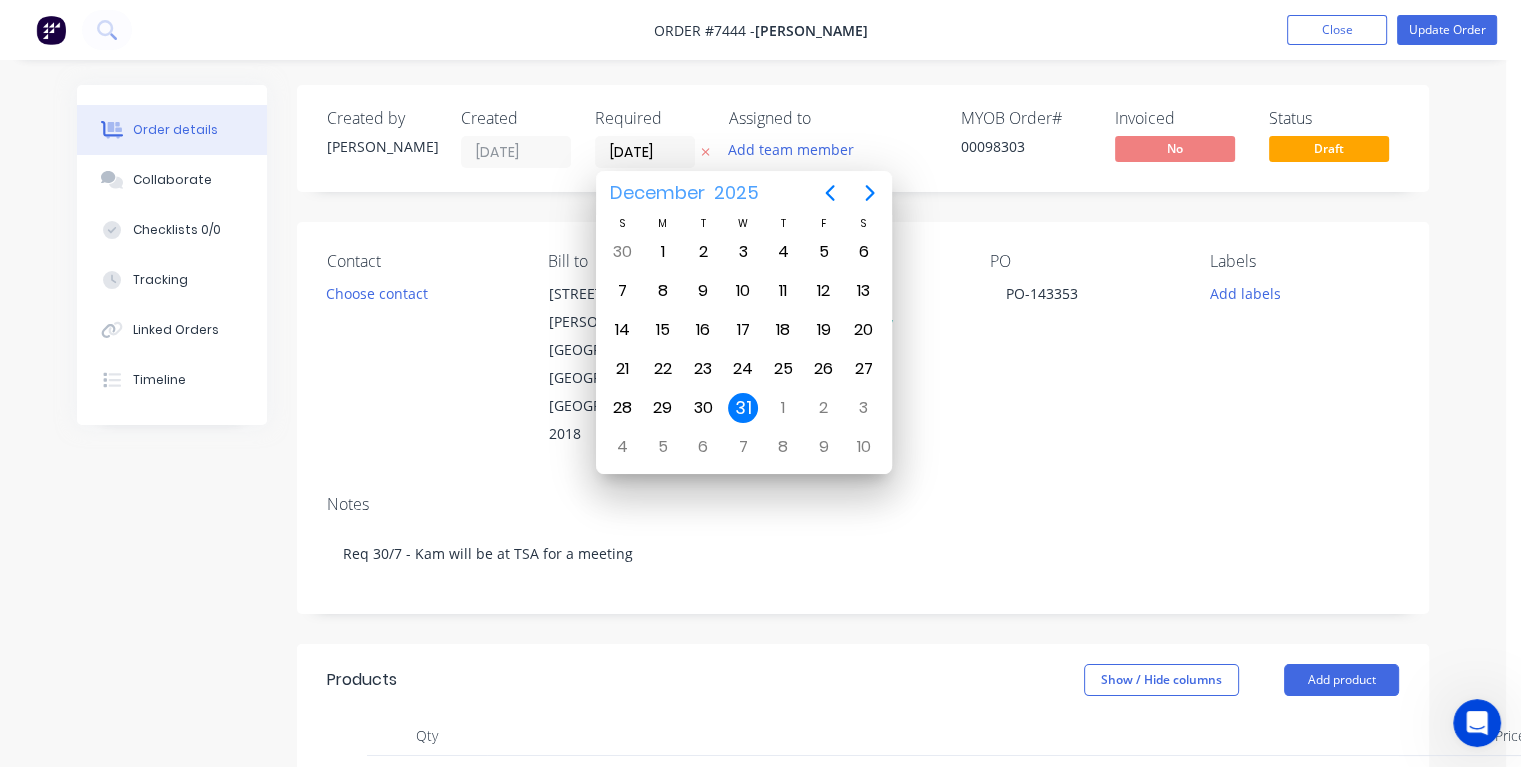 type on "[DATE]" 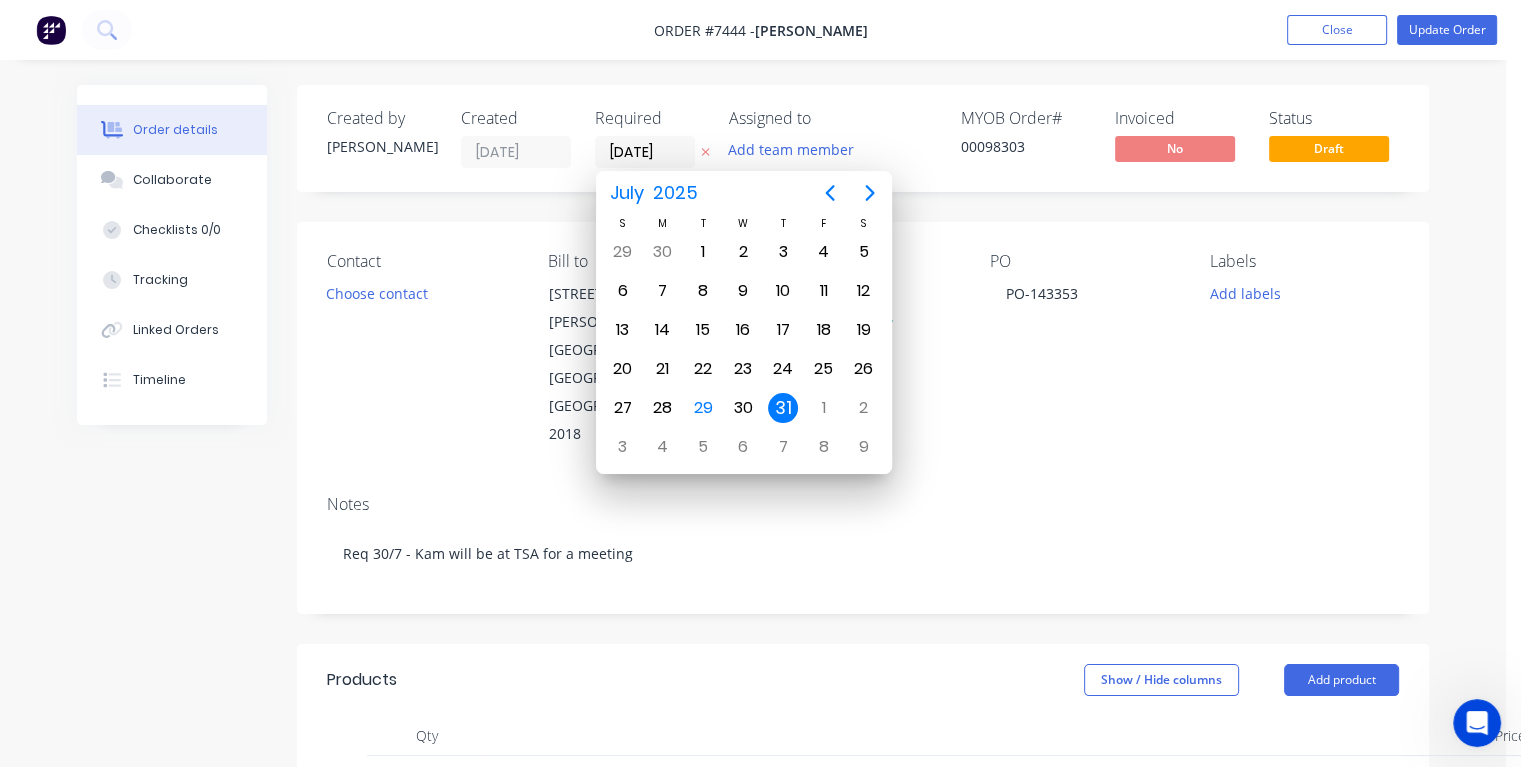 click on "31" at bounding box center (783, 408) 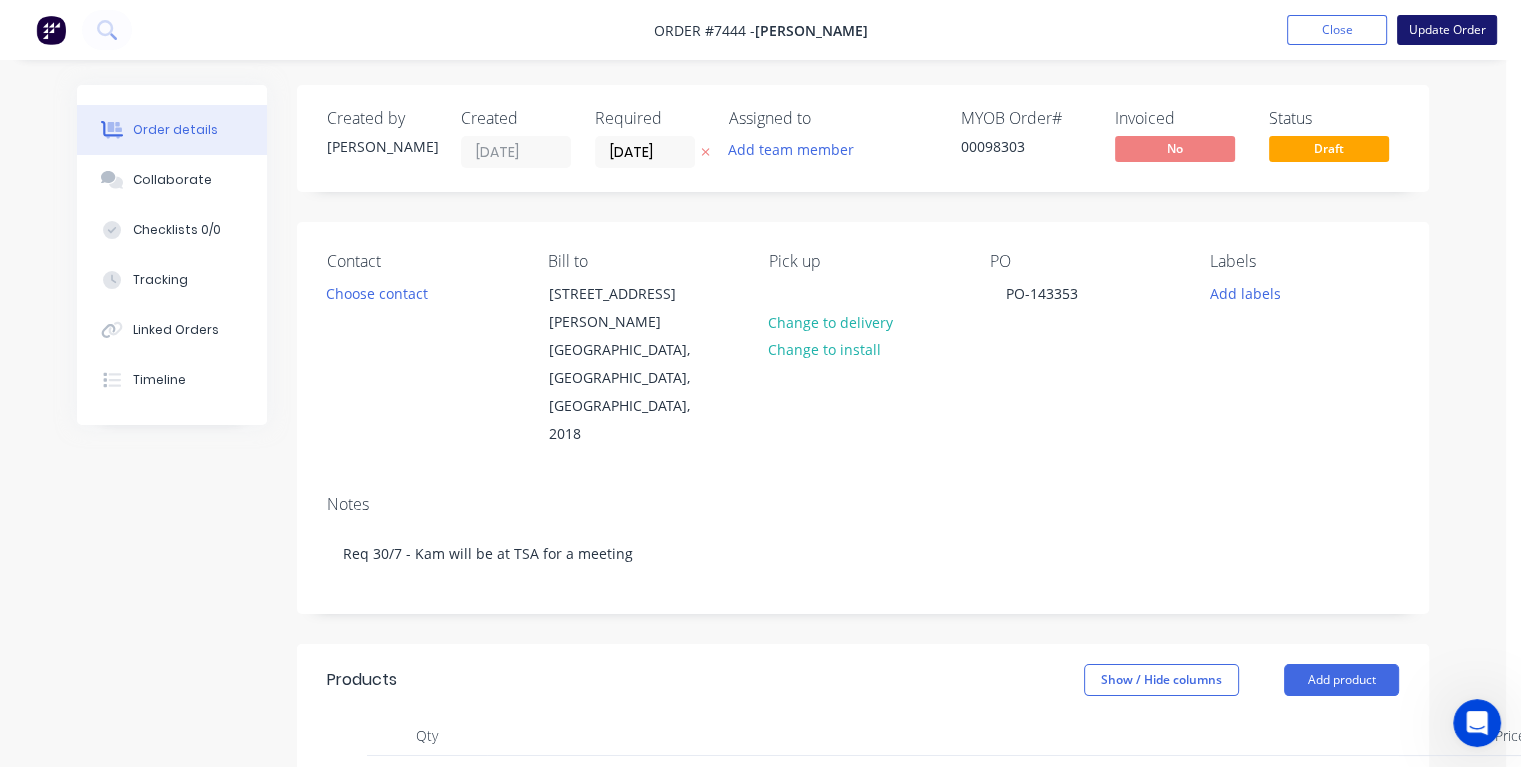 click on "Update Order" at bounding box center (1447, 30) 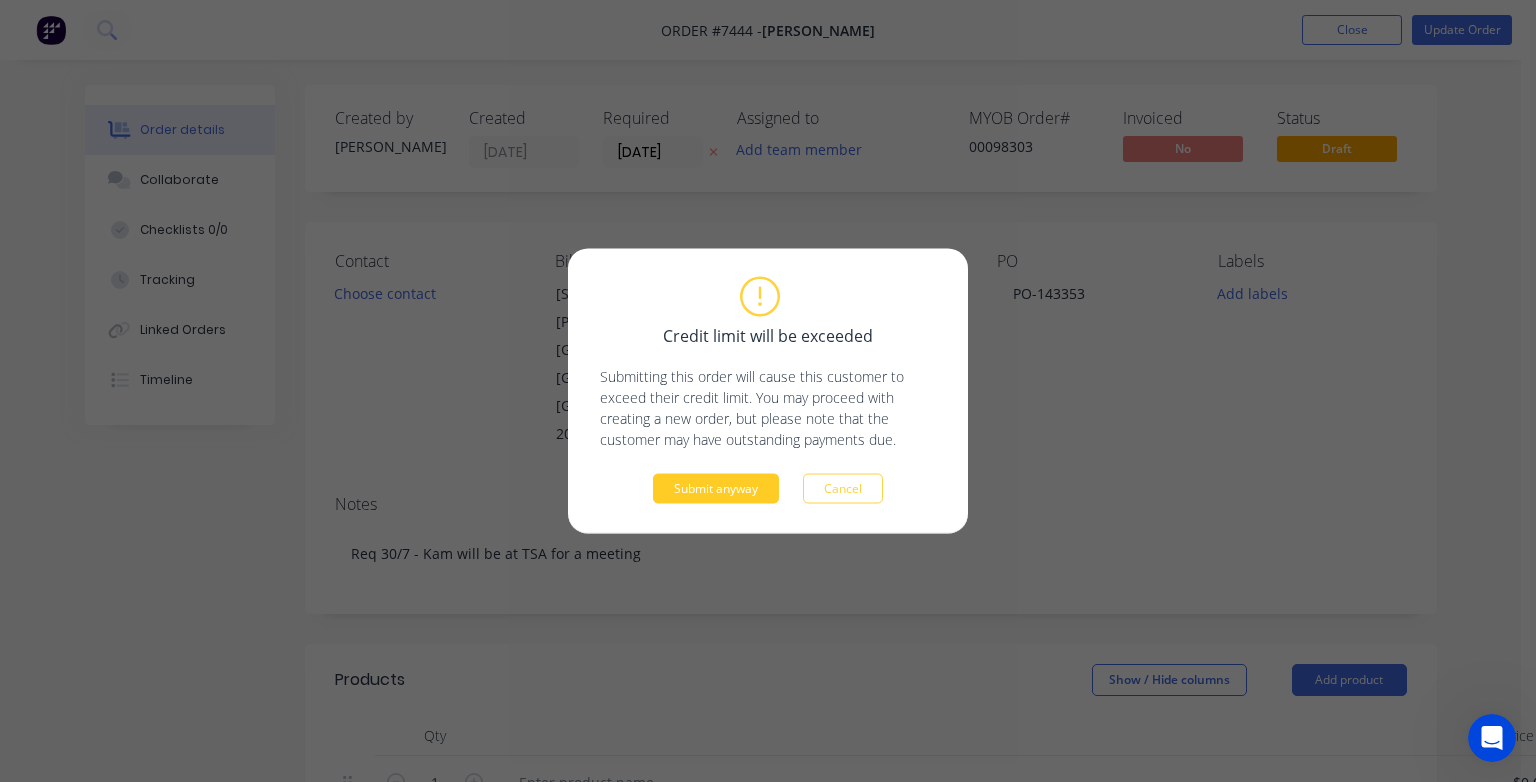 click on "Submit anyway" at bounding box center [716, 489] 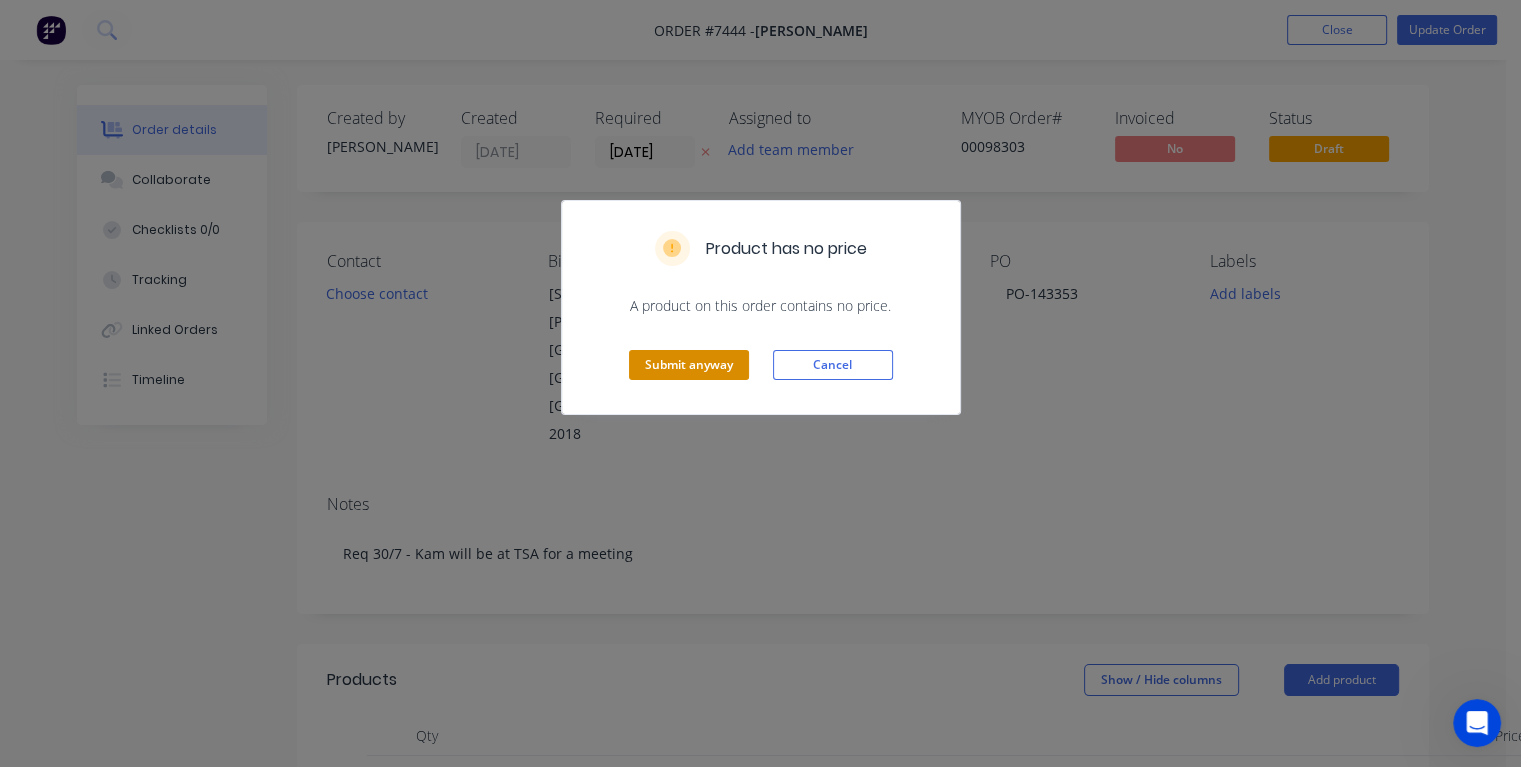 click on "Submit anyway" at bounding box center [689, 365] 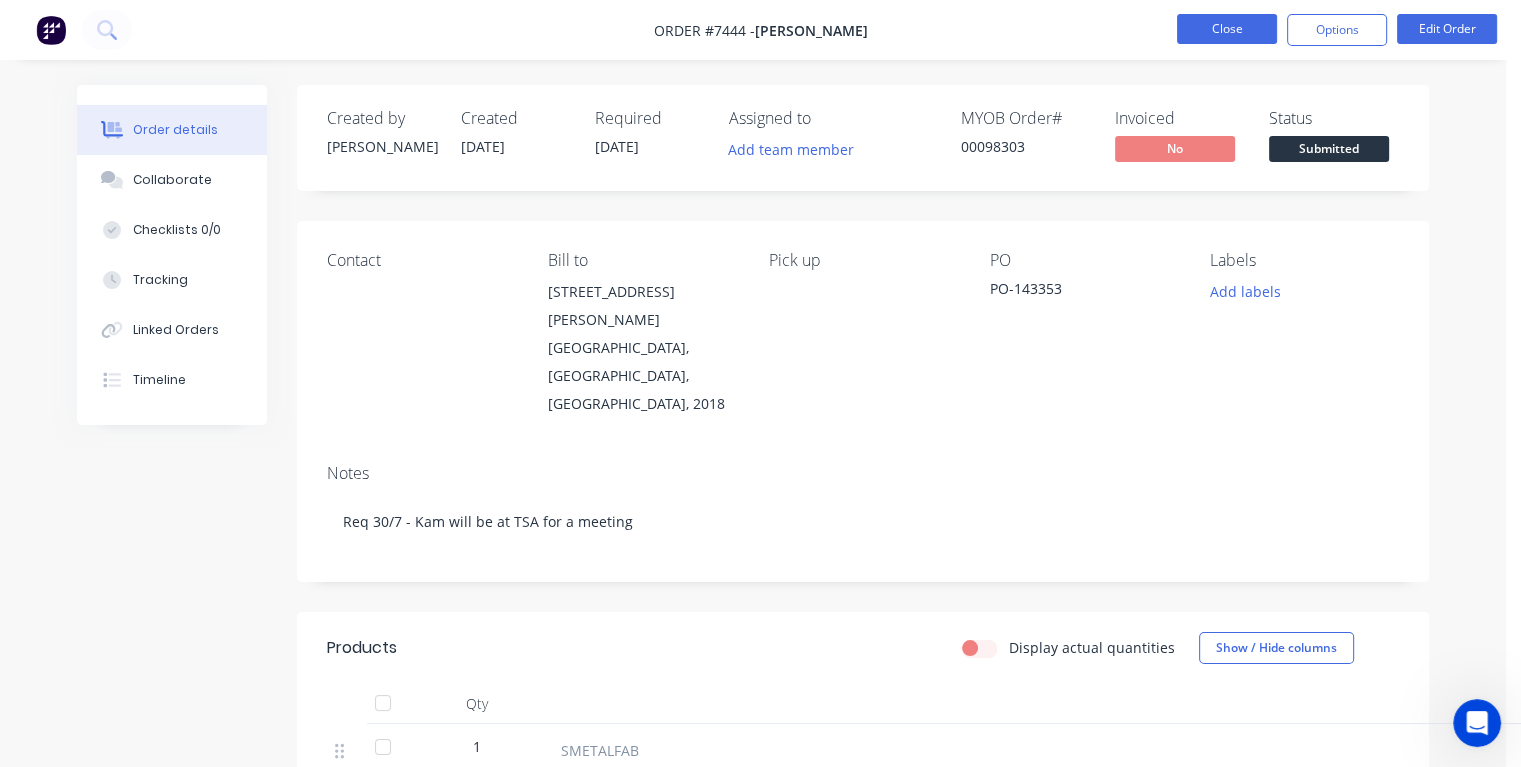 click on "Close" at bounding box center (1227, 29) 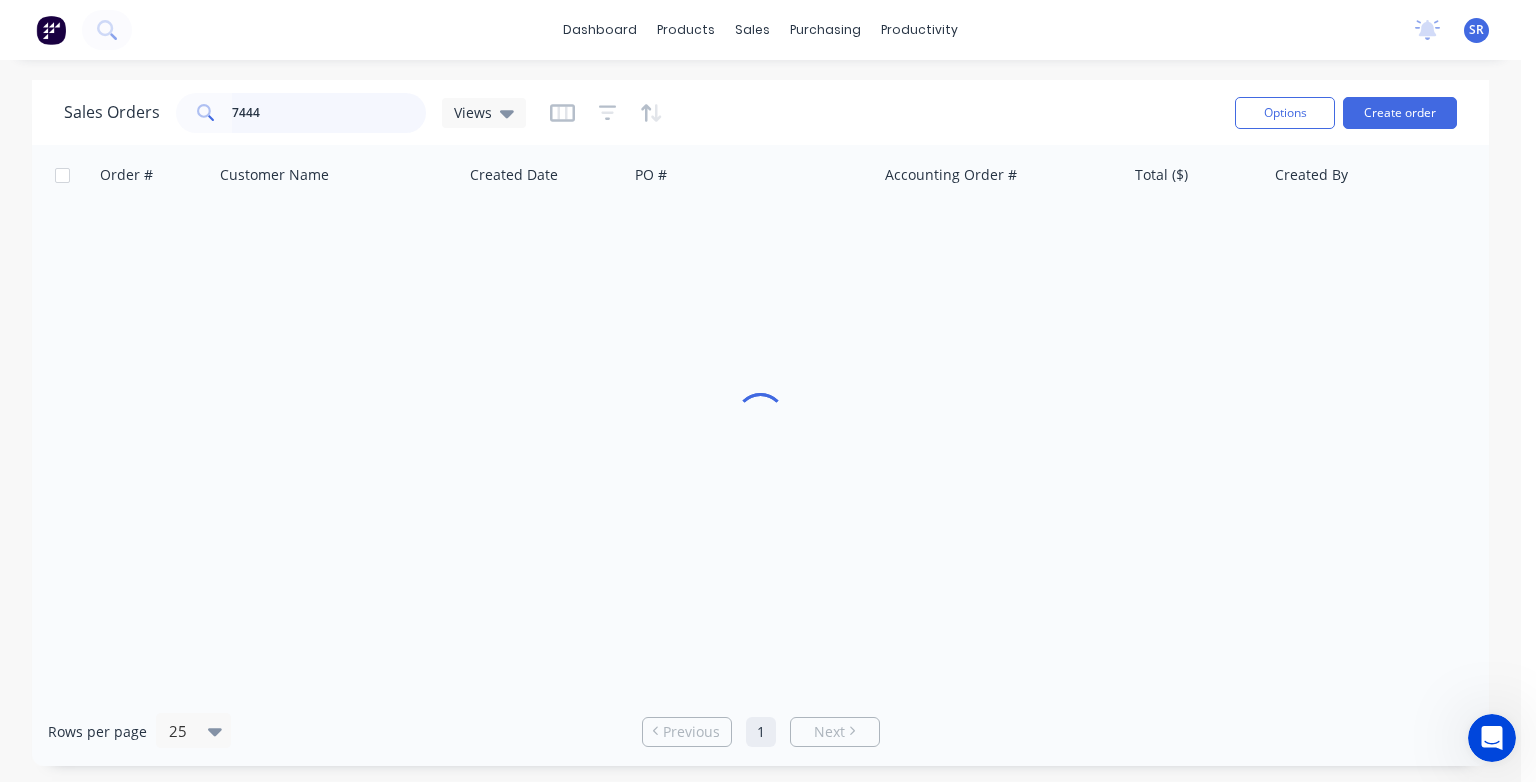 click on "7444" at bounding box center [329, 113] 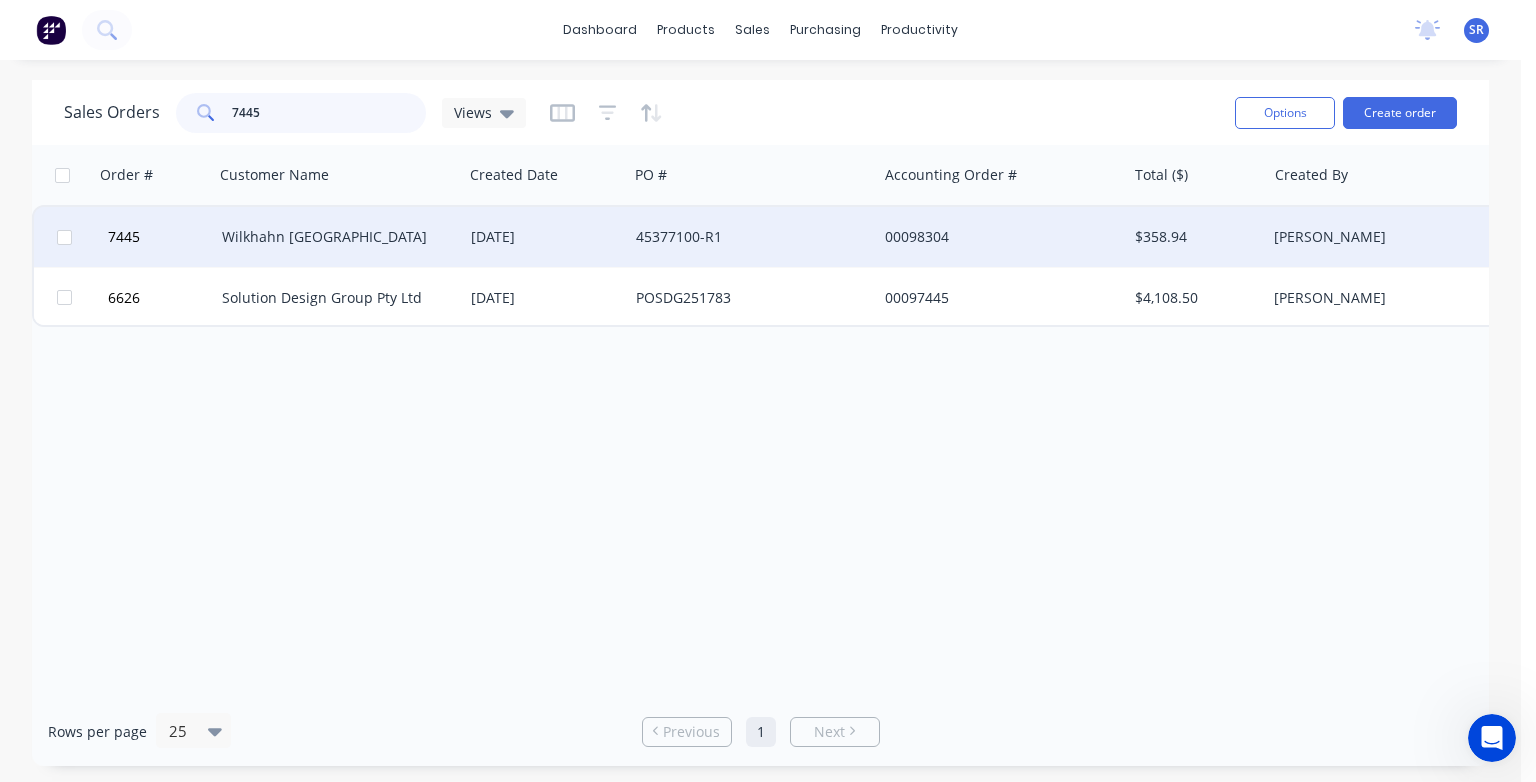 type on "7445" 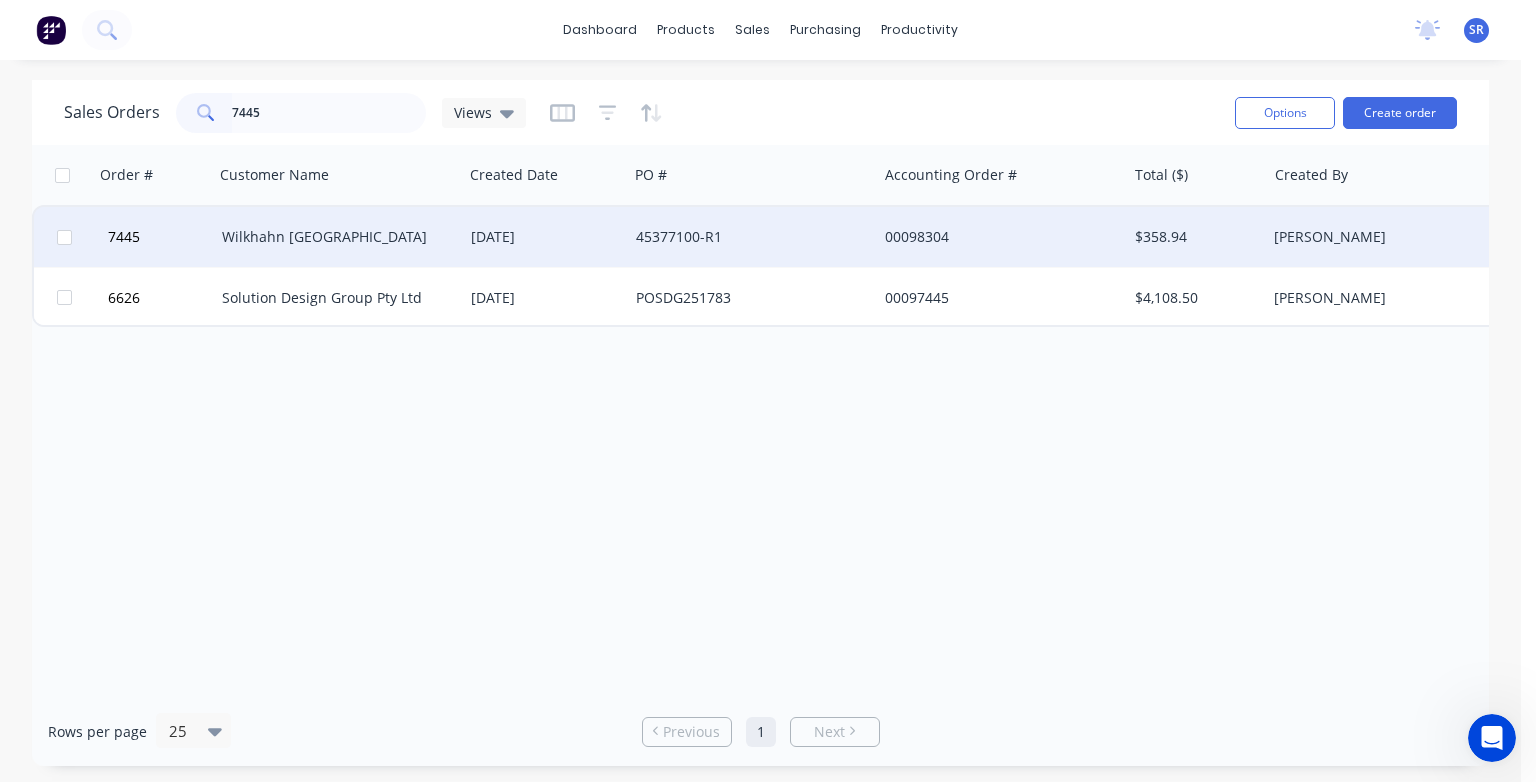 click on "Wilkhahn [GEOGRAPHIC_DATA]" at bounding box center (338, 237) 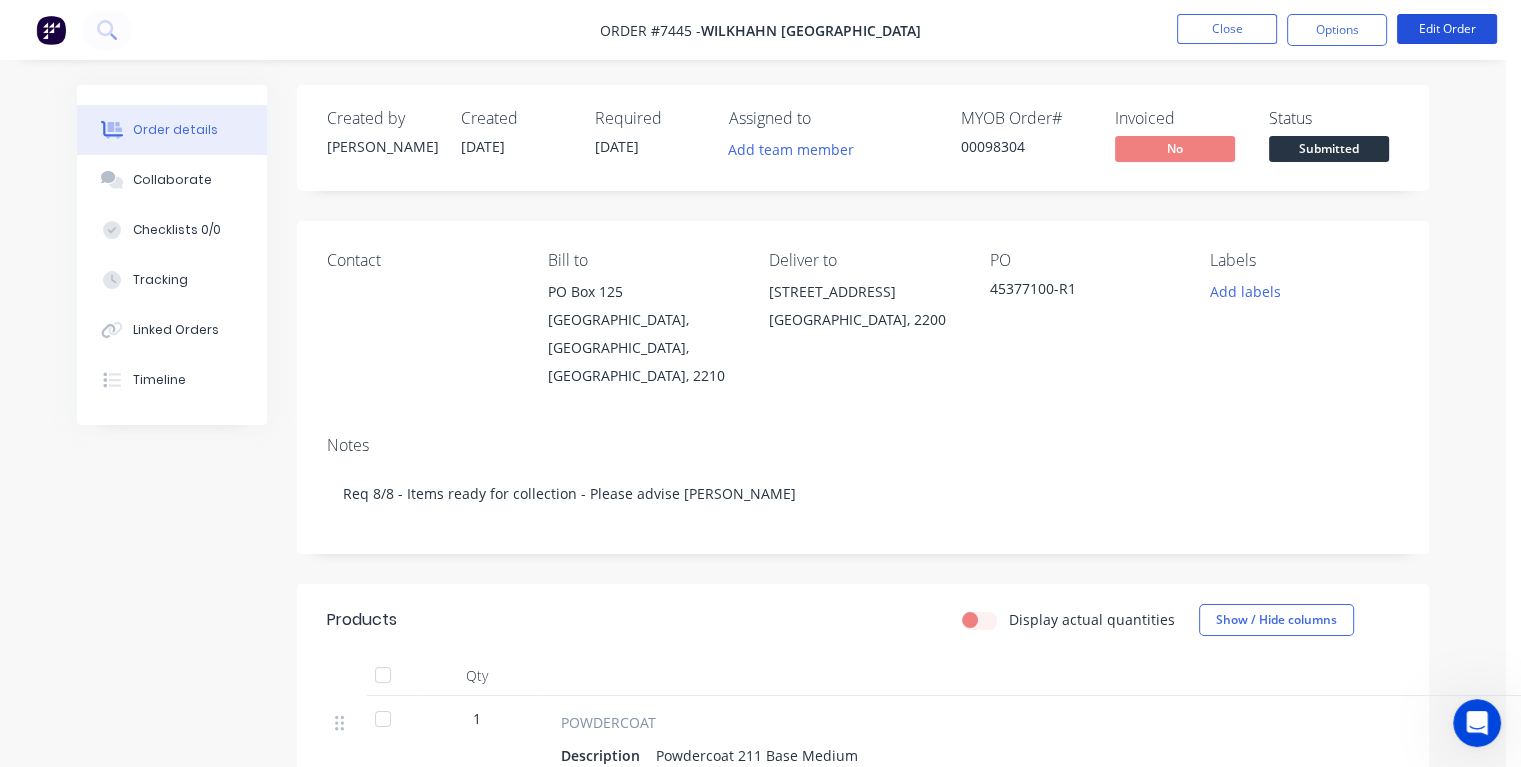 click on "Edit Order" at bounding box center (1447, 29) 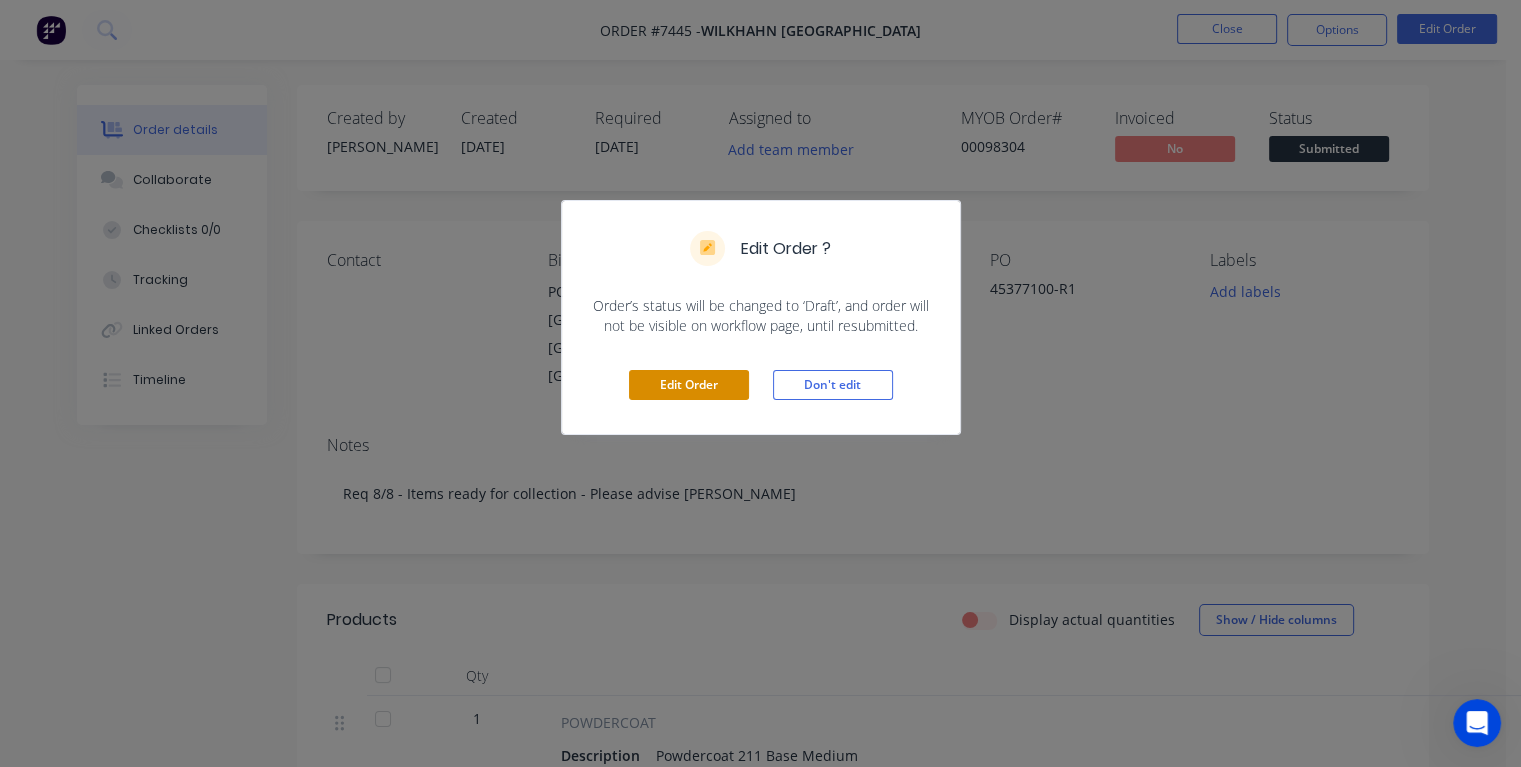 click on "Edit Order" at bounding box center (689, 385) 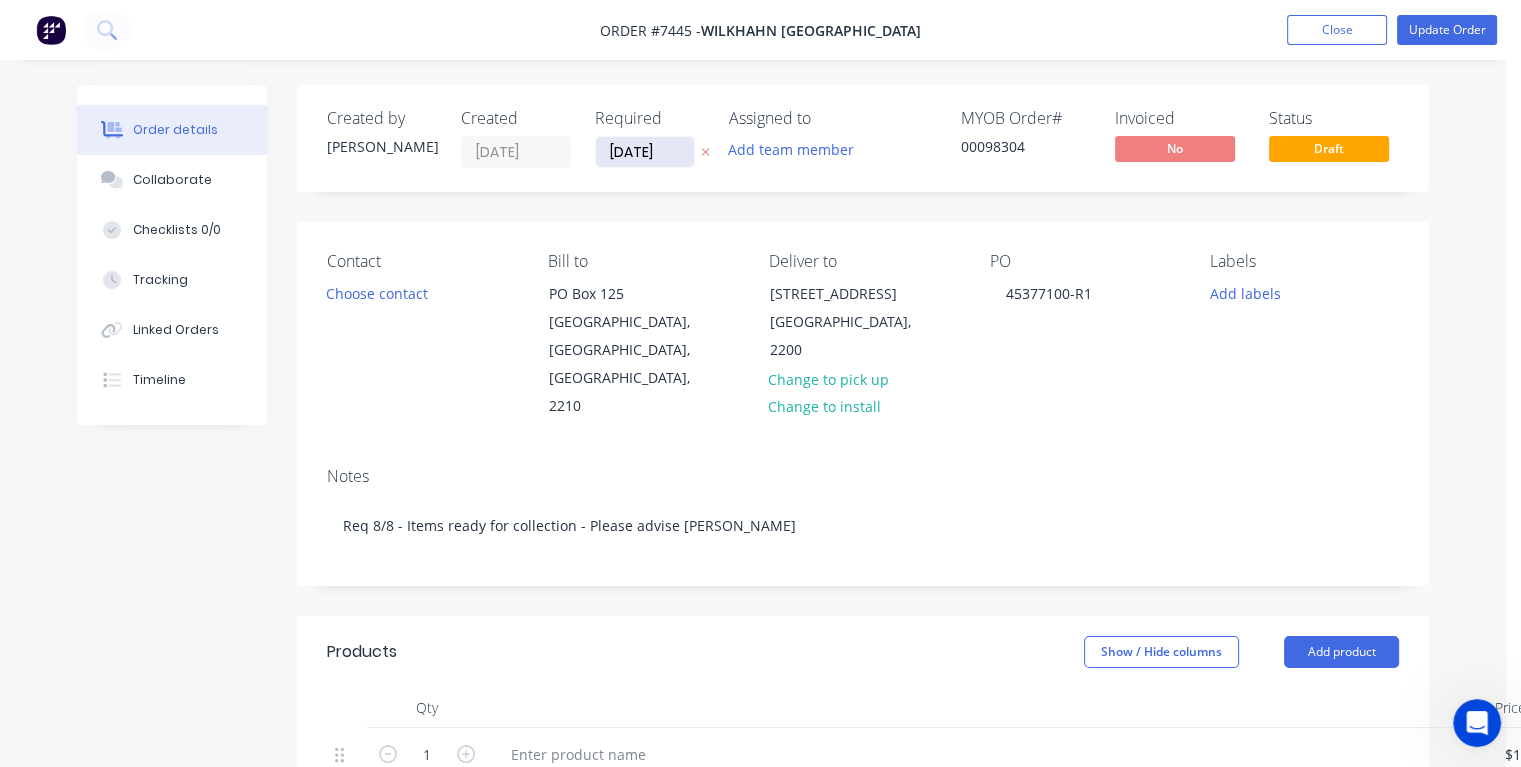 drag, startPoint x: 662, startPoint y: 152, endPoint x: 612, endPoint y: 160, distance: 50.635956 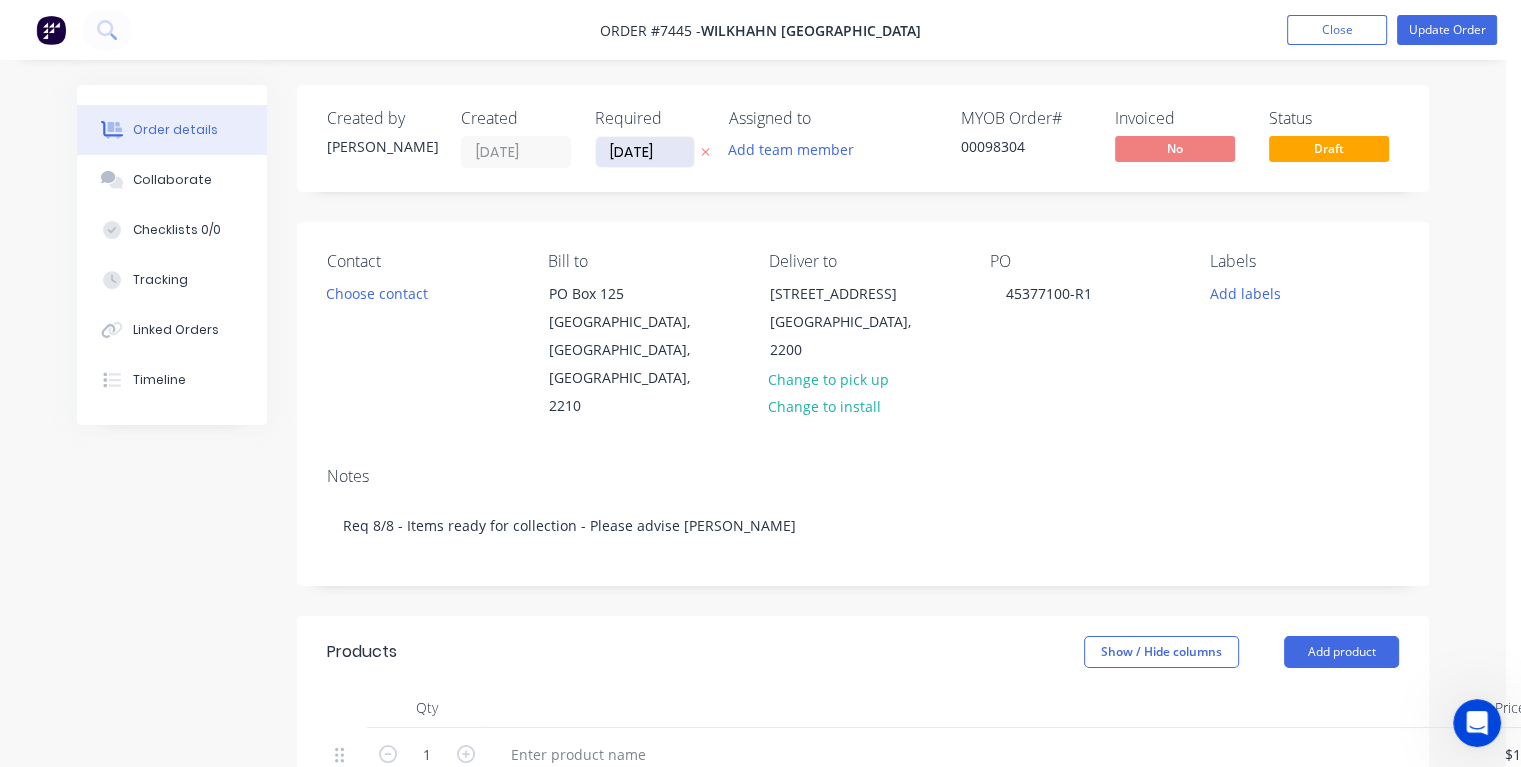 click on "[DATE]" at bounding box center [645, 152] 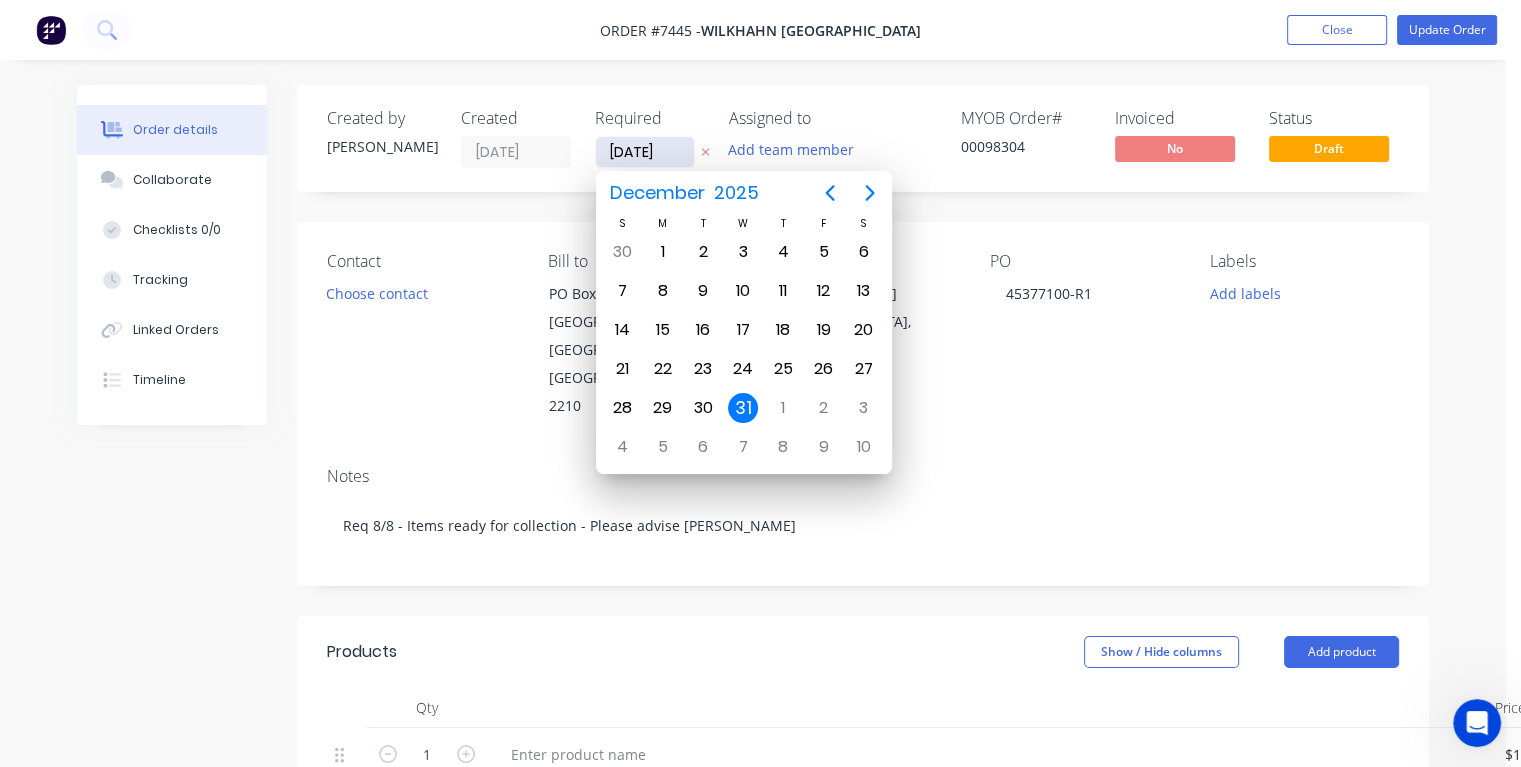 type on "[DATE]" 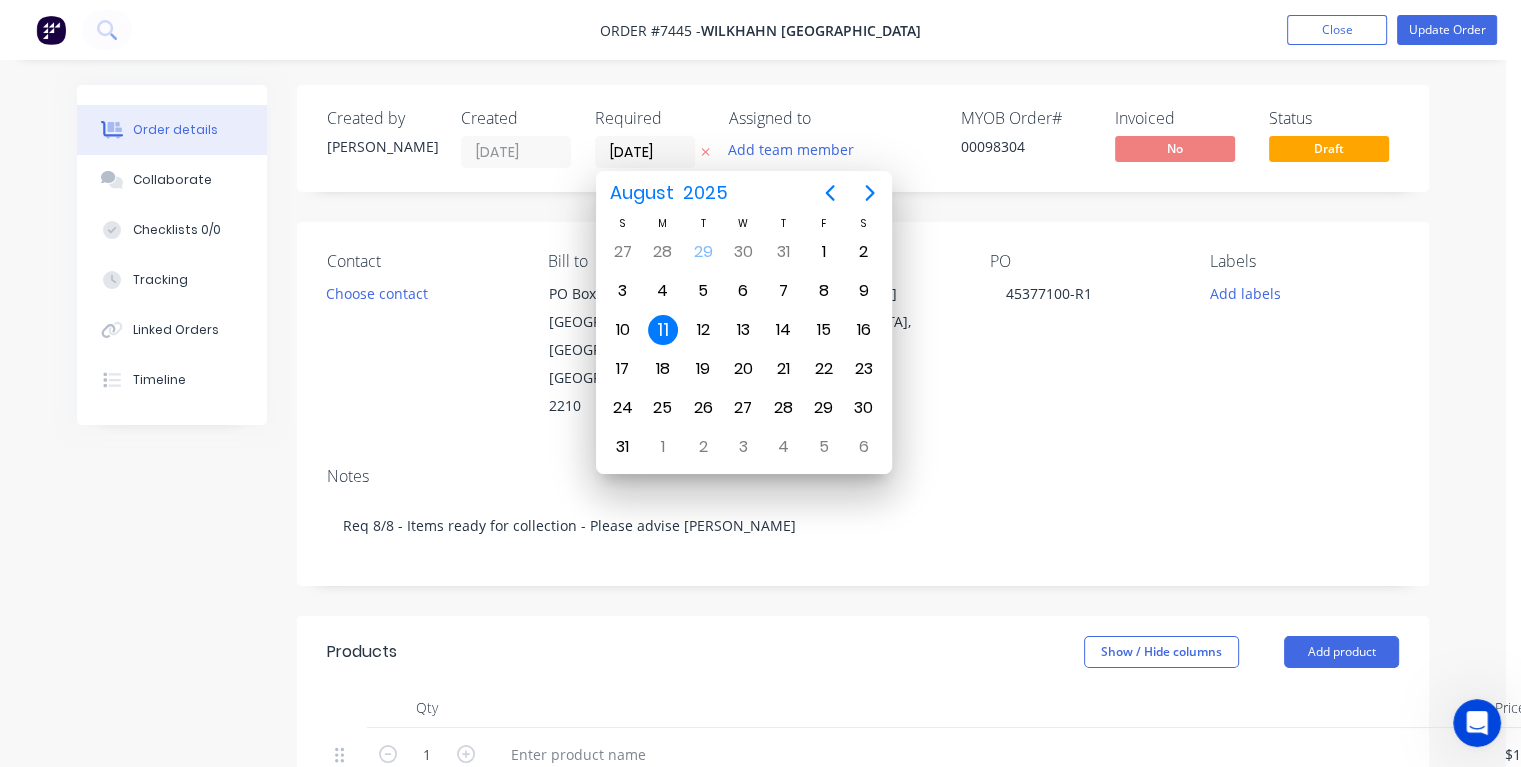 click on "11" at bounding box center [663, 330] 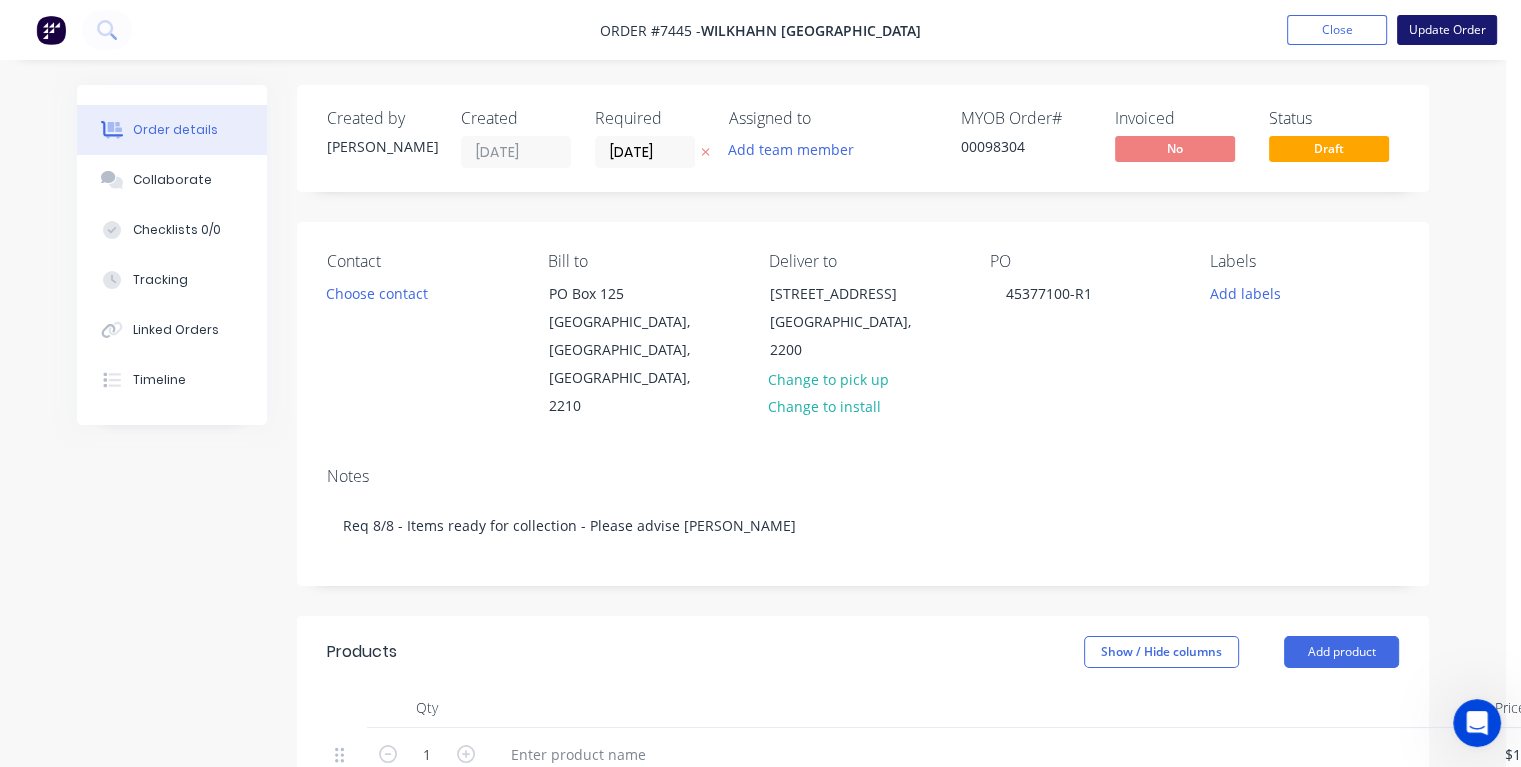 click on "Update Order" at bounding box center [1447, 30] 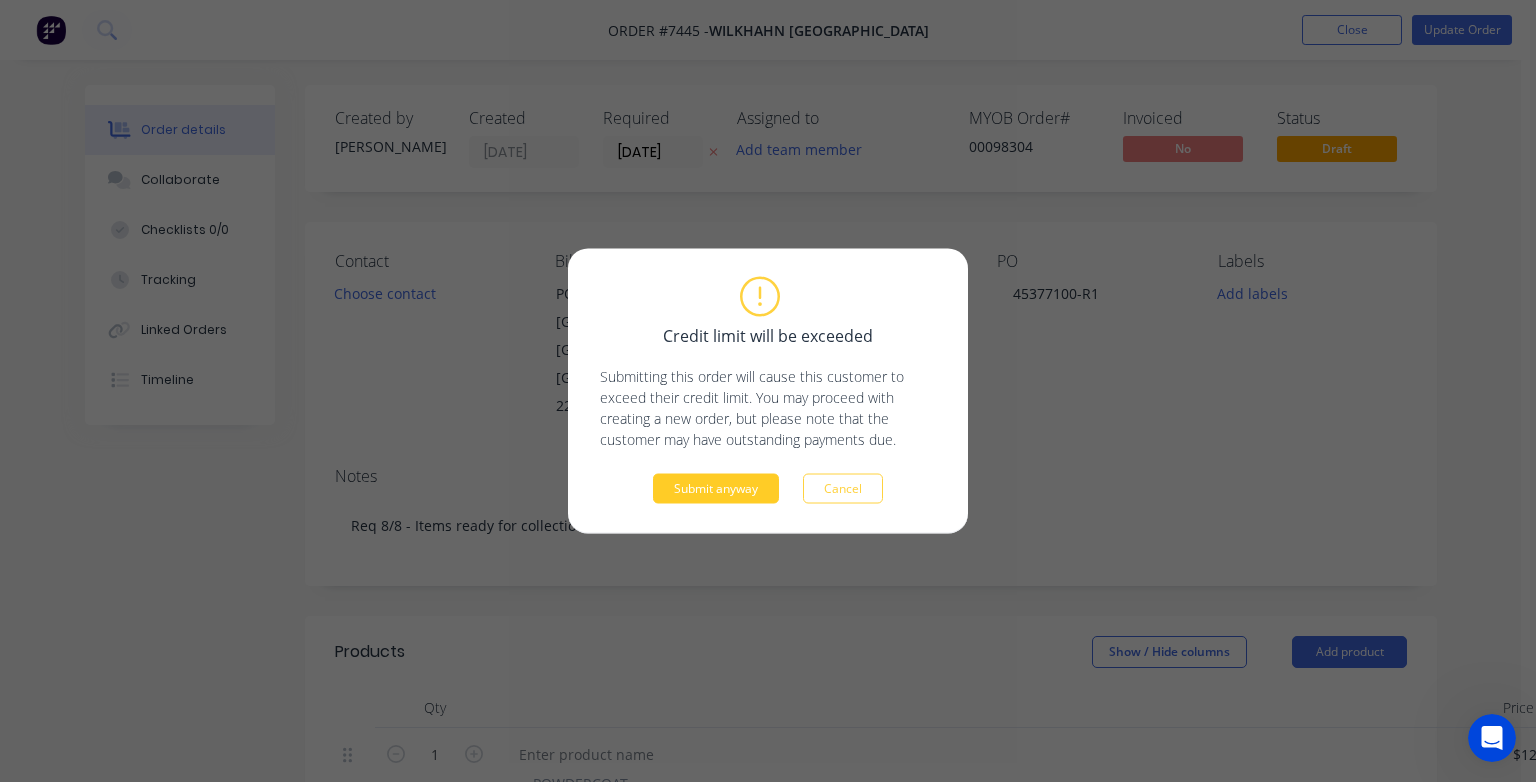 click on "Submit anyway" at bounding box center (716, 489) 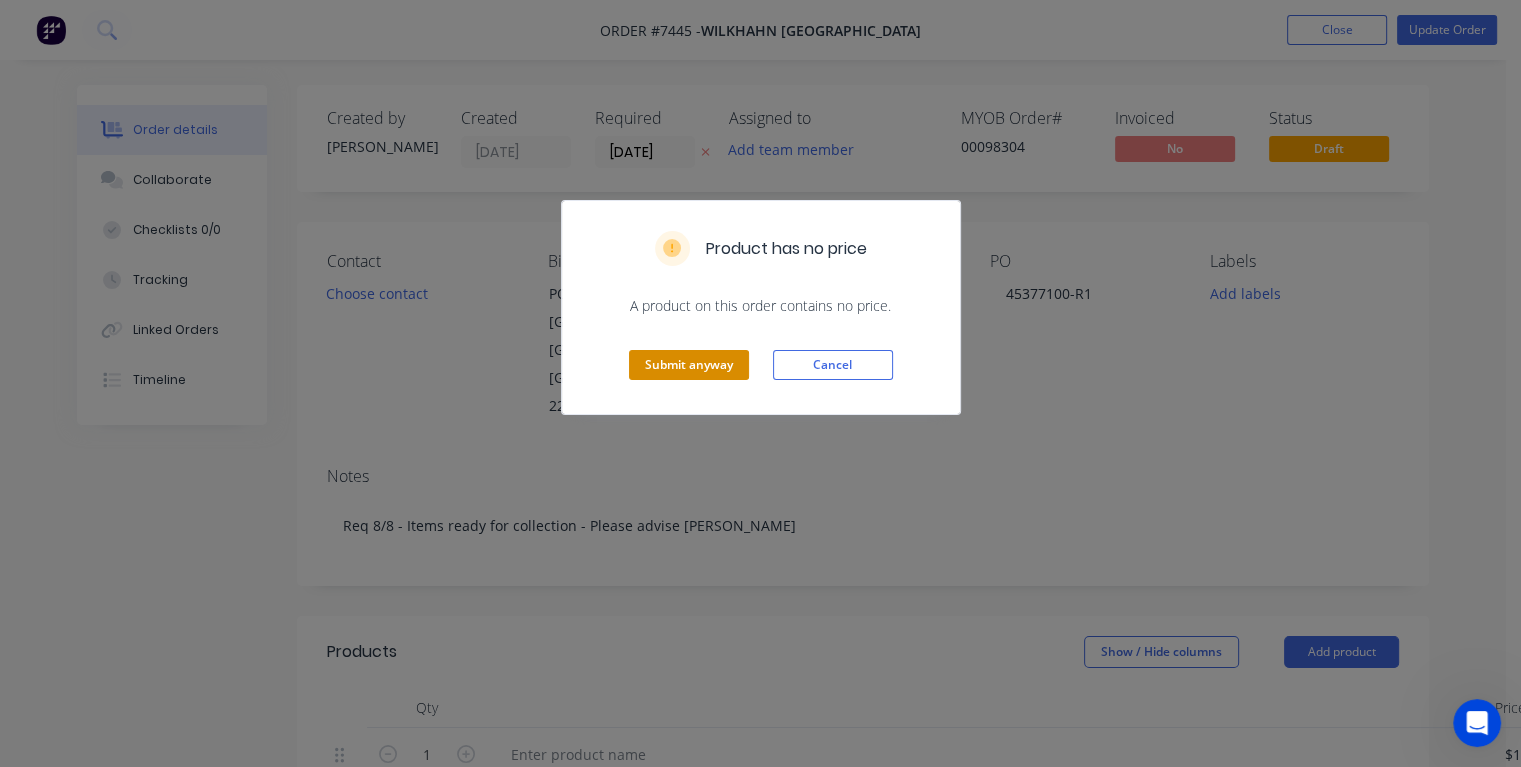 click on "Submit anyway" at bounding box center [689, 365] 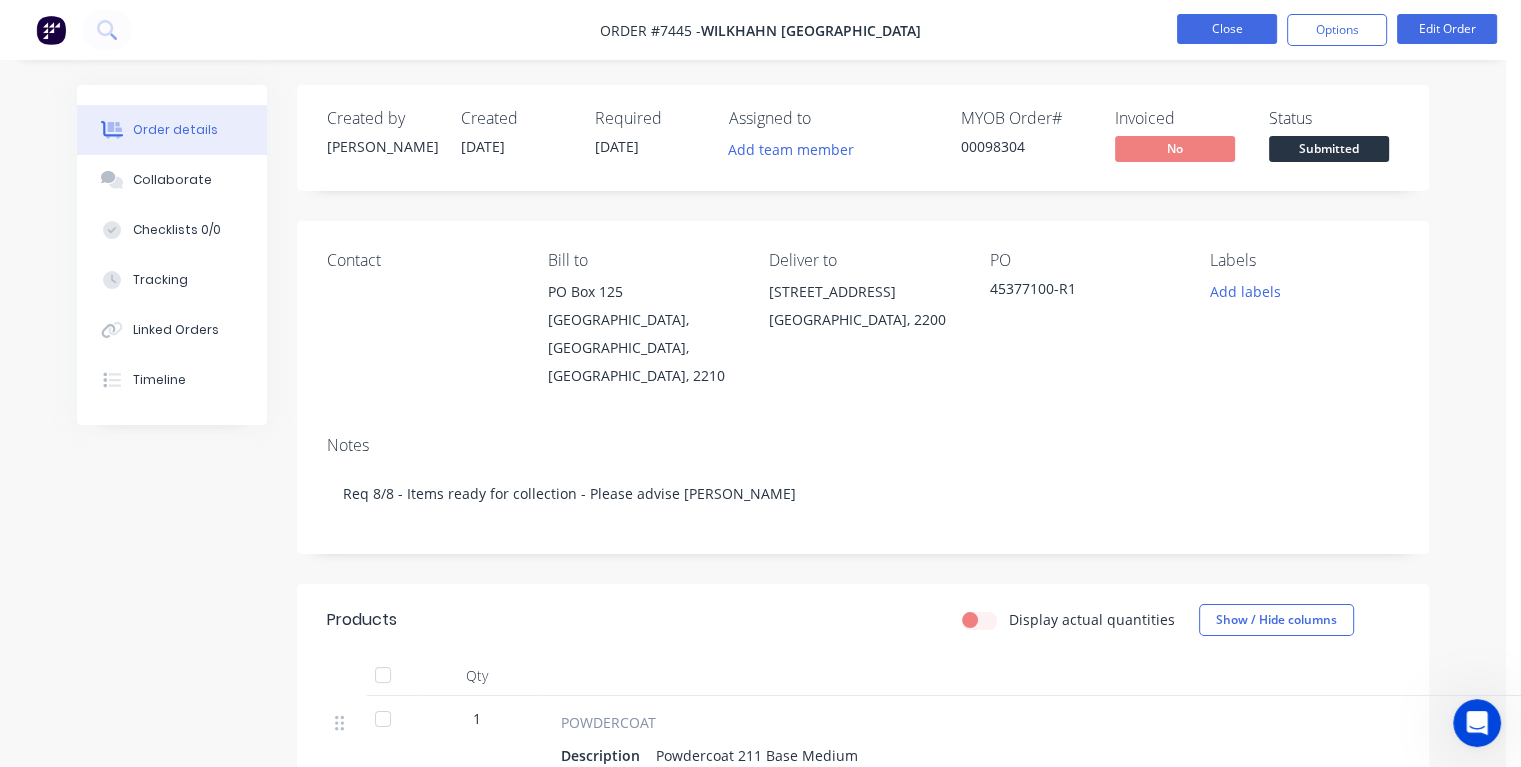 click on "Close" at bounding box center [1227, 29] 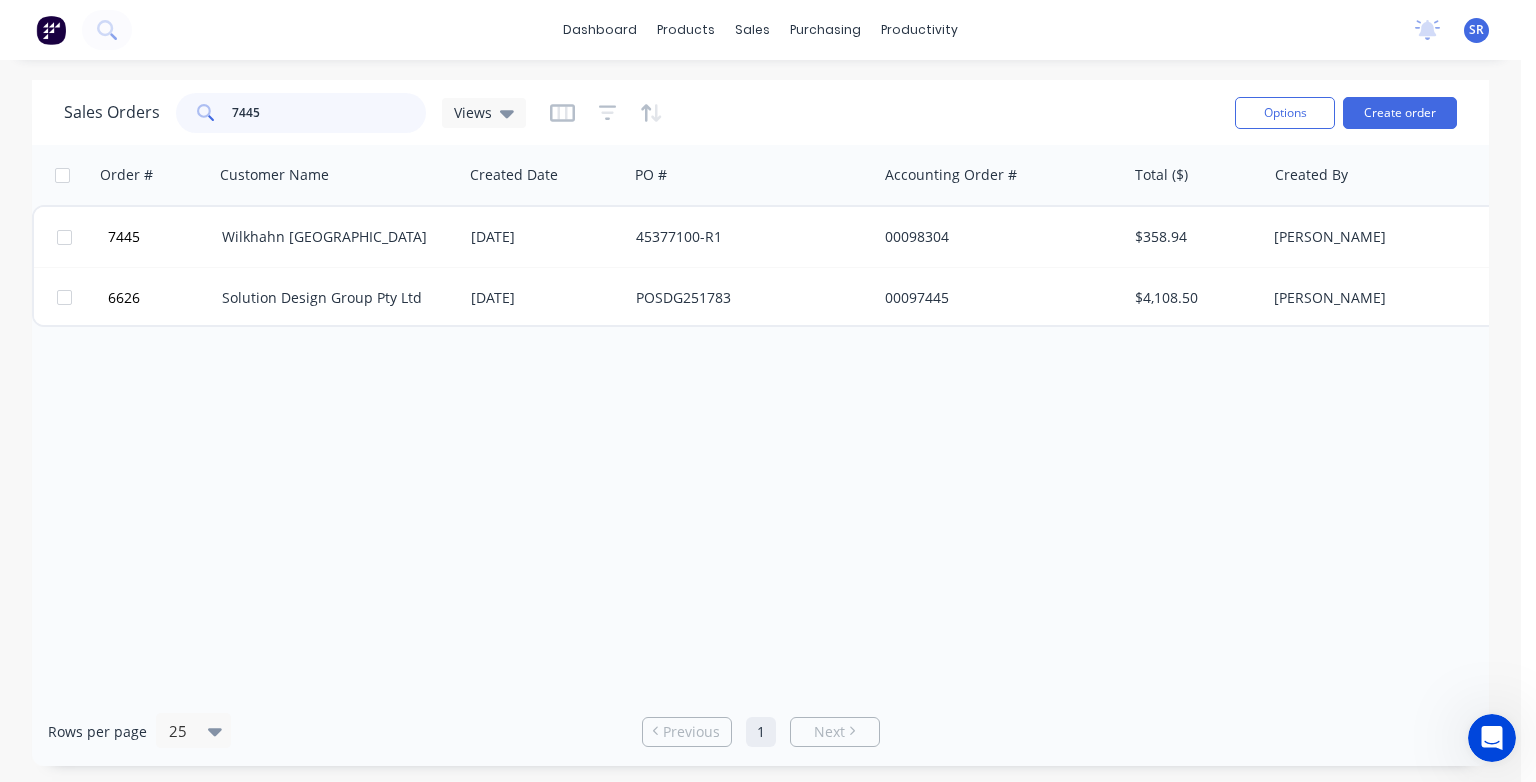 click on "7445" at bounding box center (329, 113) 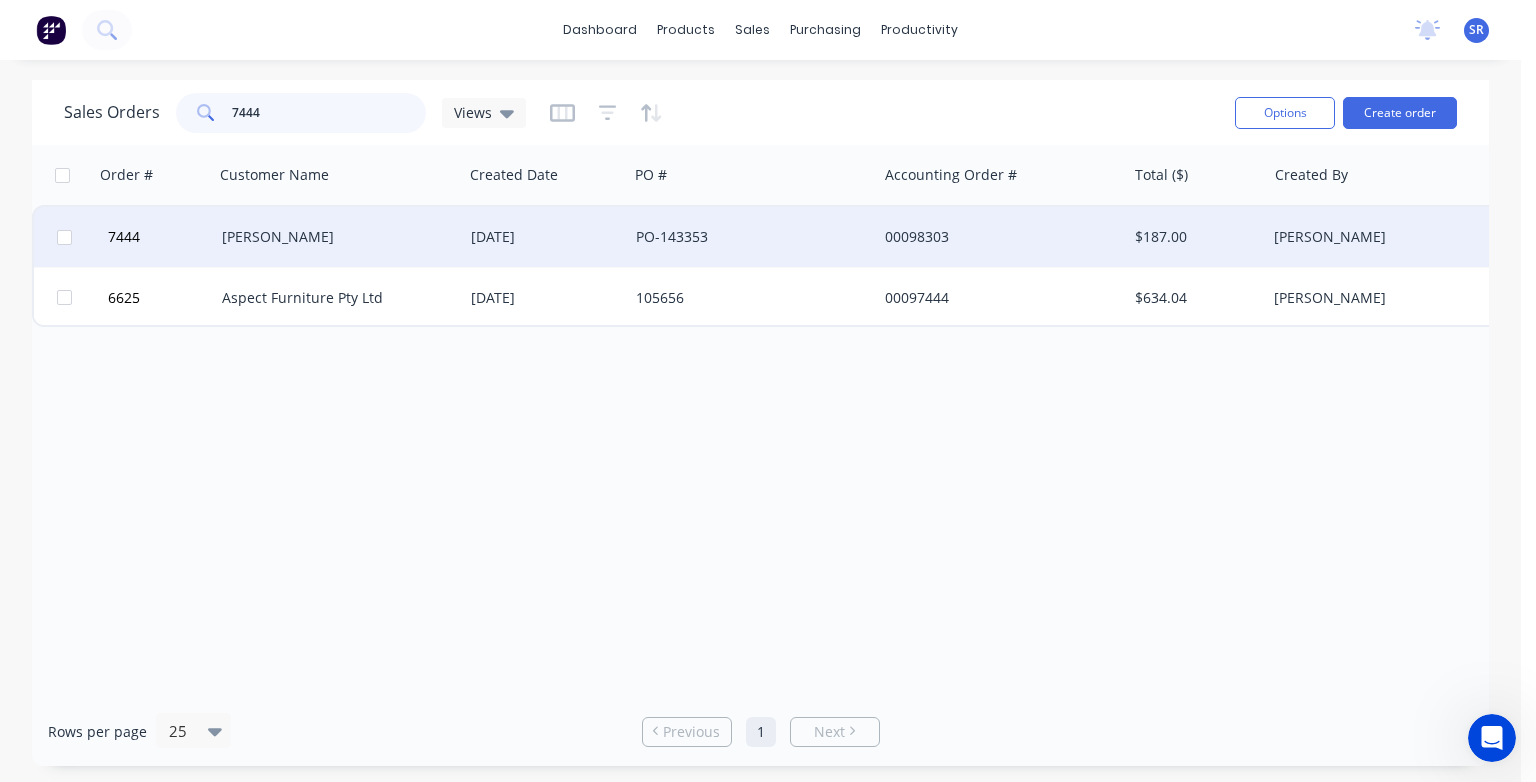 type on "7444" 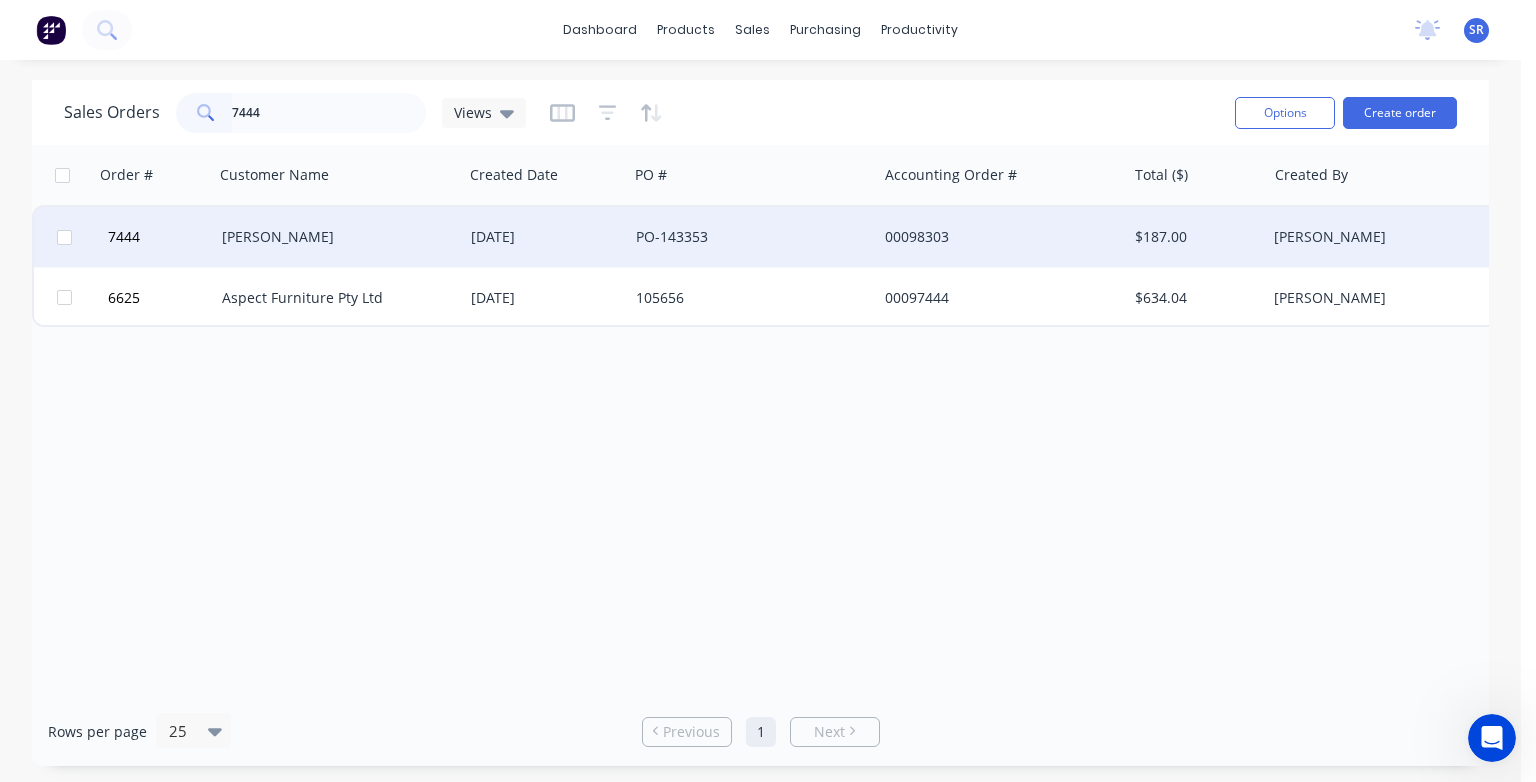 click on "[PERSON_NAME]" at bounding box center (333, 237) 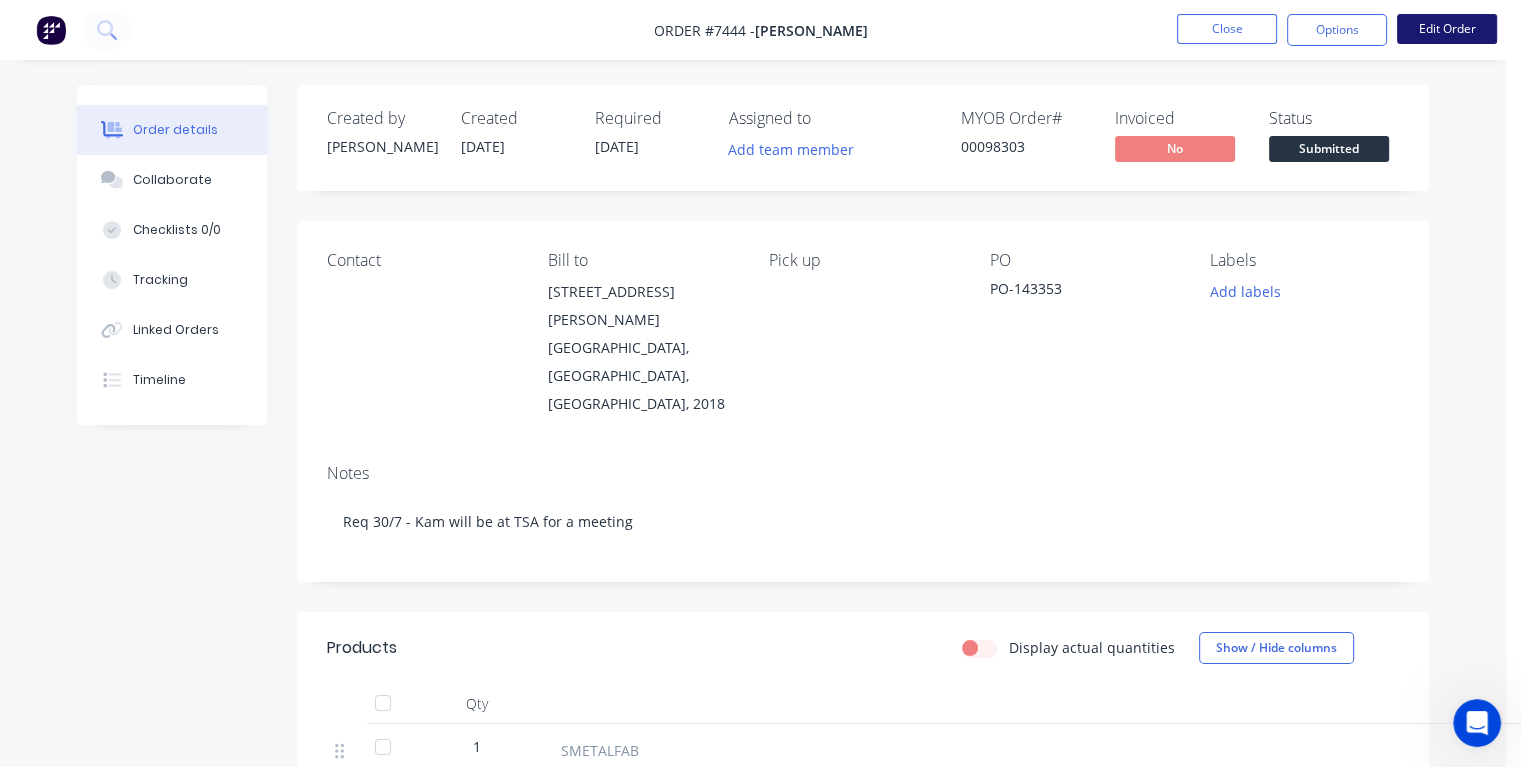 click on "Edit Order" at bounding box center [1447, 29] 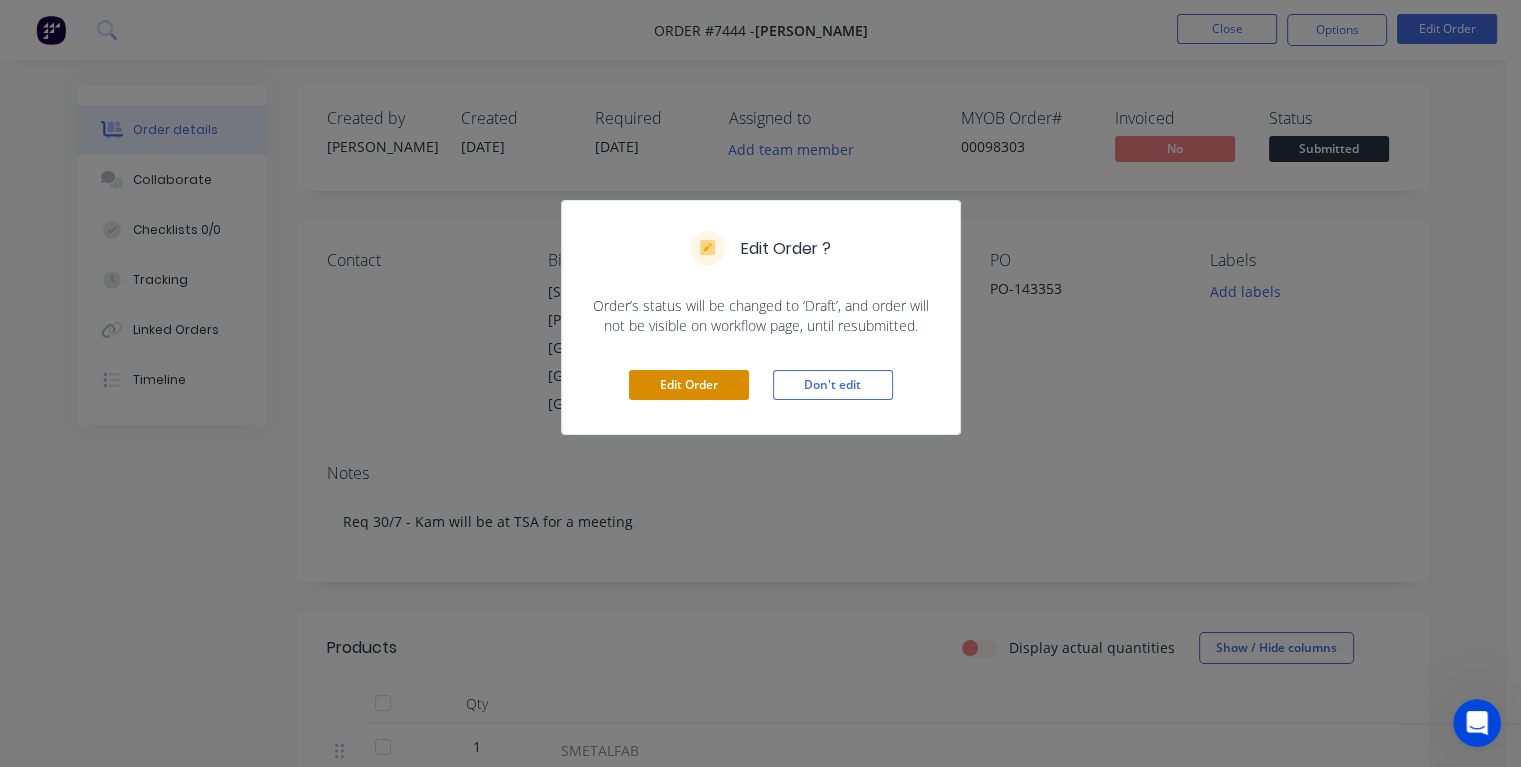 click on "Edit Order" at bounding box center [689, 385] 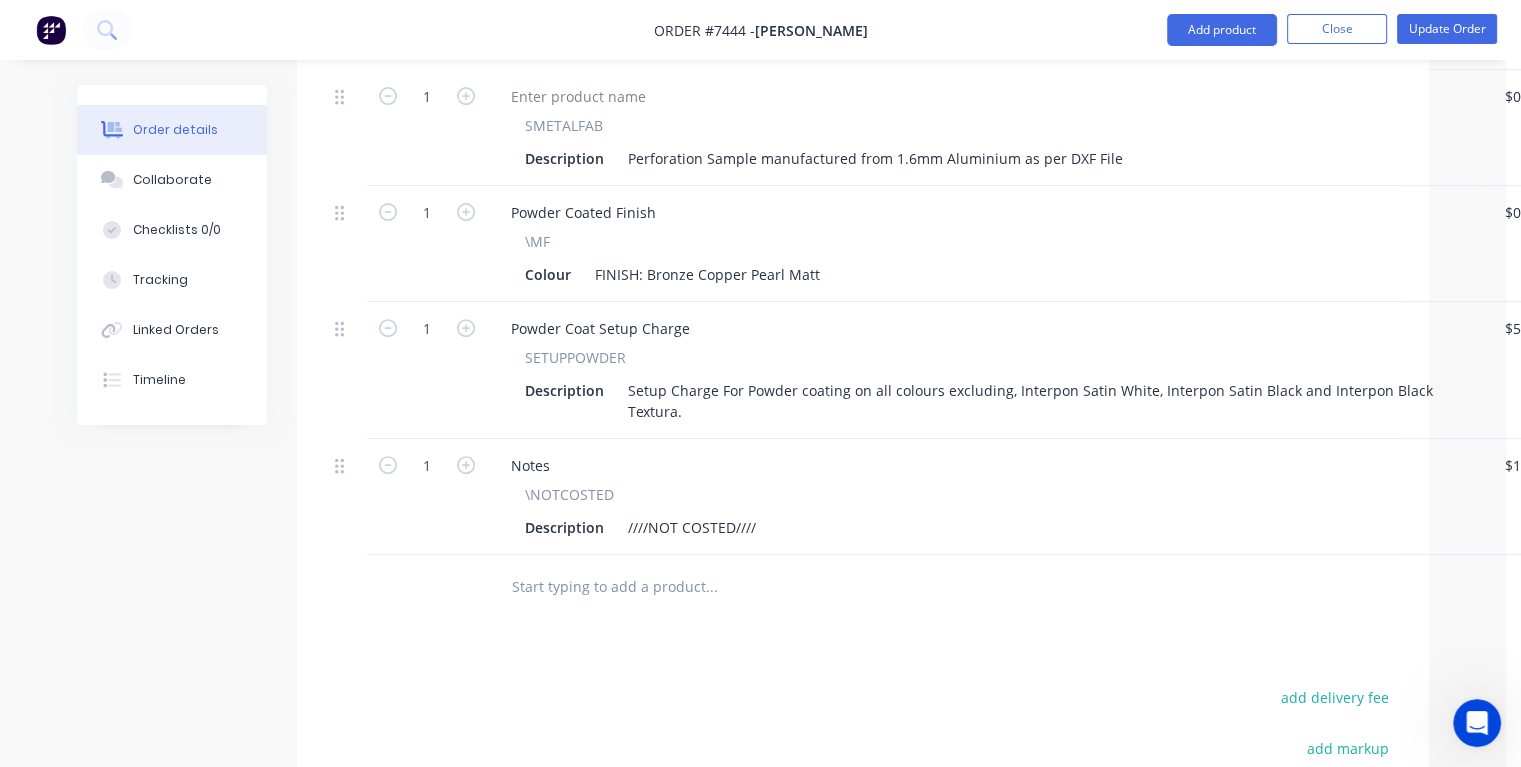 scroll, scrollTop: 700, scrollLeft: 0, axis: vertical 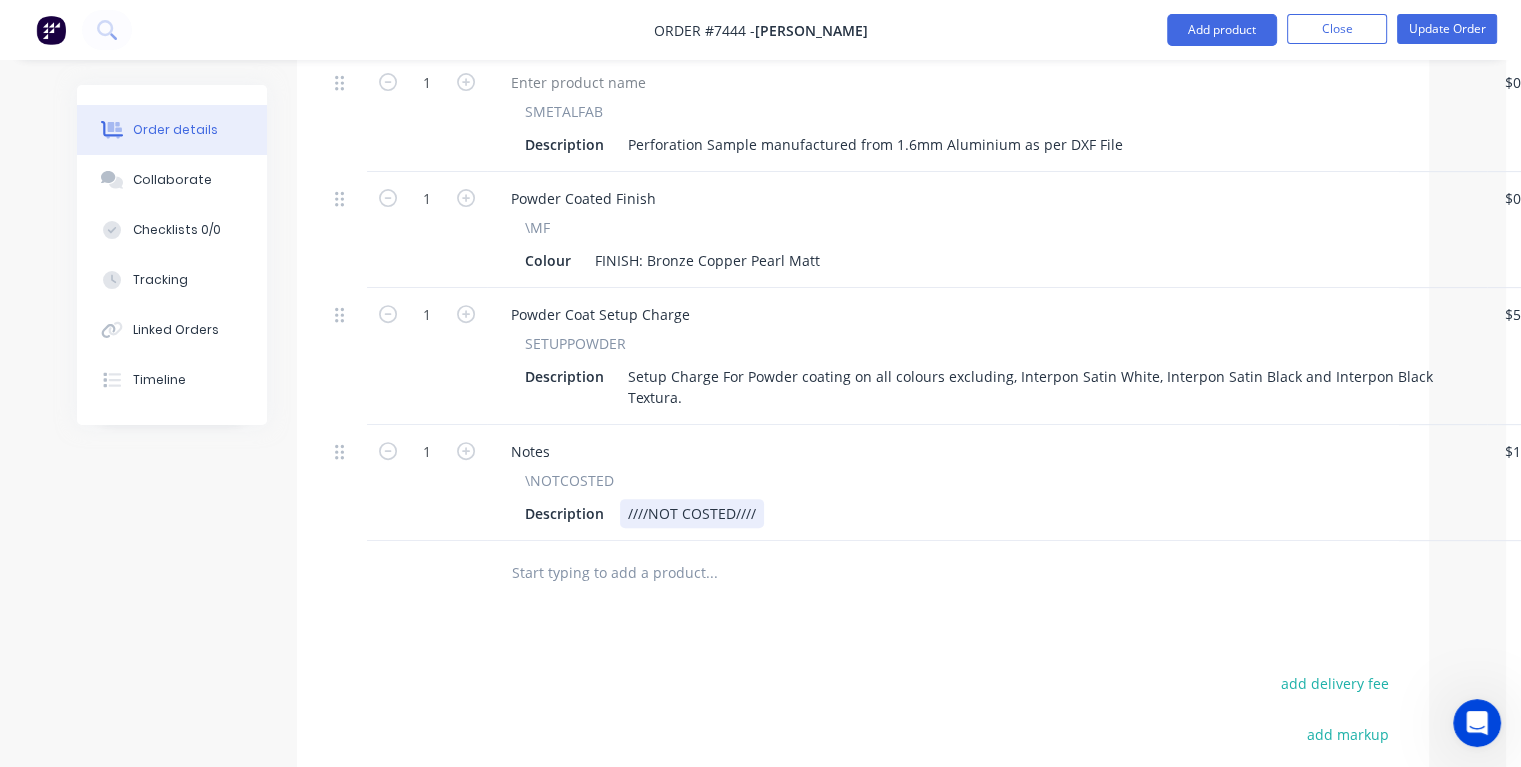 click on "Description ////NOT COSTED////" at bounding box center (983, 513) 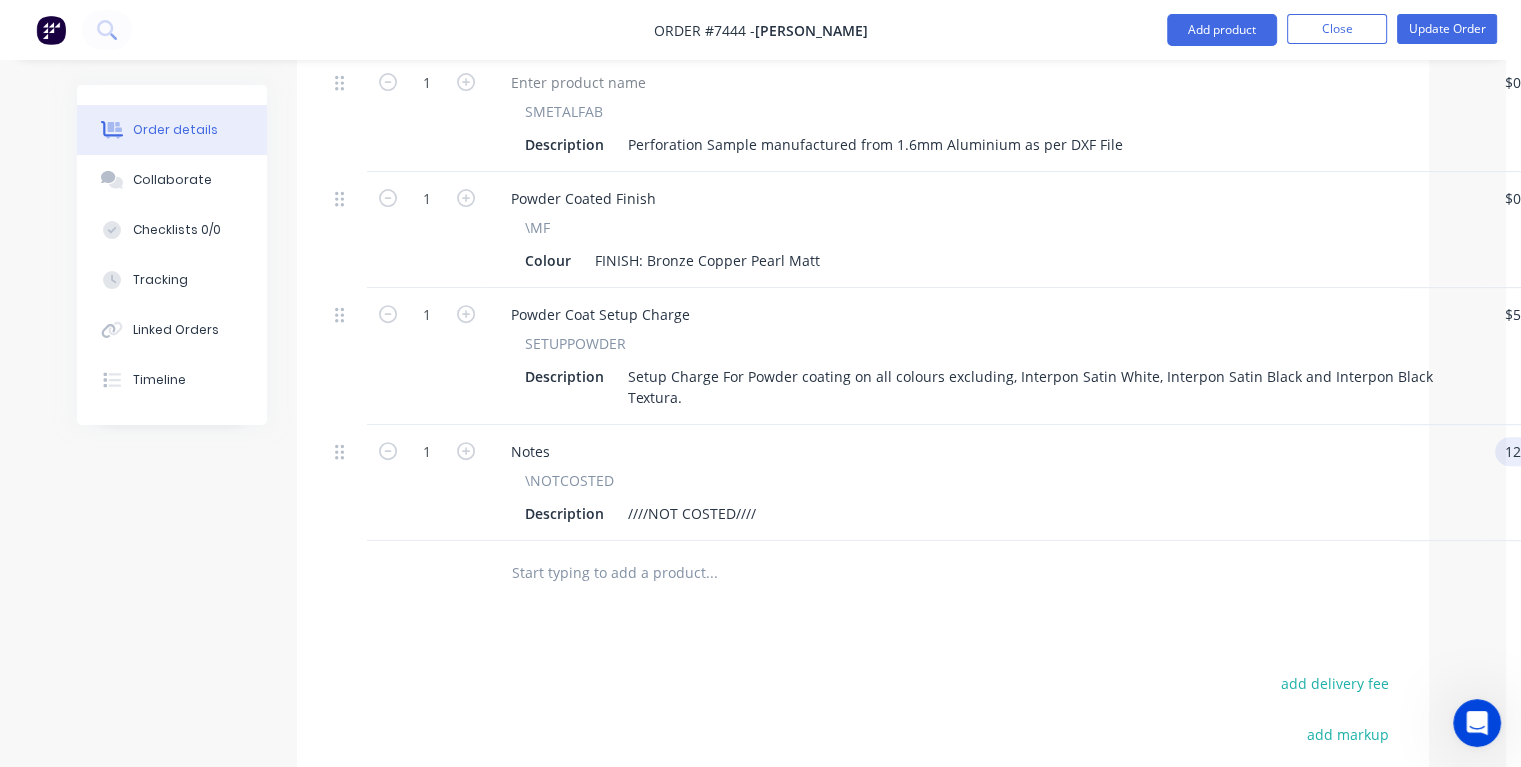 scroll, scrollTop: 700, scrollLeft: 44, axis: both 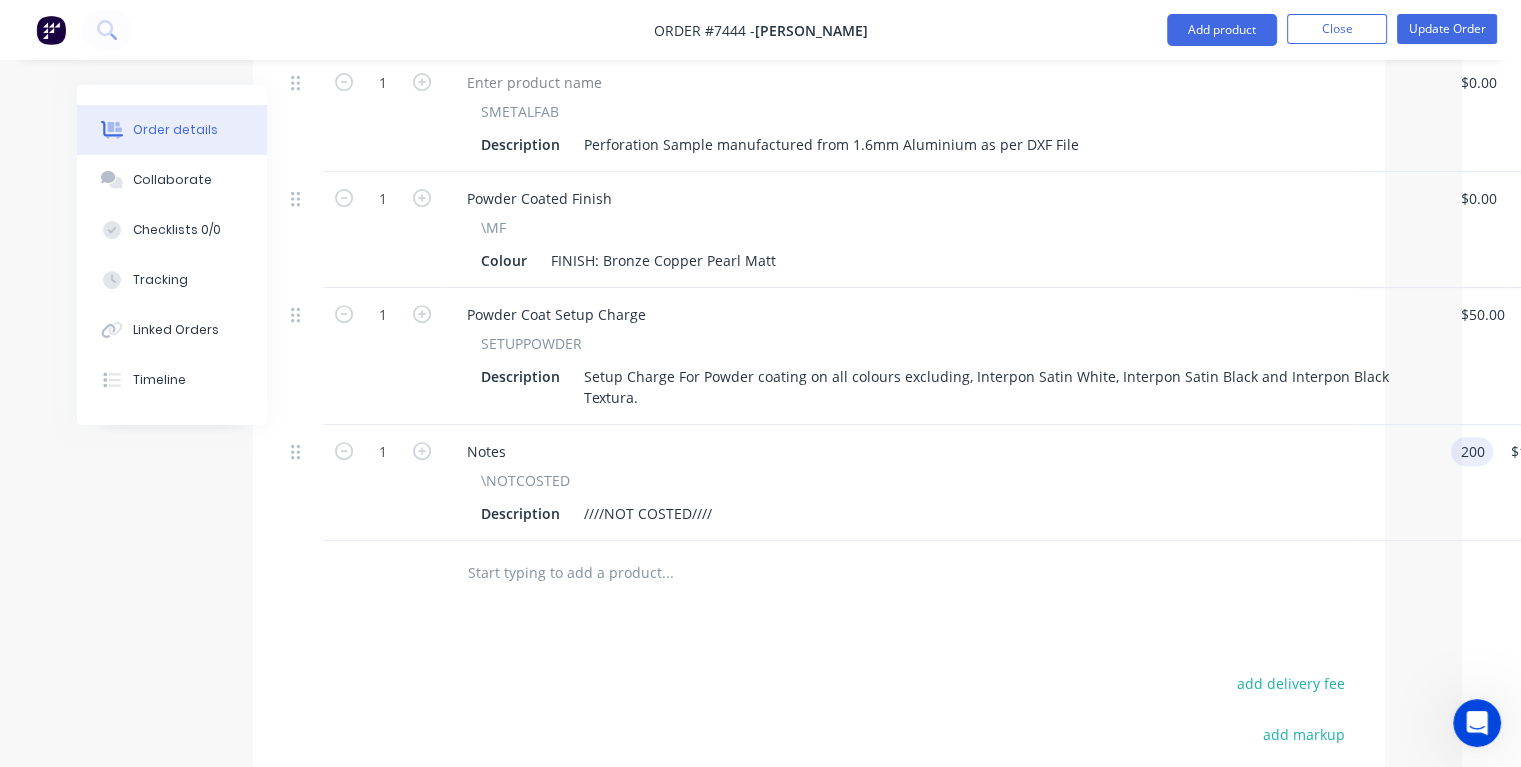 type on "$200.00" 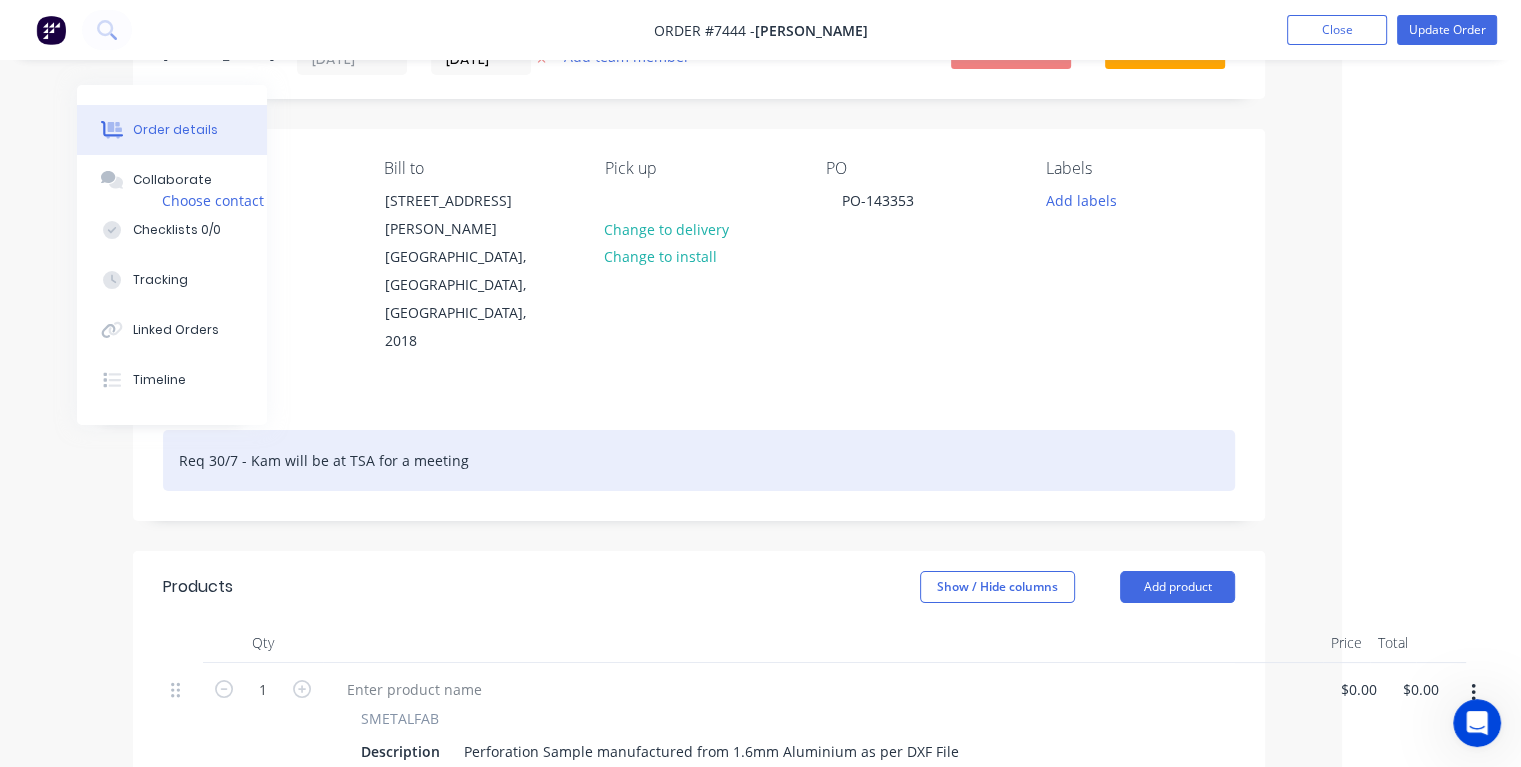 scroll, scrollTop: 0, scrollLeft: 164, axis: horizontal 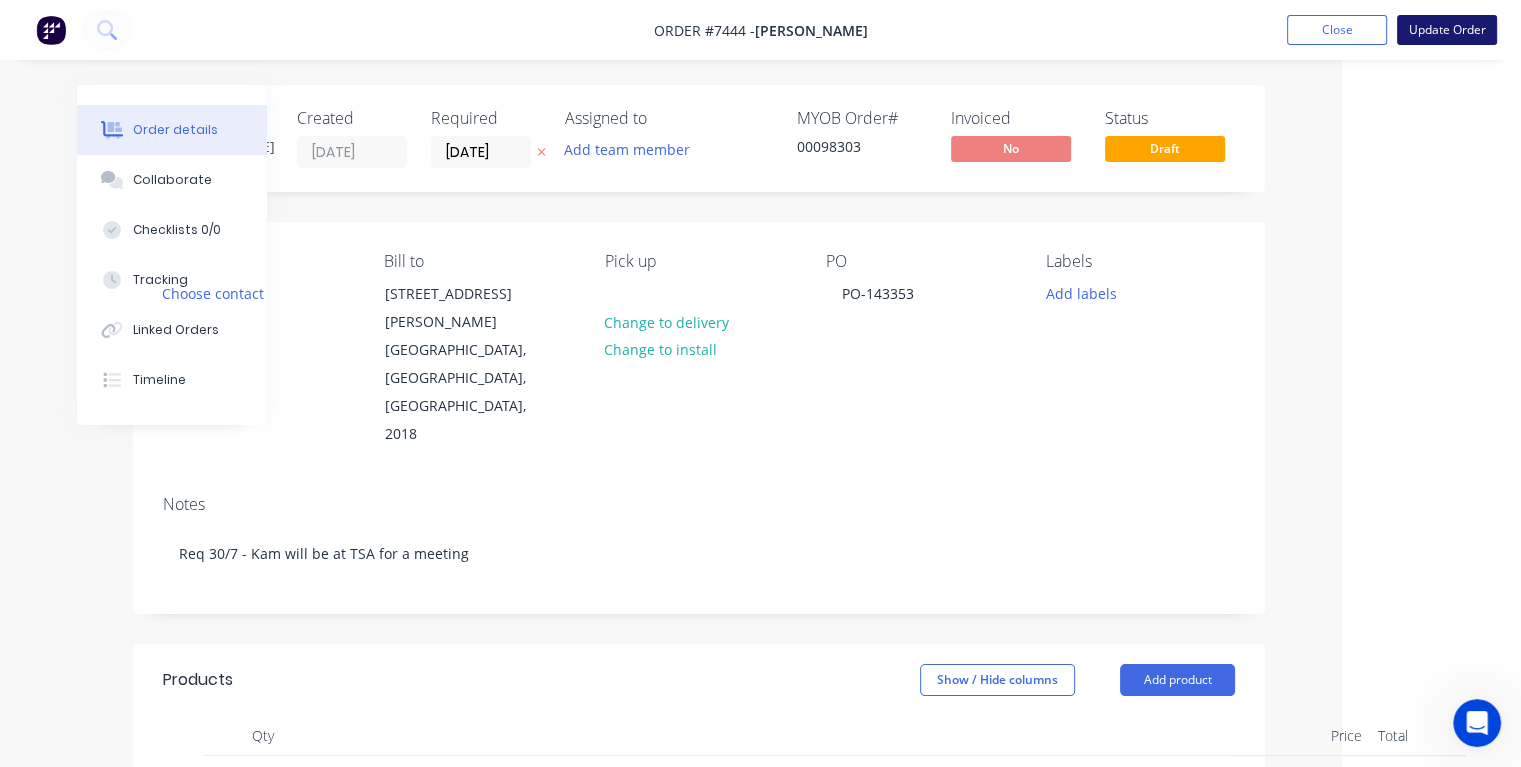 click on "Update Order" at bounding box center [1447, 30] 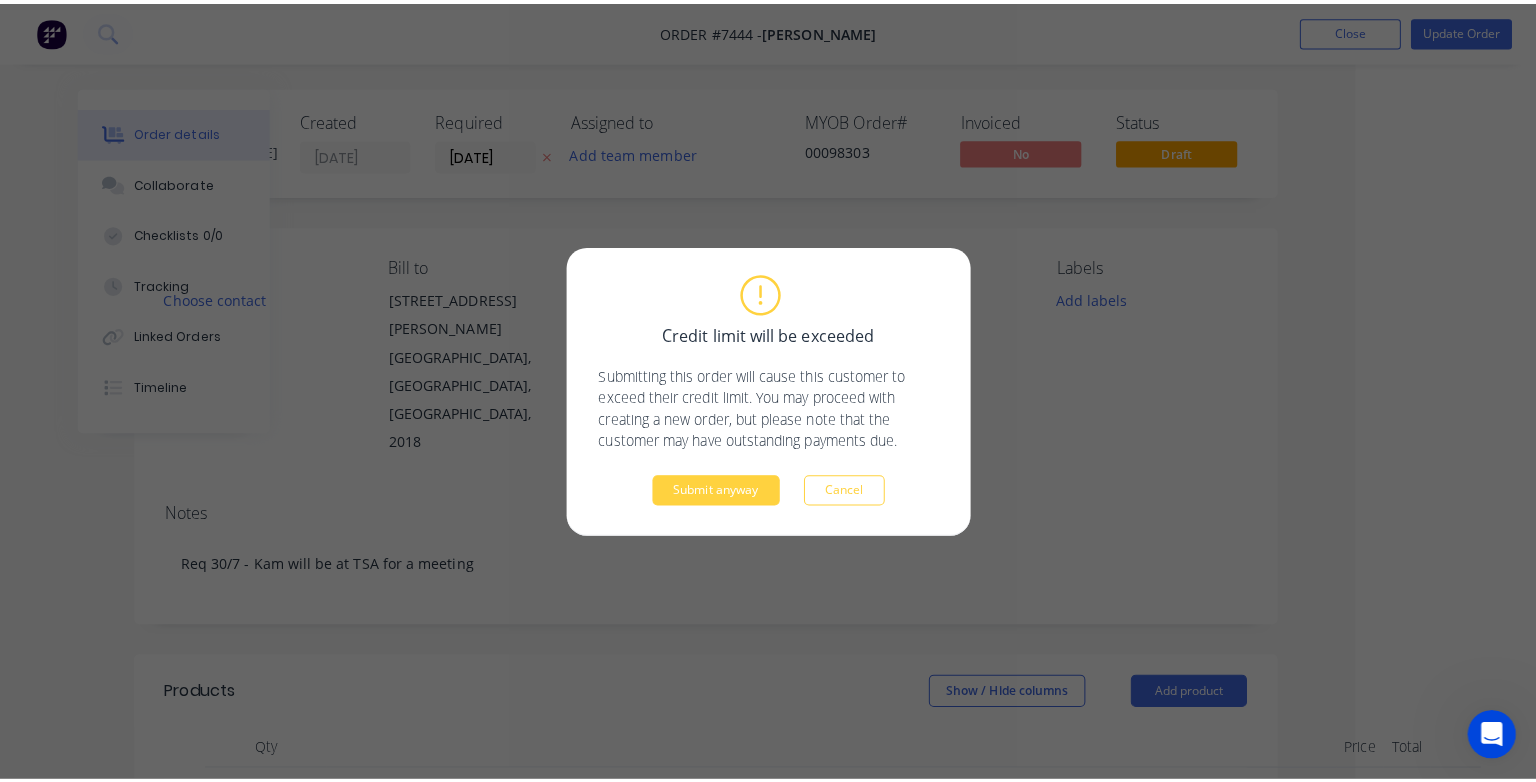 scroll, scrollTop: 0, scrollLeft: 156, axis: horizontal 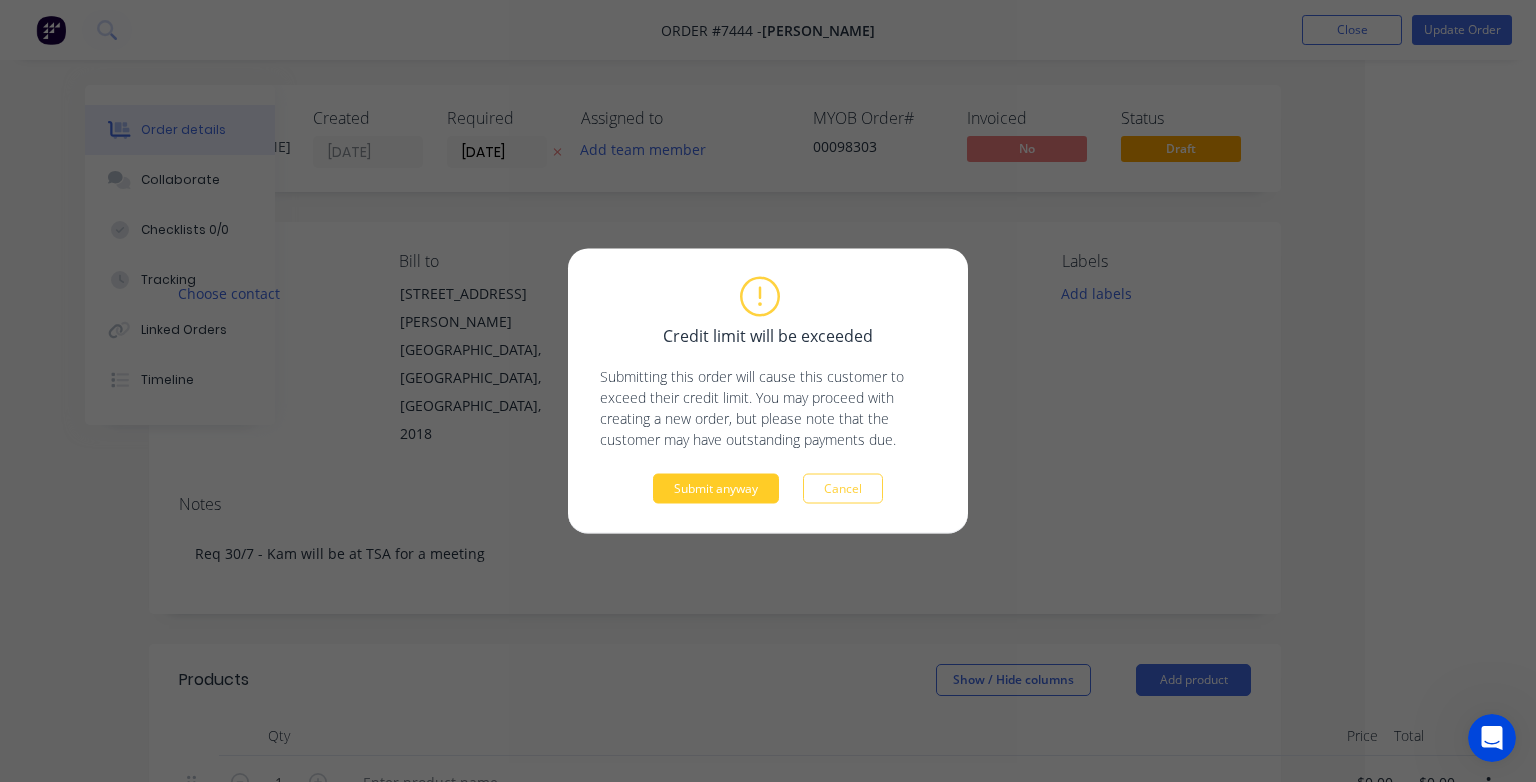 click on "Submit anyway" at bounding box center (716, 489) 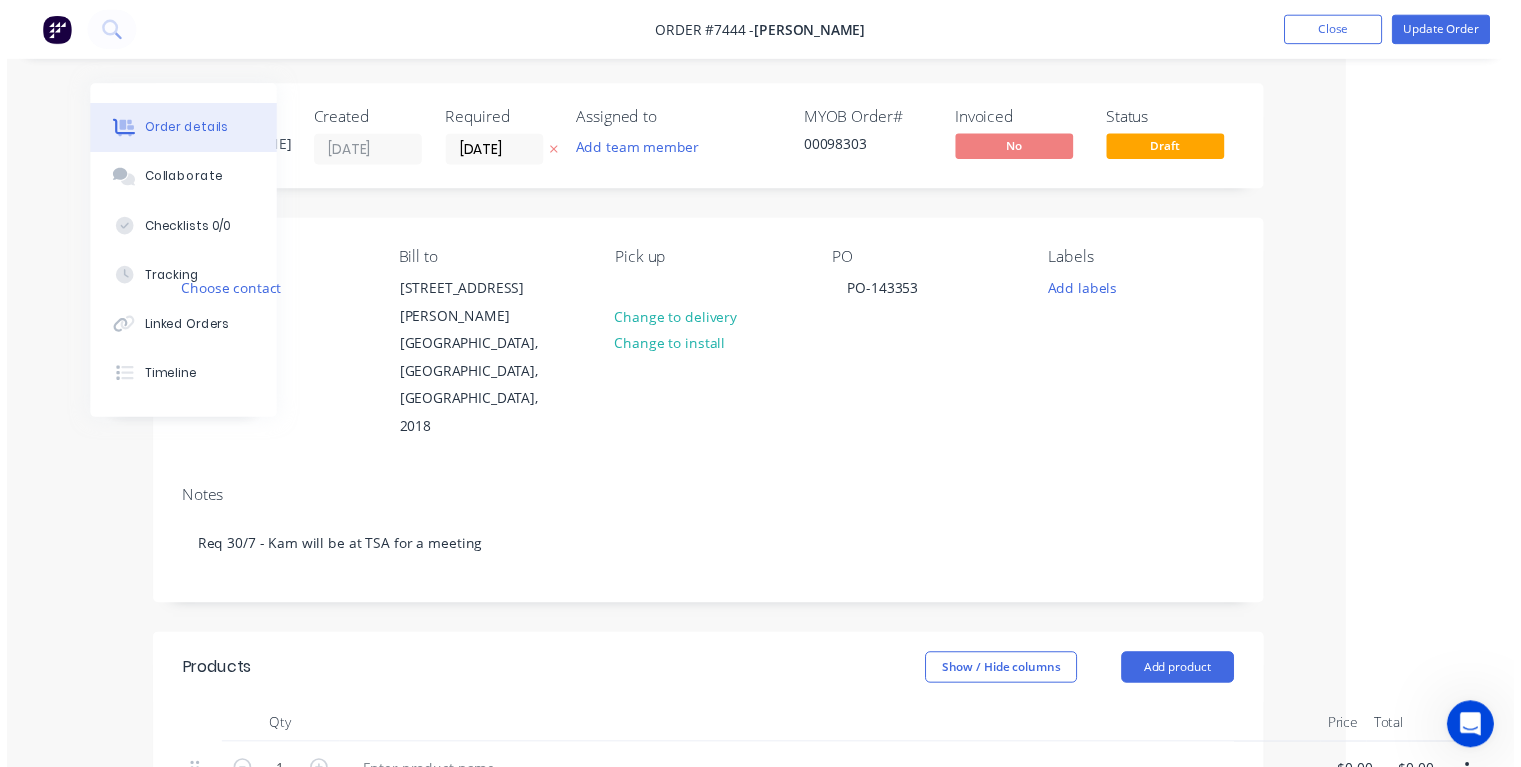 scroll, scrollTop: 0, scrollLeft: 108, axis: horizontal 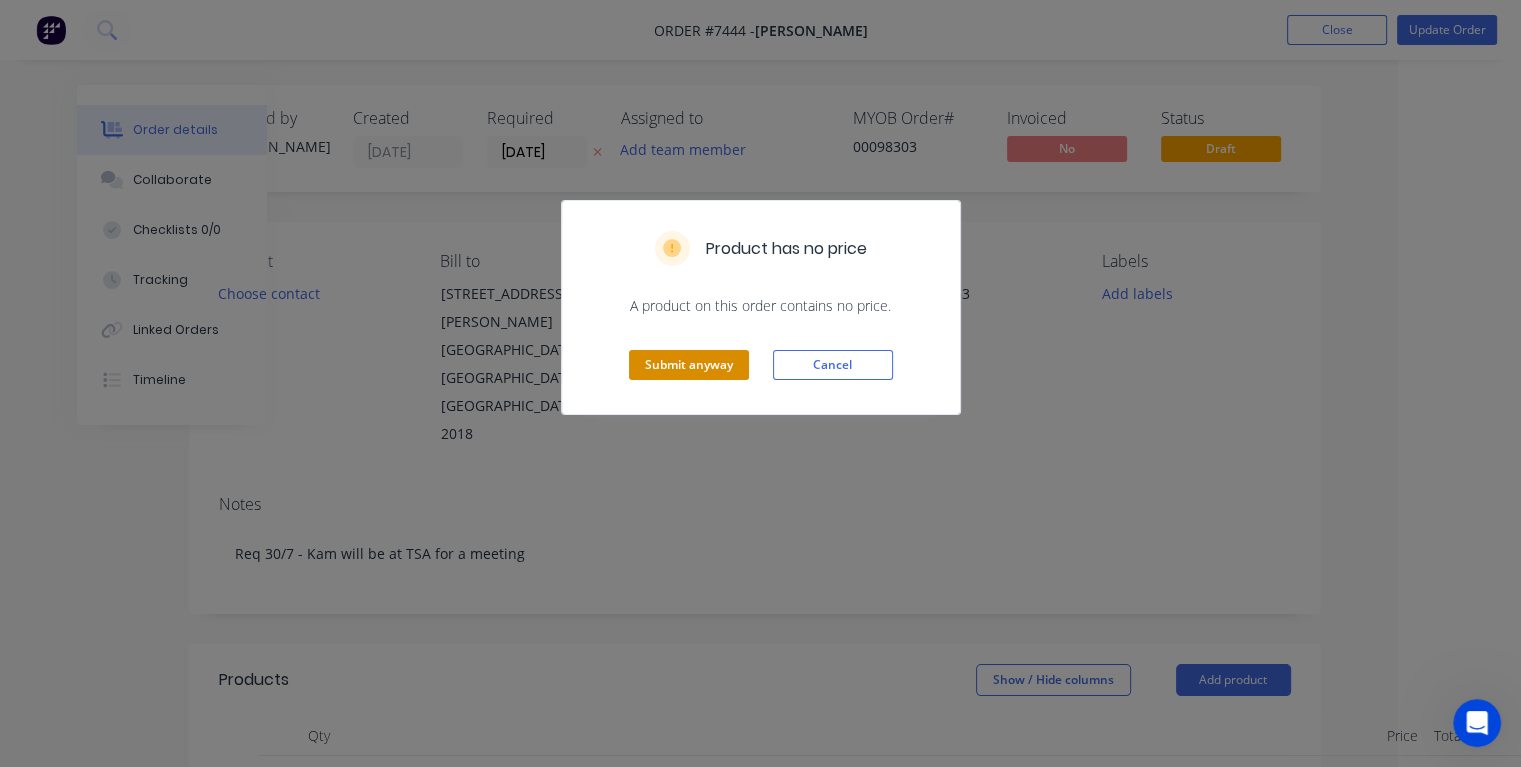 click on "Submit anyway" at bounding box center [689, 365] 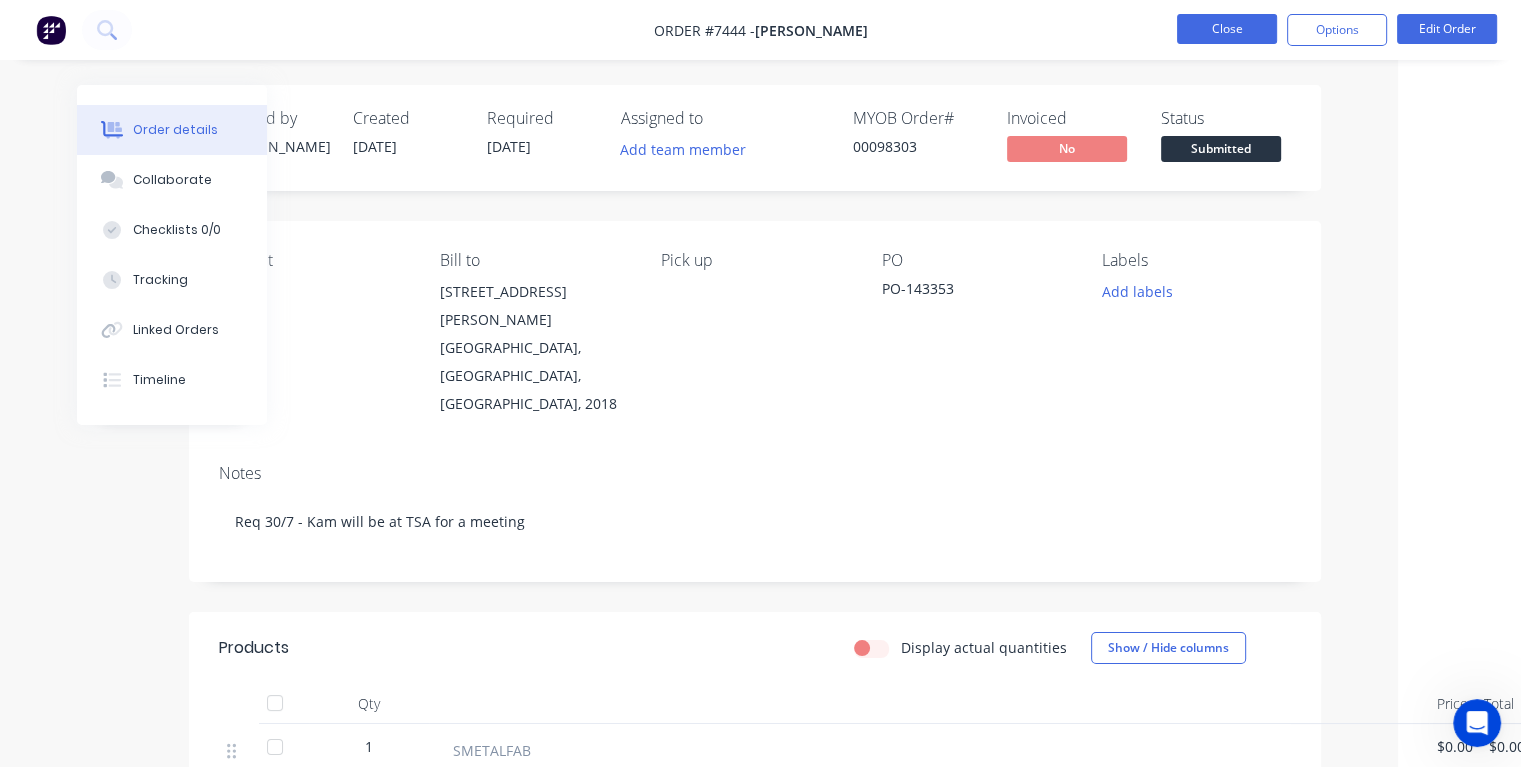 click on "Close" at bounding box center (1227, 29) 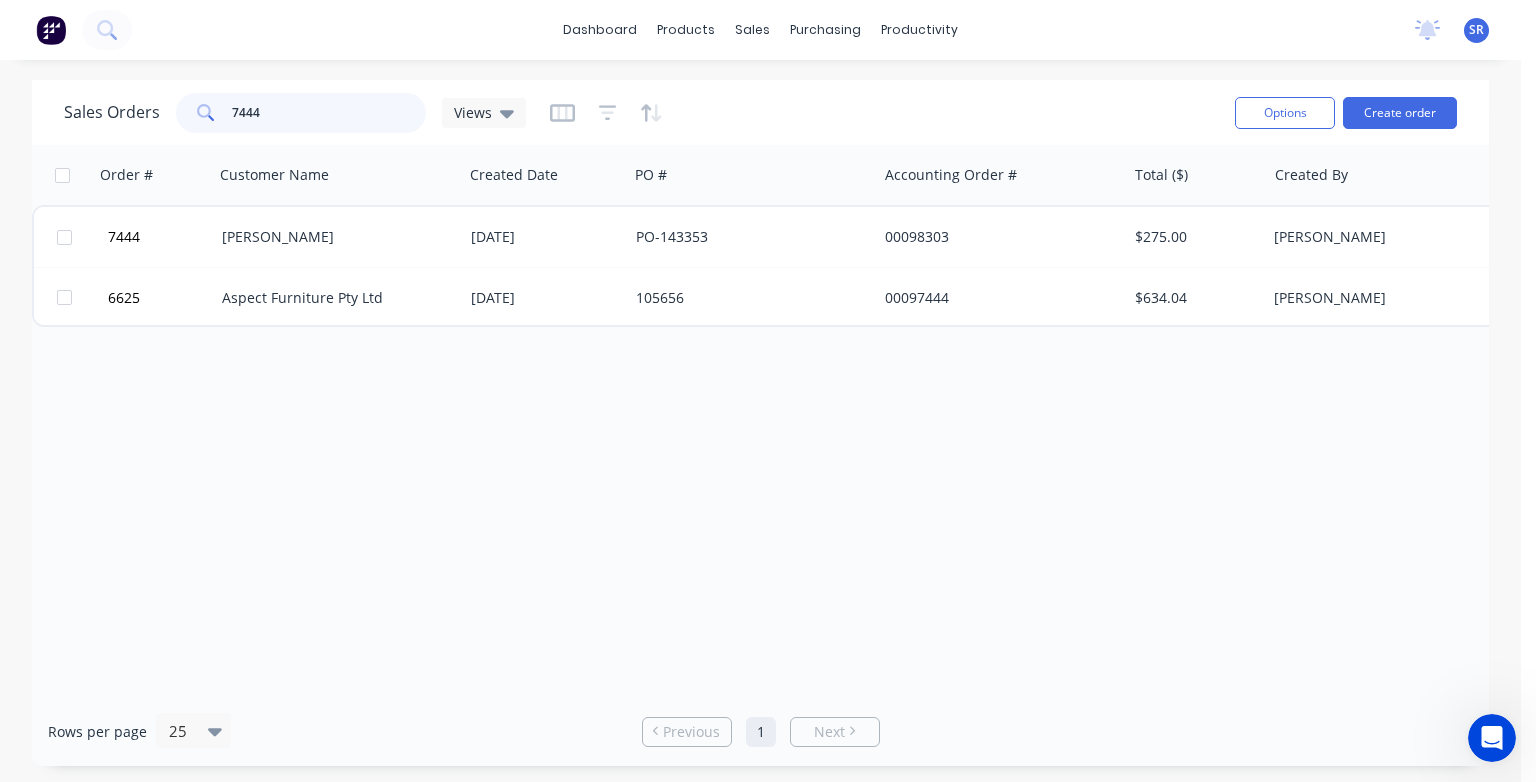 click on "7444" at bounding box center (329, 113) 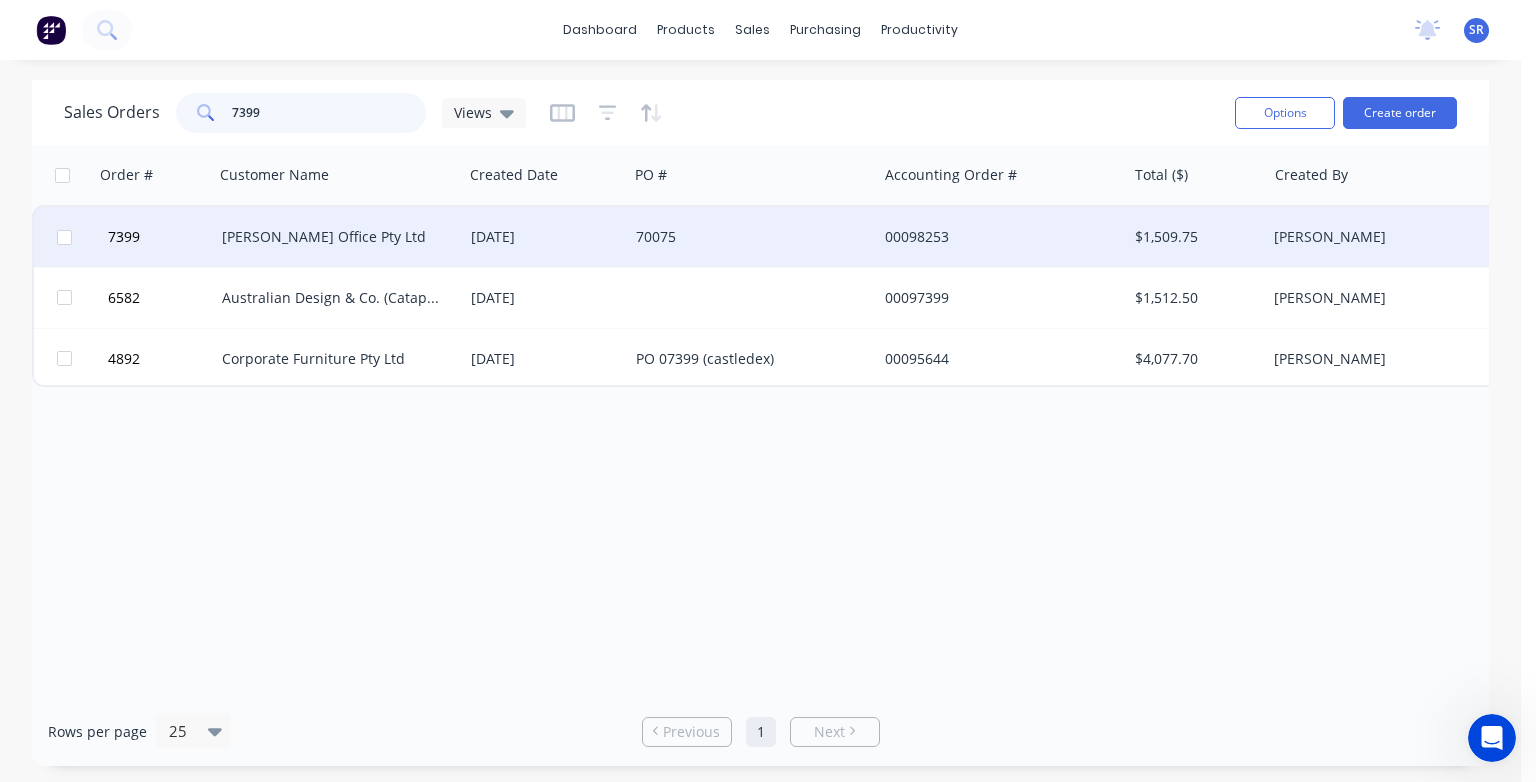 type on "7399" 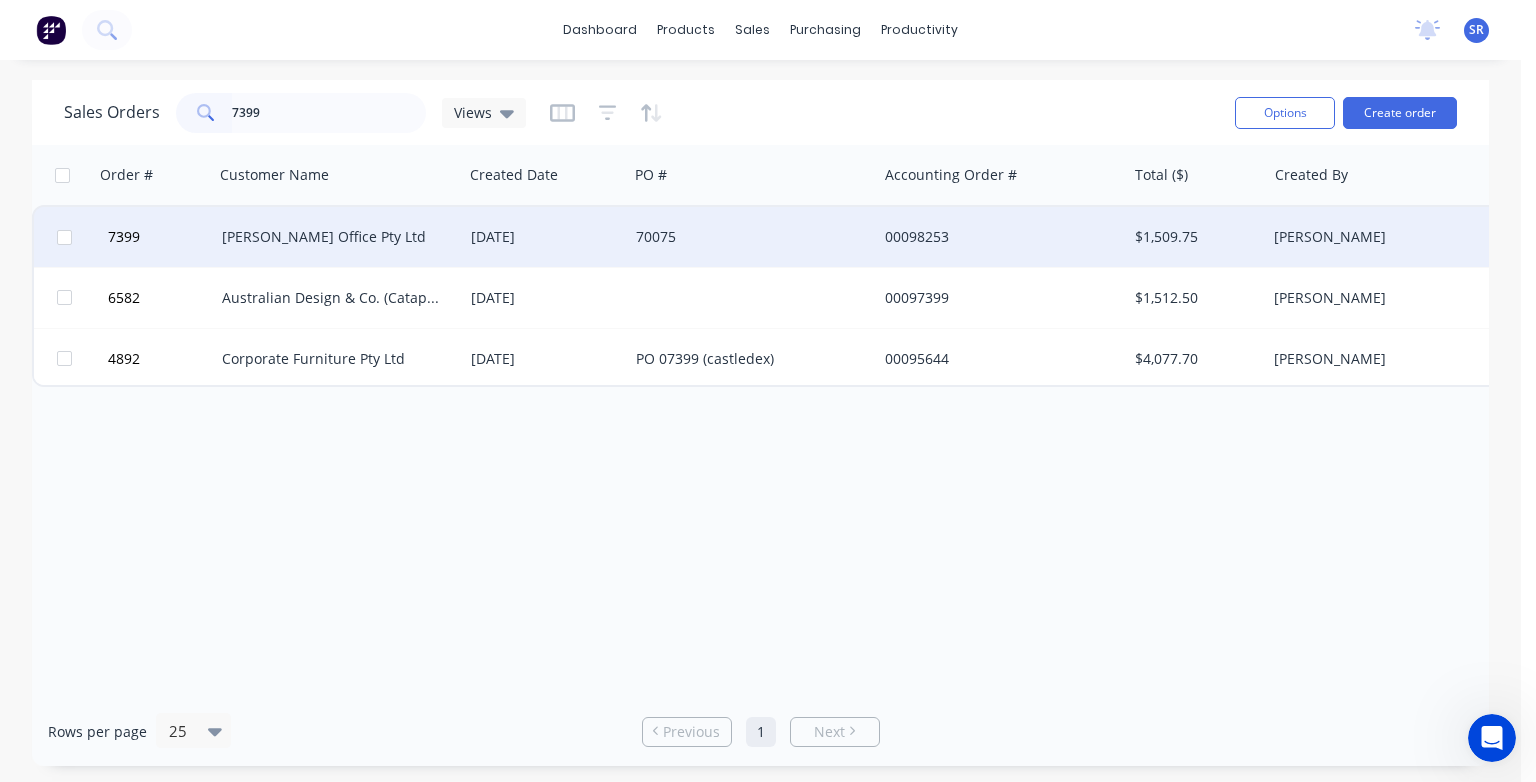 click on "[PERSON_NAME] Office Pty Ltd" at bounding box center [338, 237] 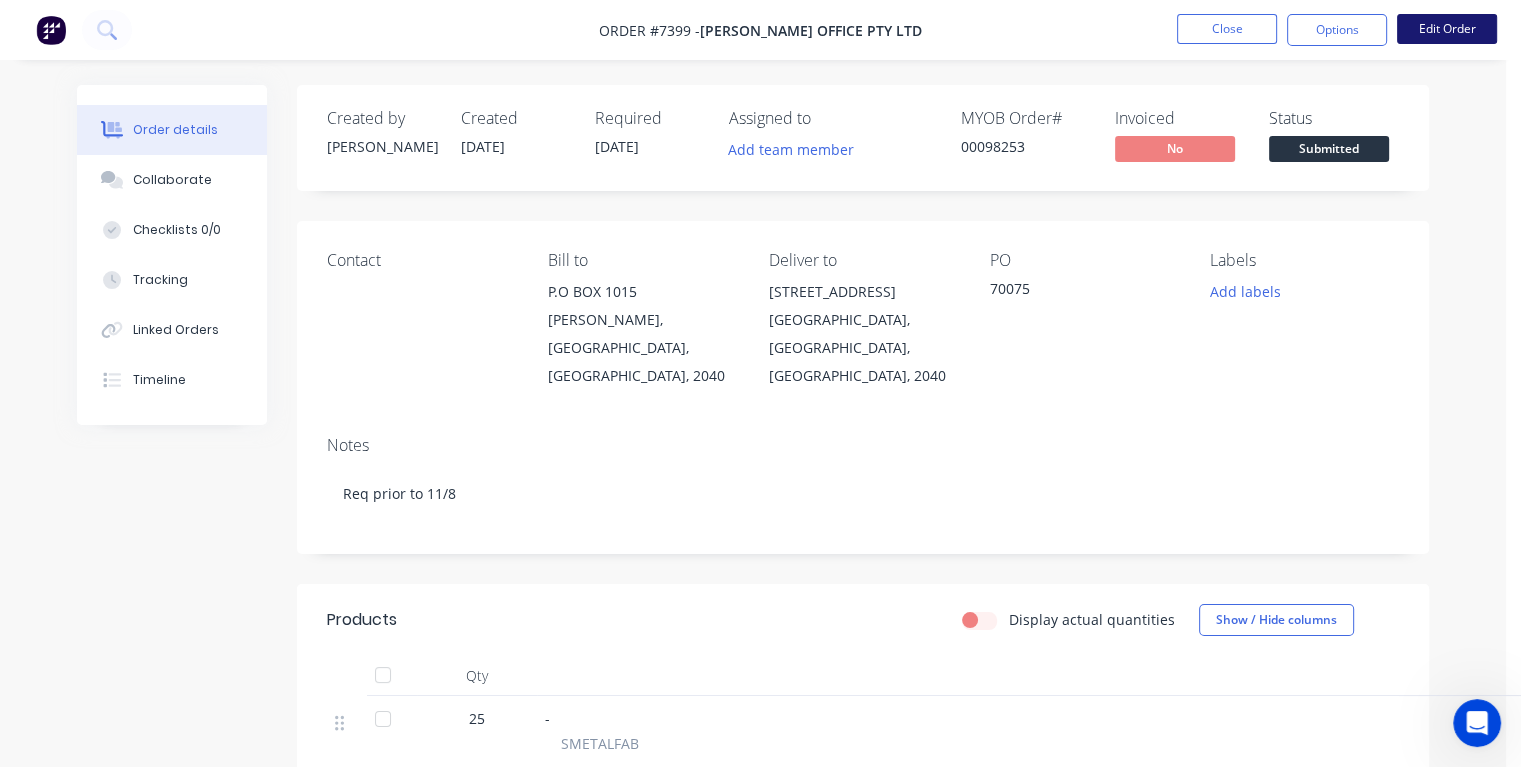 click on "Edit Order" at bounding box center [1447, 29] 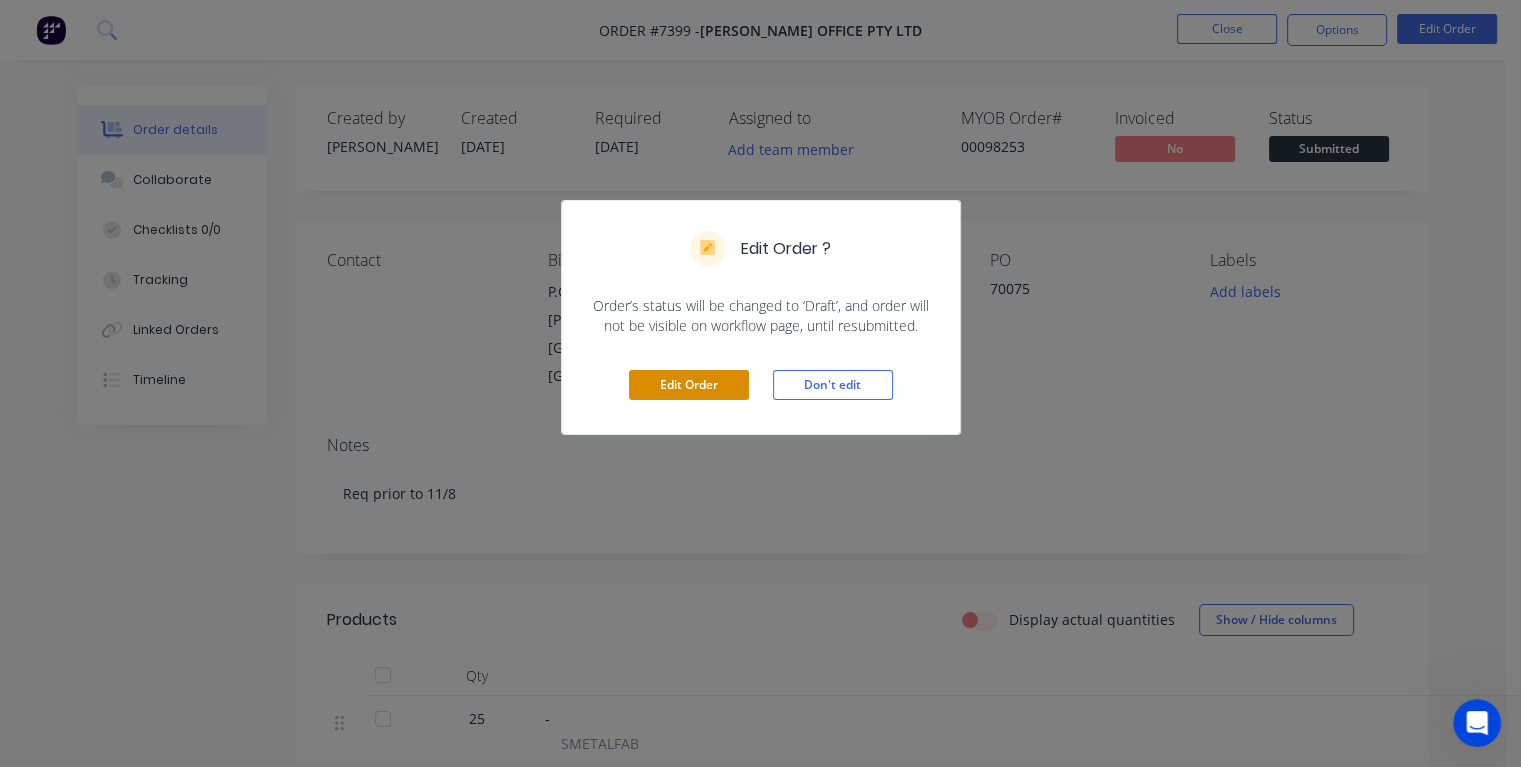 click on "Edit Order" at bounding box center (689, 385) 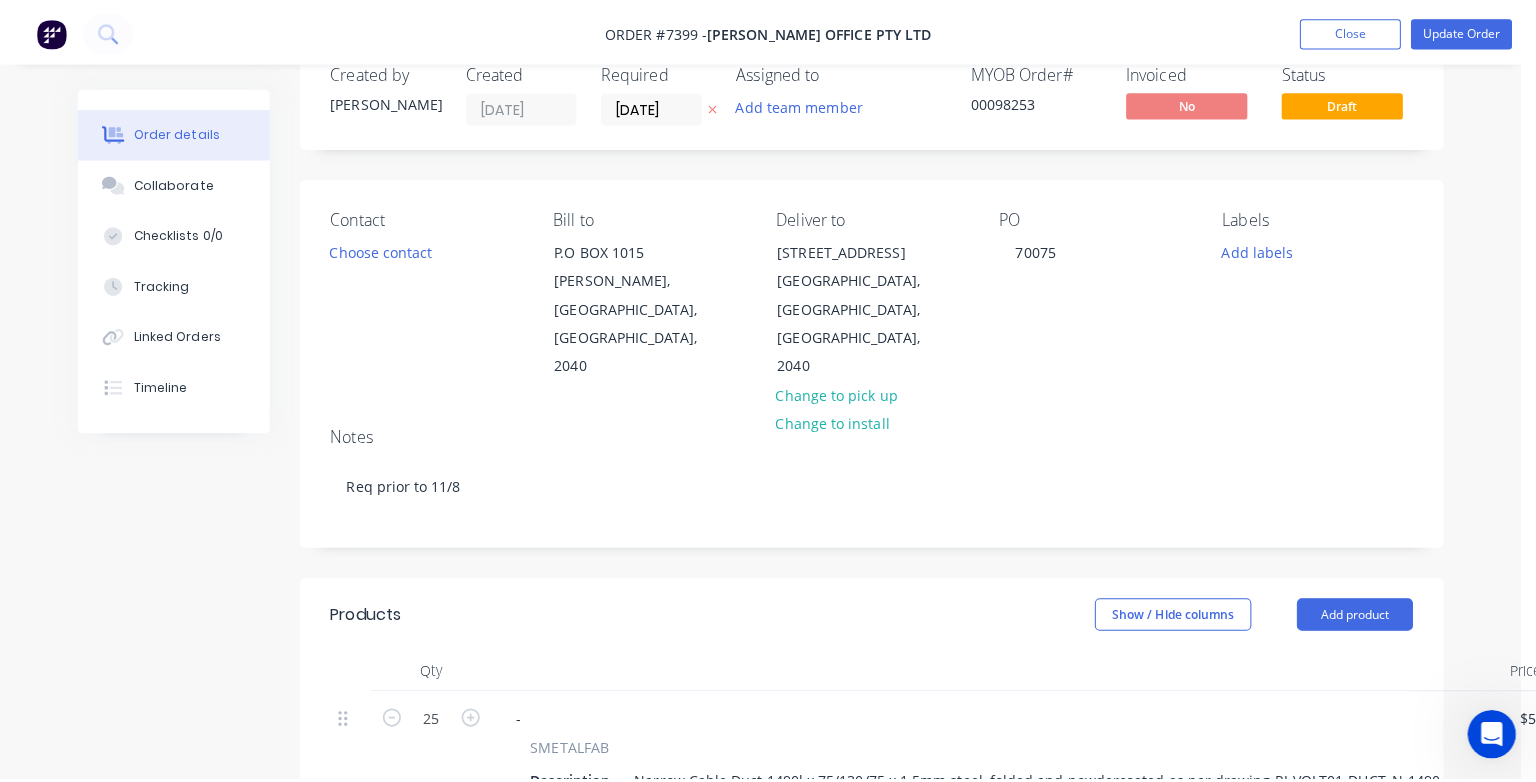 scroll, scrollTop: 0, scrollLeft: 0, axis: both 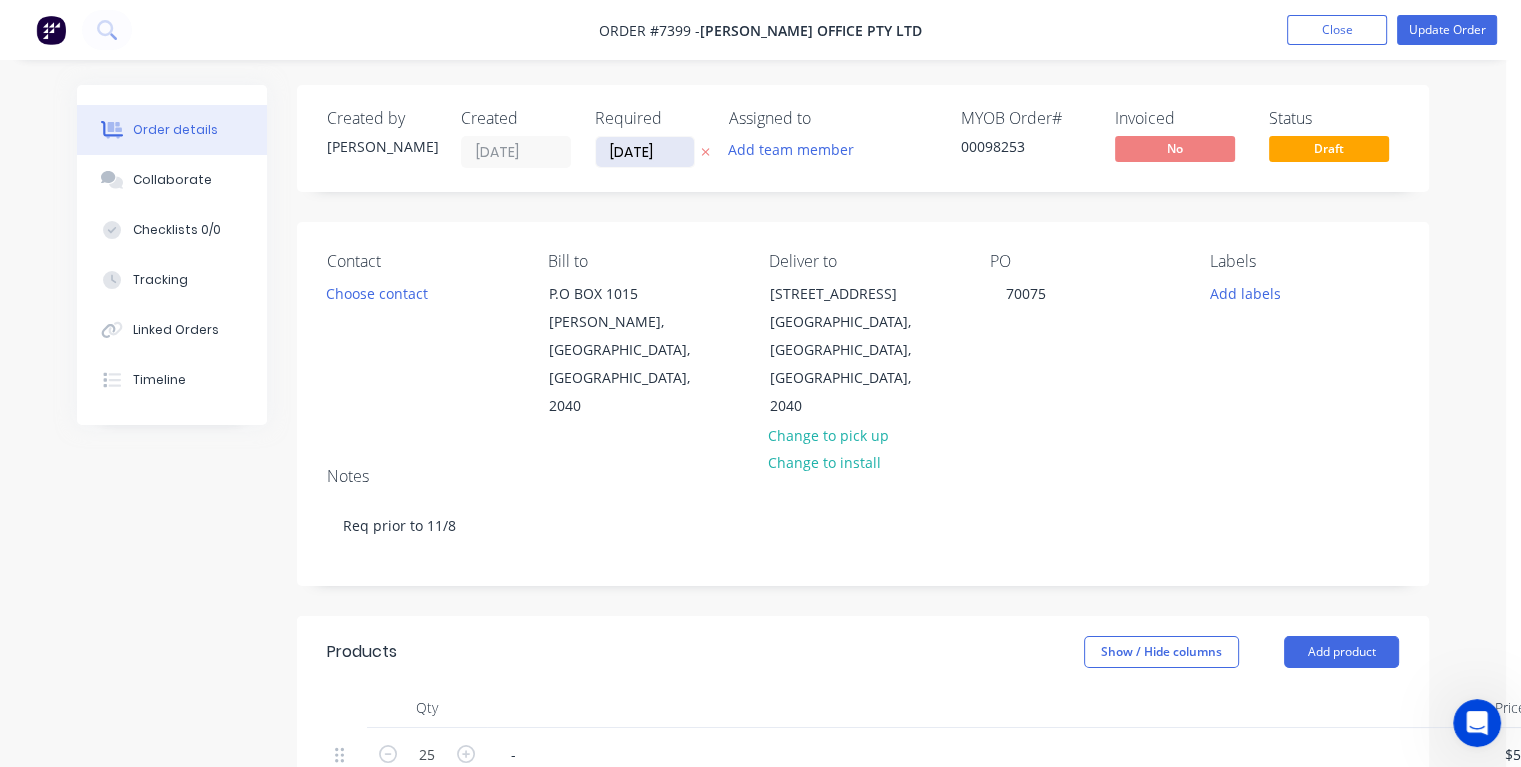 drag, startPoint x: 666, startPoint y: 150, endPoint x: 612, endPoint y: 162, distance: 55.31727 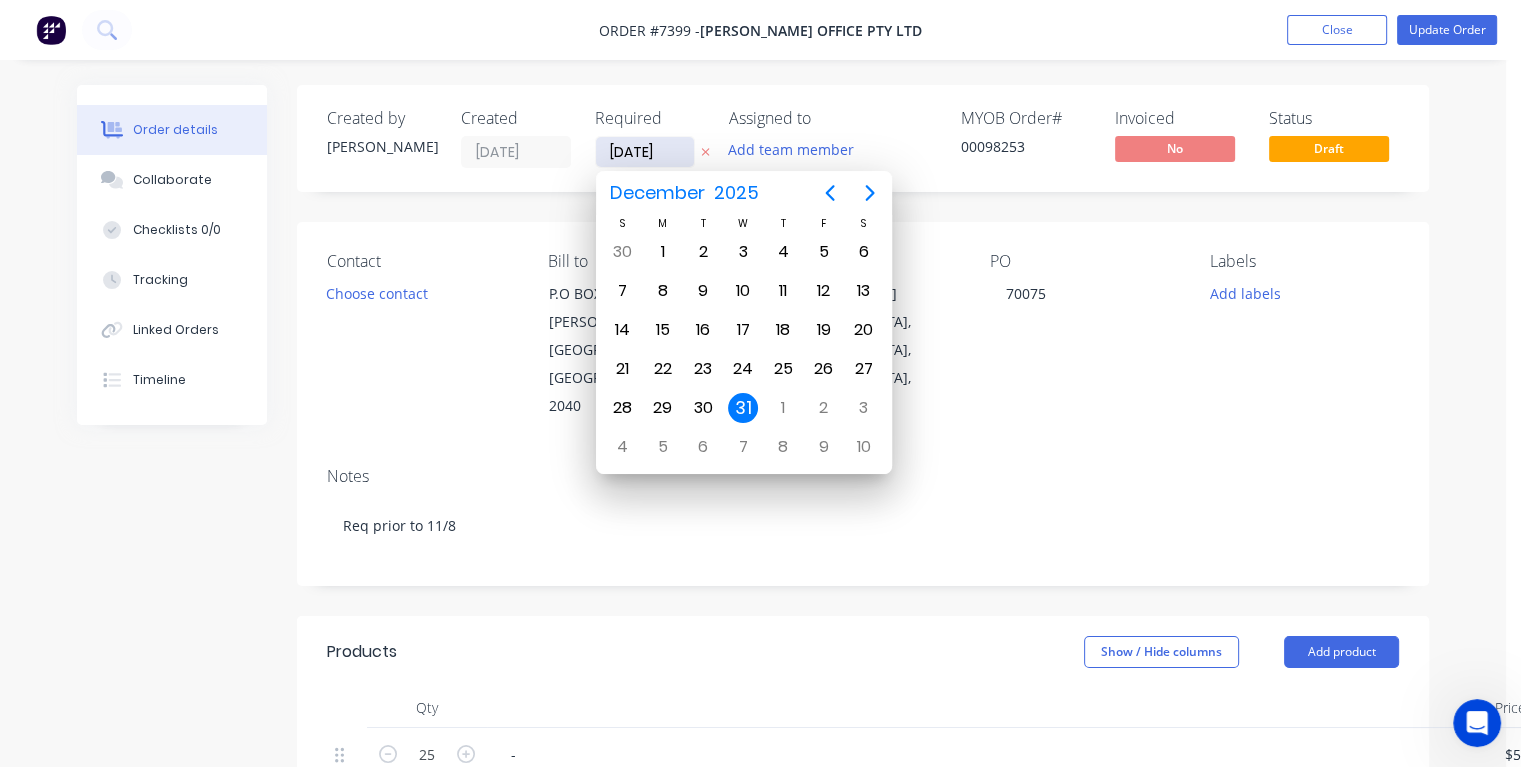 type on "[DATE]" 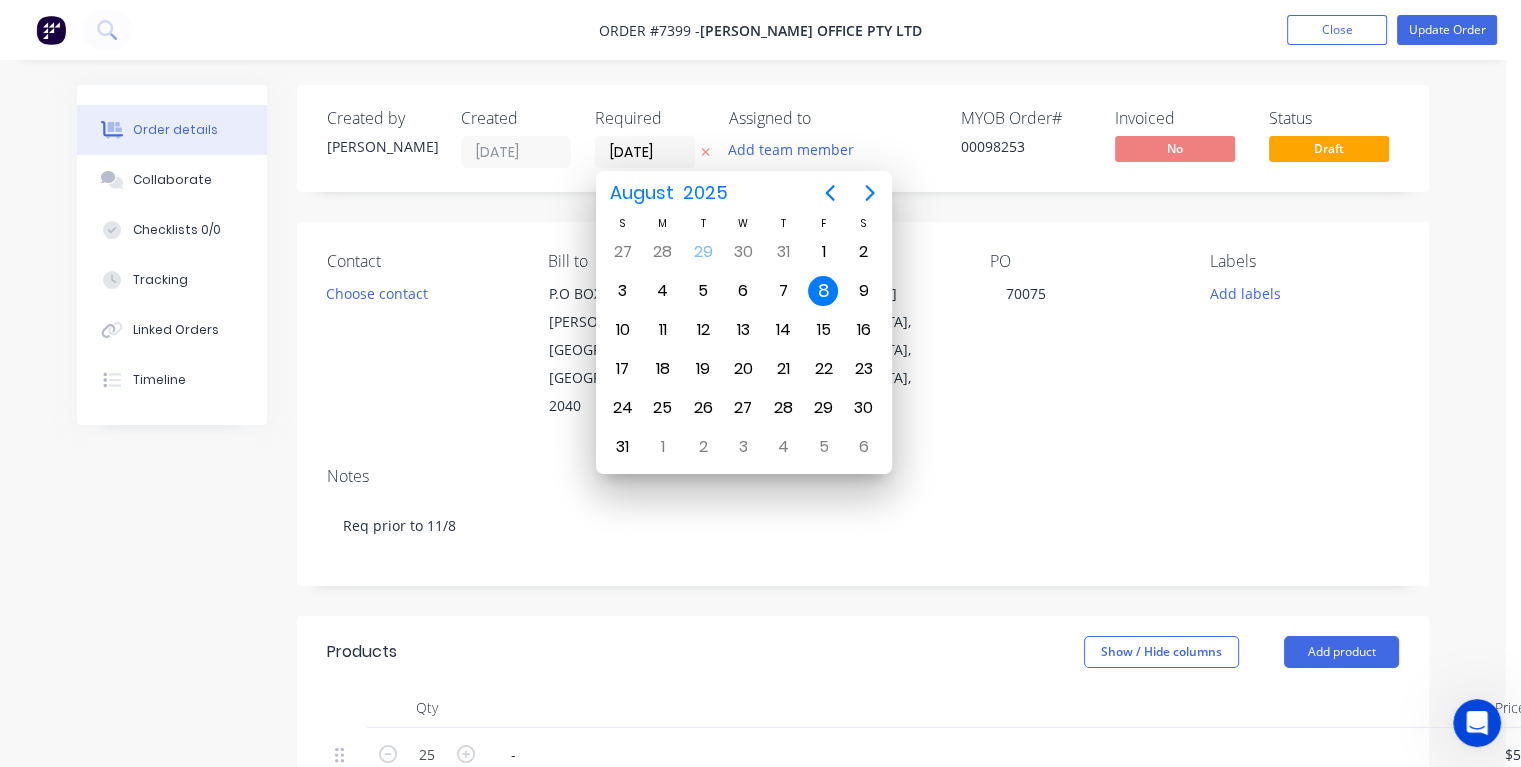 click on "8" at bounding box center [823, 291] 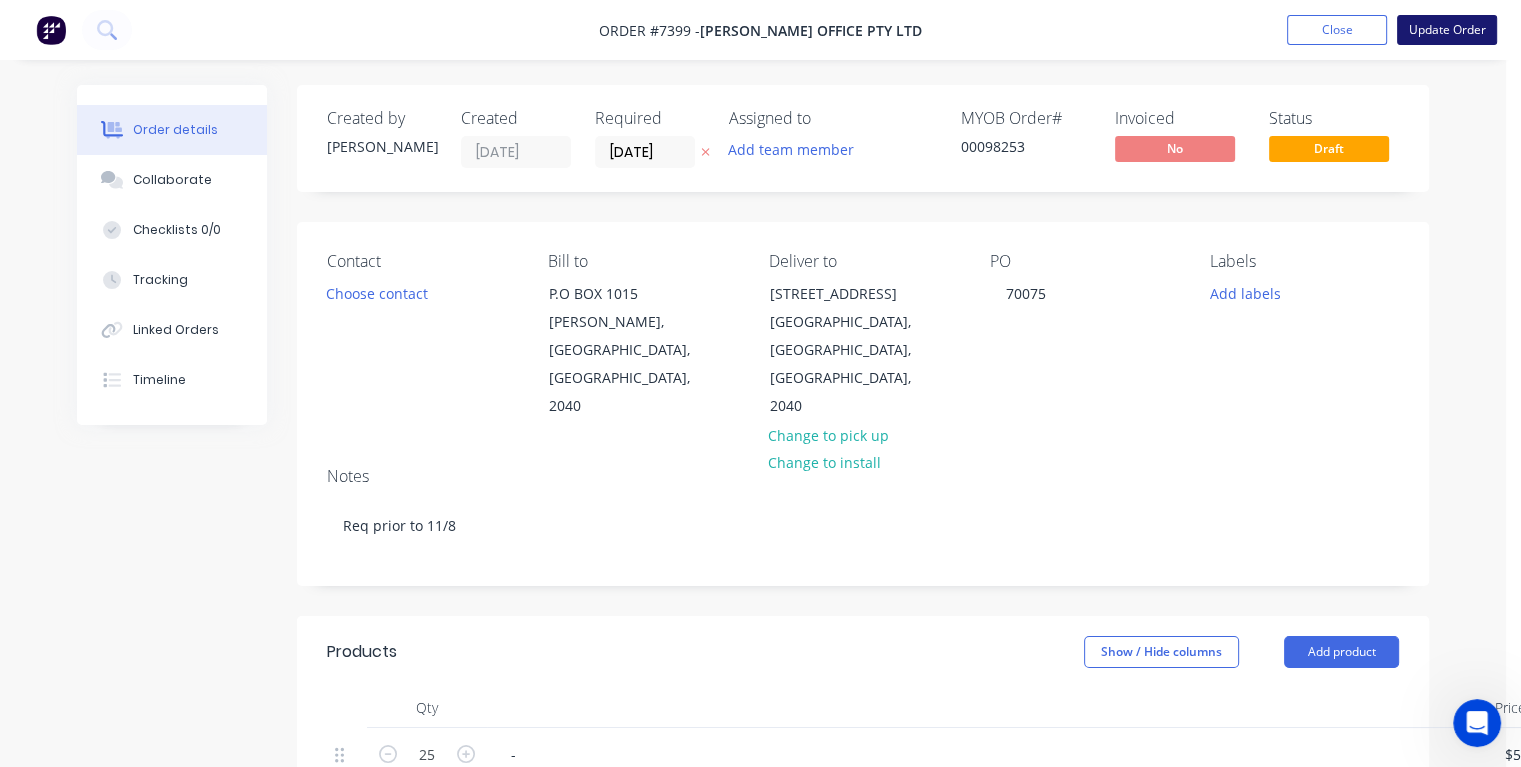 click on "Update Order" at bounding box center (1447, 30) 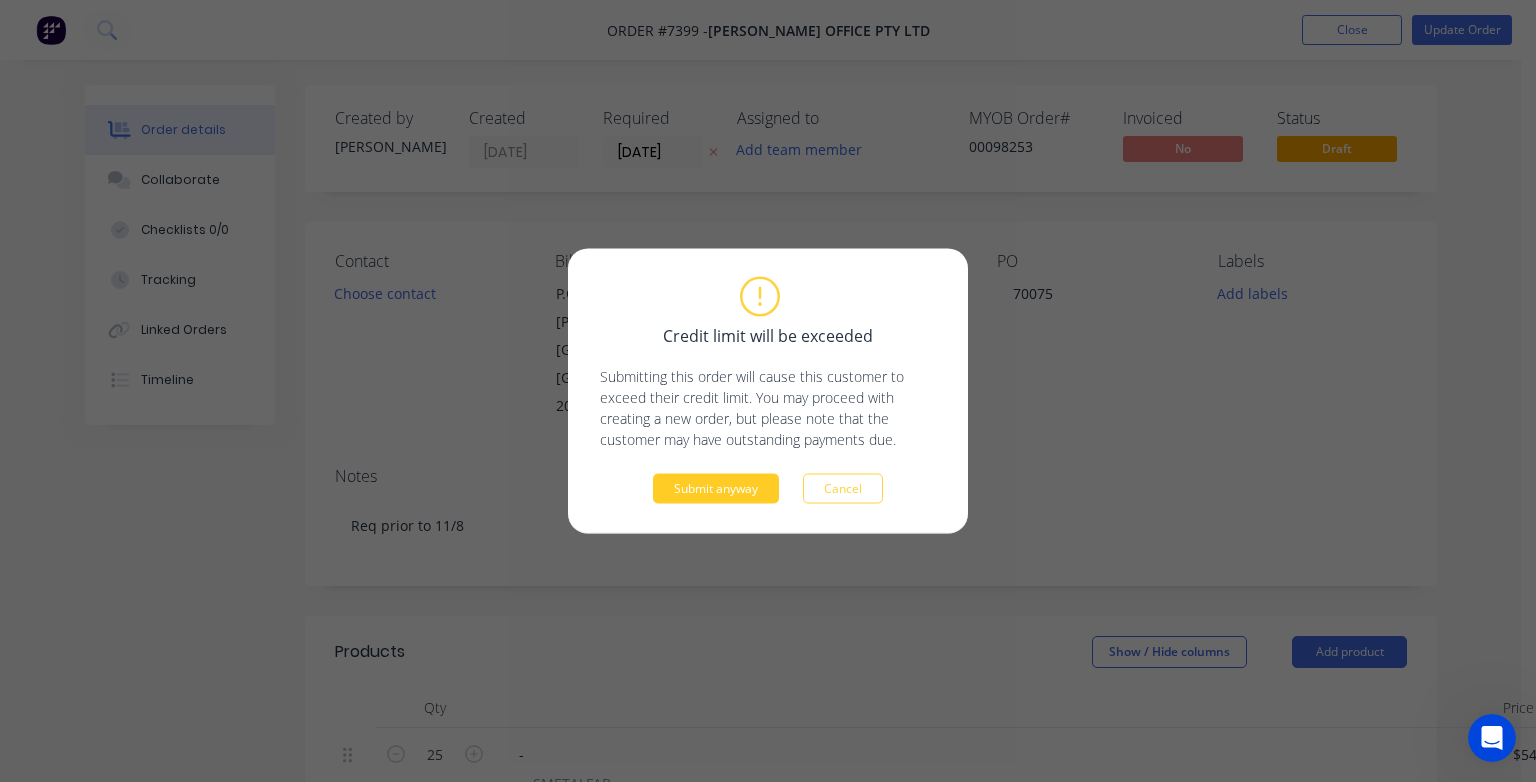 click on "Submit anyway" at bounding box center [716, 489] 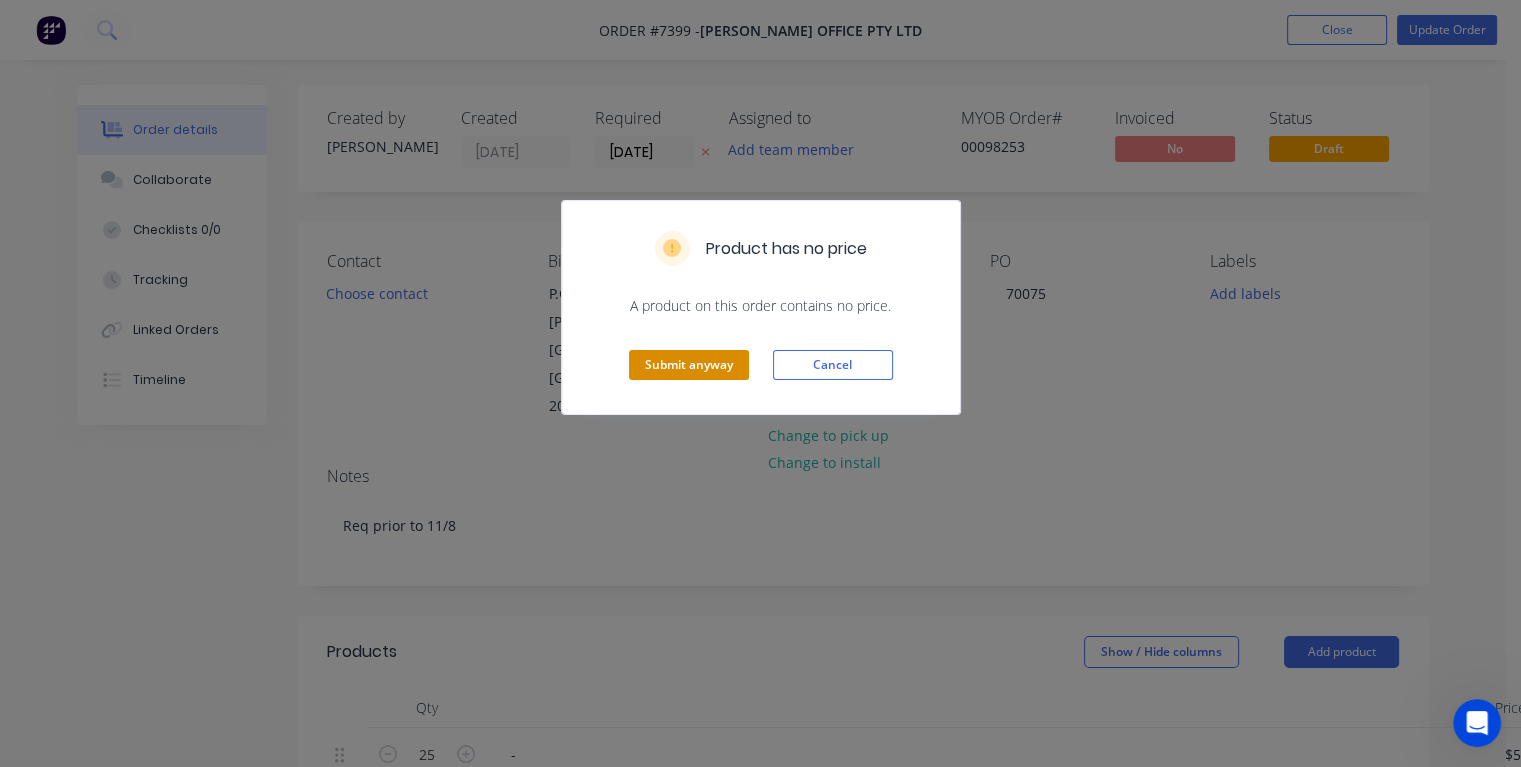 click on "Submit anyway" at bounding box center [689, 365] 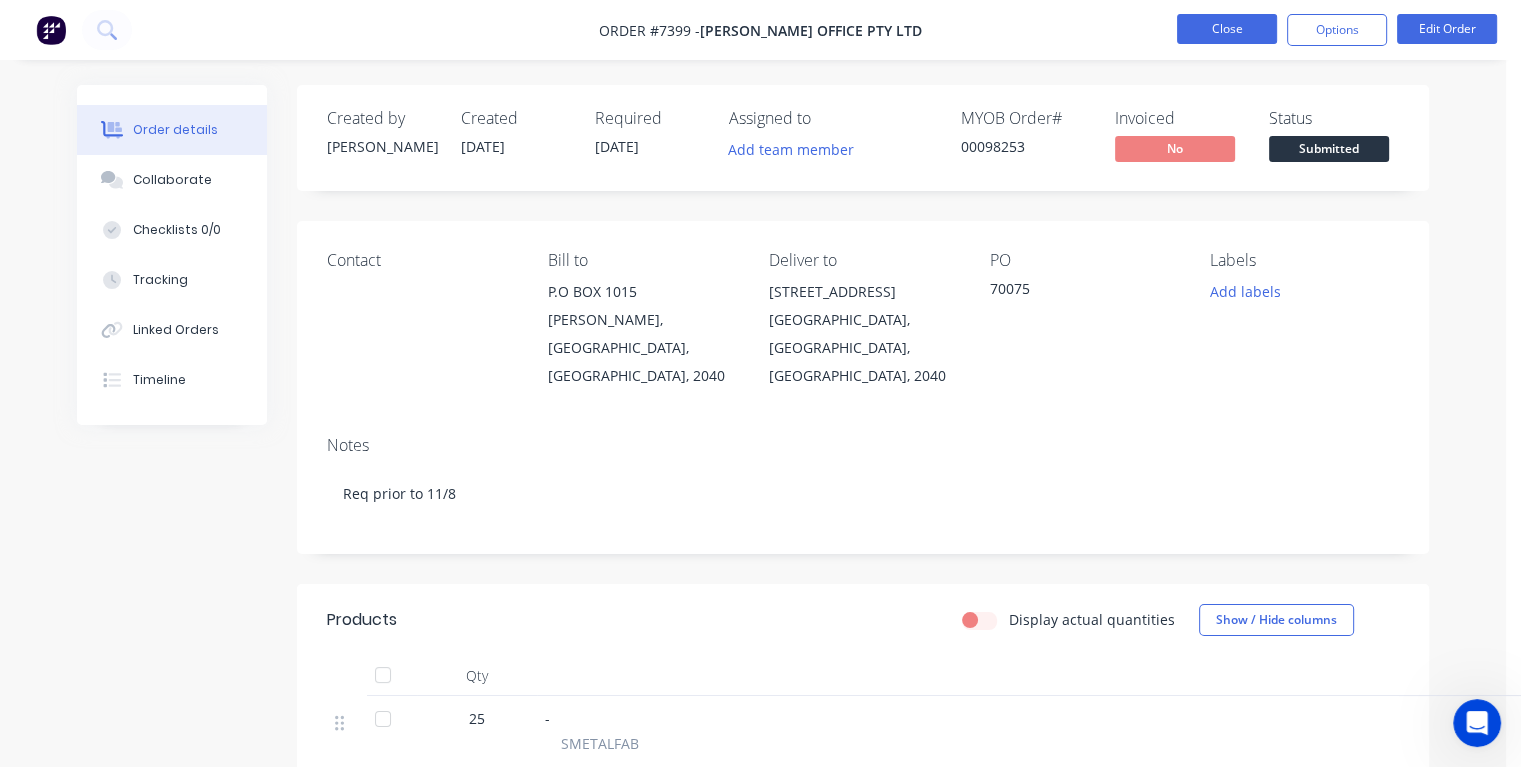 click on "Close" at bounding box center [1227, 29] 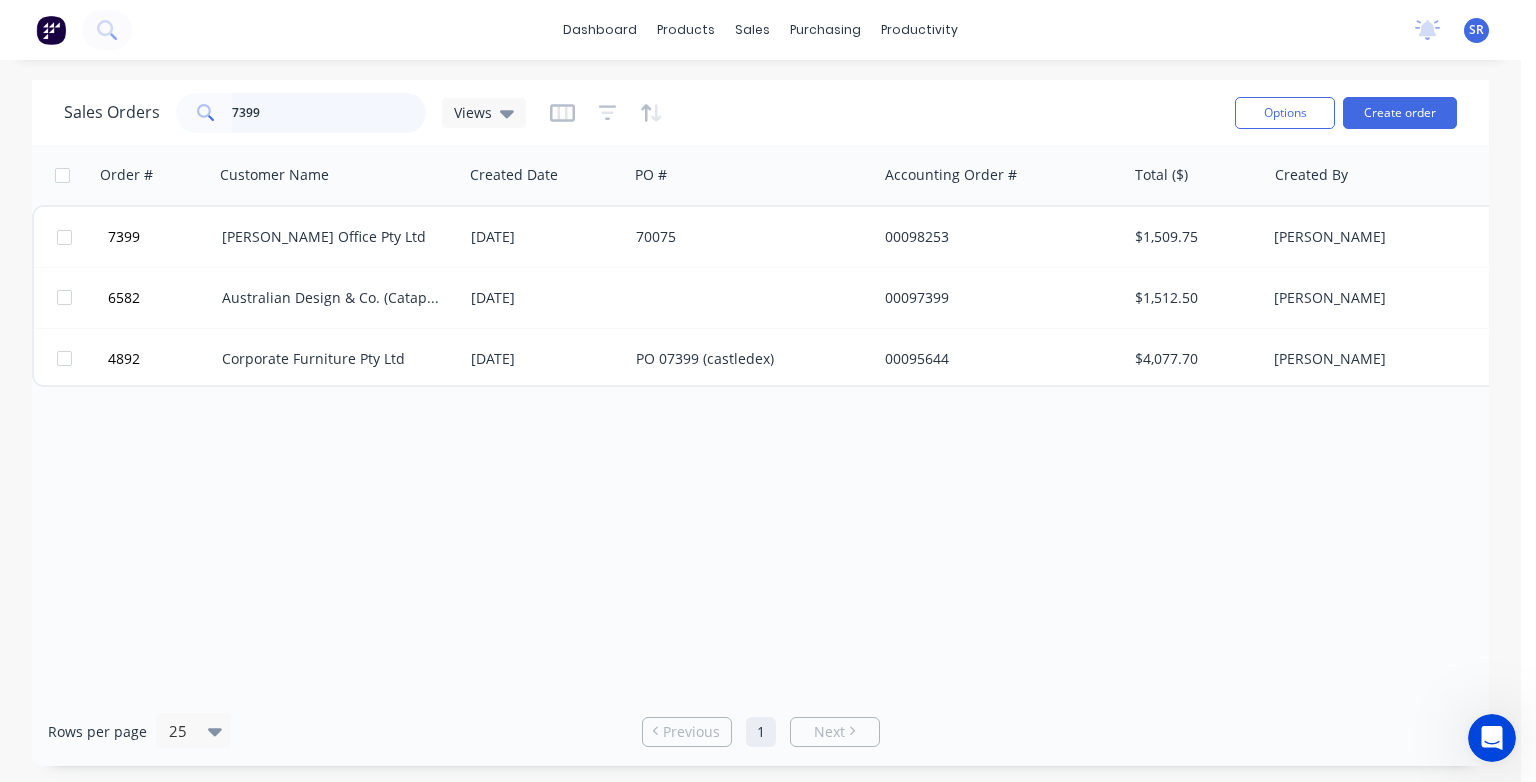 click on "7399" at bounding box center [329, 113] 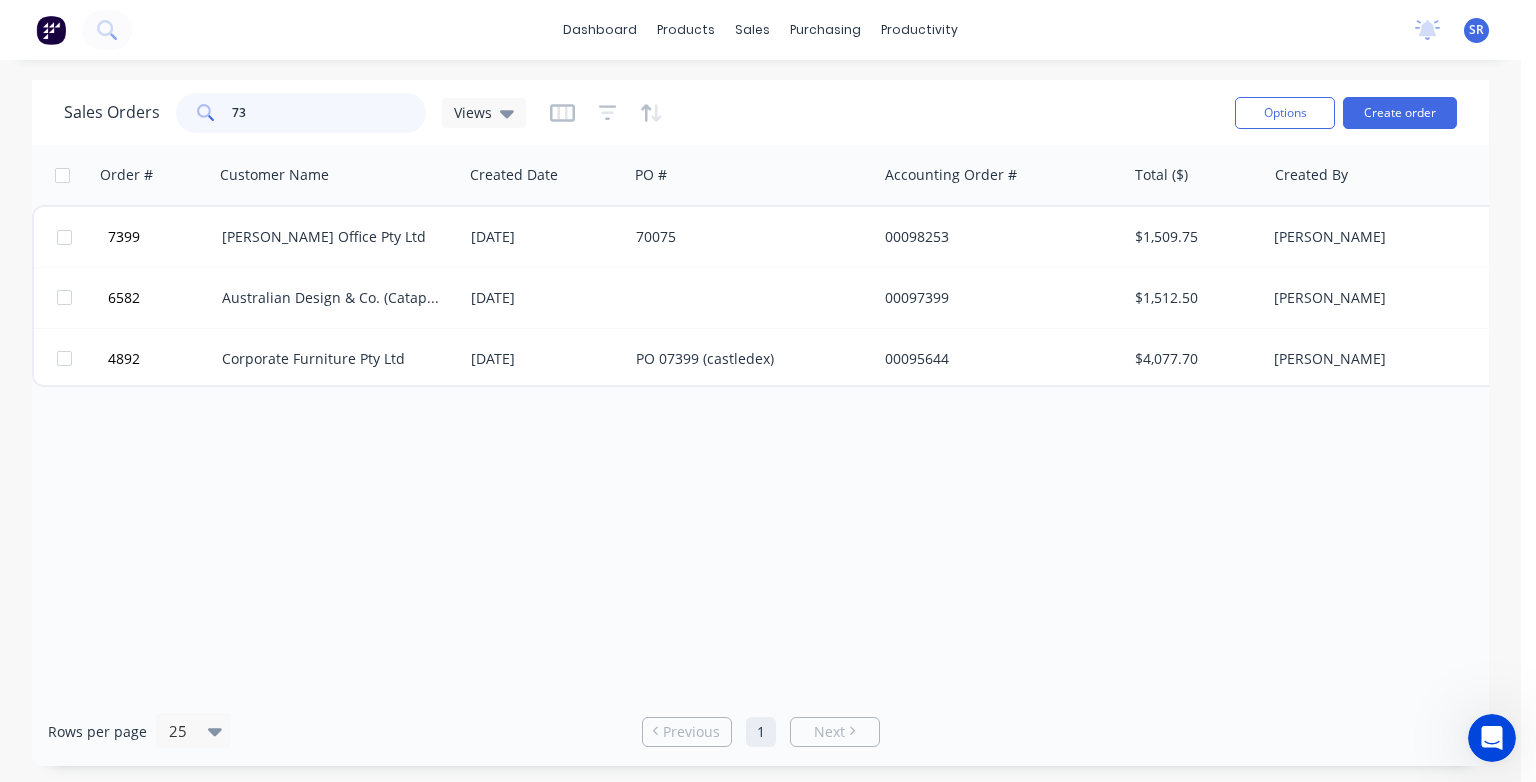 type on "7" 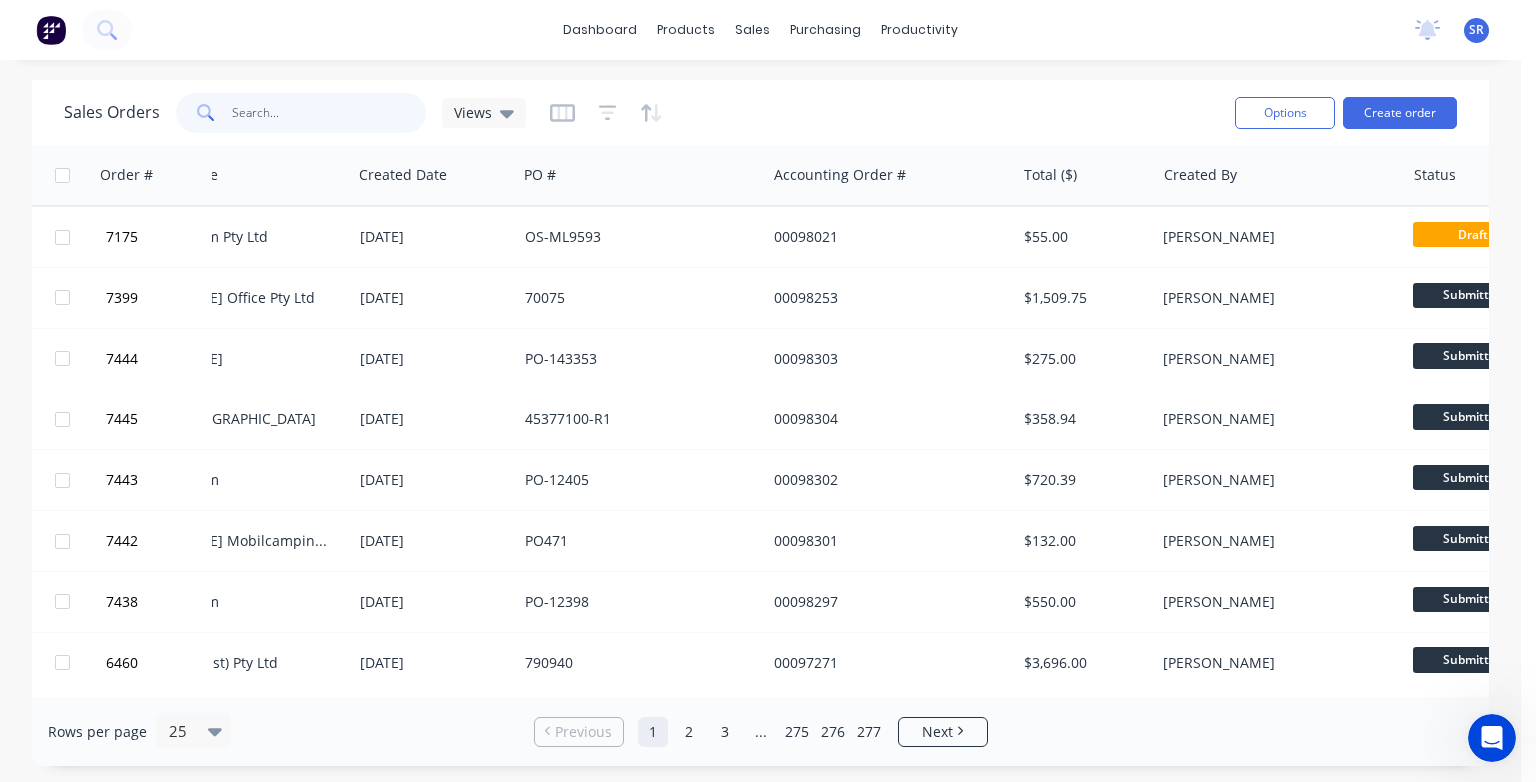 scroll, scrollTop: 0, scrollLeft: 0, axis: both 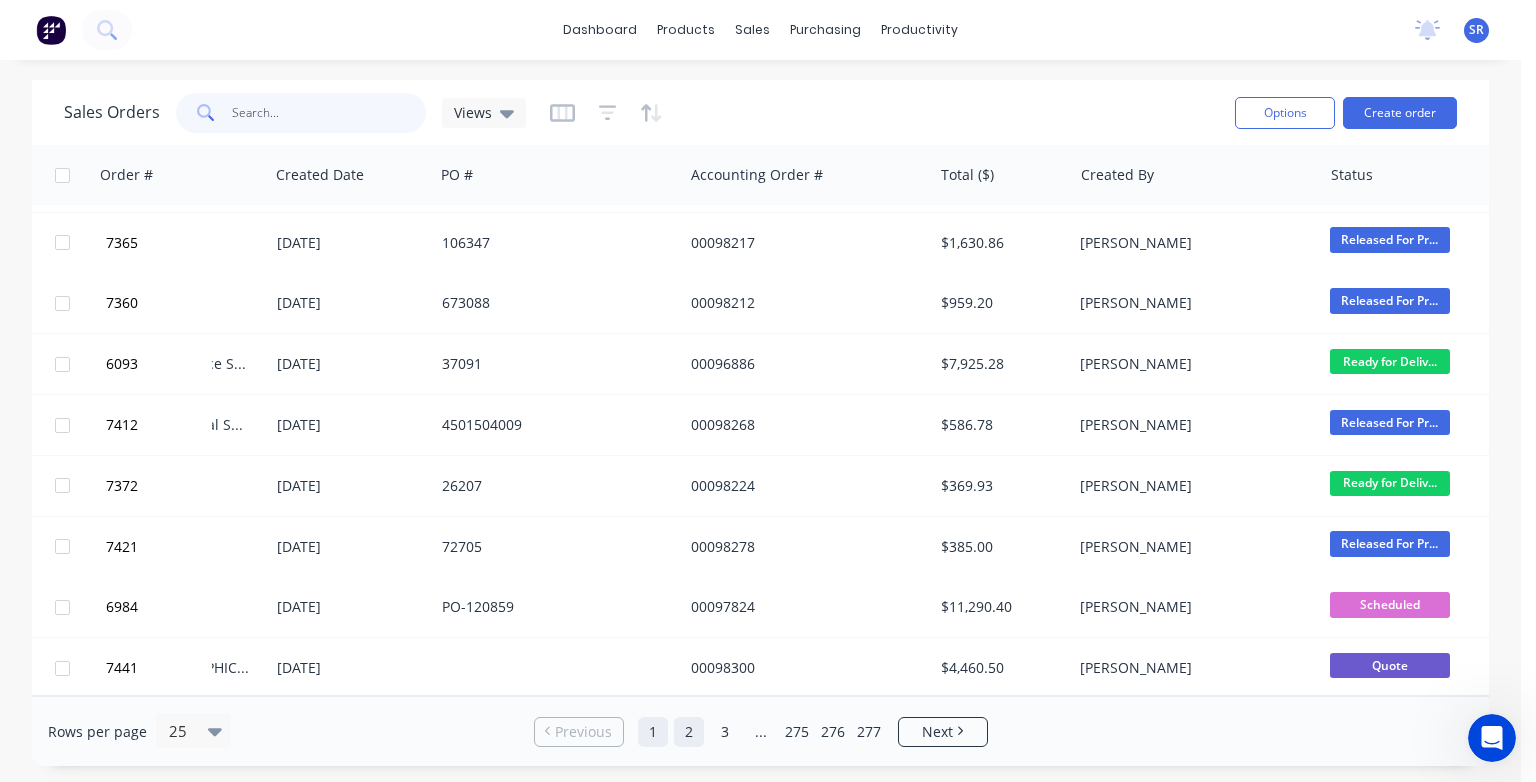 type 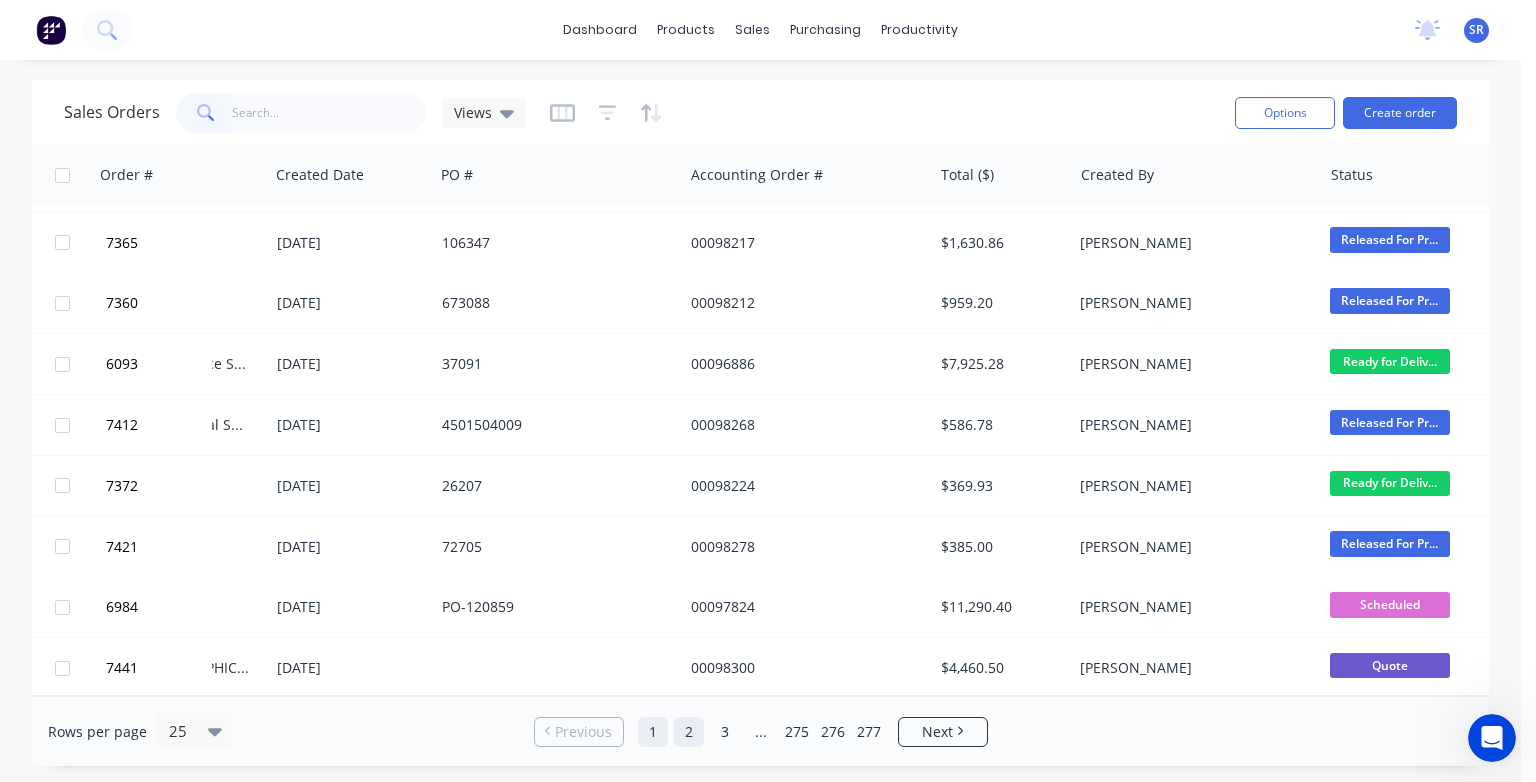 click on "2" at bounding box center [689, 732] 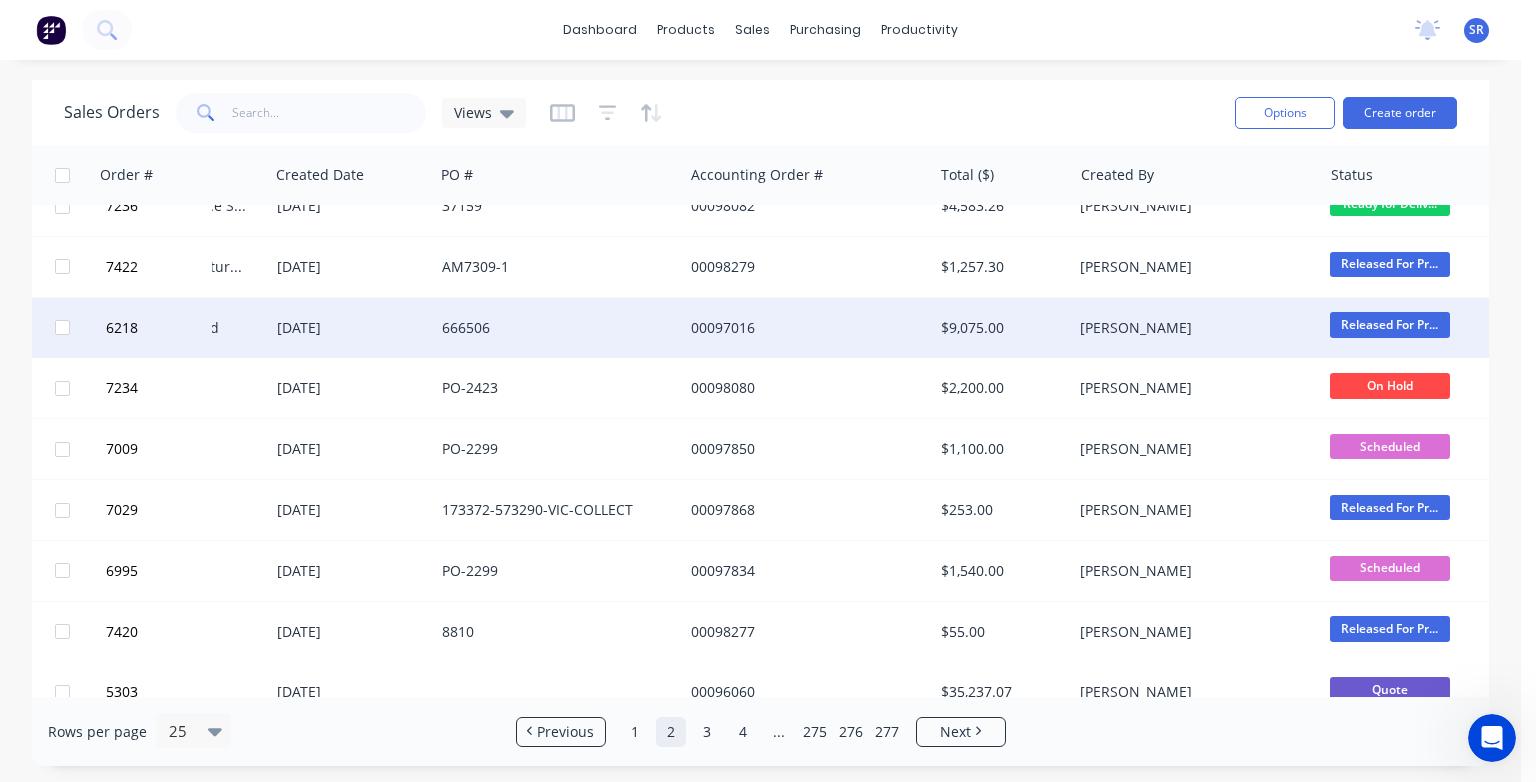 scroll, scrollTop: 1036, scrollLeft: 194, axis: both 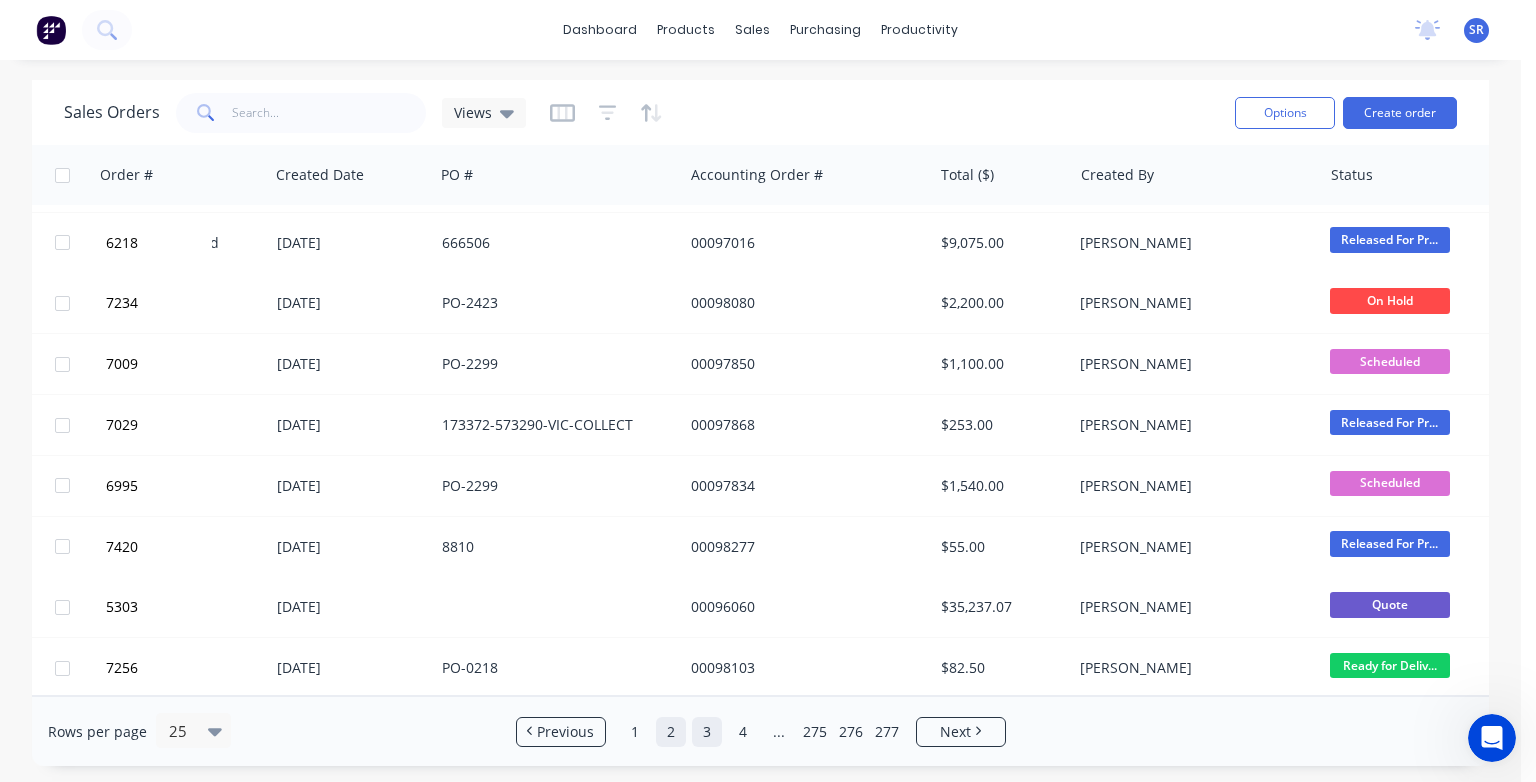 click on "3" at bounding box center (707, 732) 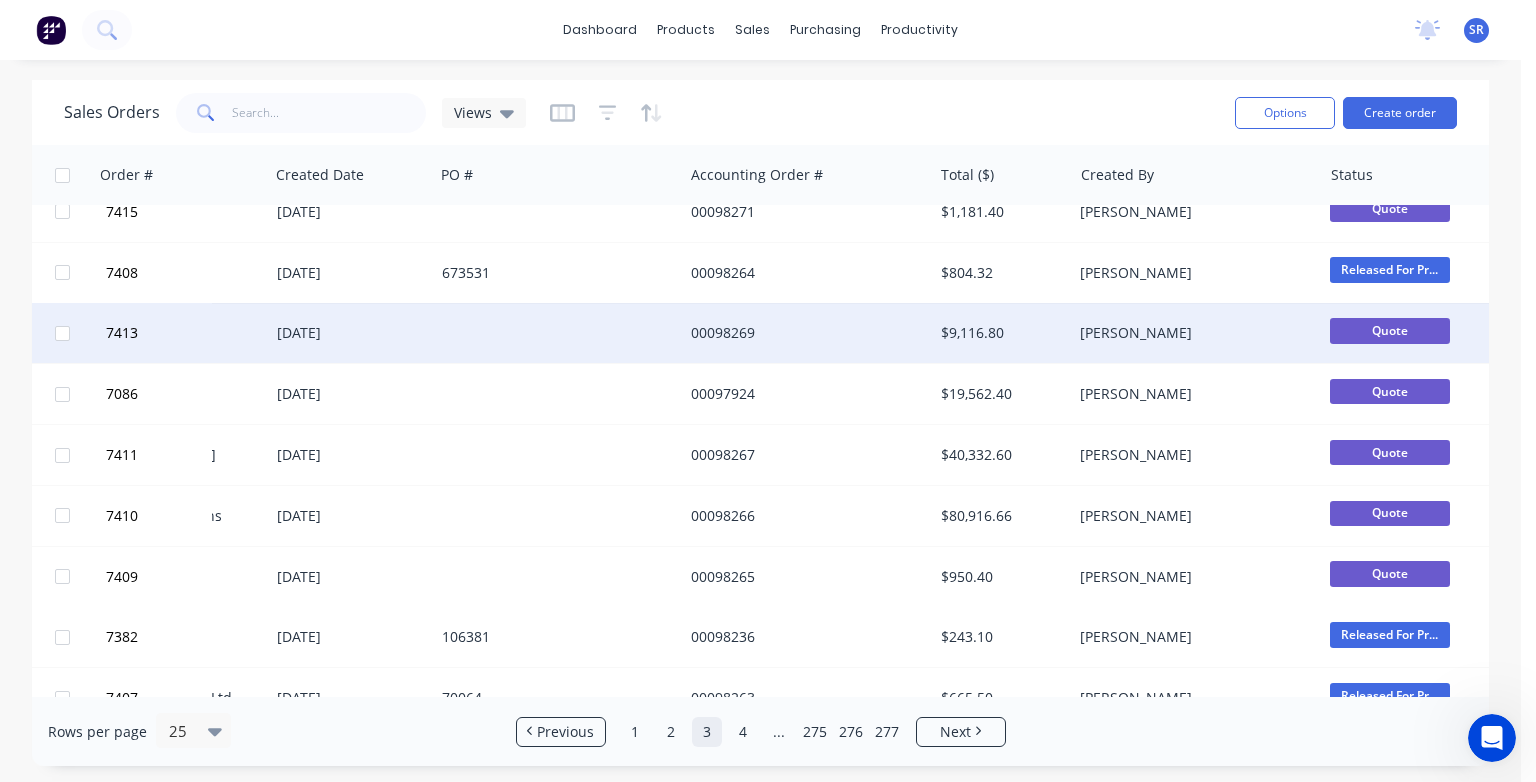scroll, scrollTop: 1036, scrollLeft: 194, axis: both 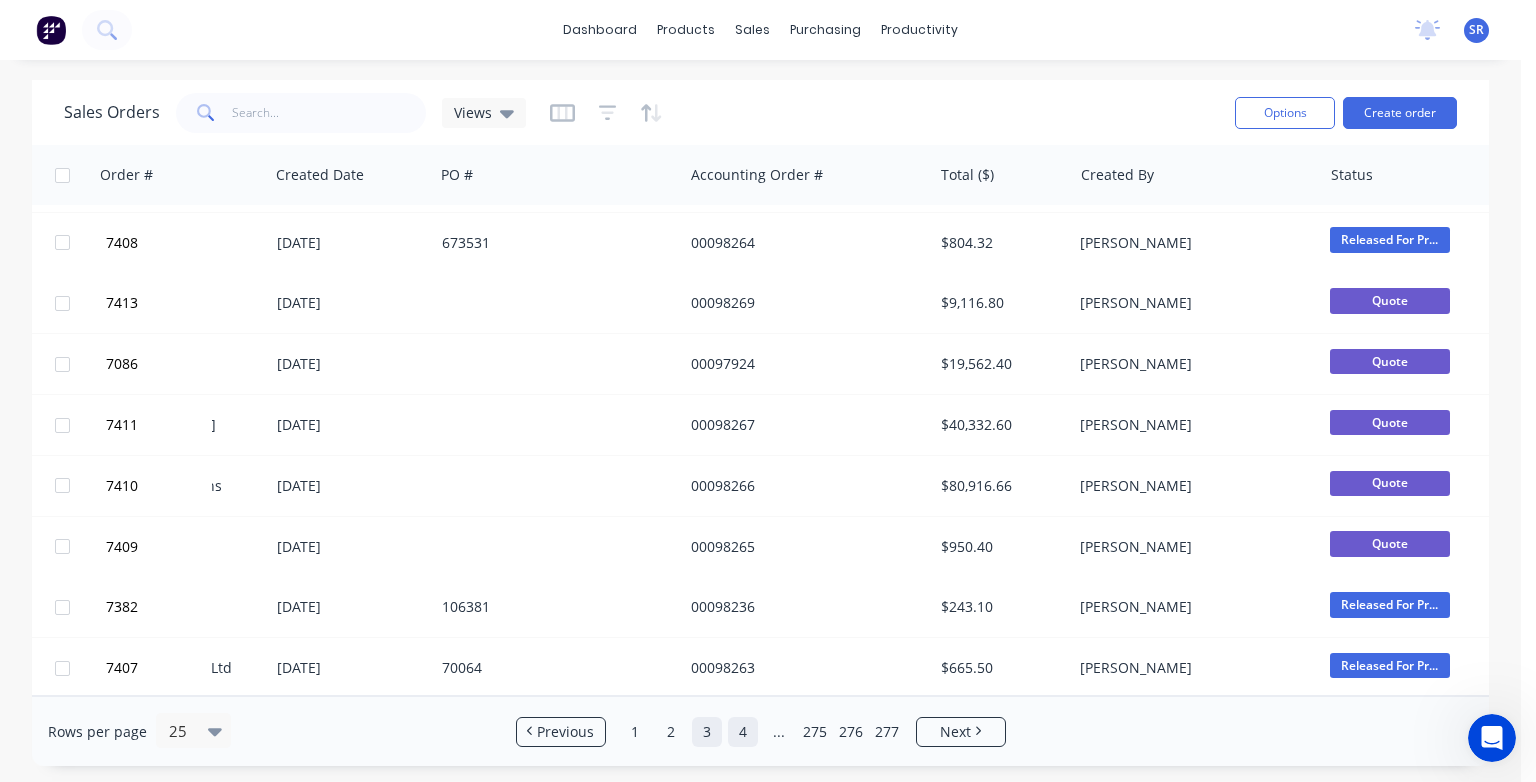 click on "4" at bounding box center [743, 732] 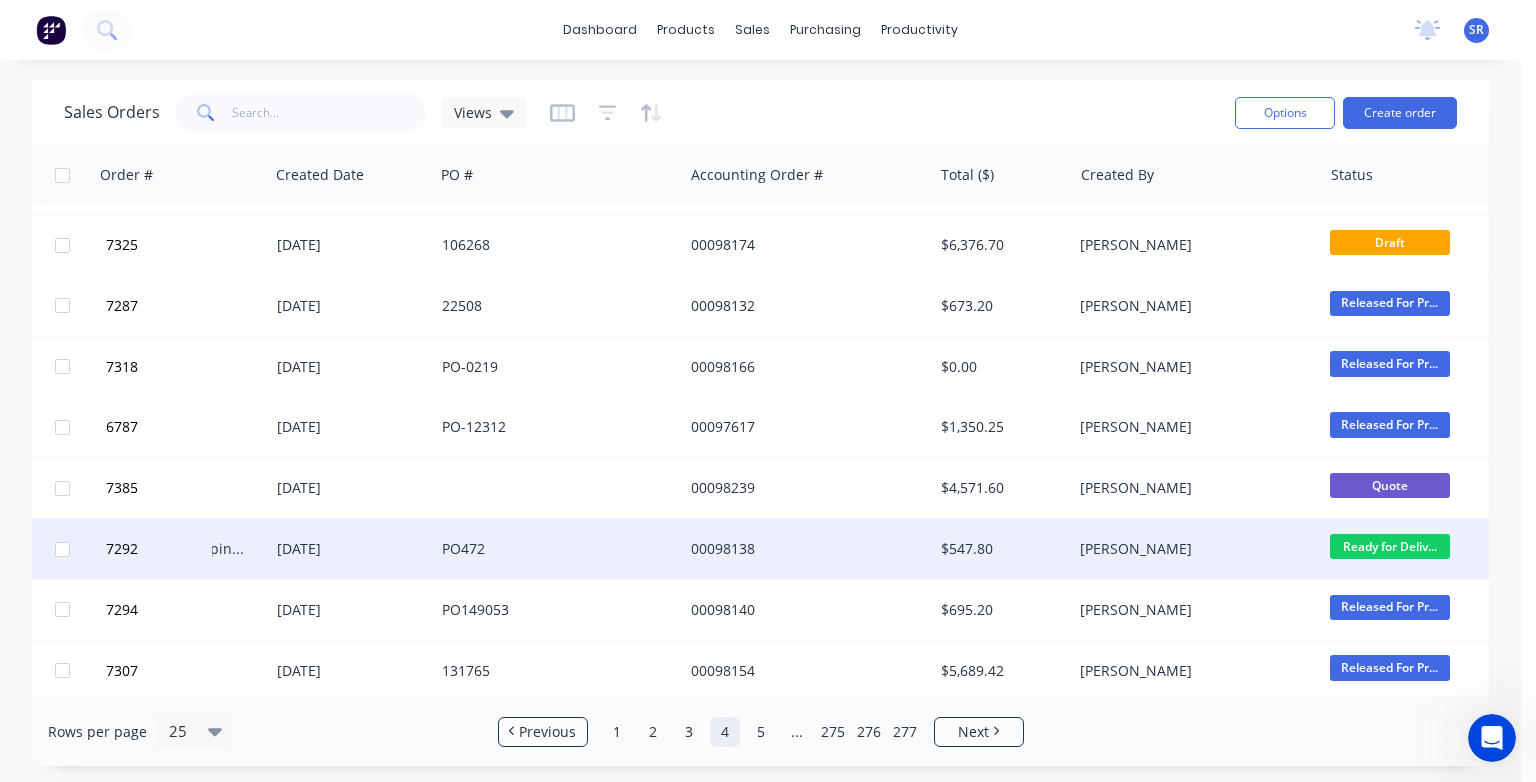 scroll, scrollTop: 800, scrollLeft: 194, axis: both 